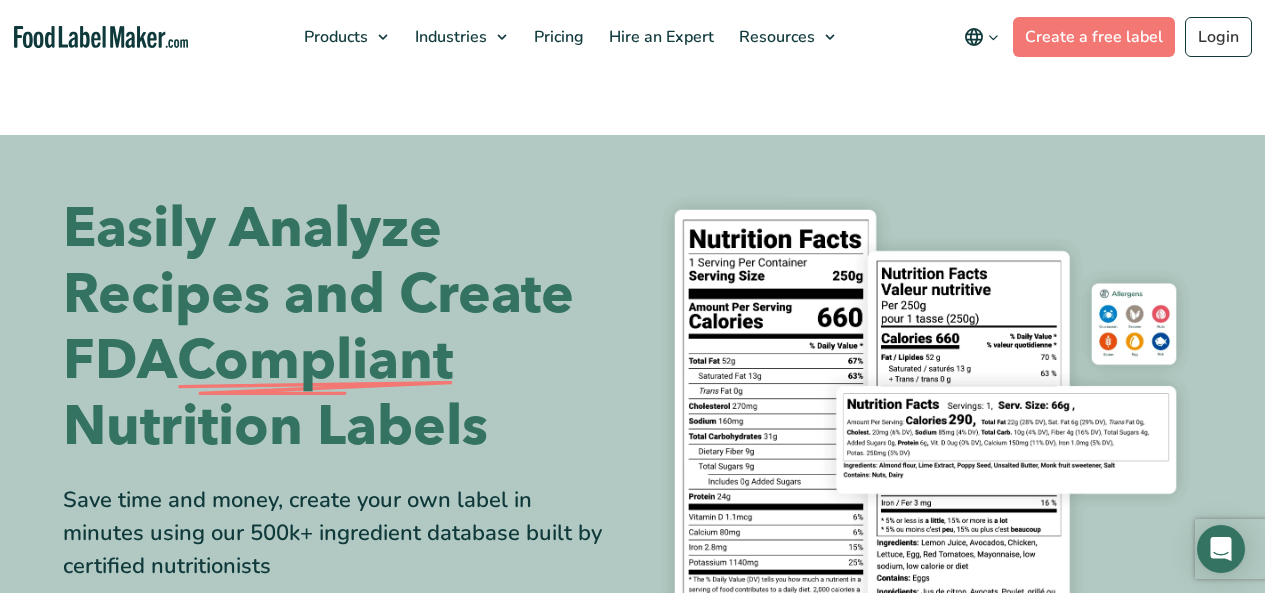 scroll, scrollTop: 0, scrollLeft: 0, axis: both 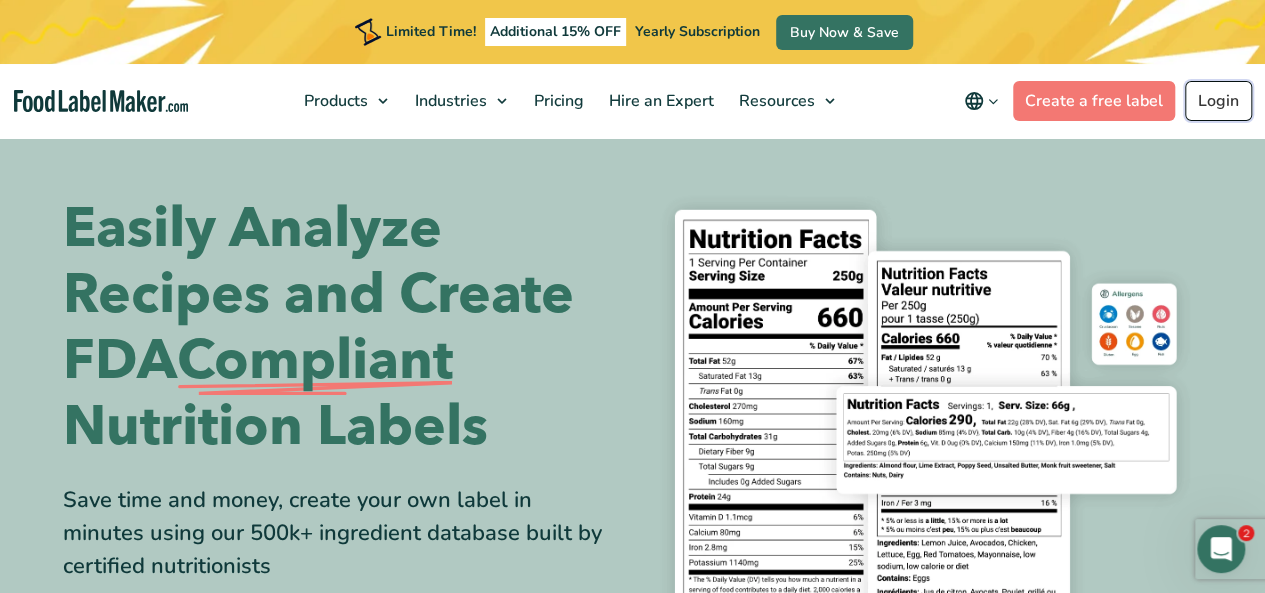 click on "Login" at bounding box center [1218, 101] 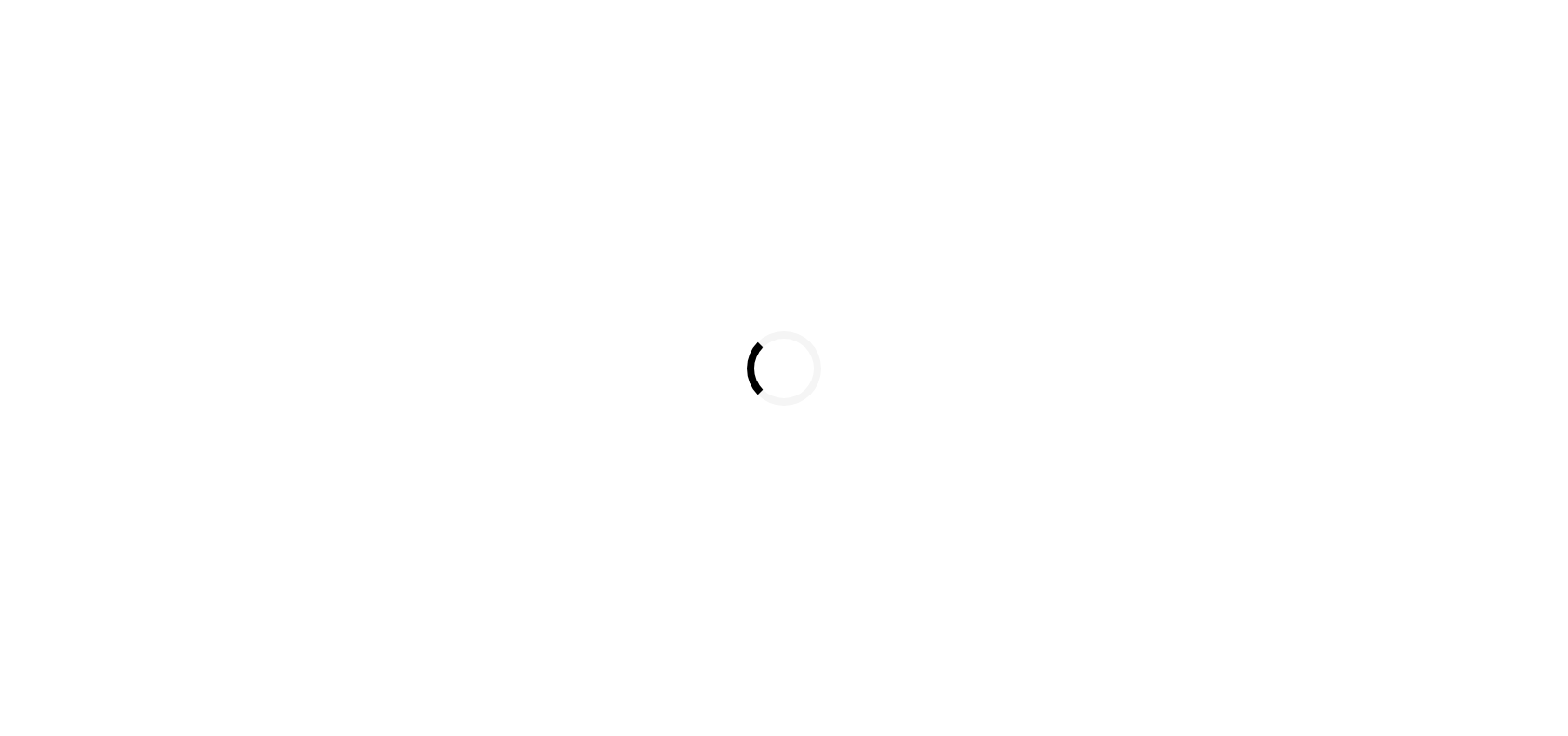 scroll, scrollTop: 0, scrollLeft: 0, axis: both 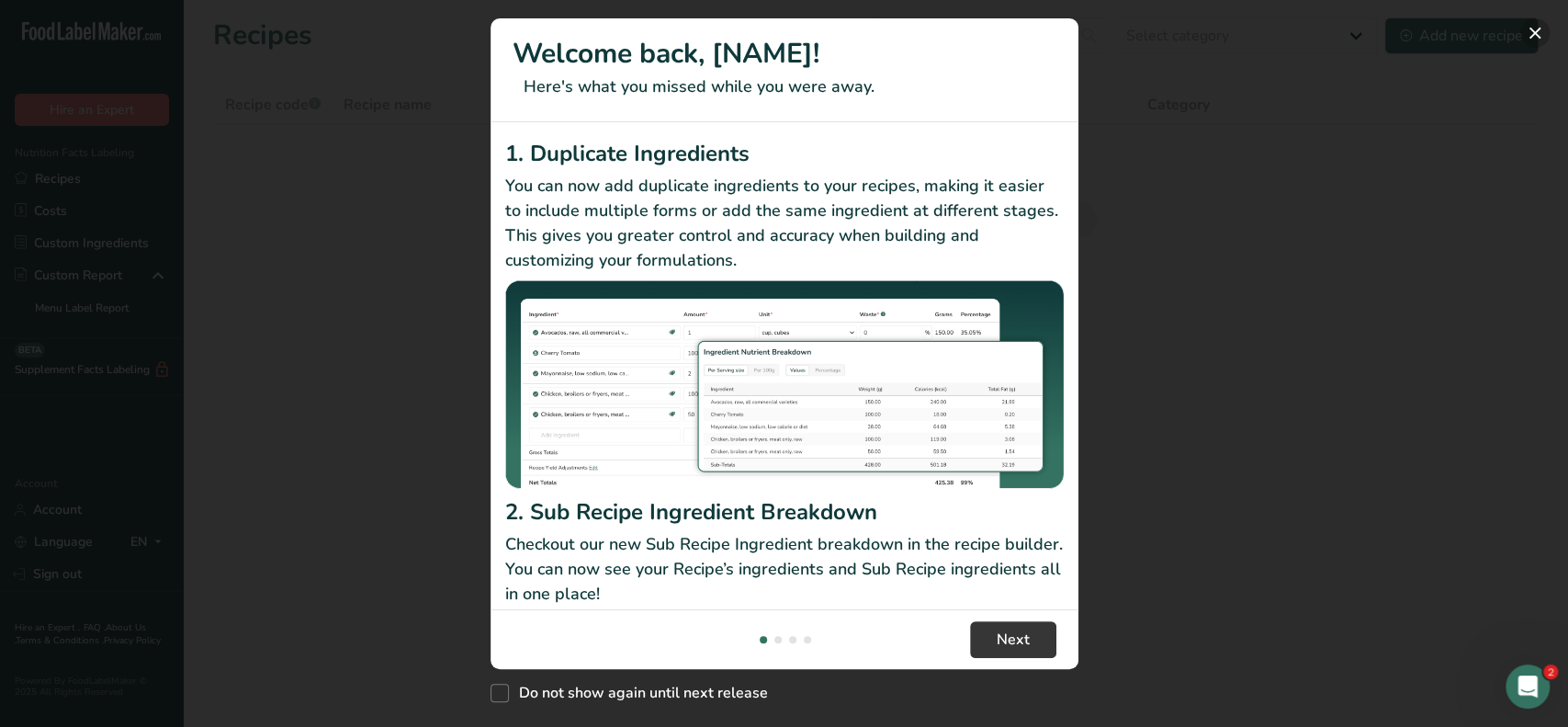 click at bounding box center [1535, 33] 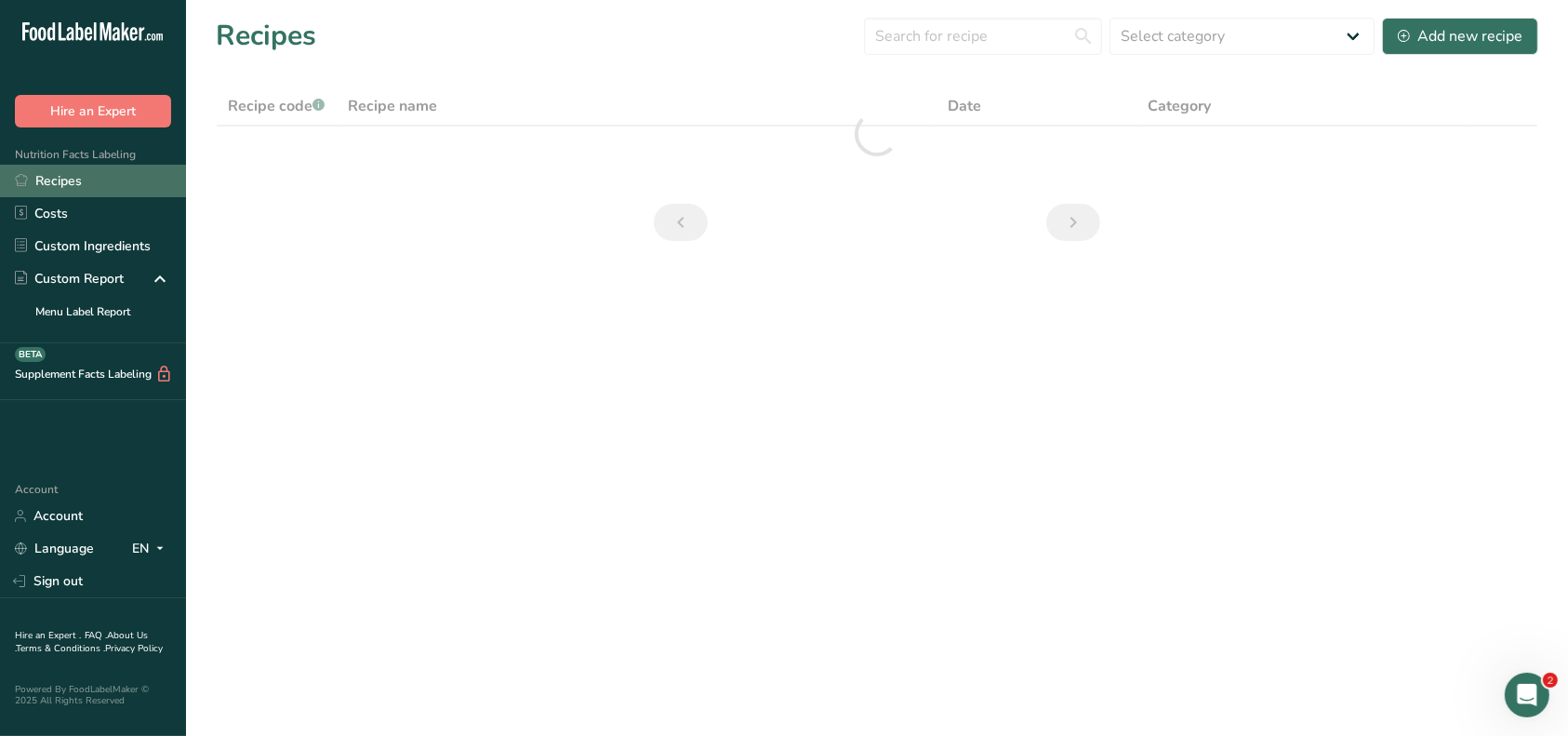 click on "Recipes" at bounding box center [93, 181] 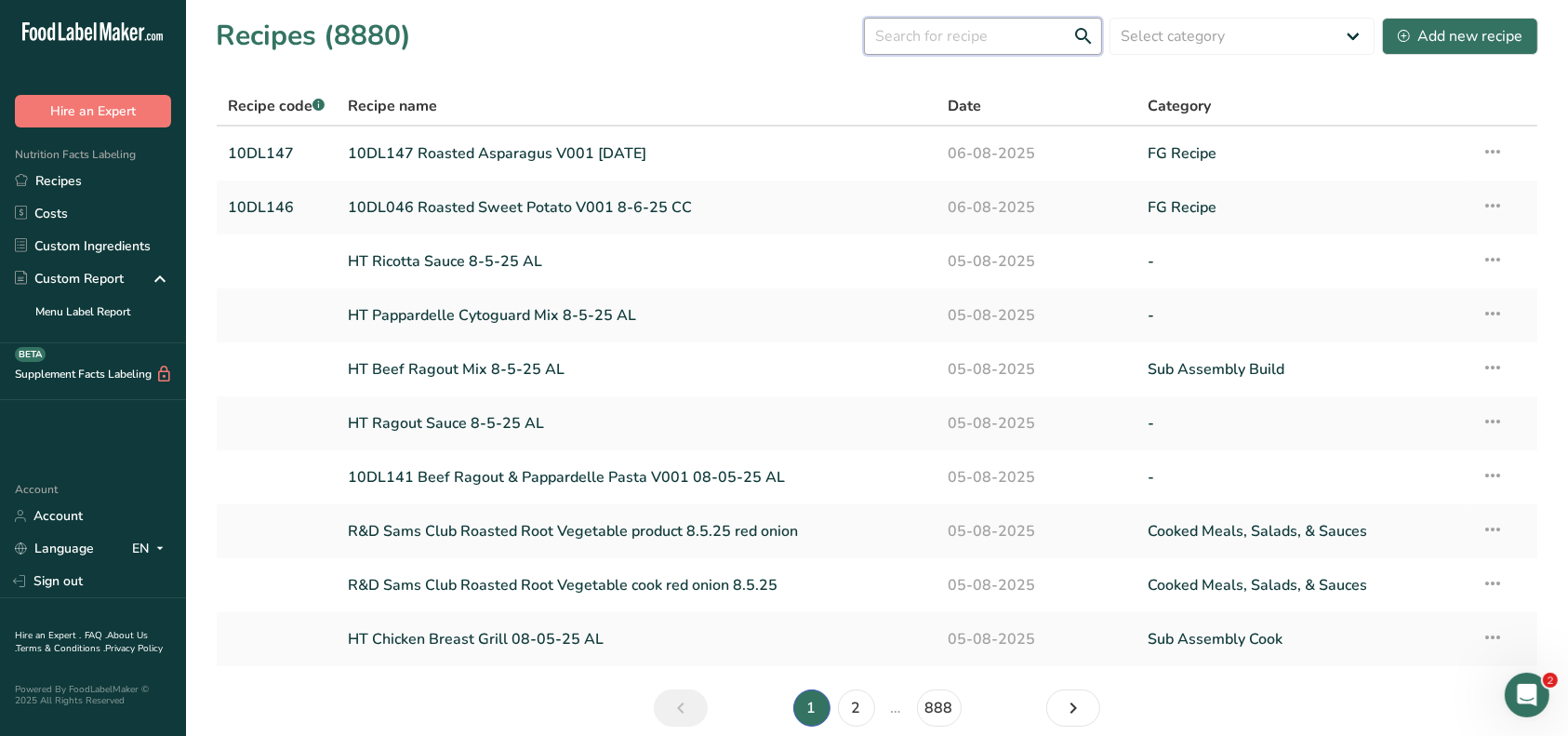click at bounding box center (983, 36) 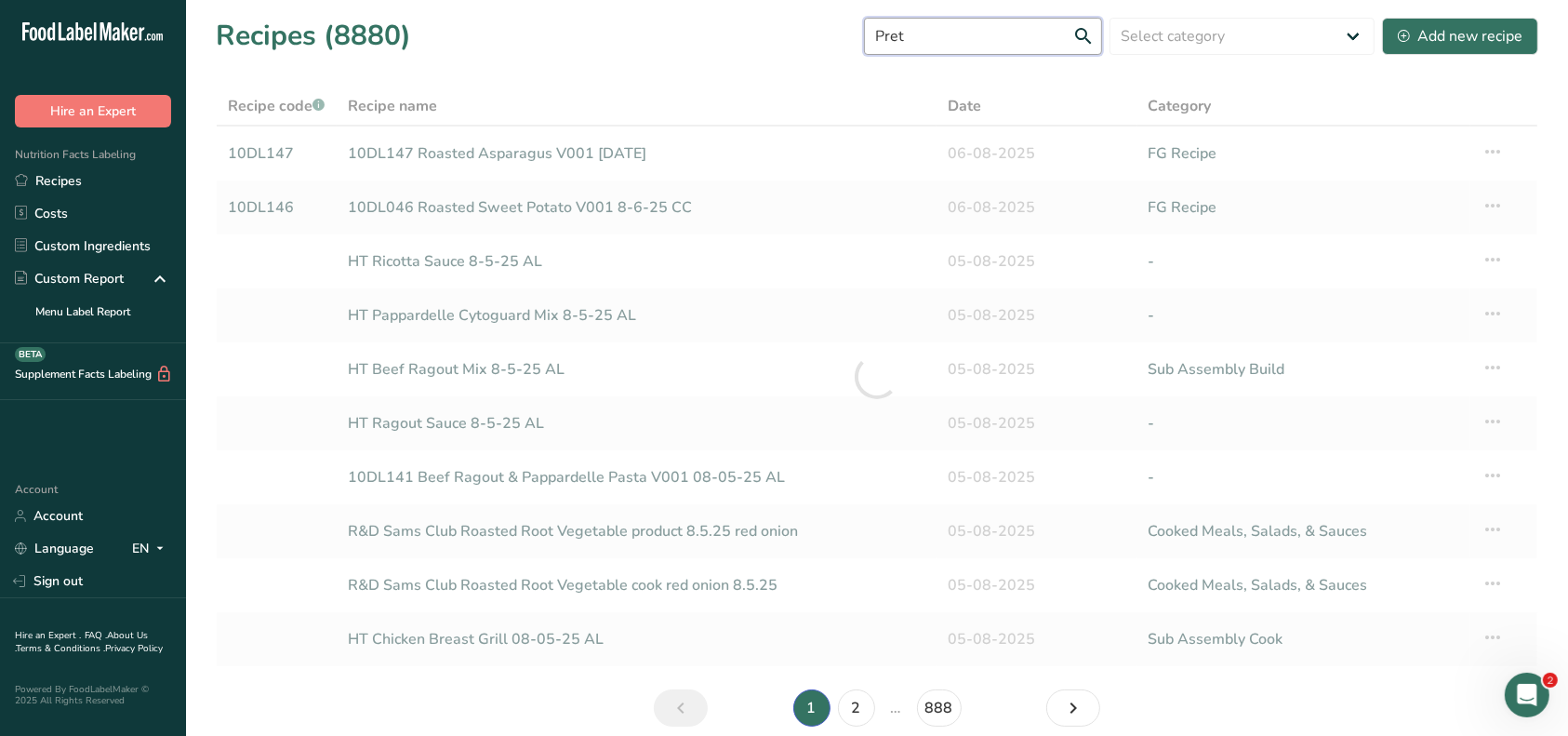 type on "Pret" 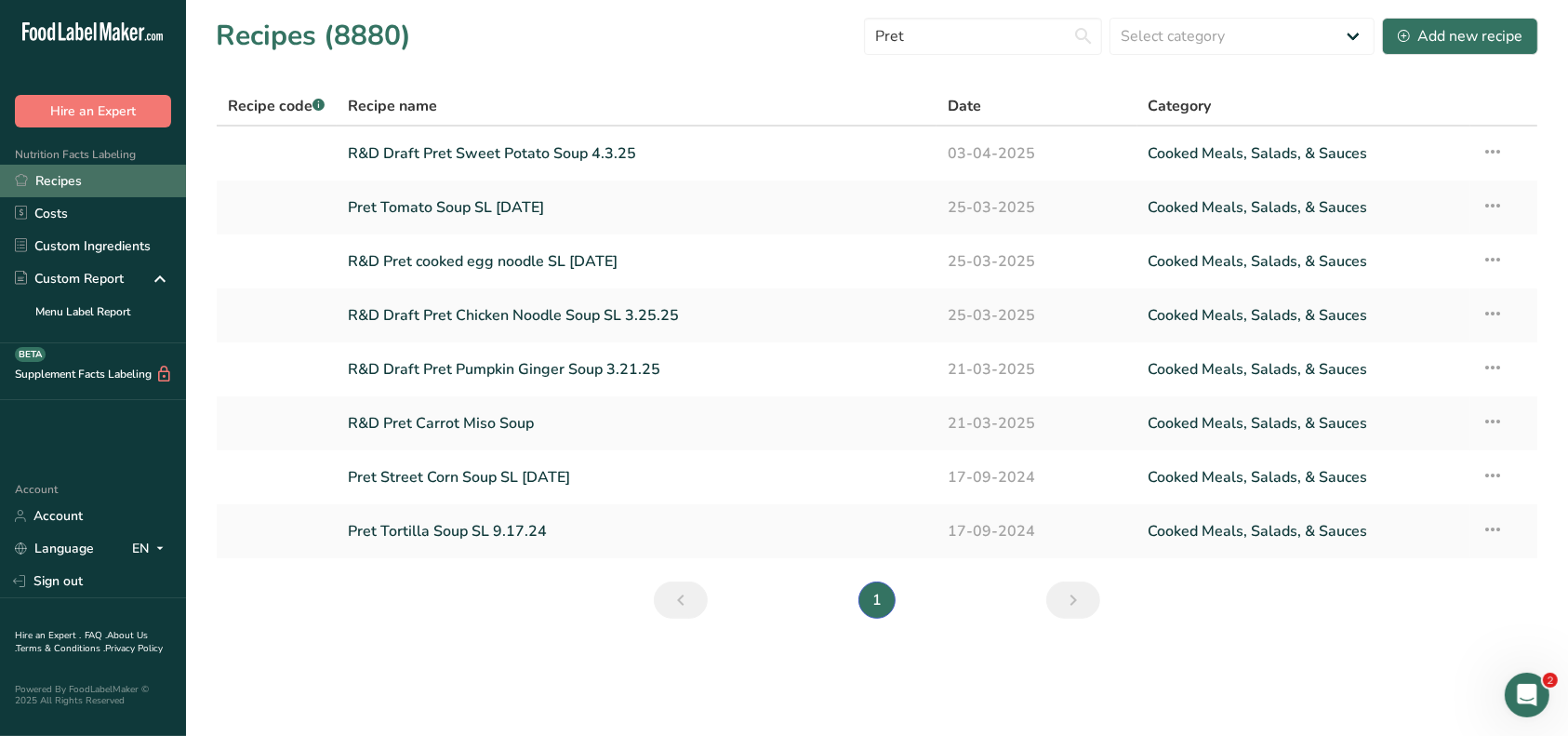 click on "Recipes" at bounding box center (93, 181) 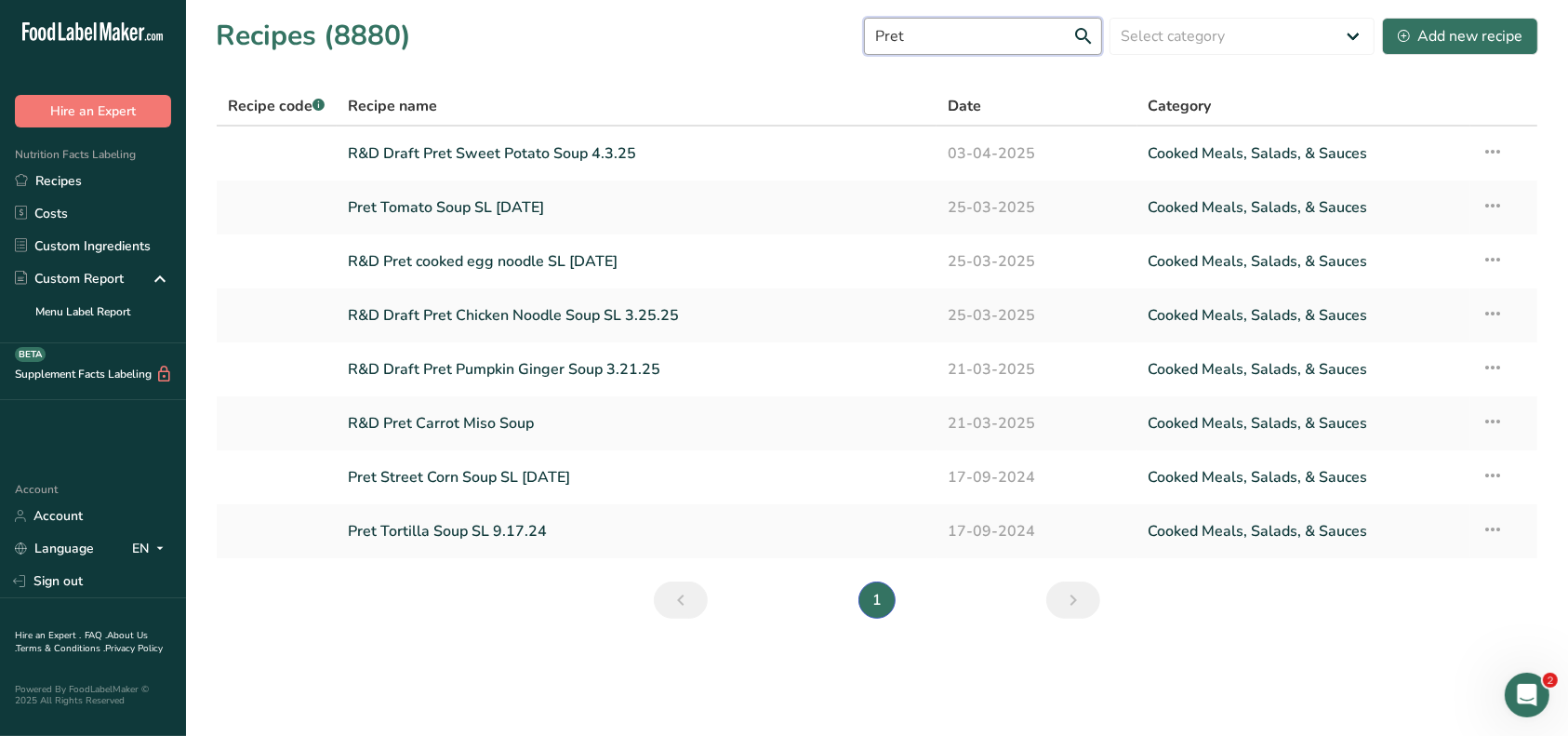 drag, startPoint x: 889, startPoint y: 33, endPoint x: 818, endPoint y: 33, distance: 71 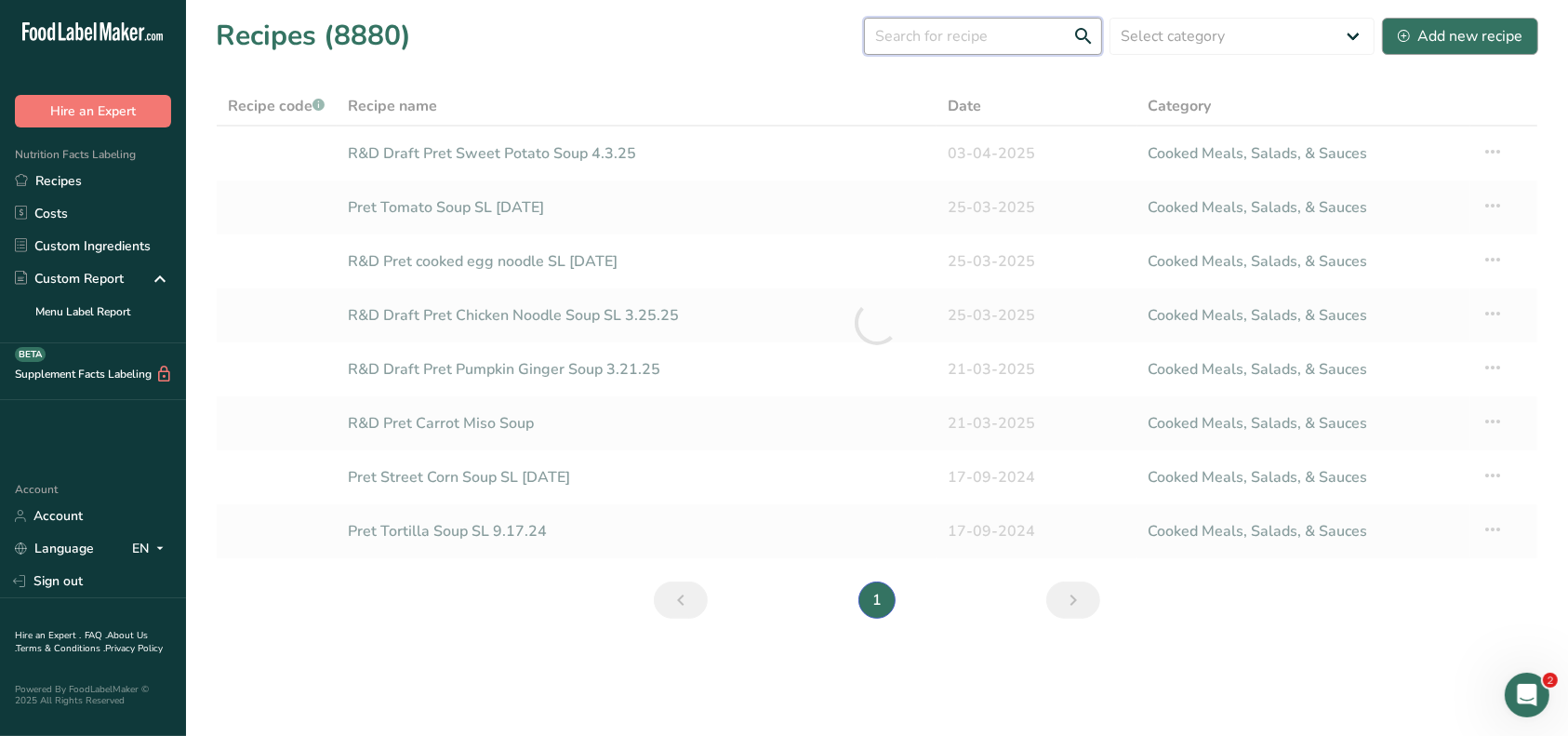 type 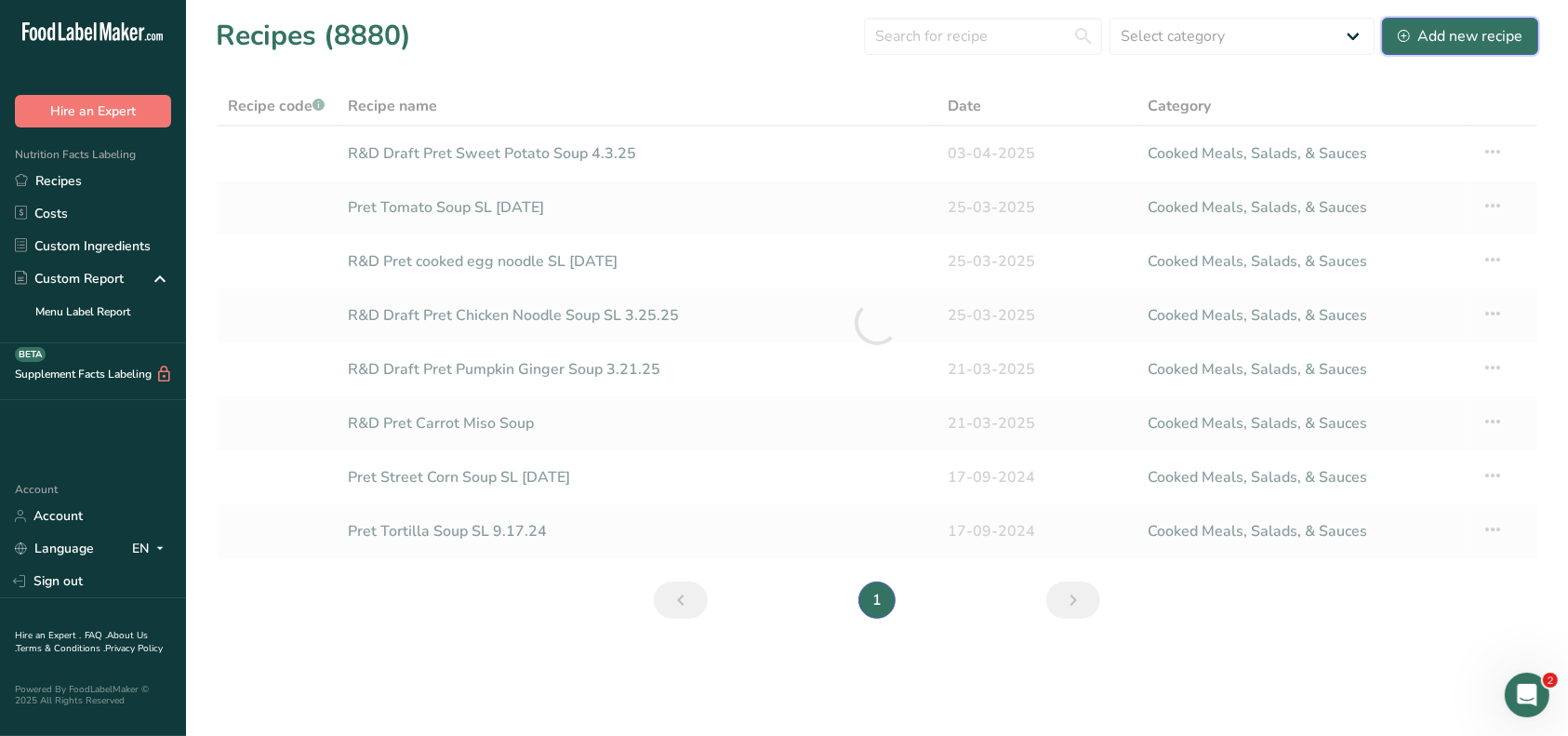 click on "Add new recipe" at bounding box center (1460, 36) 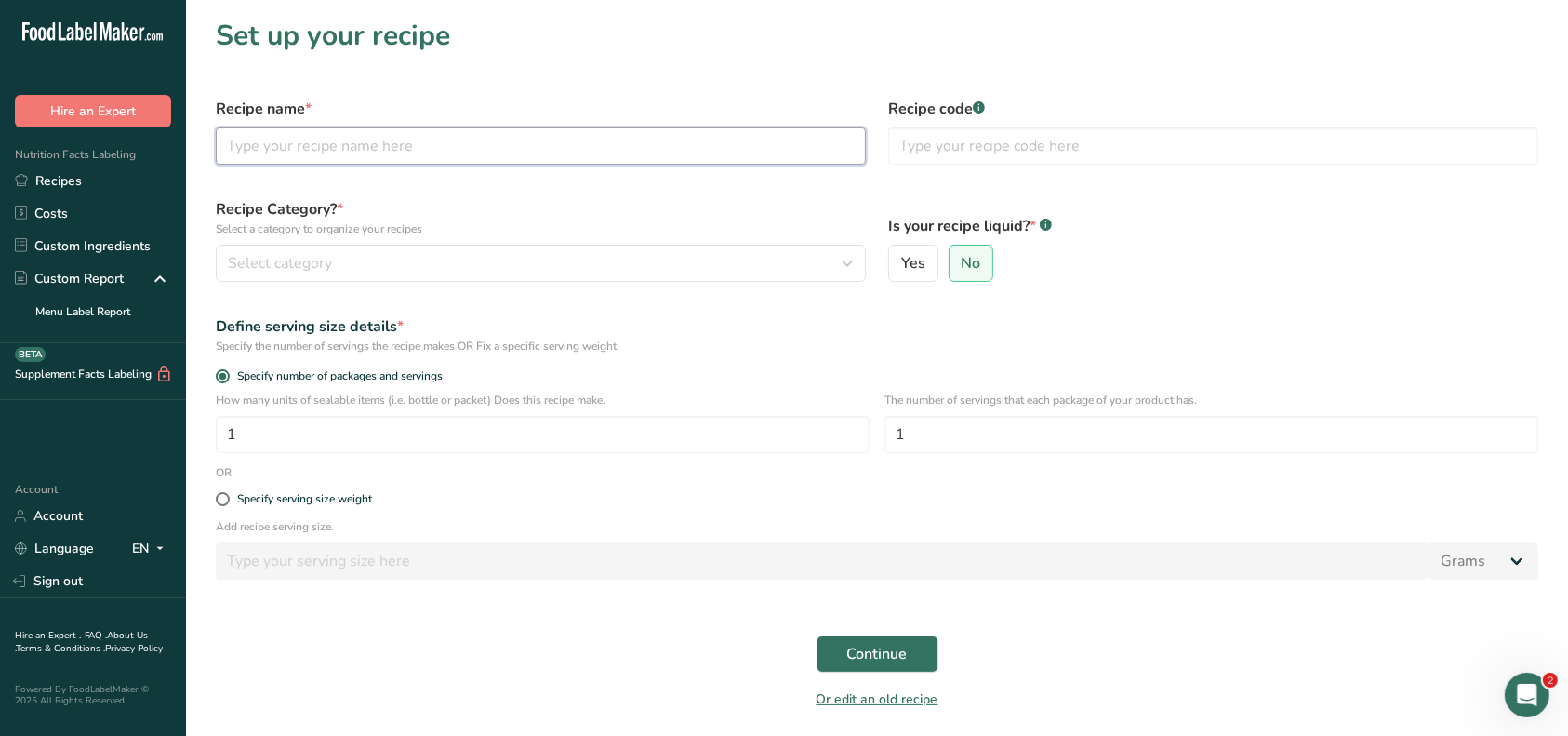 click at bounding box center (540, 146) 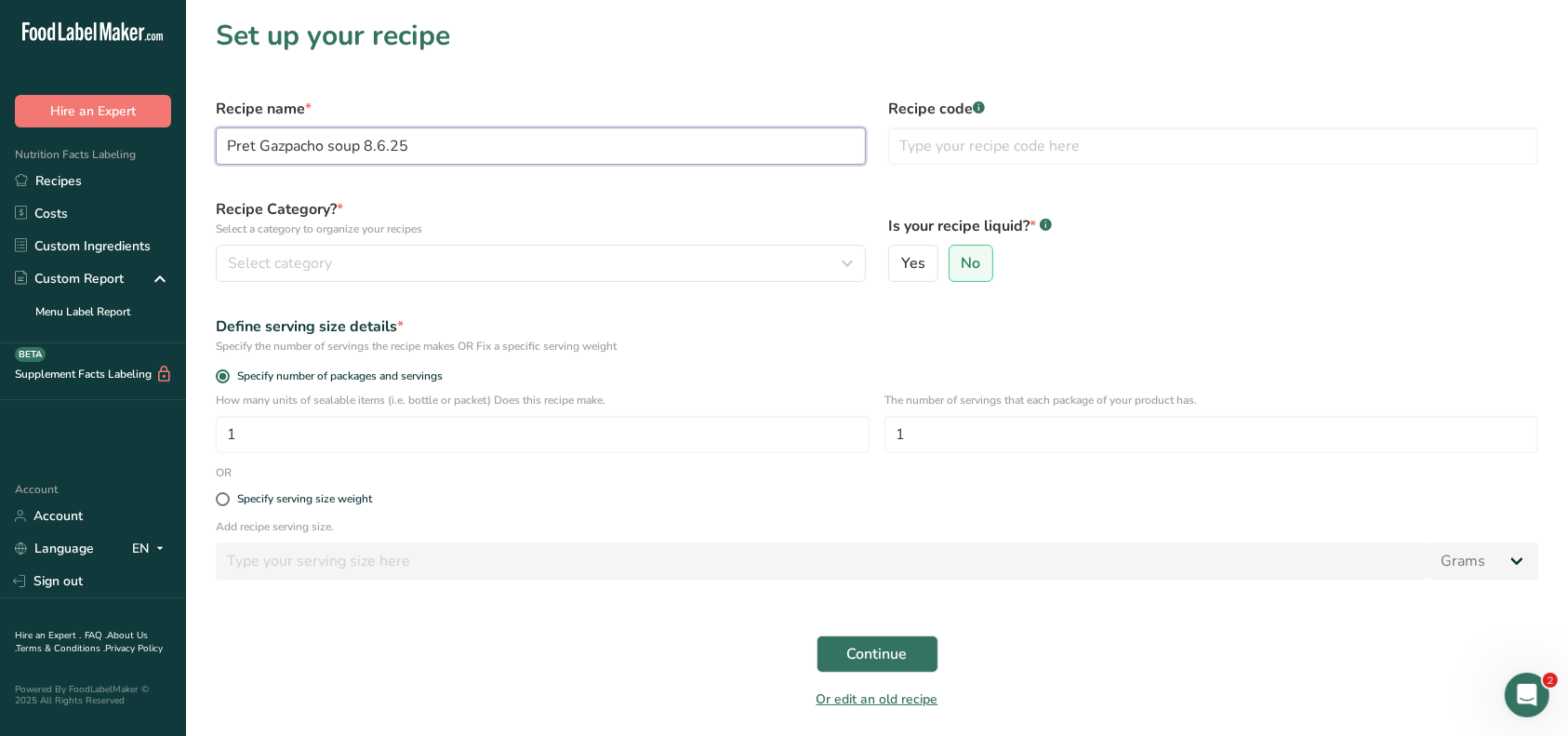 drag, startPoint x: 224, startPoint y: 145, endPoint x: 238, endPoint y: 153, distance: 16 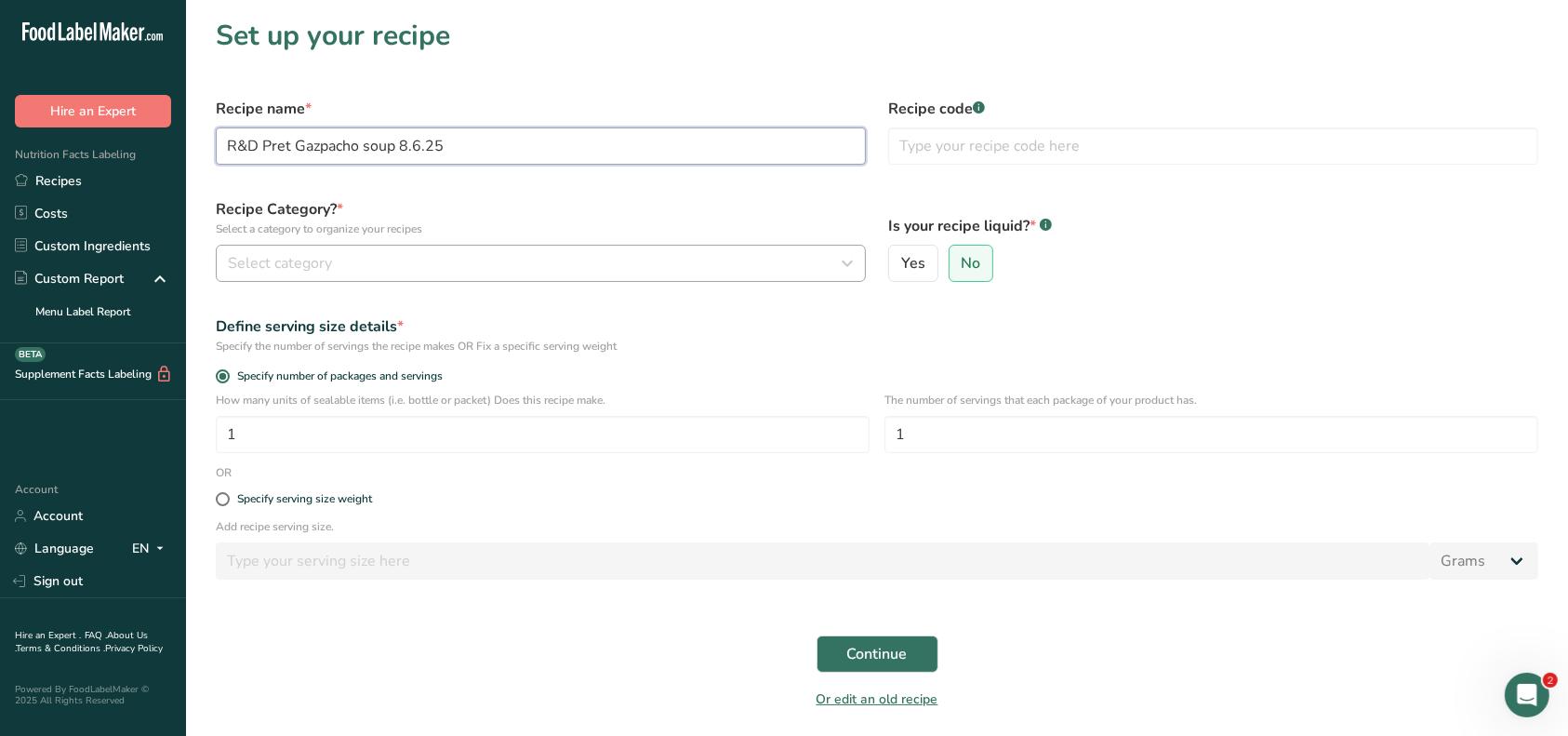 type on "R&D Pret Gazpacho soup 8.6.25" 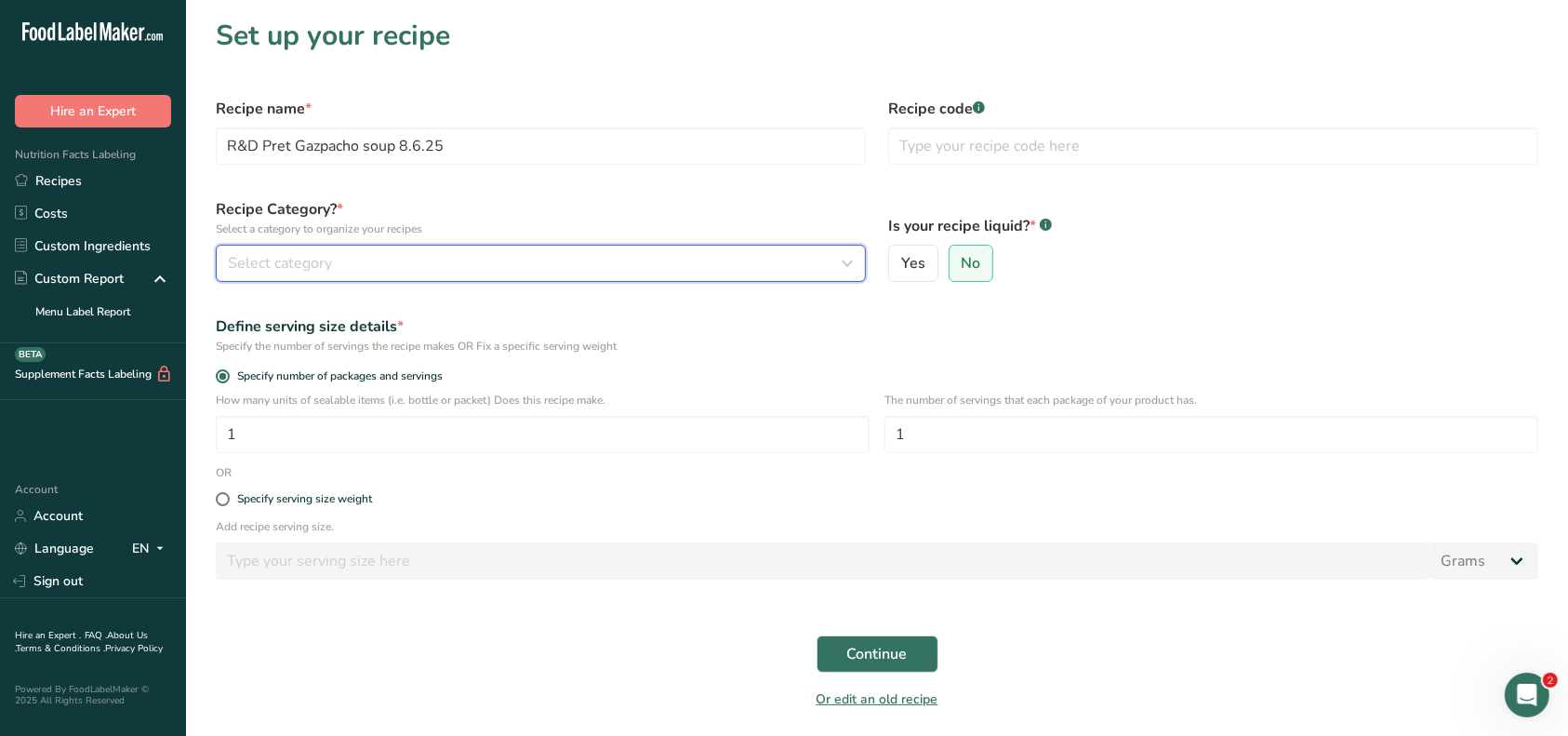 click on "Select category" at bounding box center (280, 263) 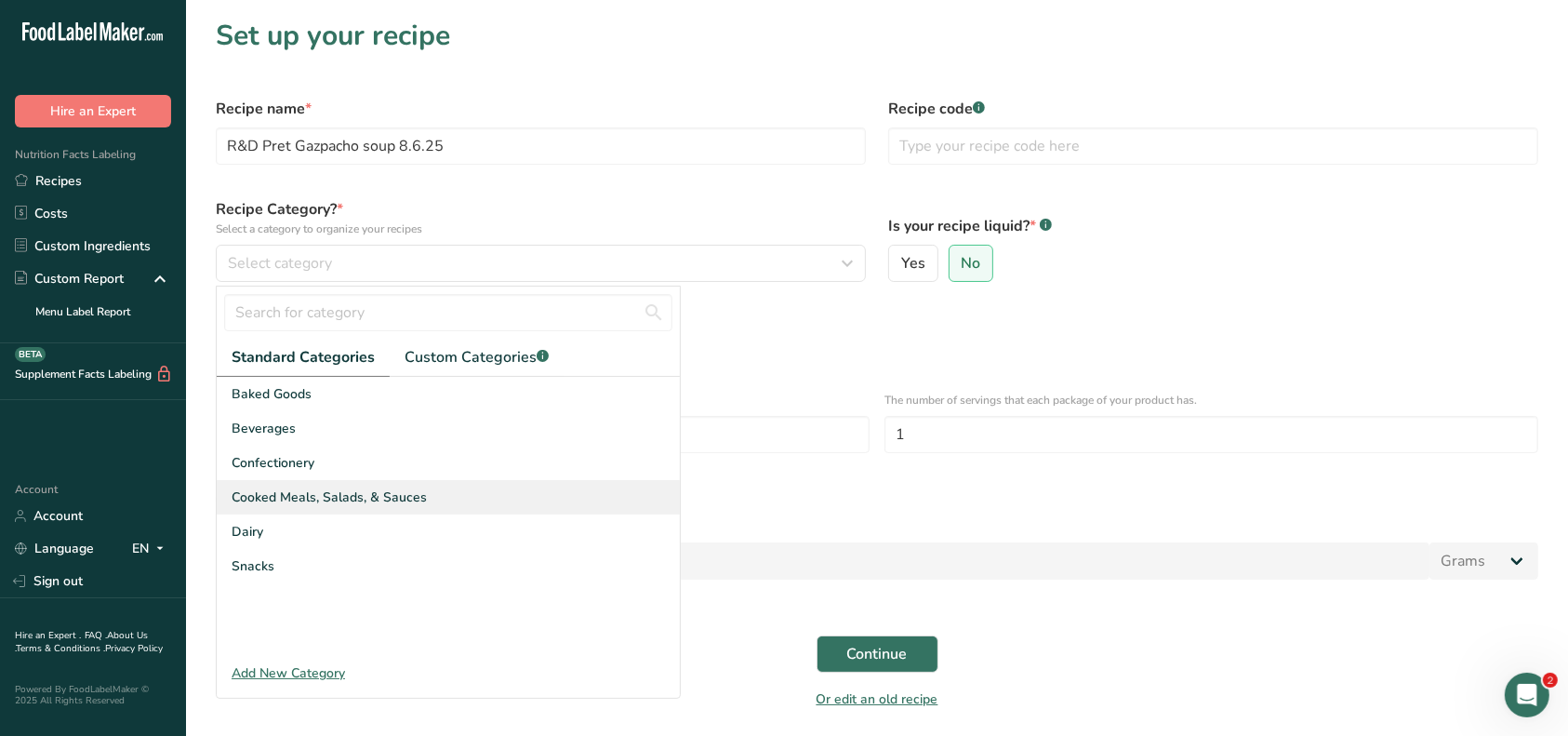 click on "Cooked Meals, Salads, & Sauces" at bounding box center [329, 497] 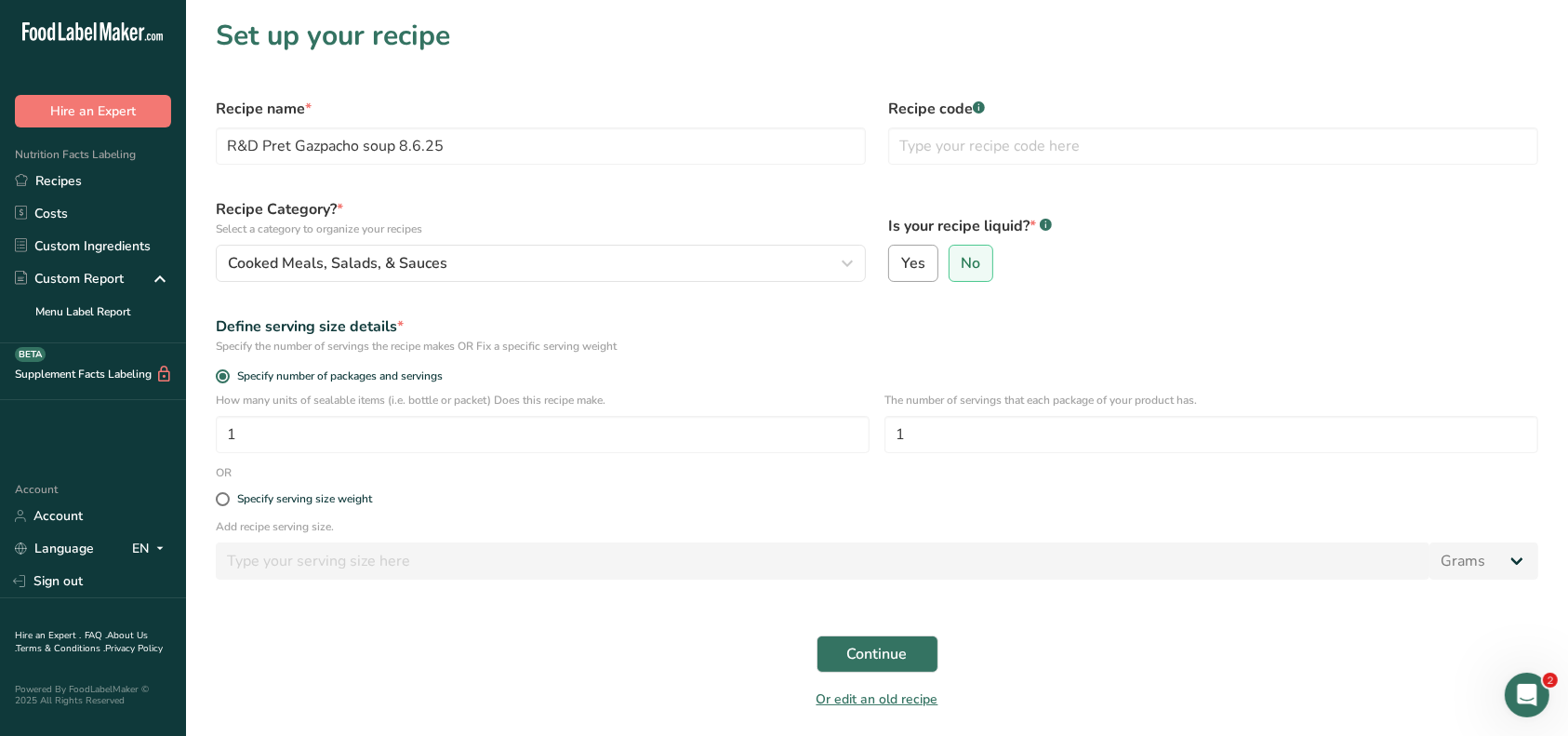 click on "Yes" at bounding box center (913, 263) 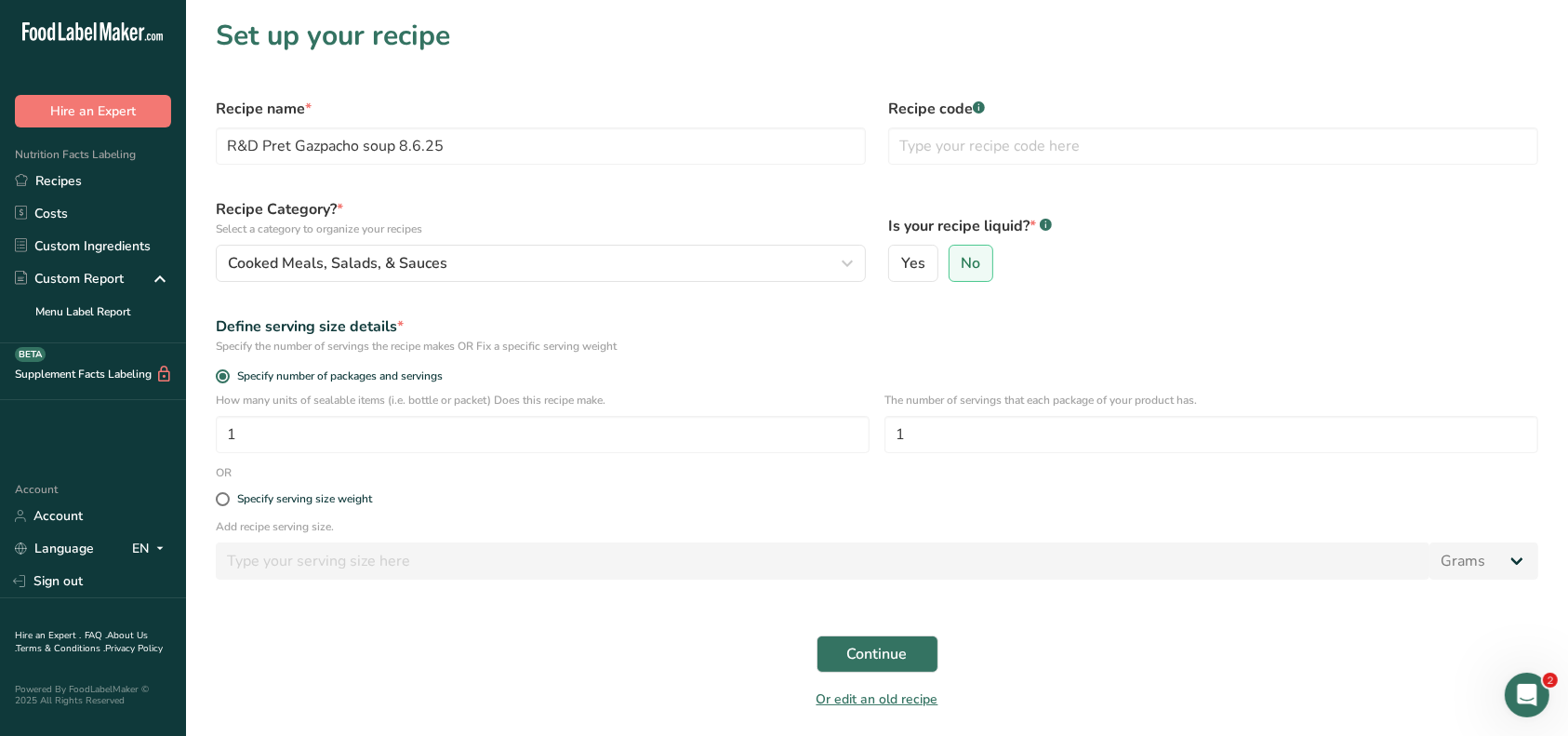 select on "22" 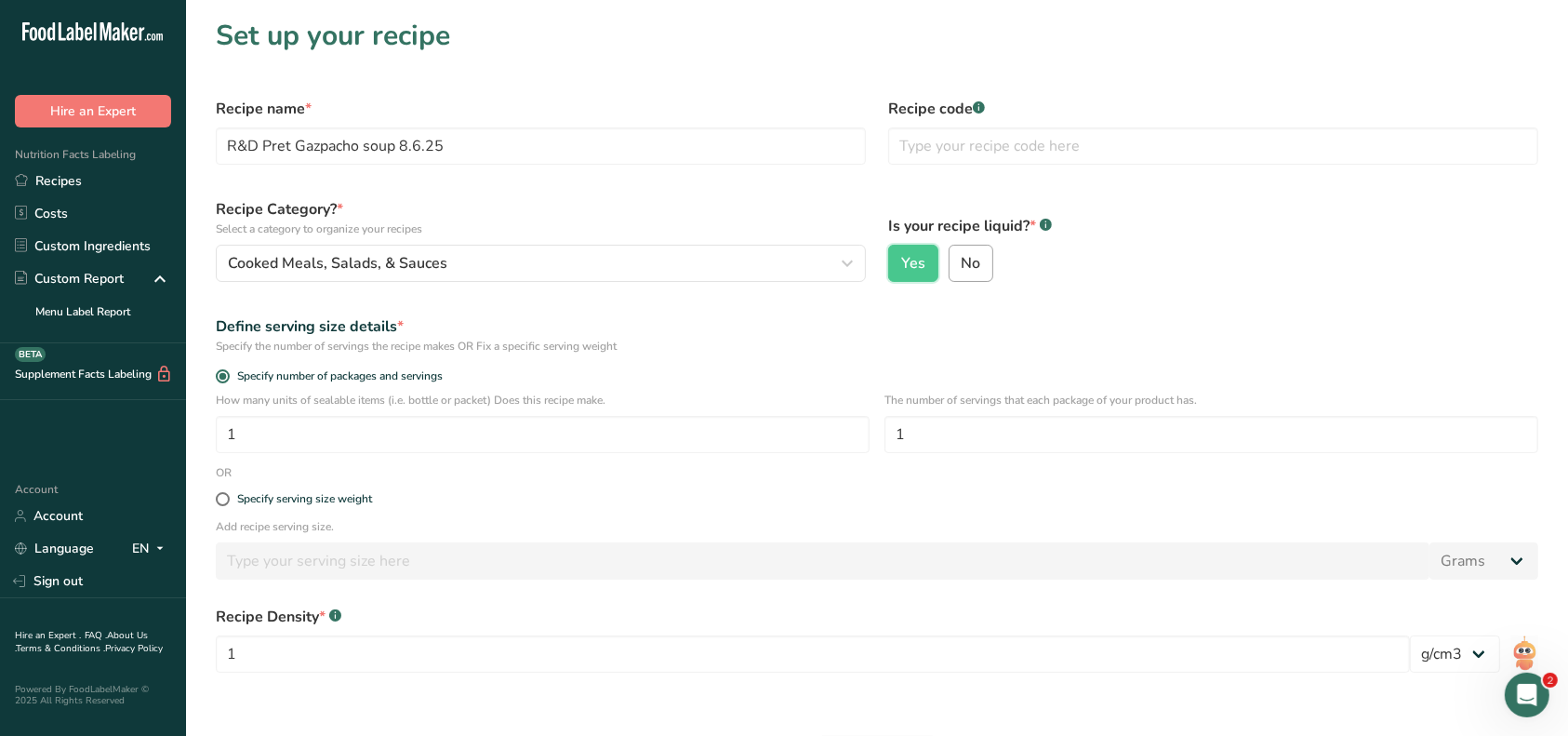 click on "No" at bounding box center (970, 263) 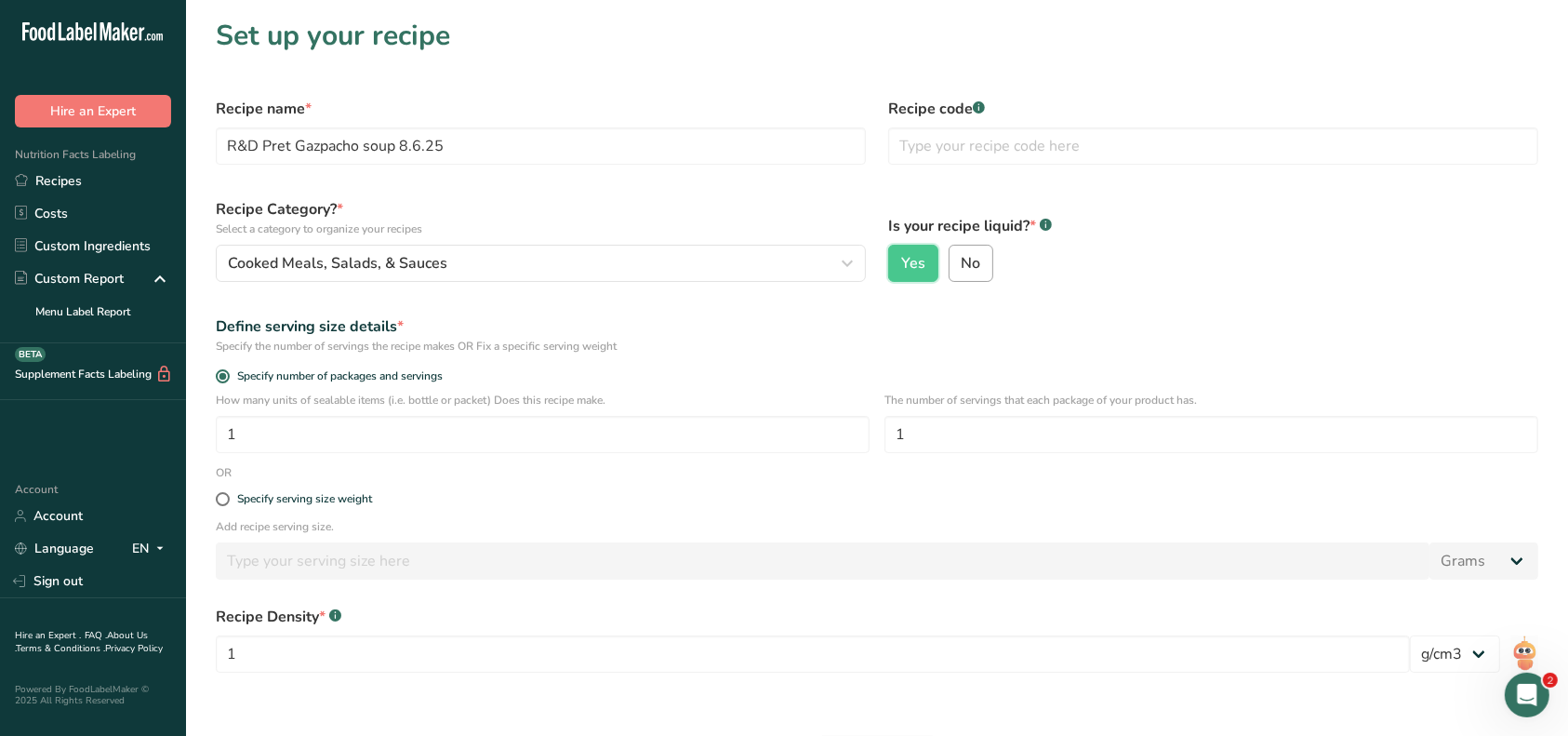 click on "No" at bounding box center [955, 263] 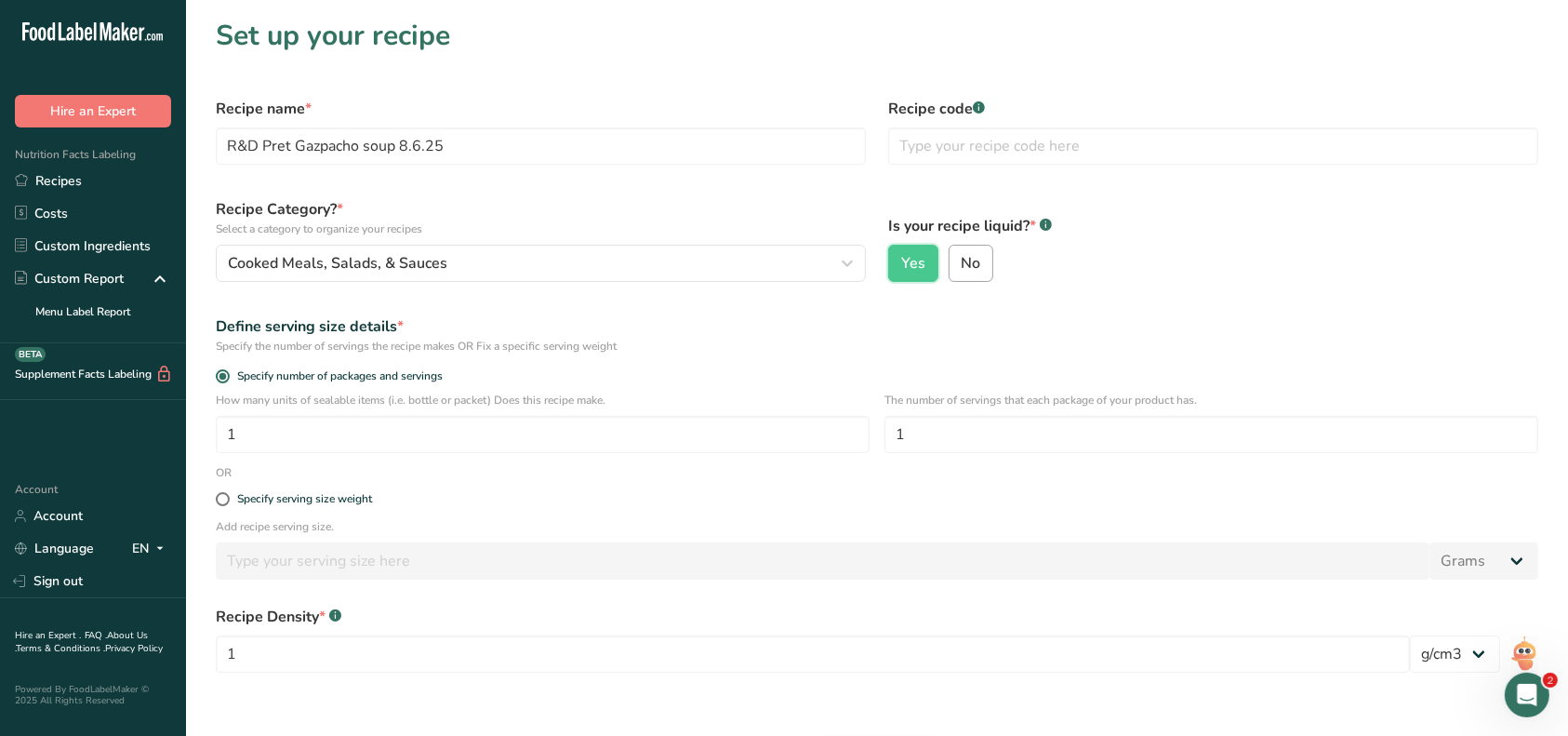radio on "true" 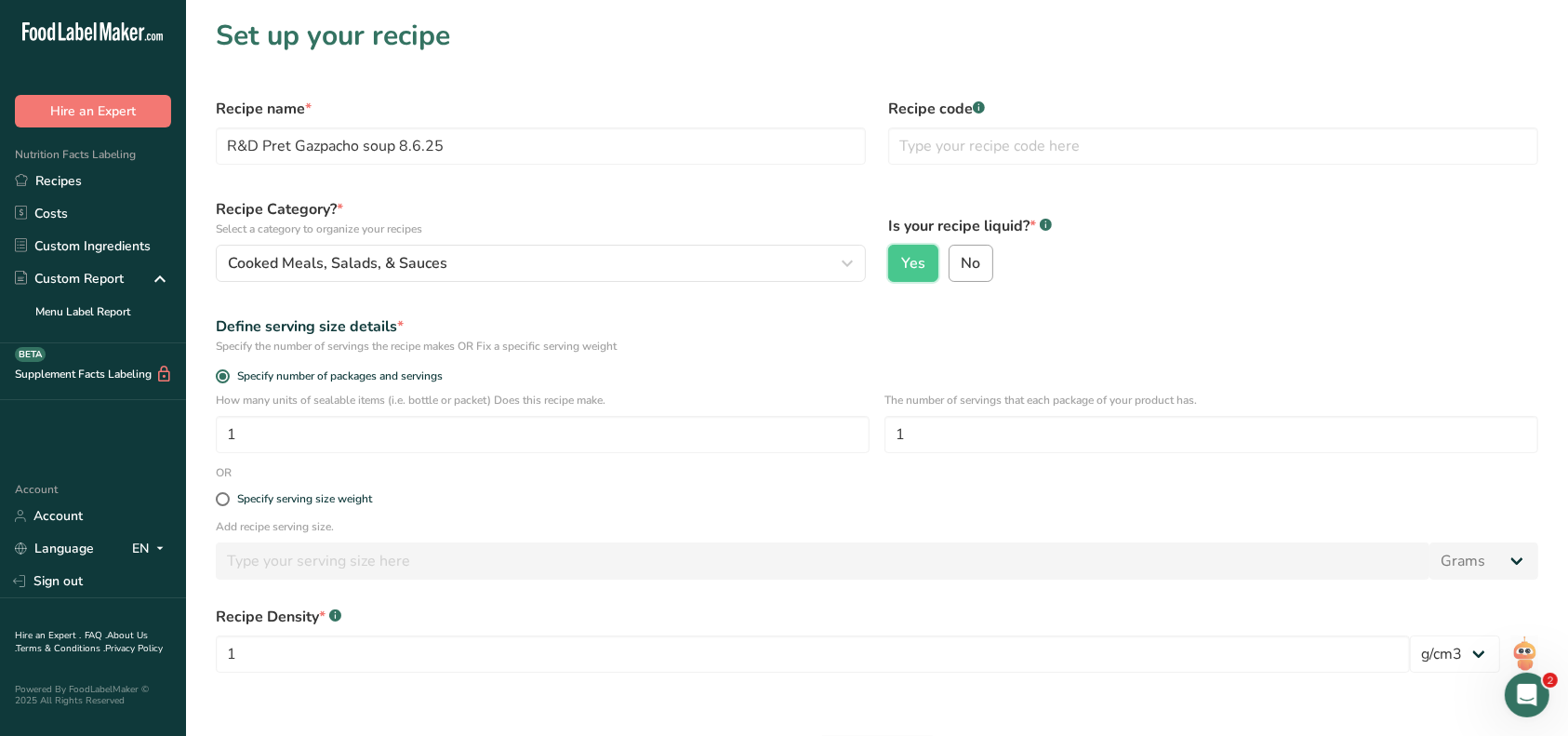 radio on "false" 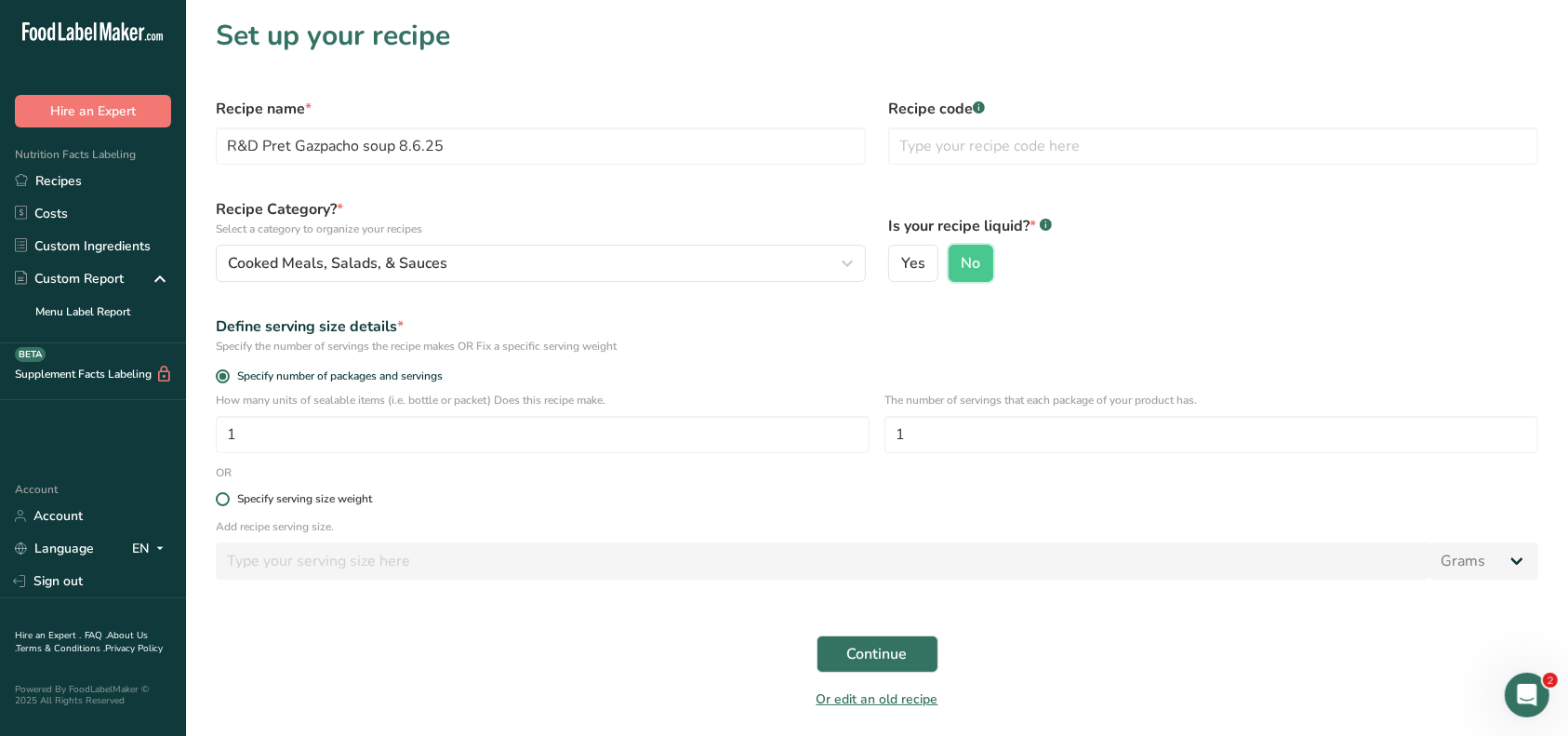 click at bounding box center (222, 499) 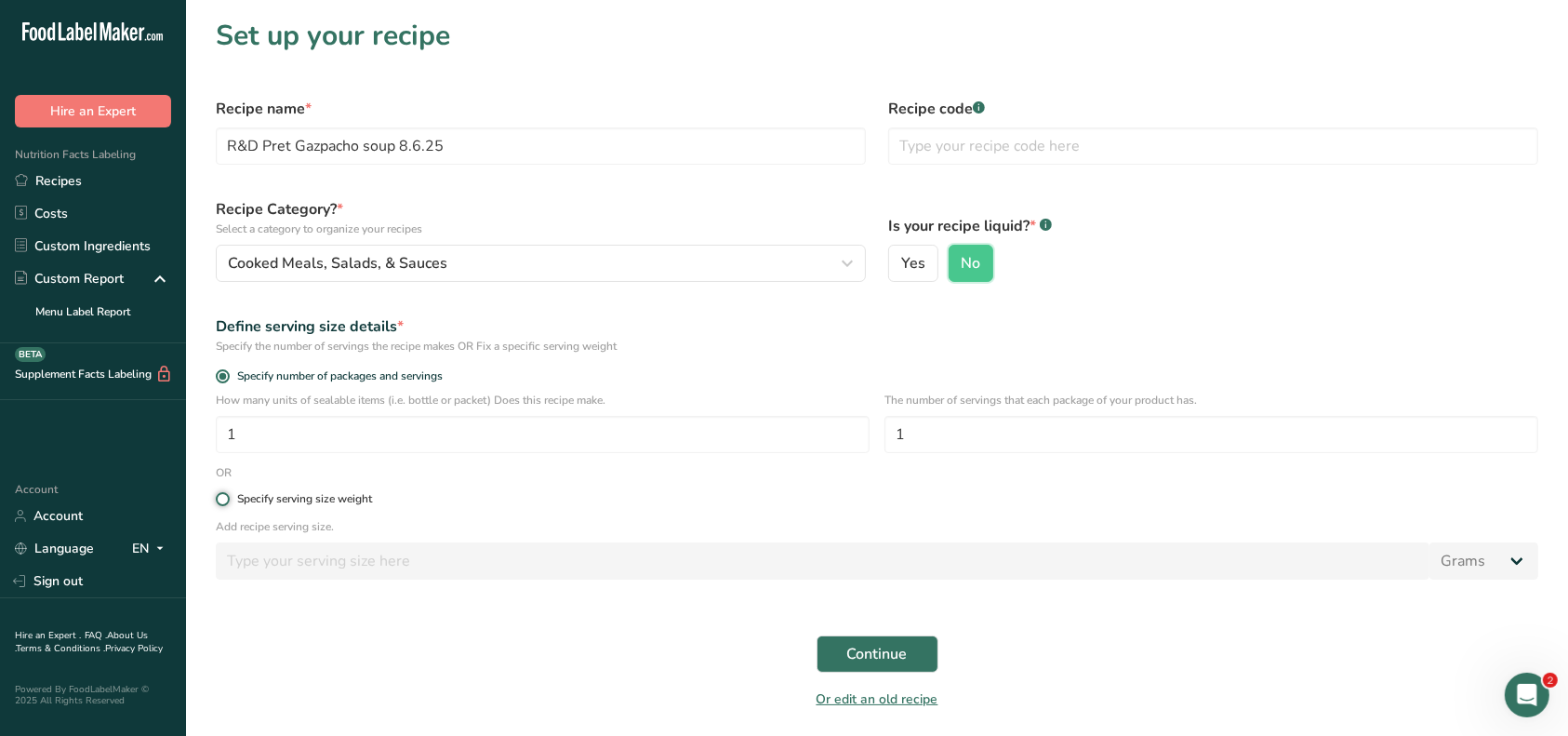 click on "Specify serving size weight" at bounding box center [221, 499] 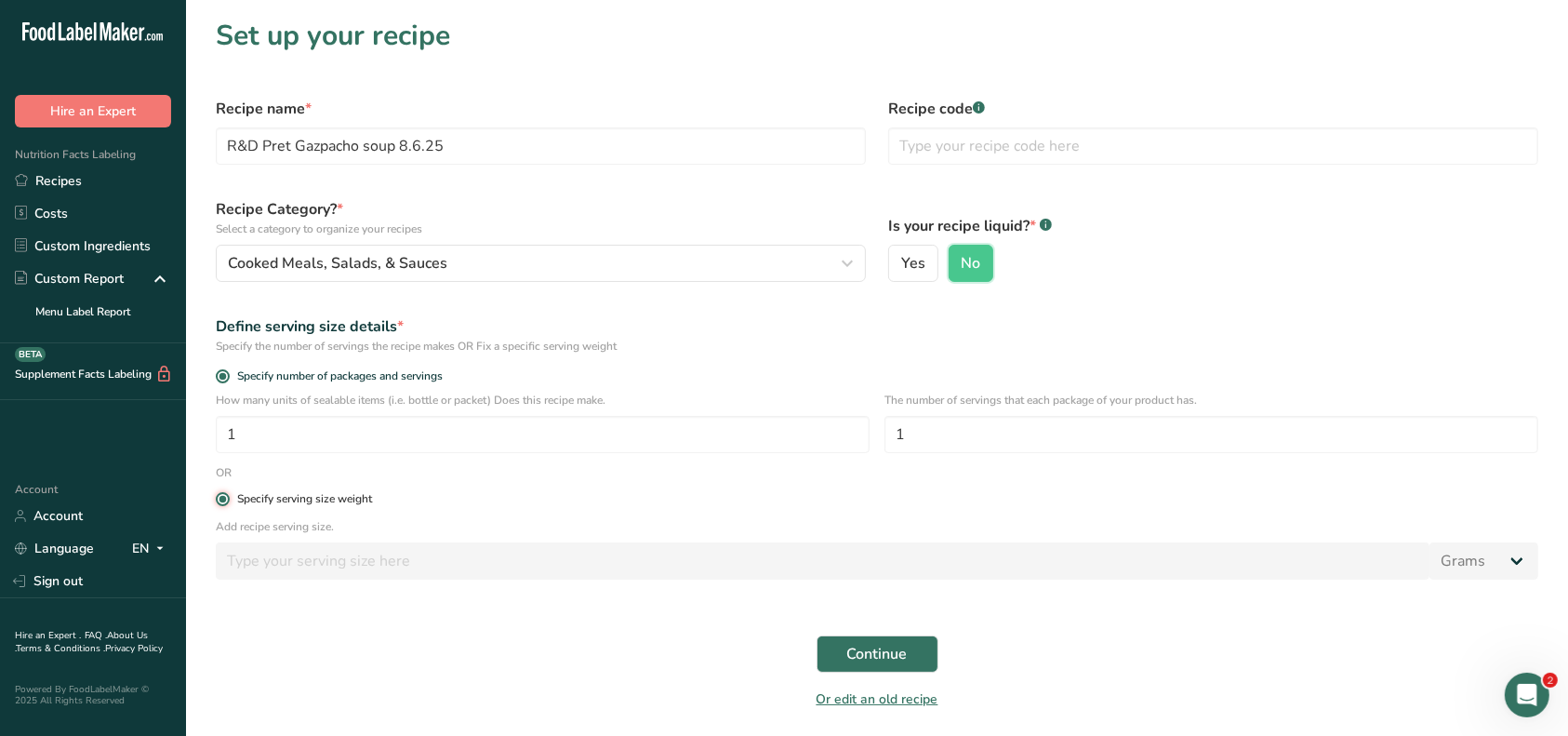 radio on "false" 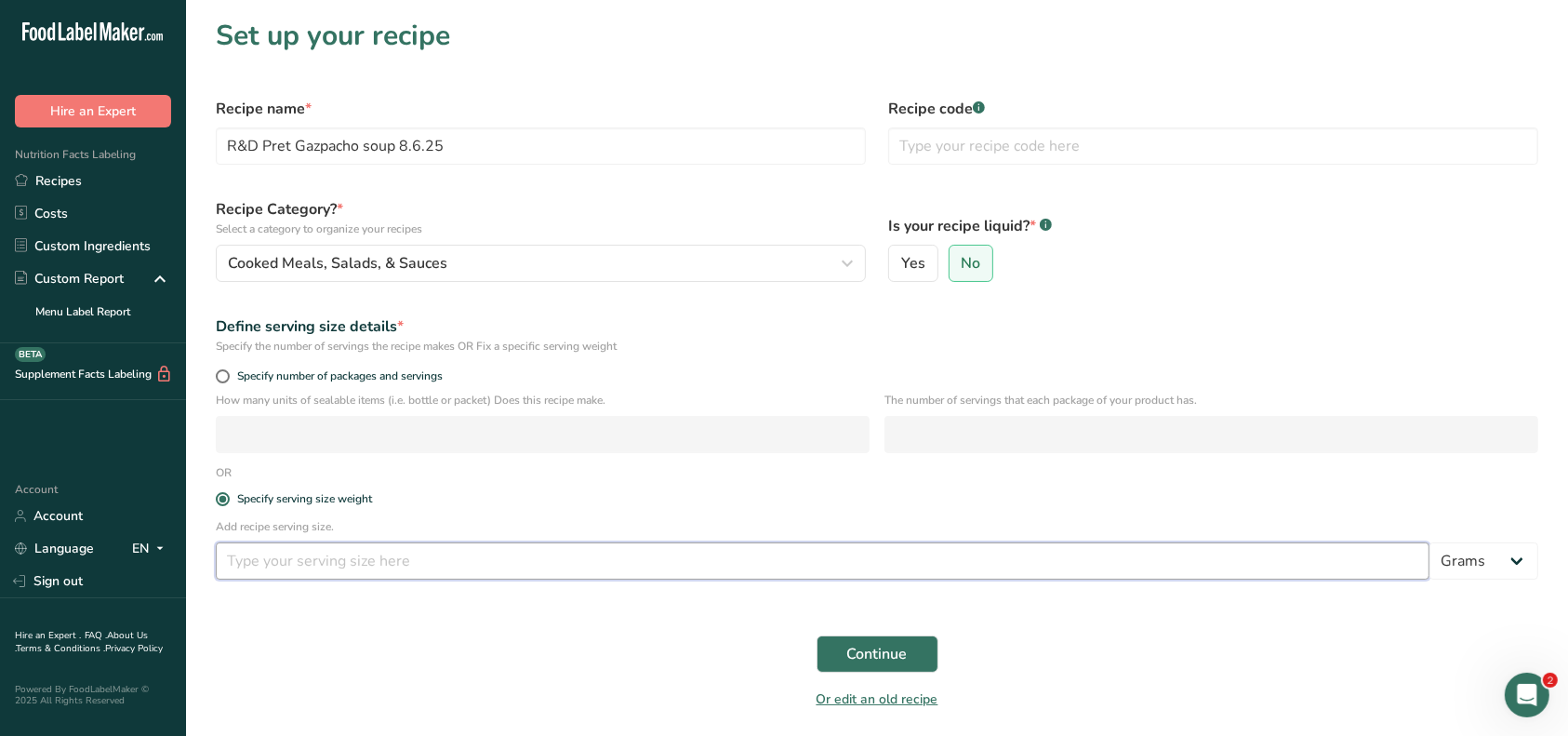 click at bounding box center [822, 561] 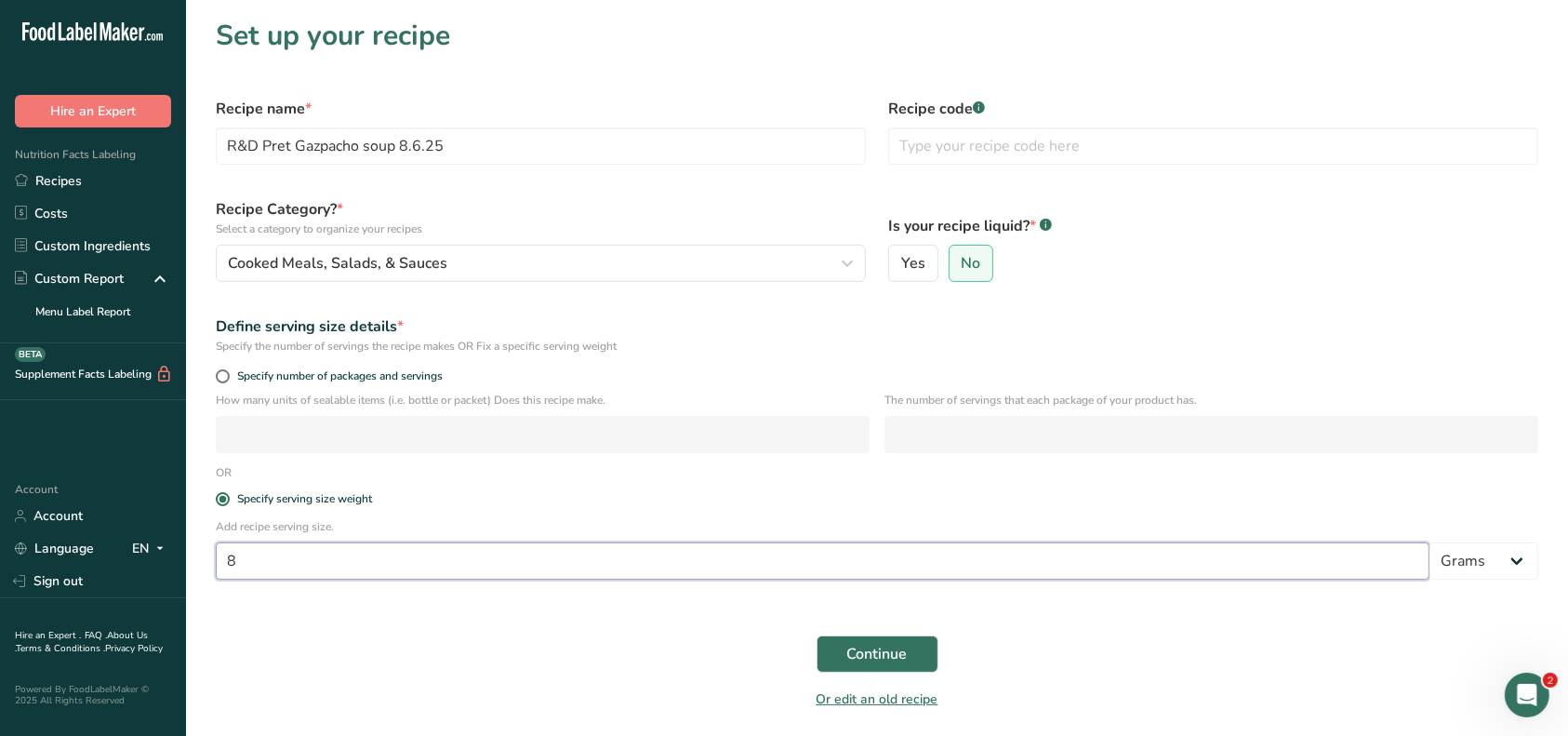 type on "8" 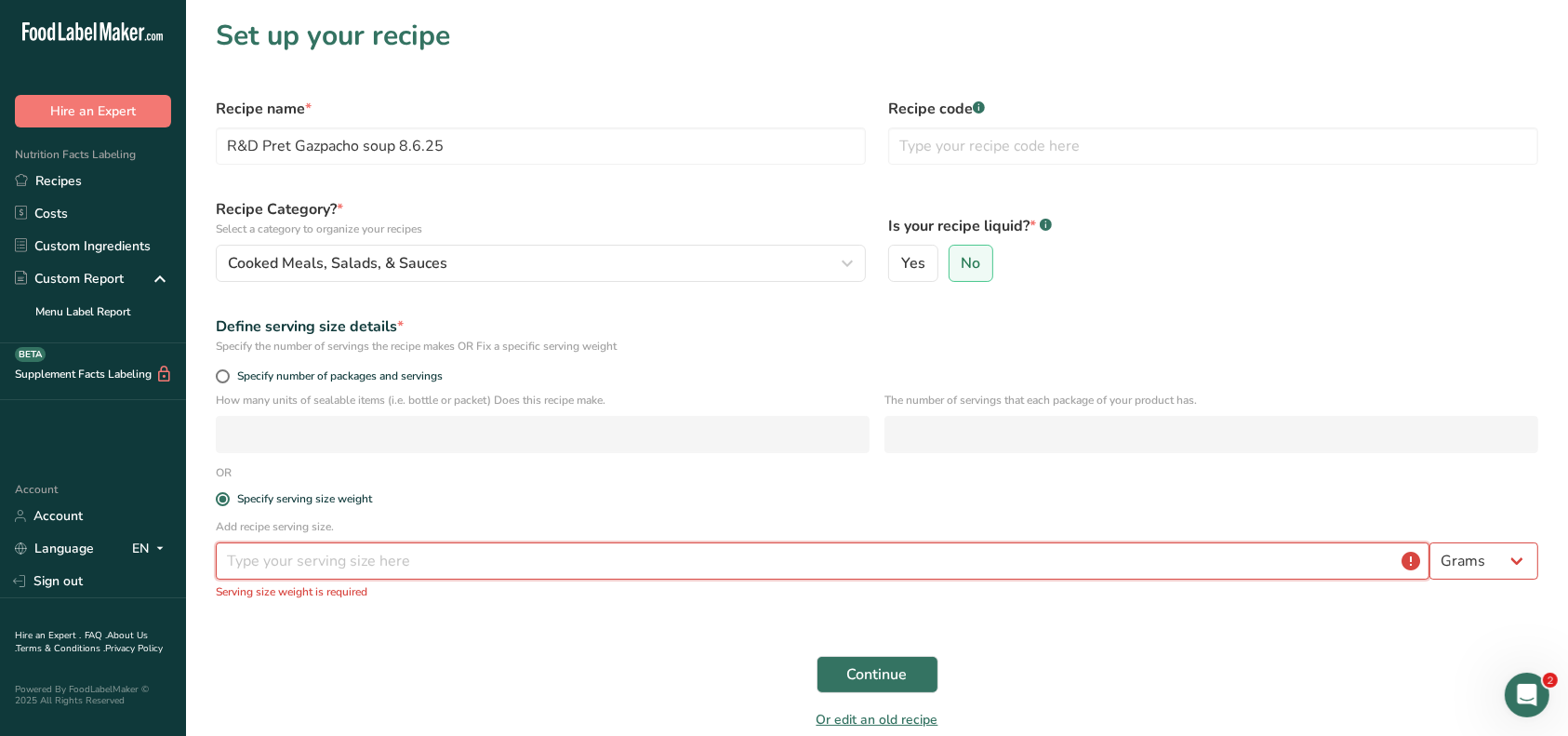 type on "1" 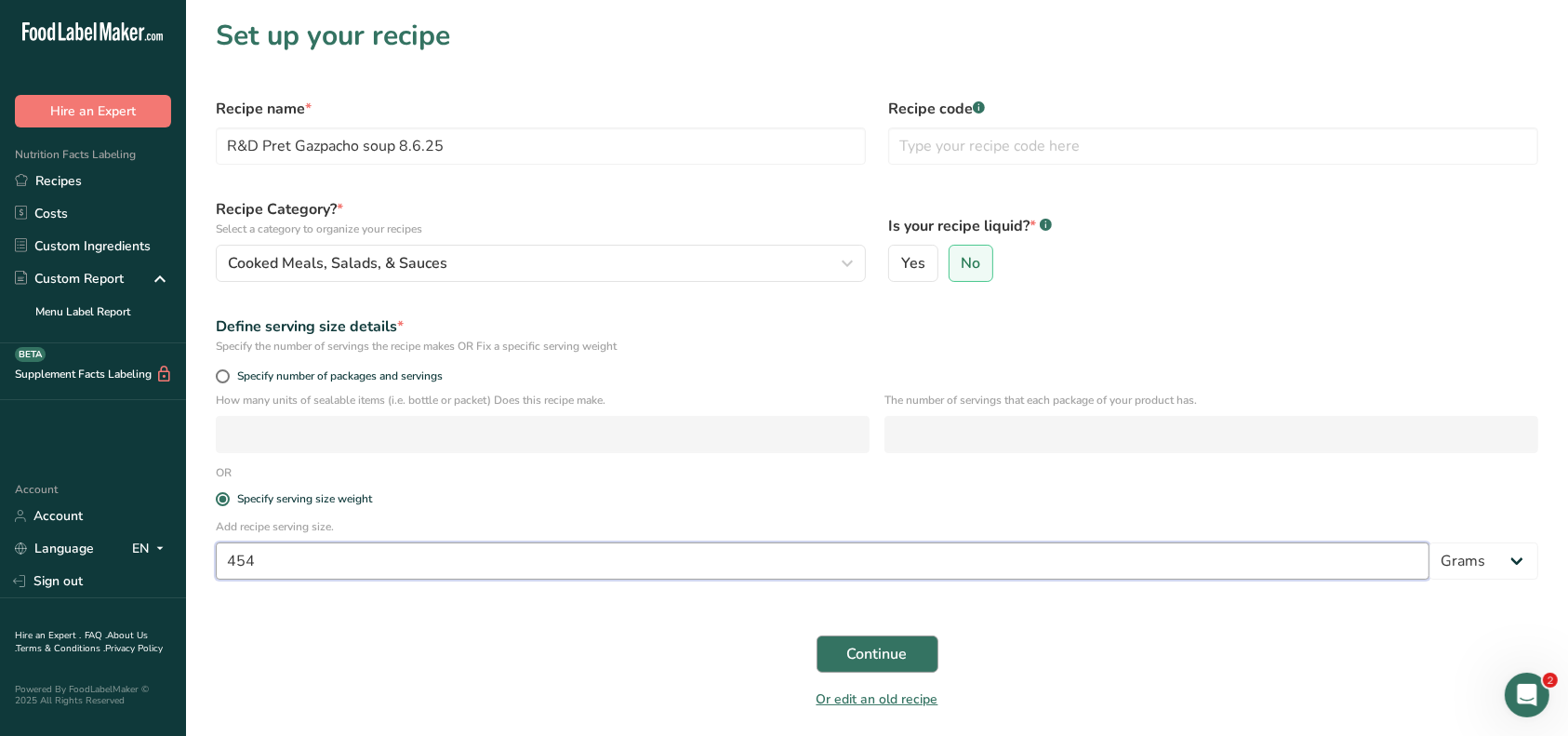 type on "454" 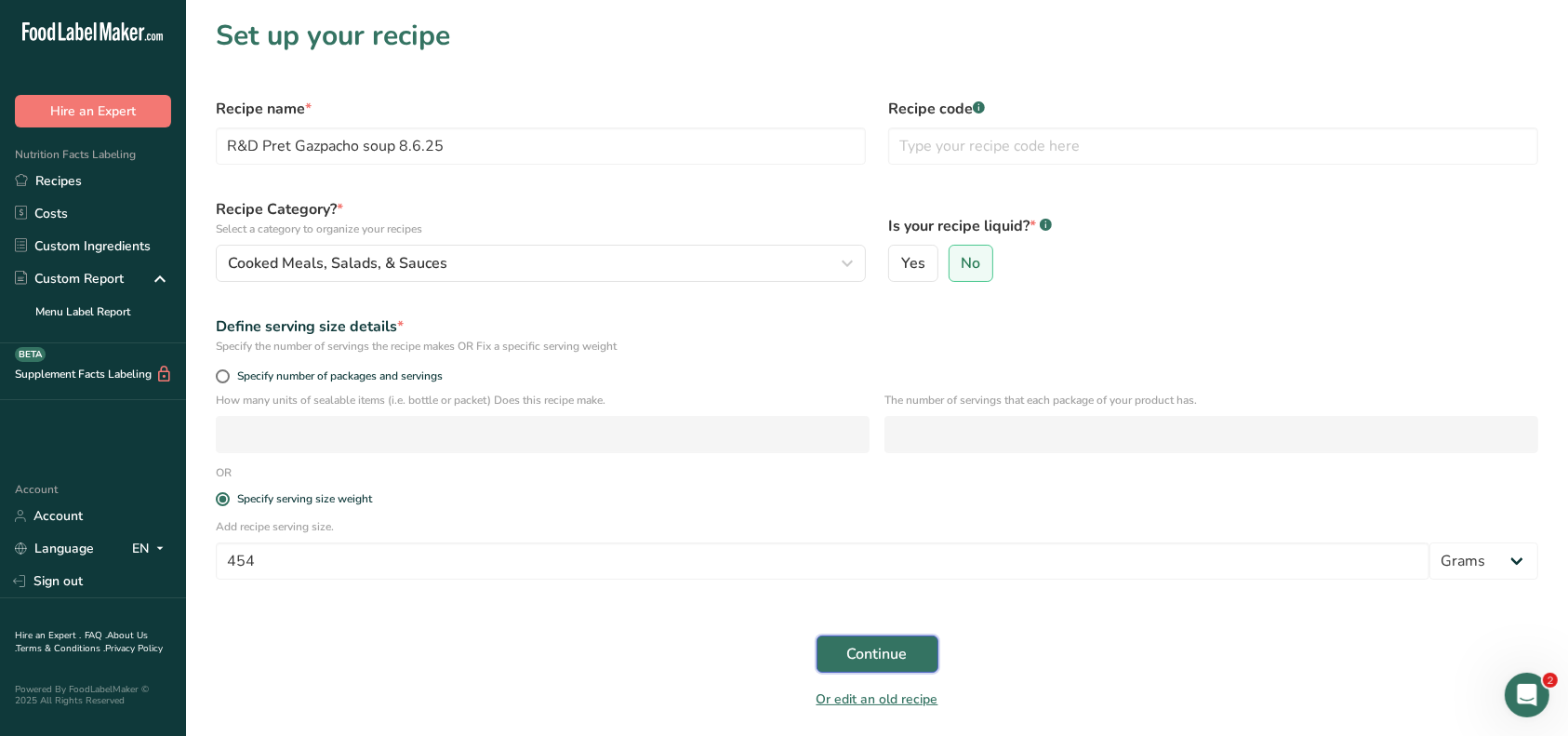 click on "Continue" at bounding box center [877, 654] 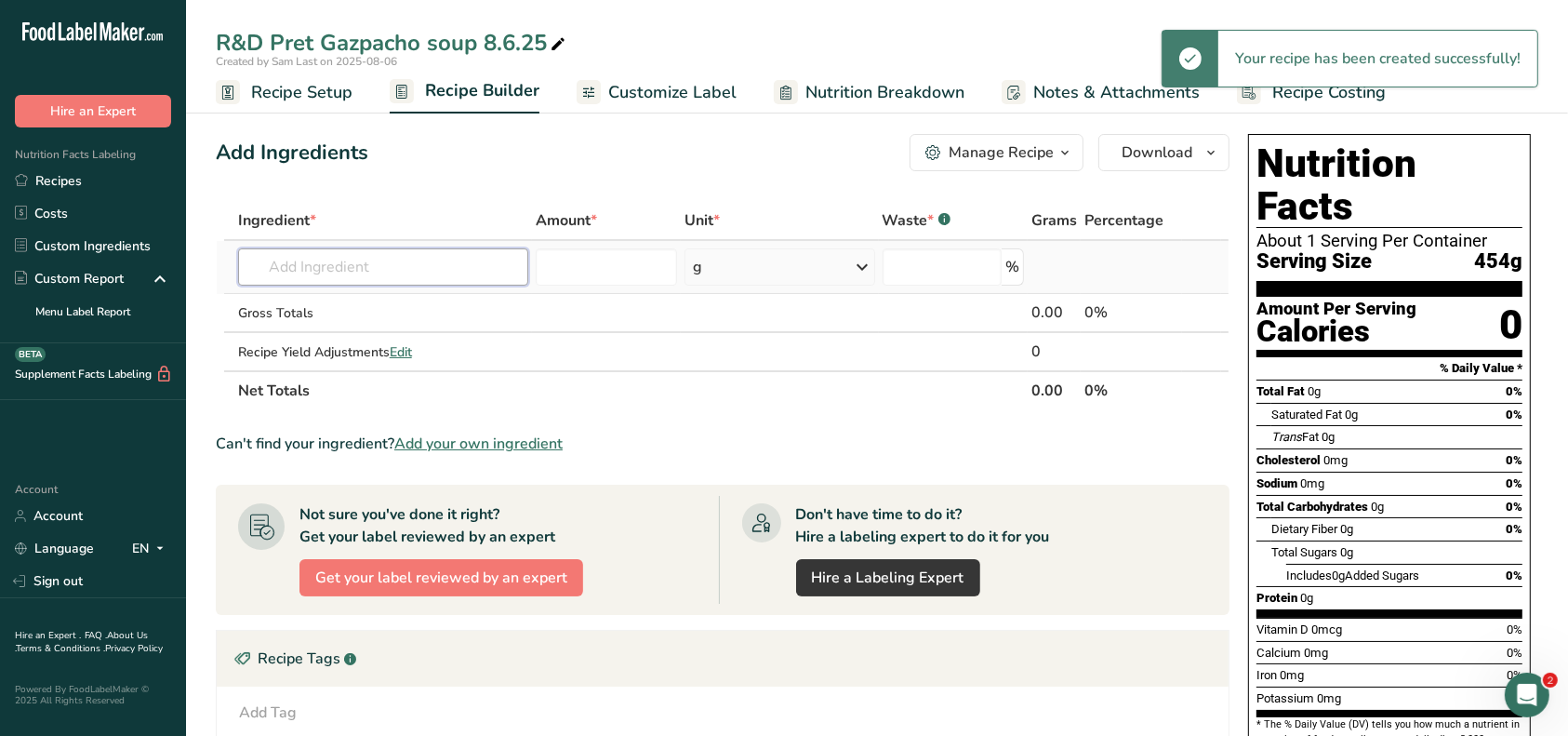 click at bounding box center (383, 267) 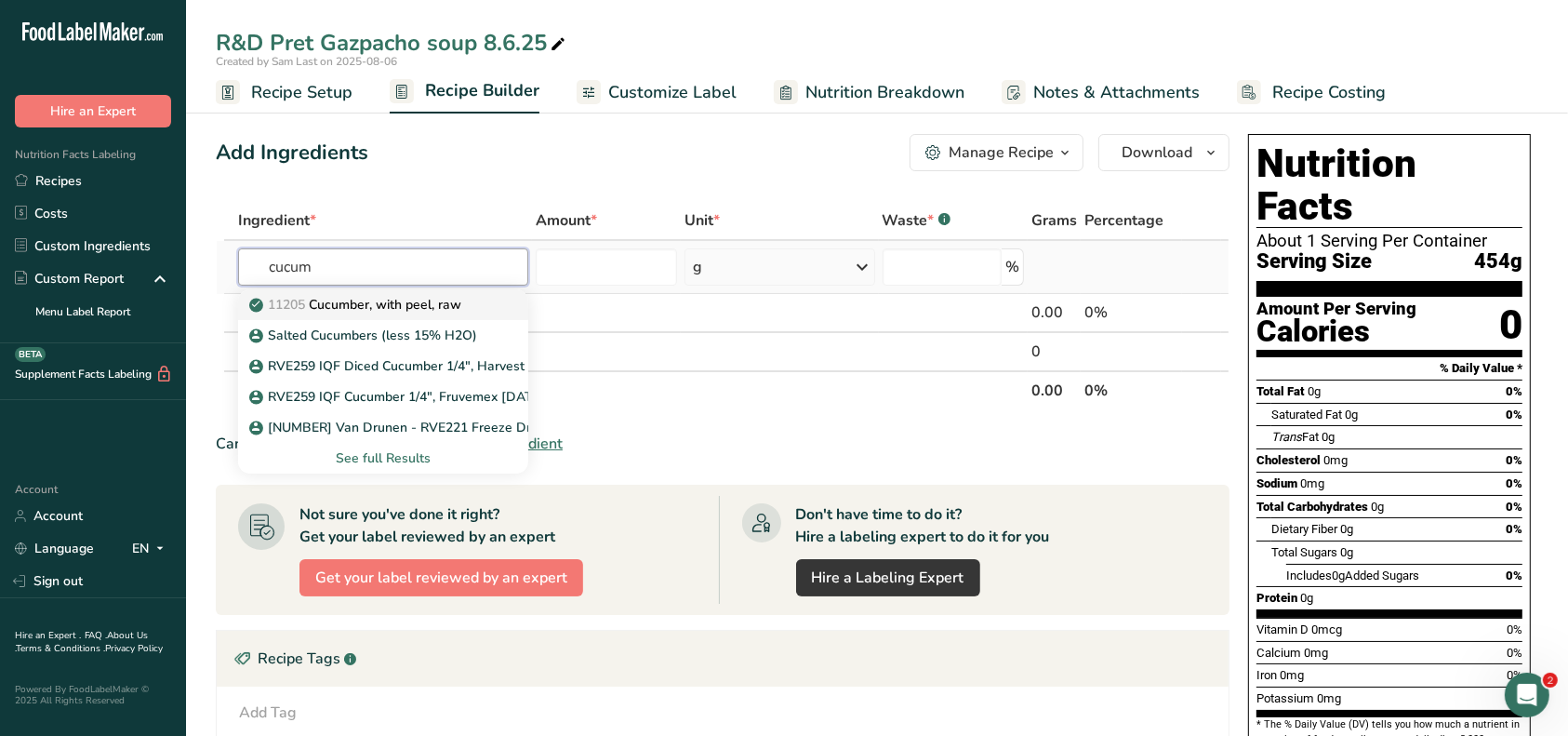 type on "cucum" 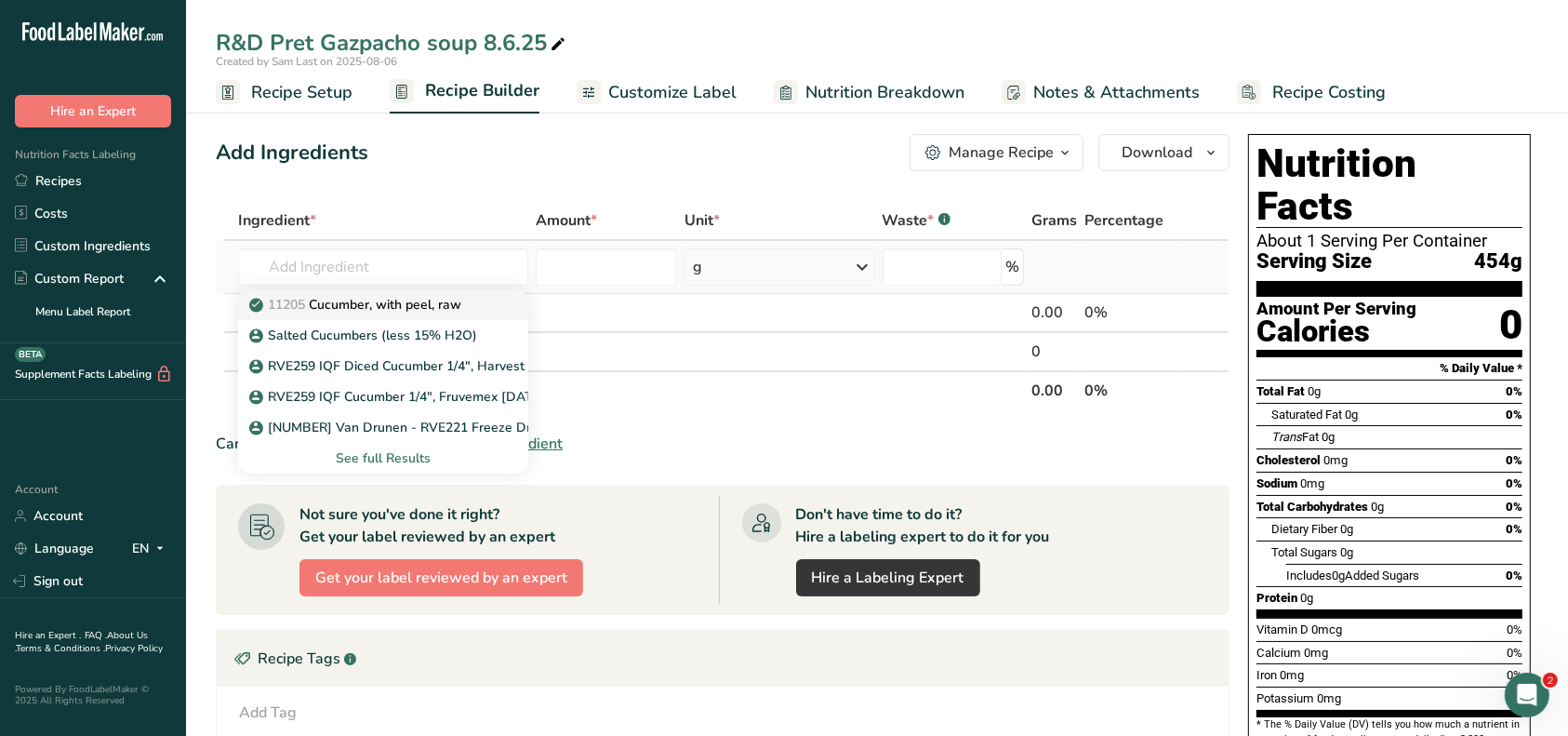 click on "11205
Cucumber, with peel, raw" at bounding box center [368, 304] 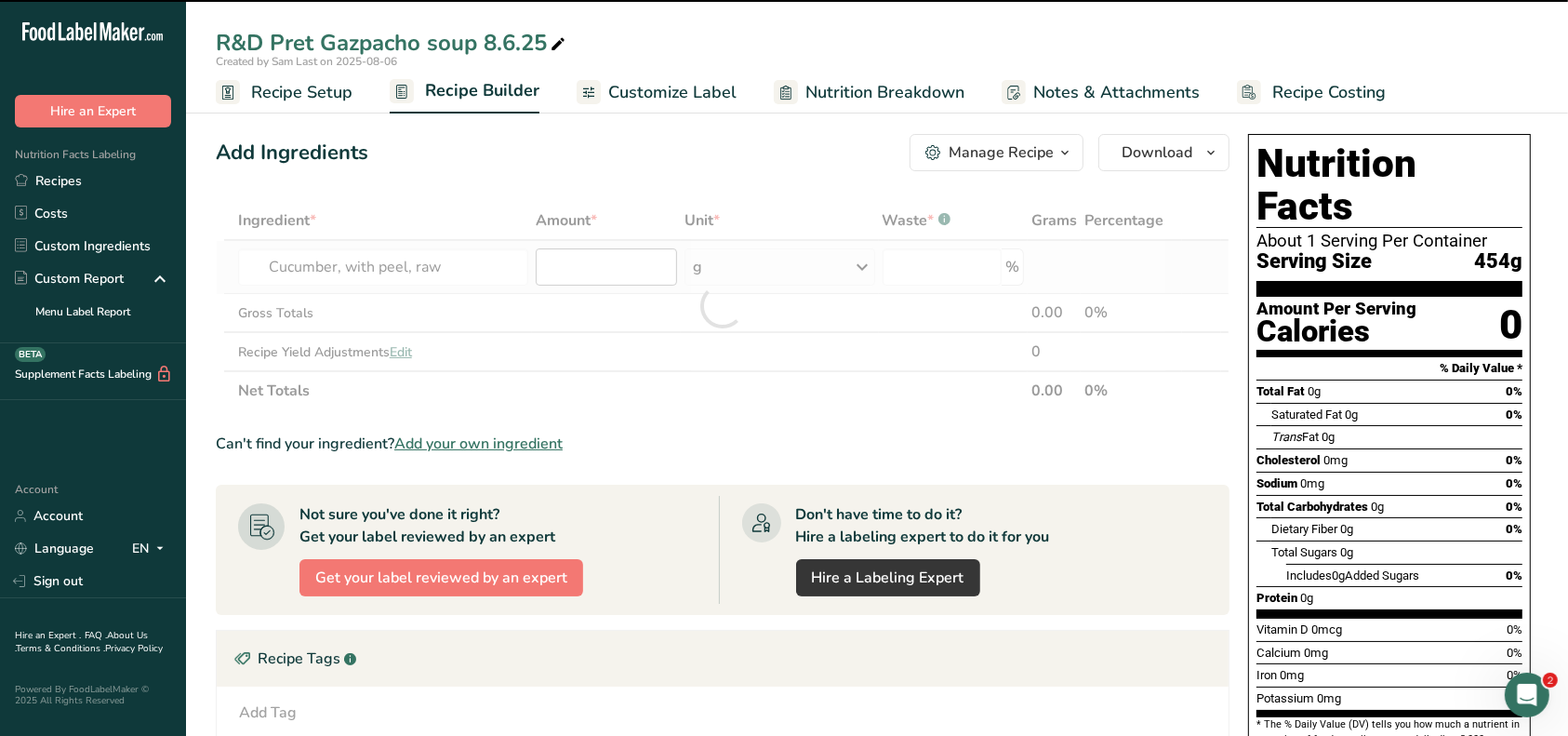 type on "0" 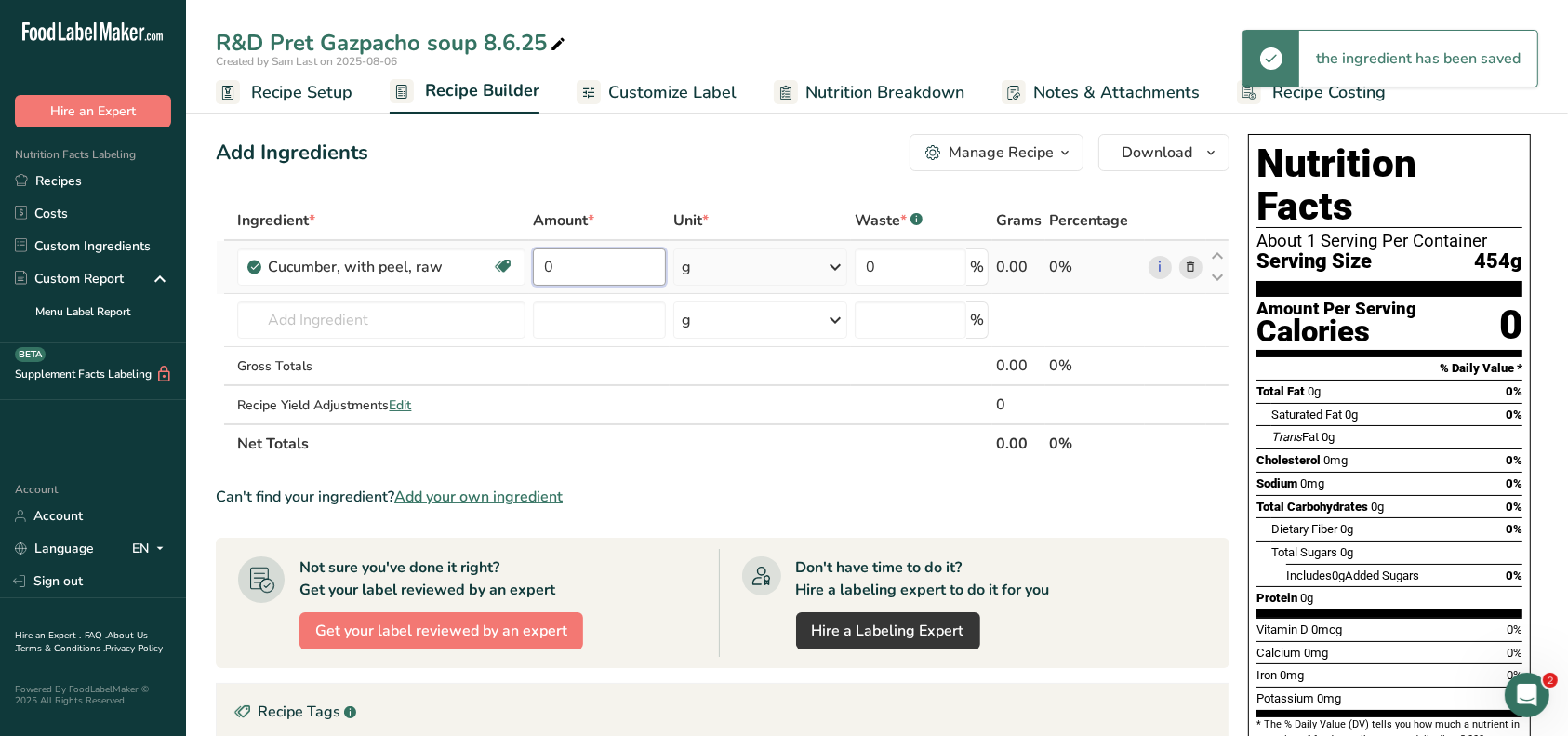 drag, startPoint x: 589, startPoint y: 267, endPoint x: 544, endPoint y: 267, distance: 45 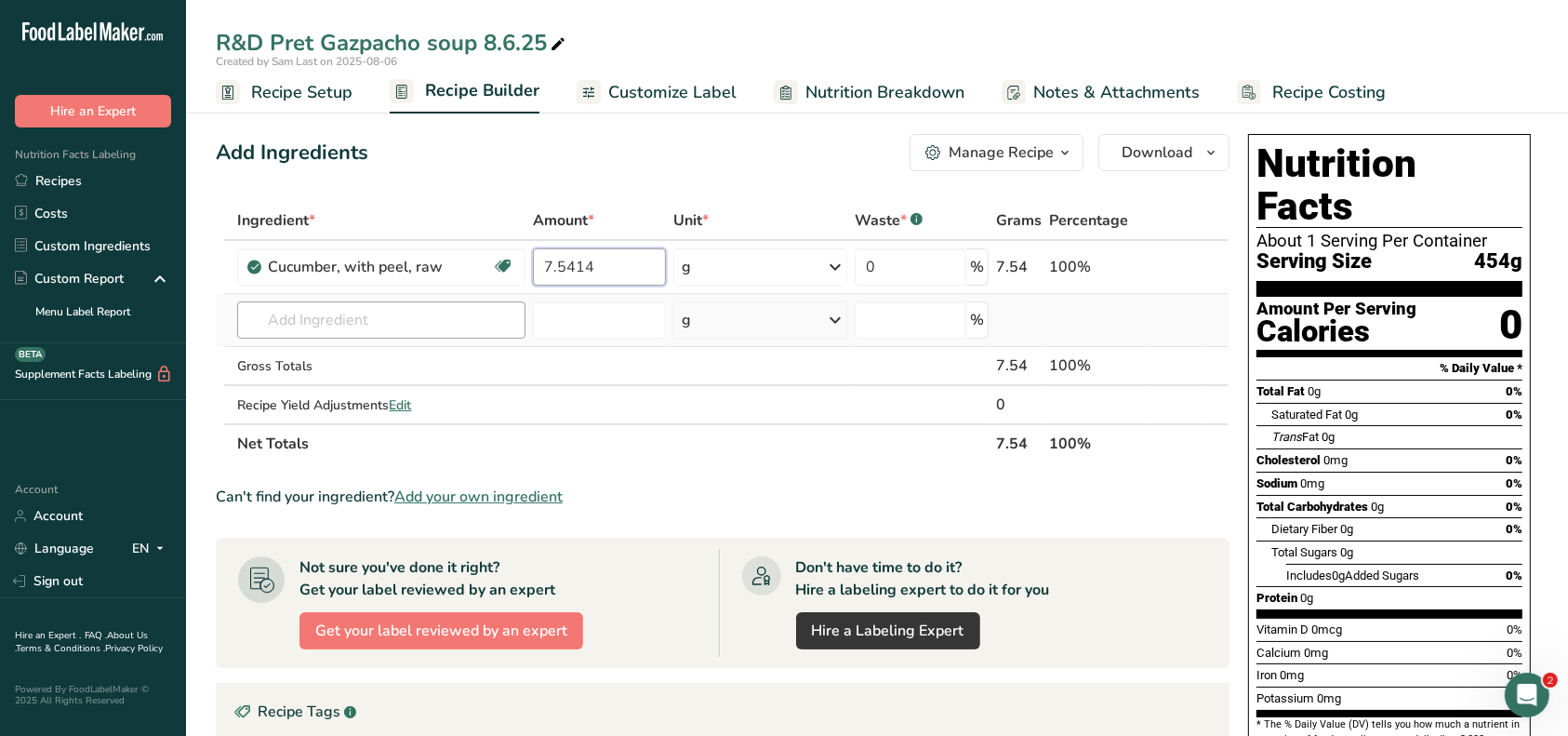type on "7.5414" 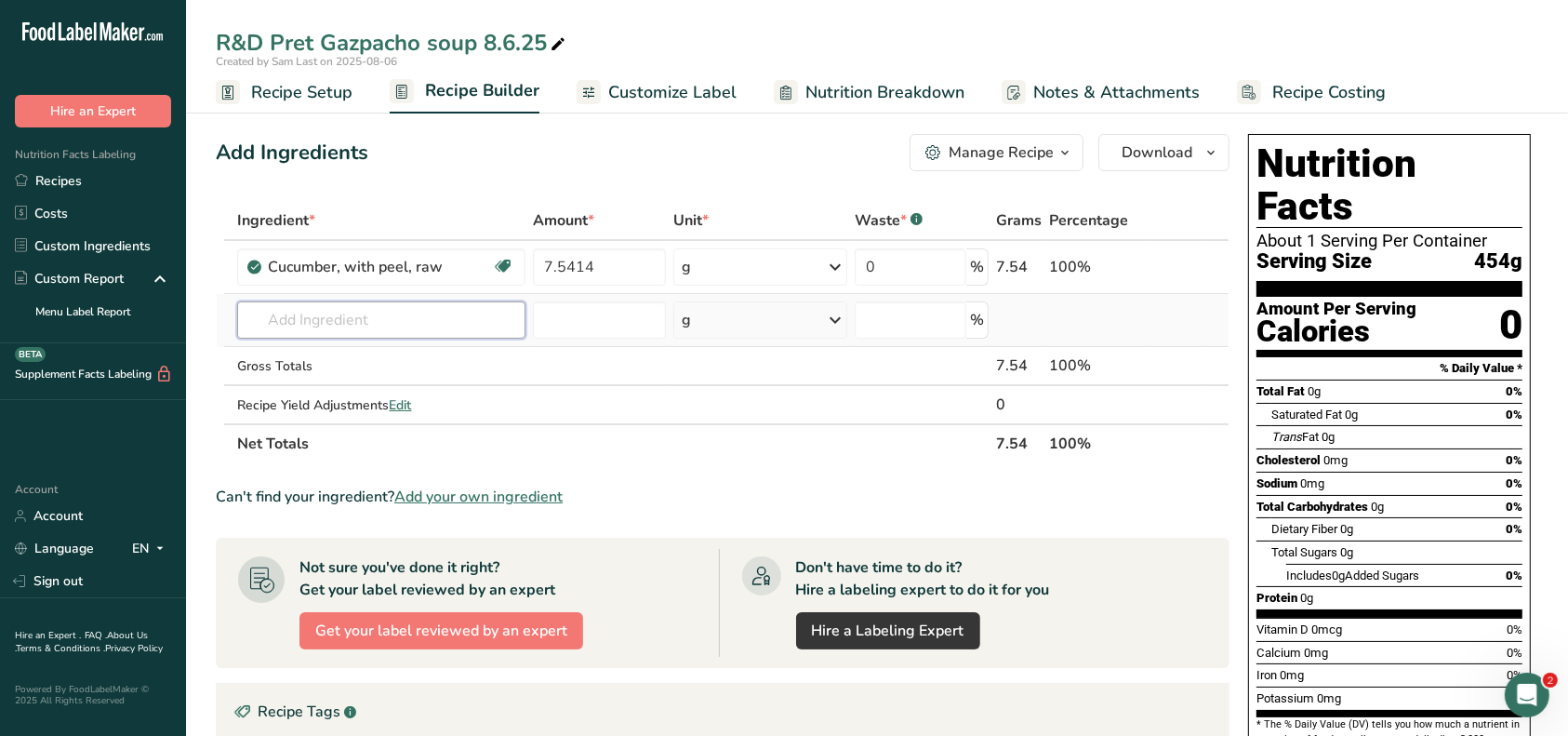 click on "Ingredient *
Amount *
Unit *
Waste *   .a-a{fill:#347362;}.b-a{fill:#fff;}          Grams
Percentage
Cucumber, with peel, raw
Dairy free
Gluten free
Vegan
Vegetarian
Soy free
7.5414
g
Portions
0.5 cup slices
1 cucumber (8-1/4")
Weight Units
g
kg
mg
See more
Volume Units
l
Volume units require a density conversion. If you know your ingredient's density enter it below. Otherwise, click on "RIA" our AI Regulatory bot - she will be able to help you
lb/ft3
g/cm3
Confirm
mL
fl oz" at bounding box center (723, 332) 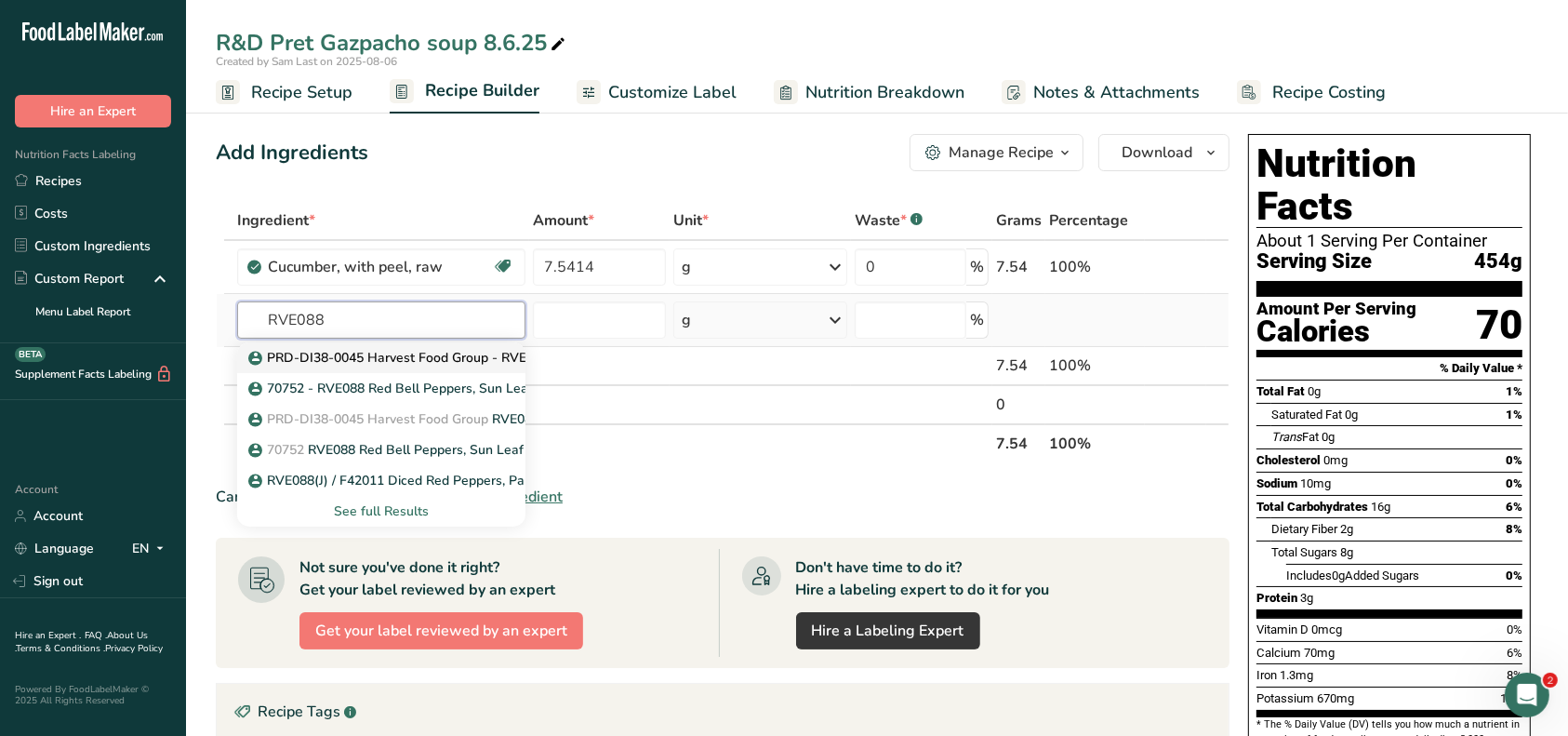 type on "RVE088" 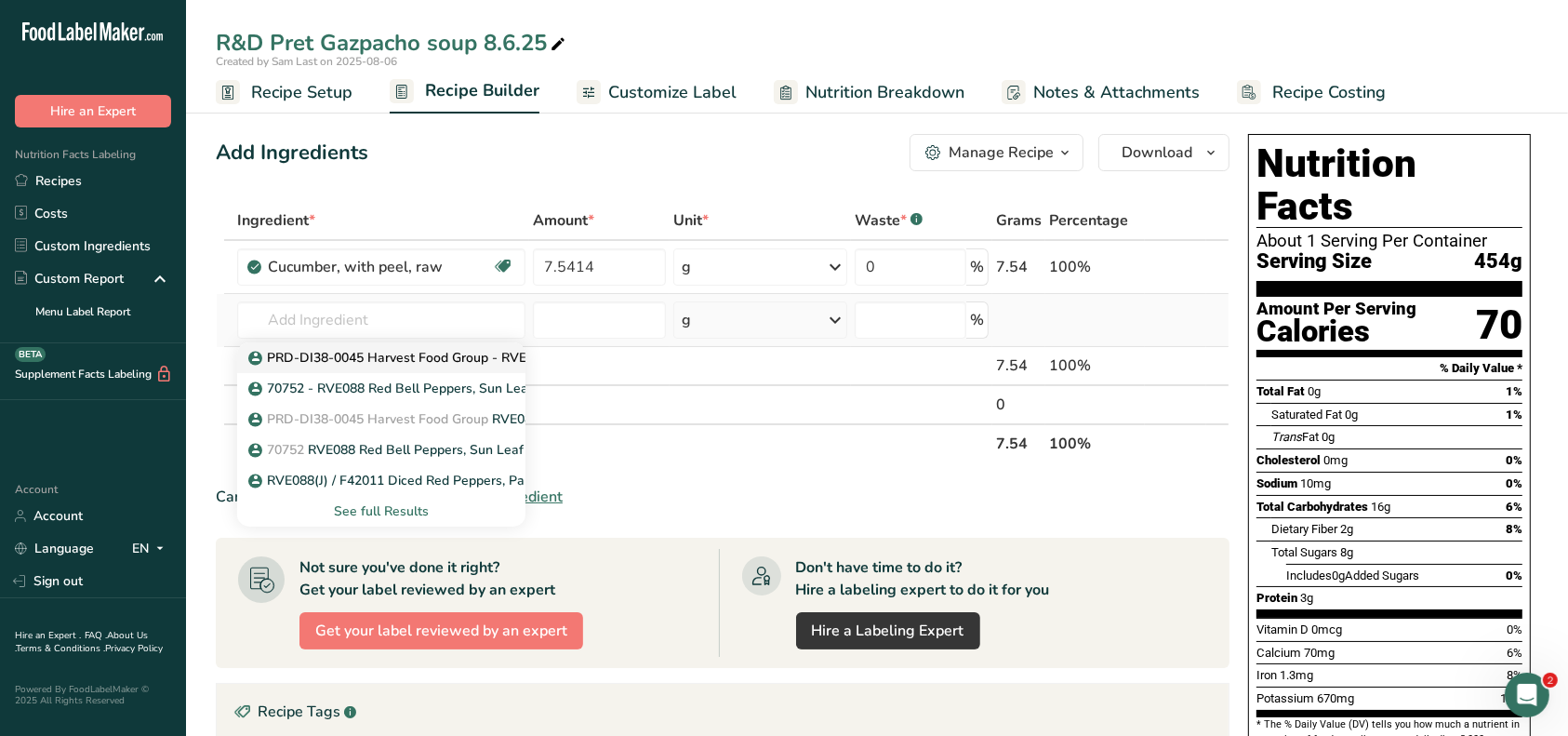 click on "PRD-DI38-0045 Harvest Food Group - RVE088(J) IQF Diced Red Bell Peppers, Harvest Food Group [DATE] [STATE]" at bounding box center (606, 357) 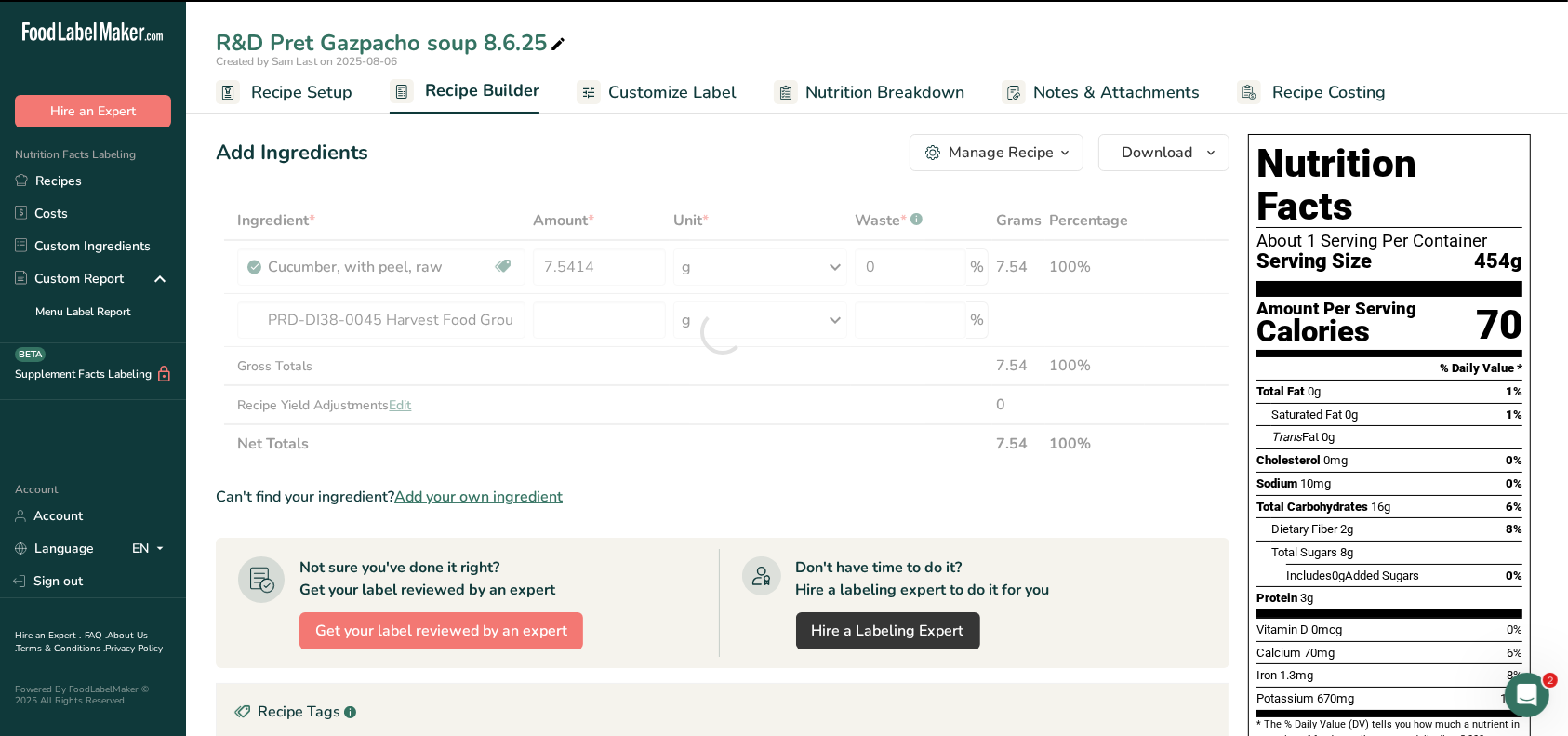 type on "0" 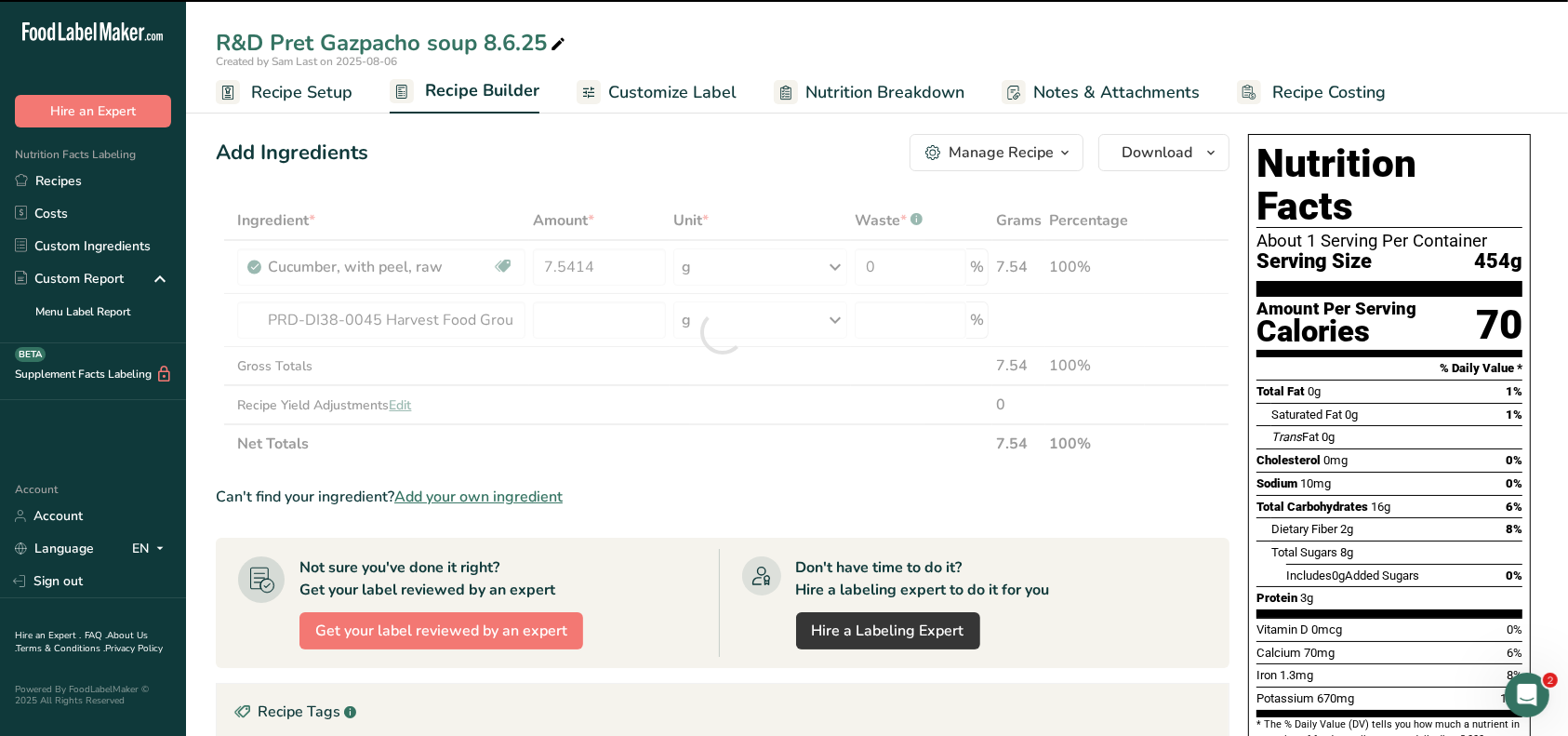 type on "0" 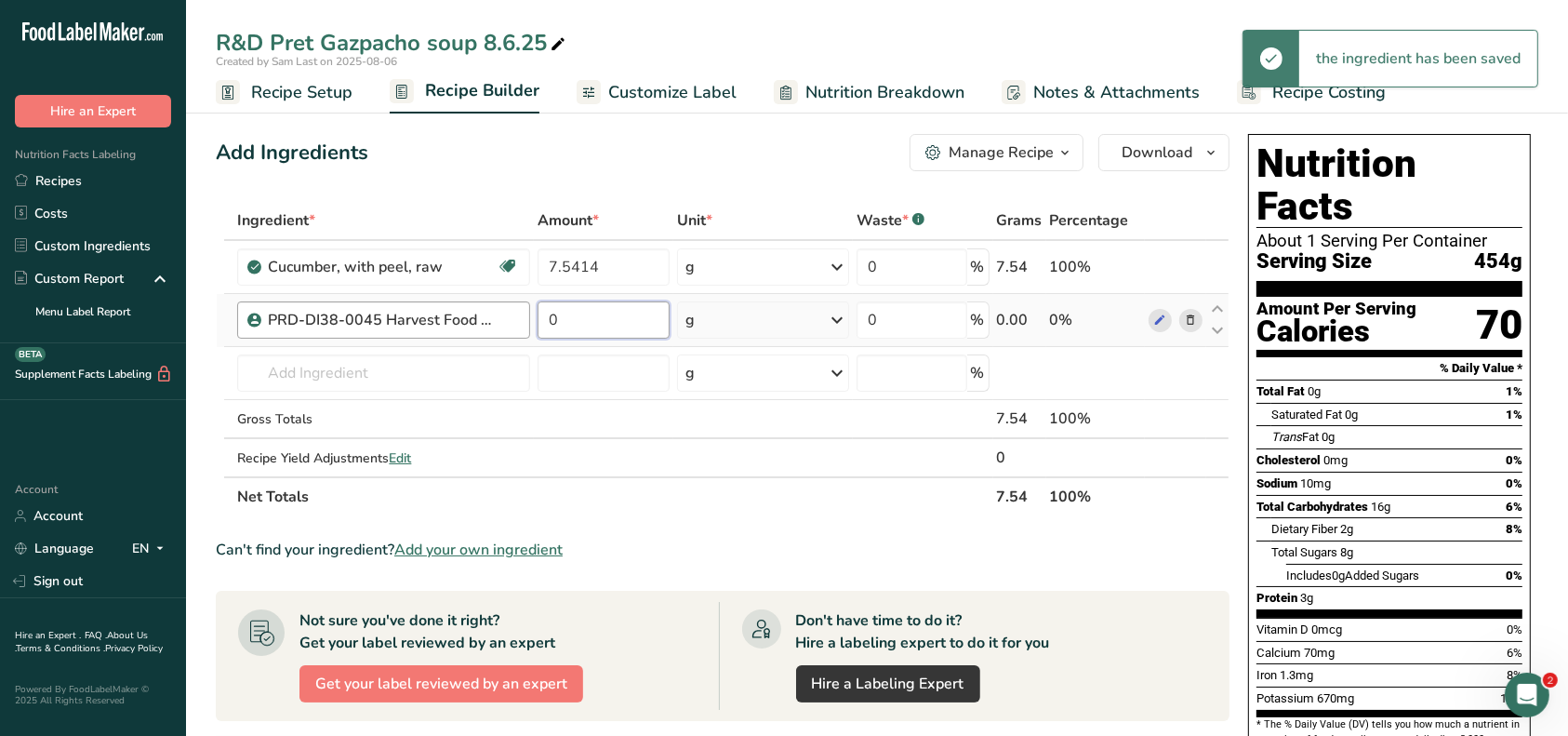 drag, startPoint x: 580, startPoint y: 326, endPoint x: 520, endPoint y: 317, distance: 60.67125 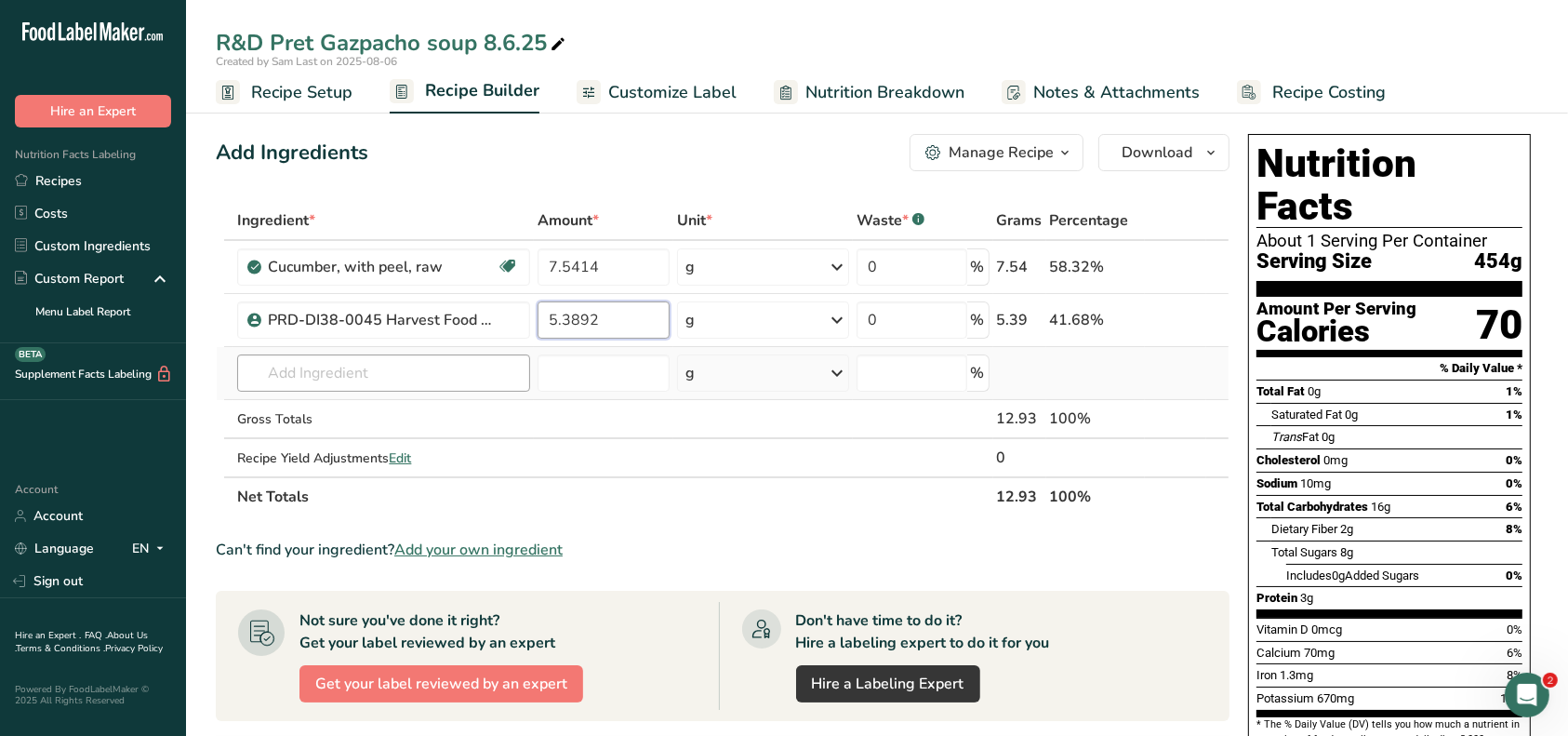 type on "5.3892" 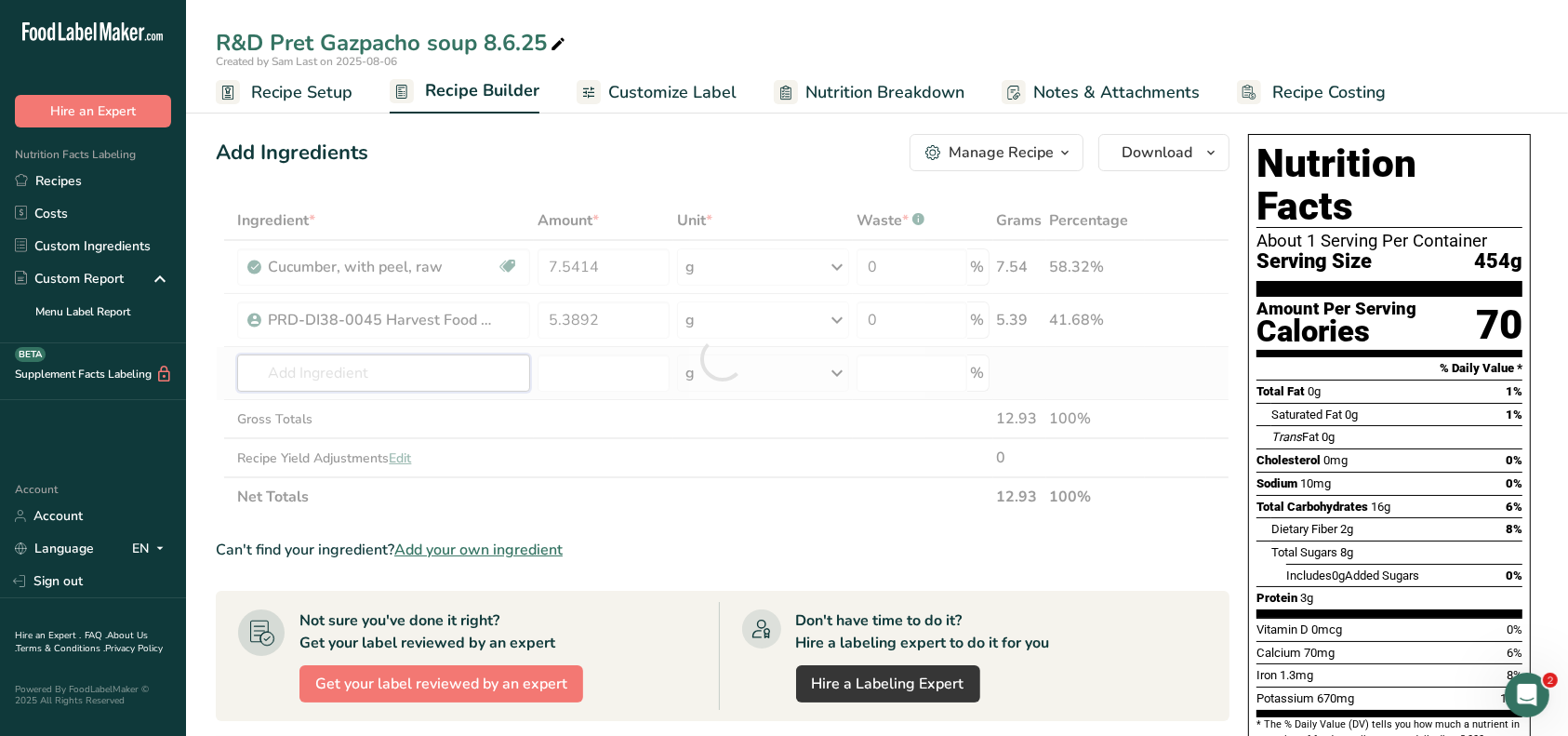 click on "Ingredient *
Amount *
Unit *
Waste *   .a-a{fill:#347362;}.b-a{fill:#fff;}          Grams
Percentage
Cucumber, with peel, raw
Dairy free
Gluten free
Vegan
Vegetarian
Soy free
7.5414
g
Portions
0.5 cup slices
1 cucumber (8-1/4")
Weight Units
g
kg
mg
See more
Volume Units
l
Volume units require a density conversion. If you know your ingredient's density enter it below. Otherwise, click on "RIA" our AI Regulatory bot - she will be able to help you
lb/ft3
g/cm3
Confirm
mL
fl oz" at bounding box center (723, 358) 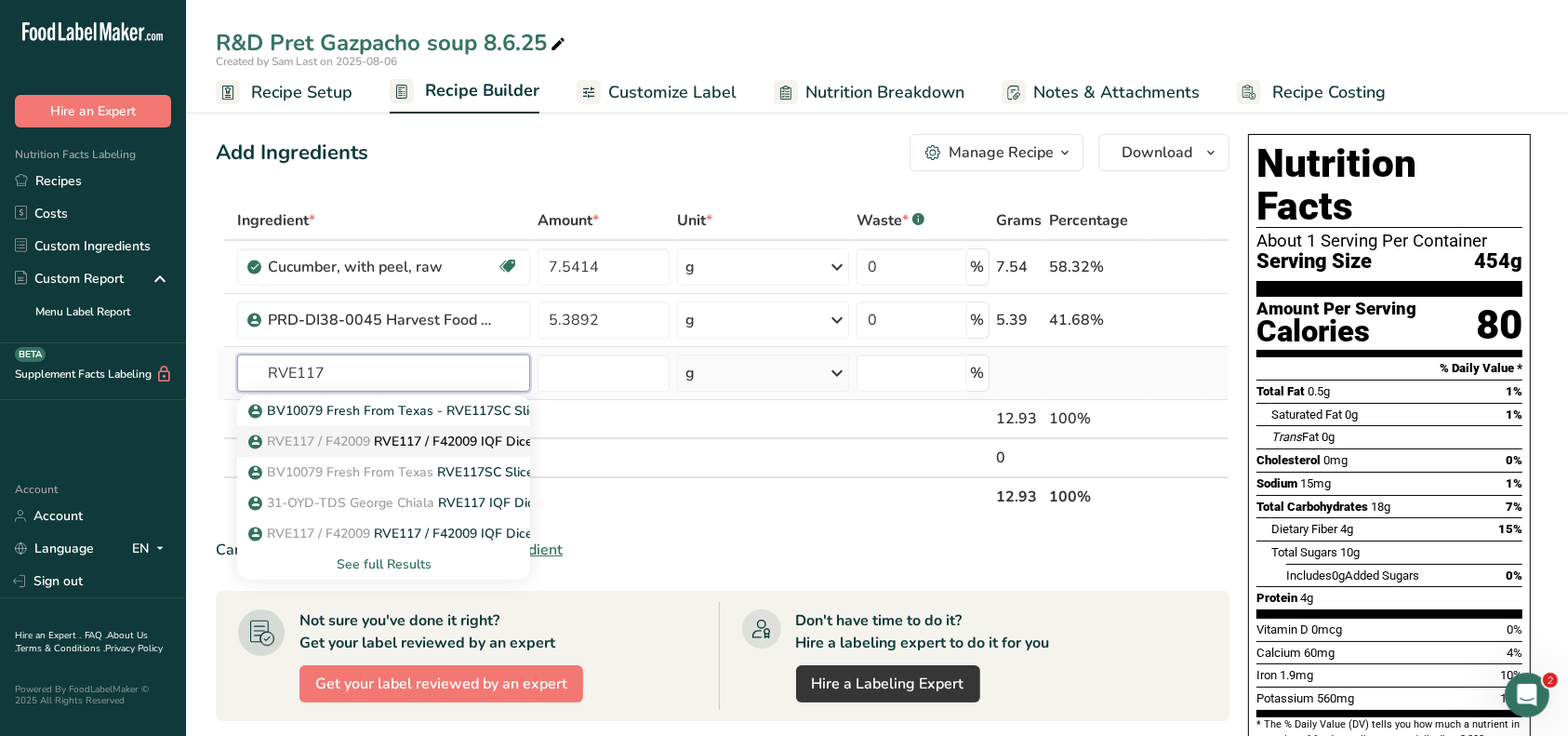 type on "RVE117" 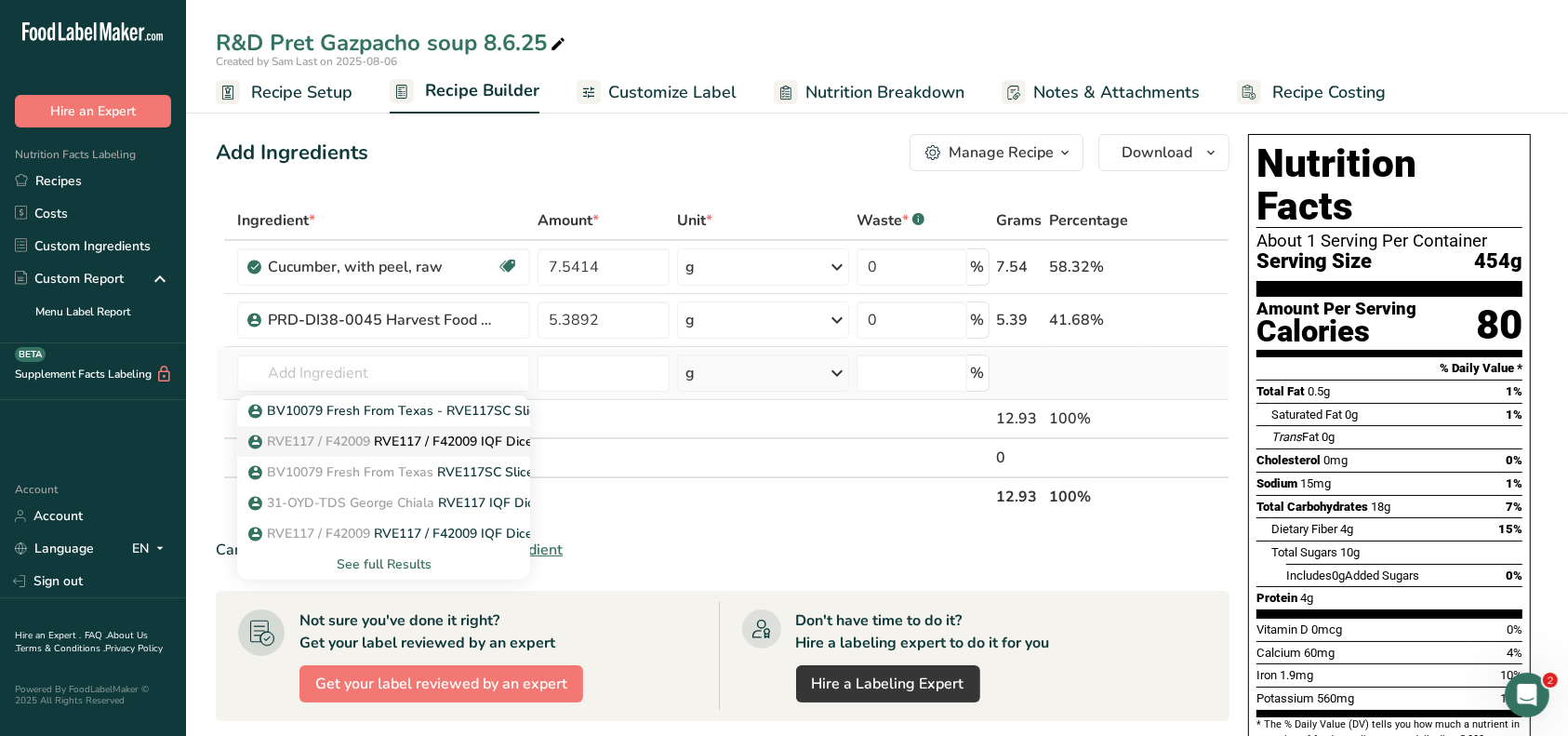 click on "RVE117 / F42009
RVE117 / F42009 IQF Diced Onions 3/8",  [DATE] AF" at bounding box center (468, 441) 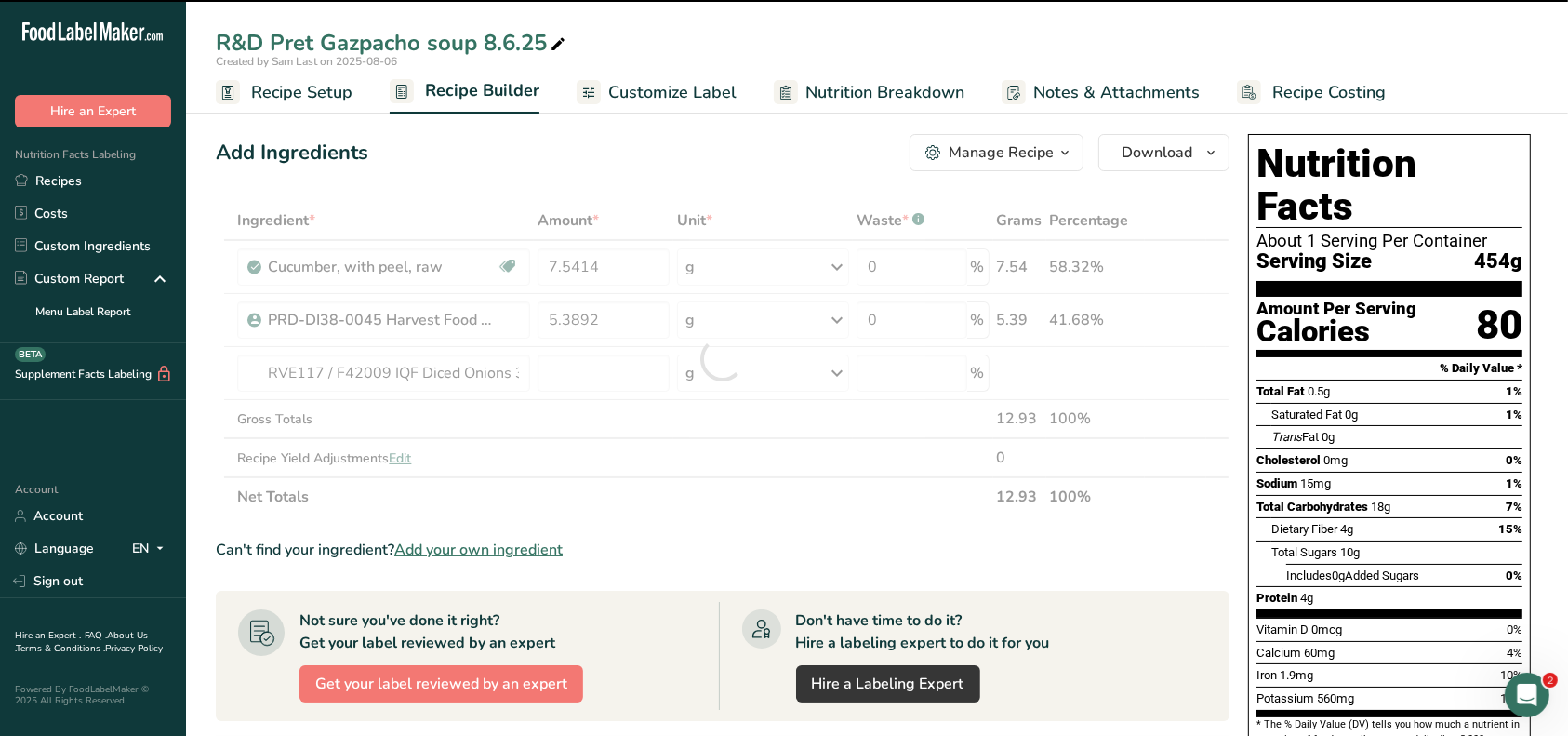 type on "0" 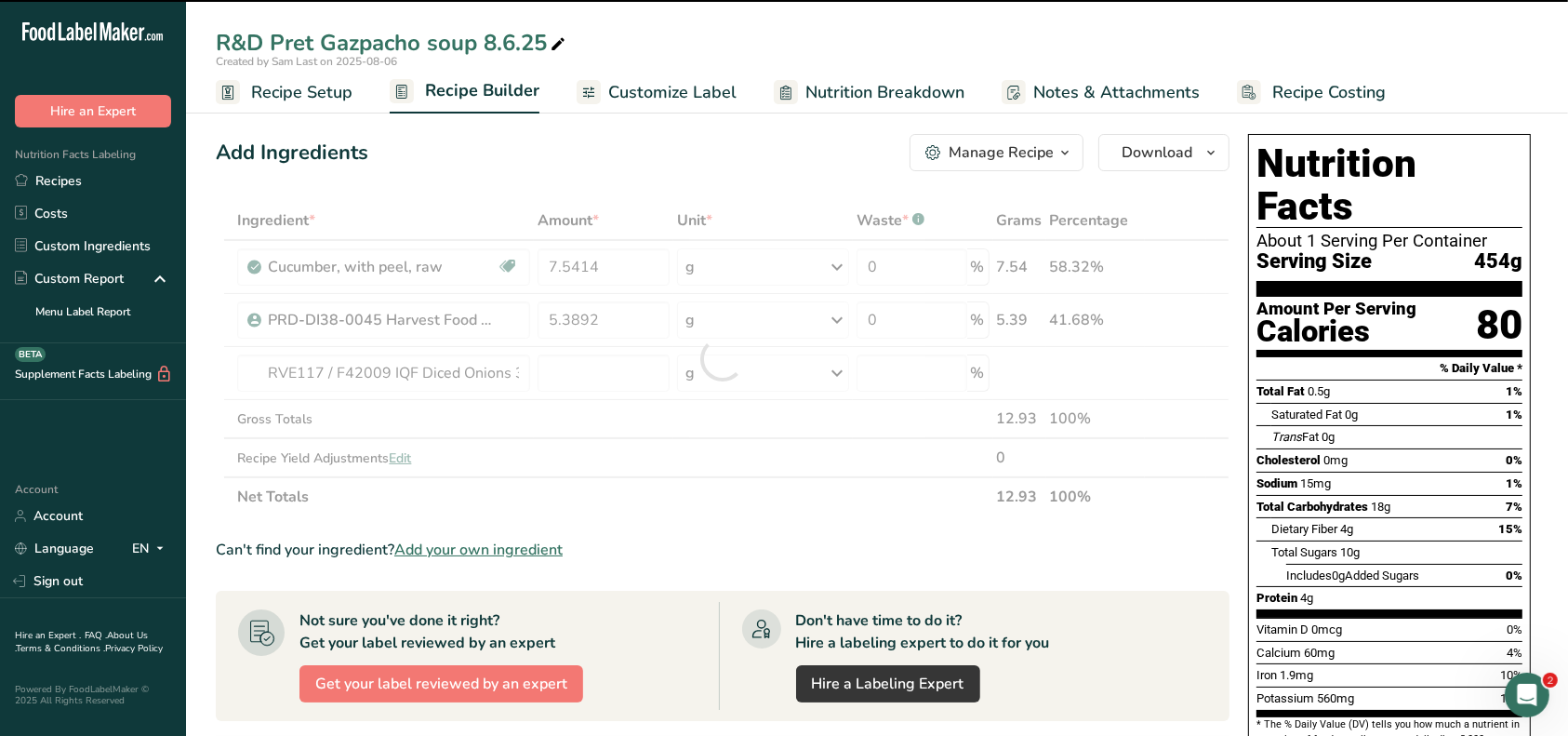 type on "0" 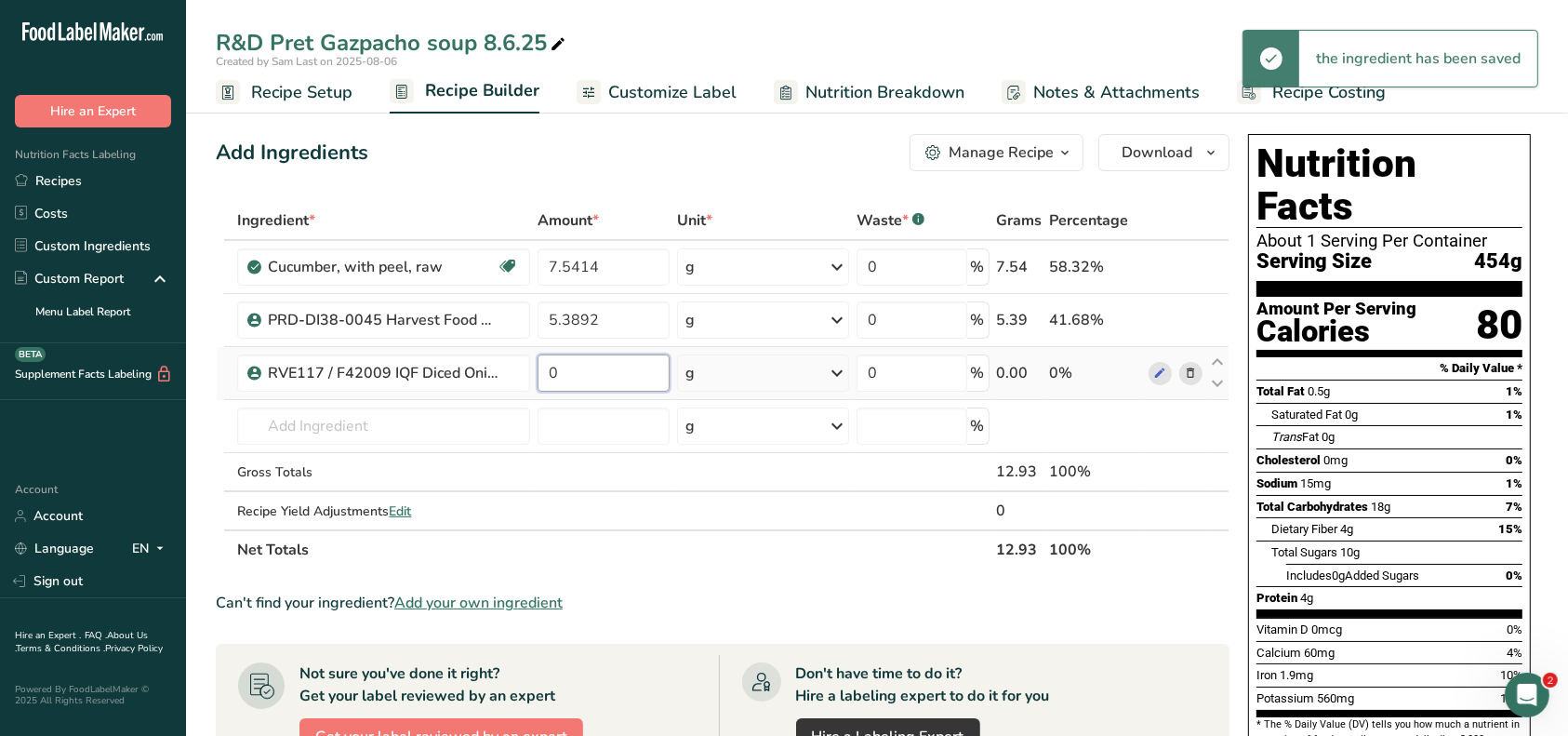 click on "0" at bounding box center (604, 373) 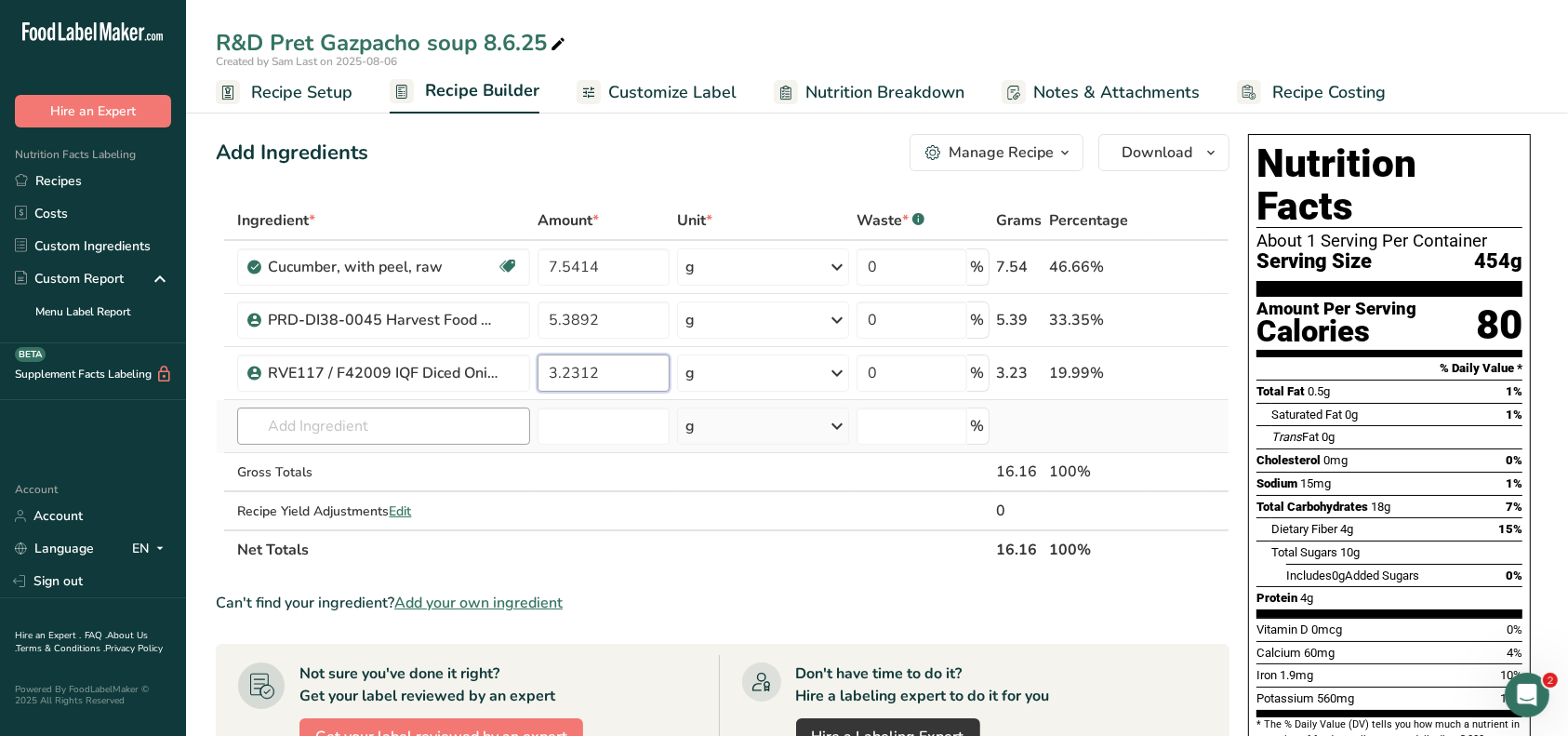 type on "3.2312" 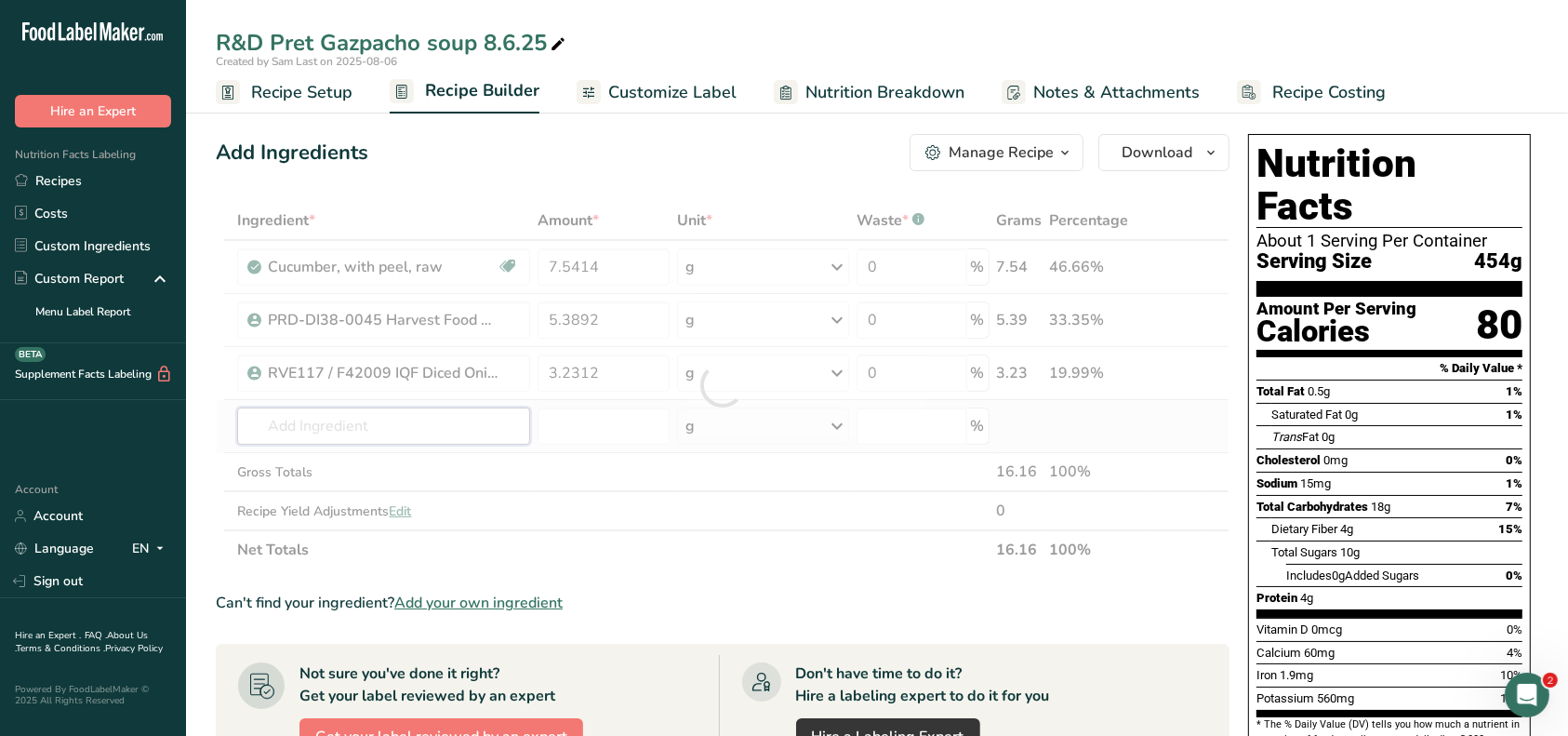 click on "Ingredient *
Amount *
Unit *
Waste *   .a-a{fill:#347362;}.b-a{fill:#fff;}          Grams
Percentage
Cucumber, with peel, raw
Dairy free
Gluten free
Vegan
Vegetarian
Soy free
7.5414
g
Portions
0.5 cup slices
1 cucumber (8-1/4")
Weight Units
g
kg
mg
See more
Volume Units
l
Volume units require a density conversion. If you know your ingredient's density enter it below. Otherwise, click on "RIA" our AI Regulatory bot - she will be able to help you
lb/ft3
g/cm3
Confirm
mL
fl oz" at bounding box center [723, 385] 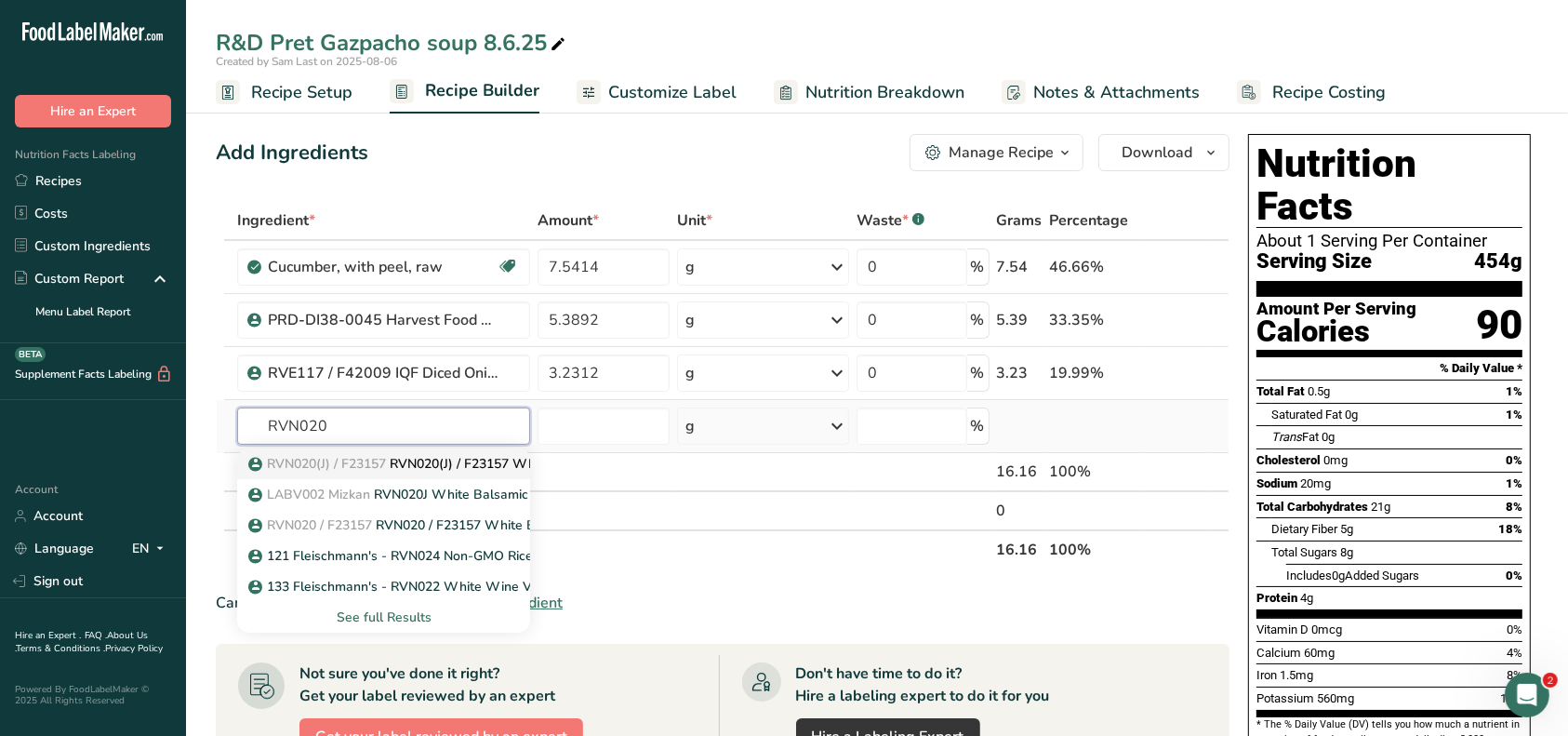 type on "RVN020" 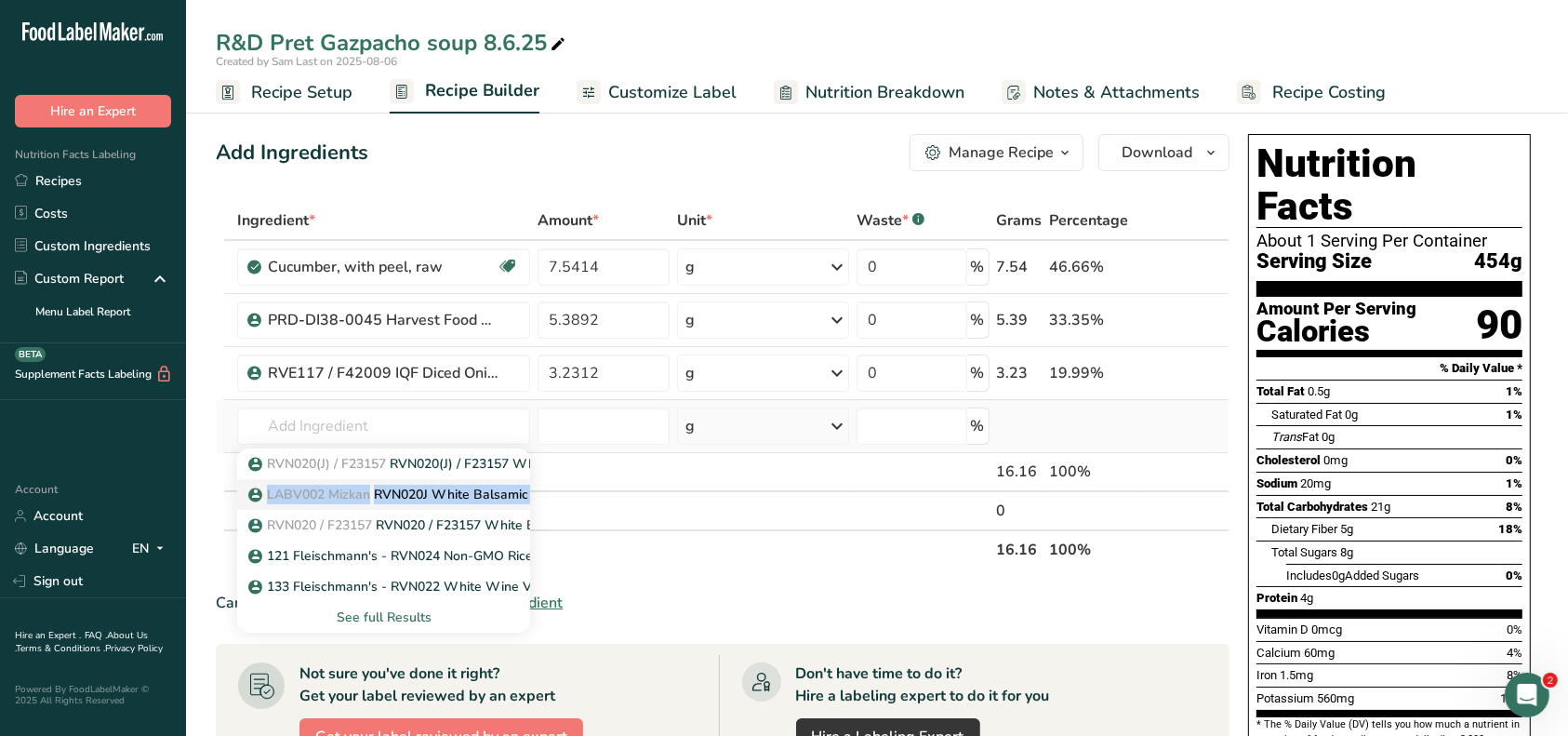 drag, startPoint x: 485, startPoint y: 464, endPoint x: 485, endPoint y: 489, distance: 25 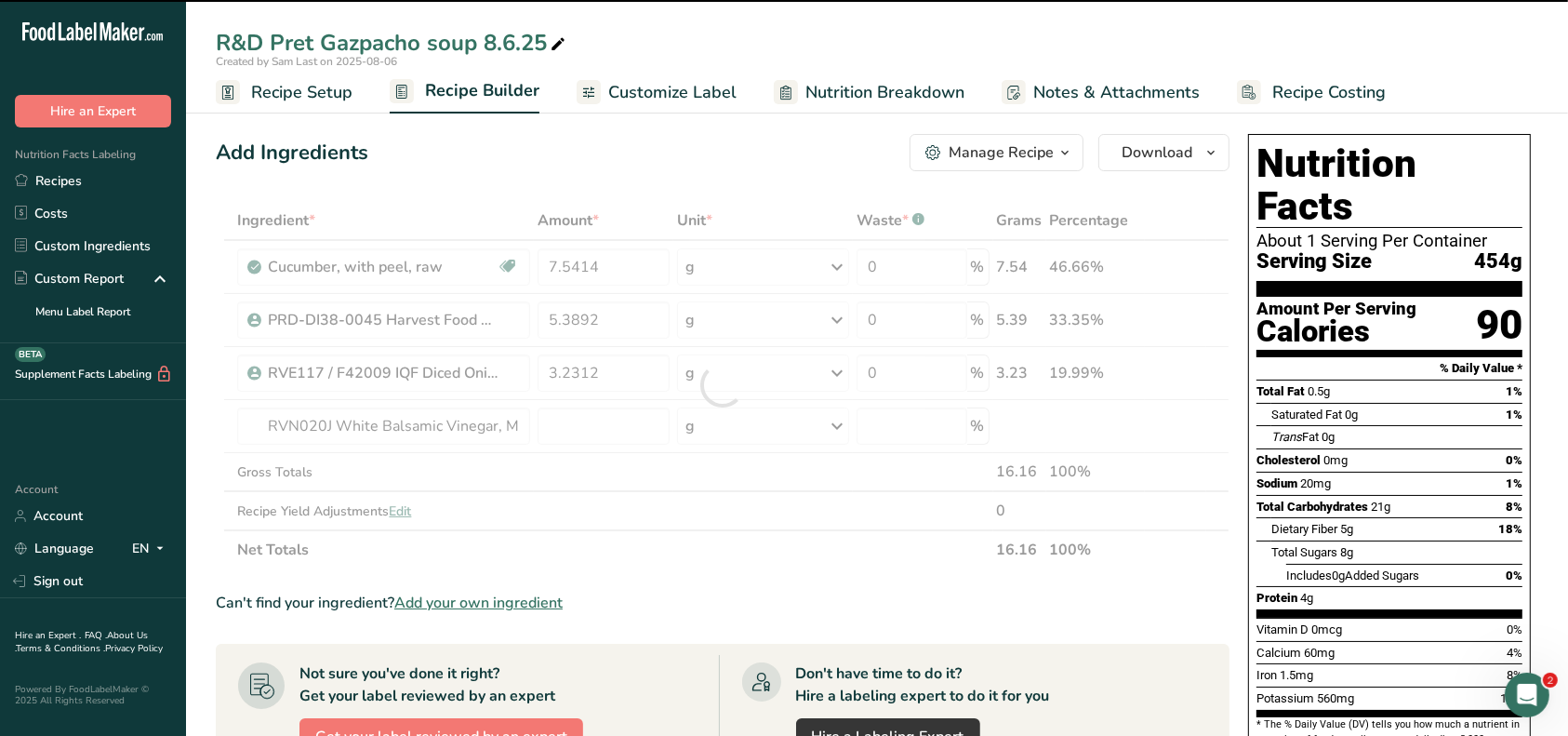 type on "0" 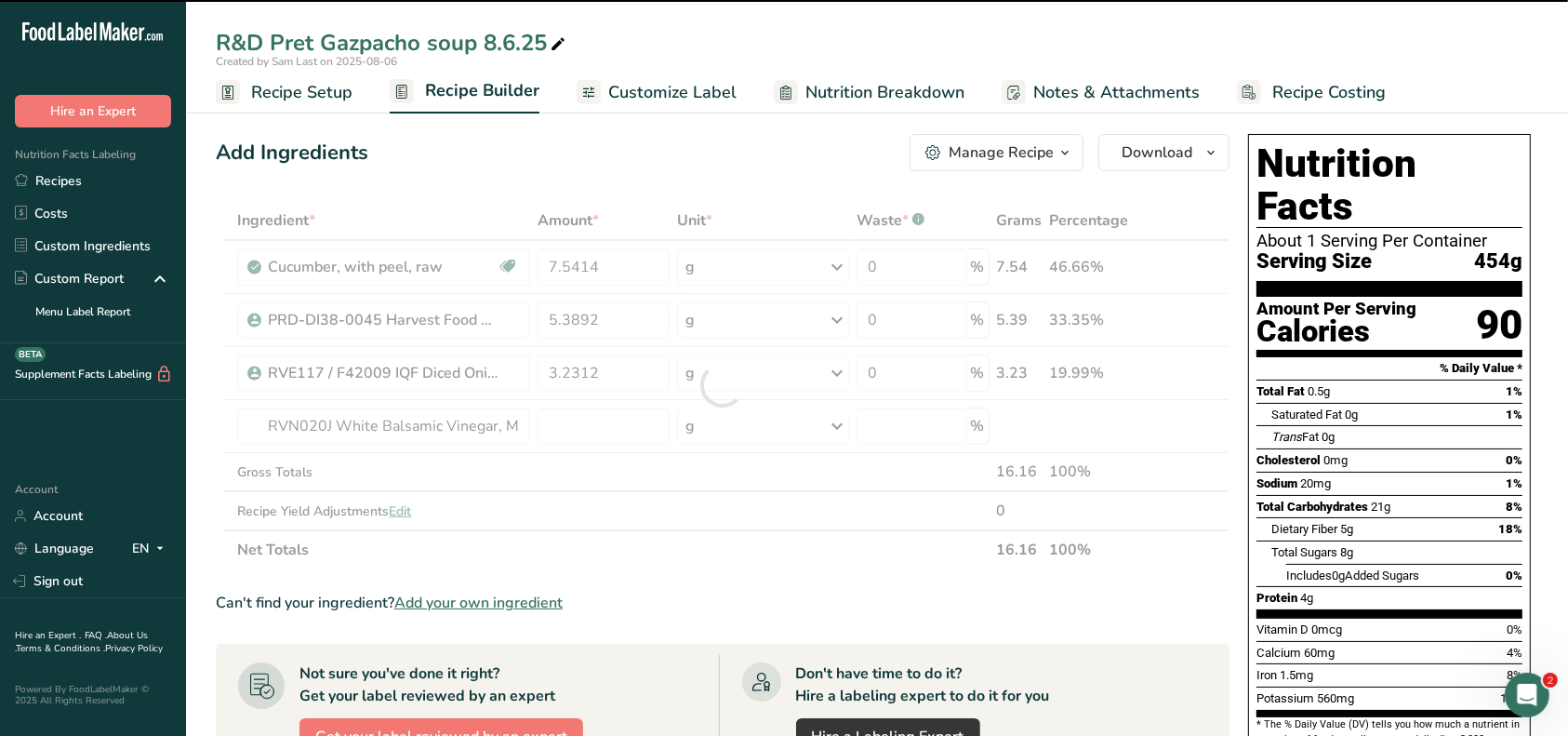 type on "0" 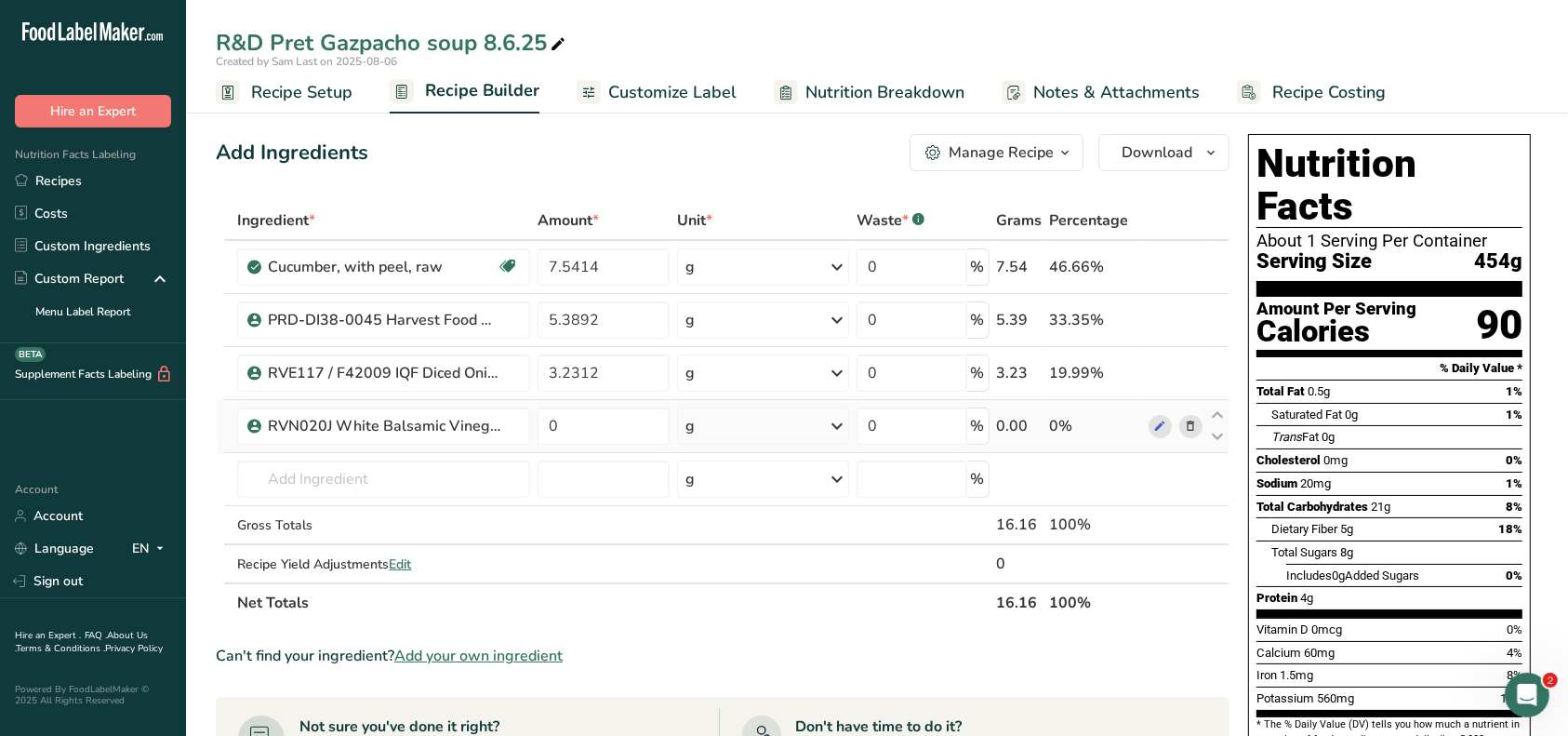 click at bounding box center (1190, 426) 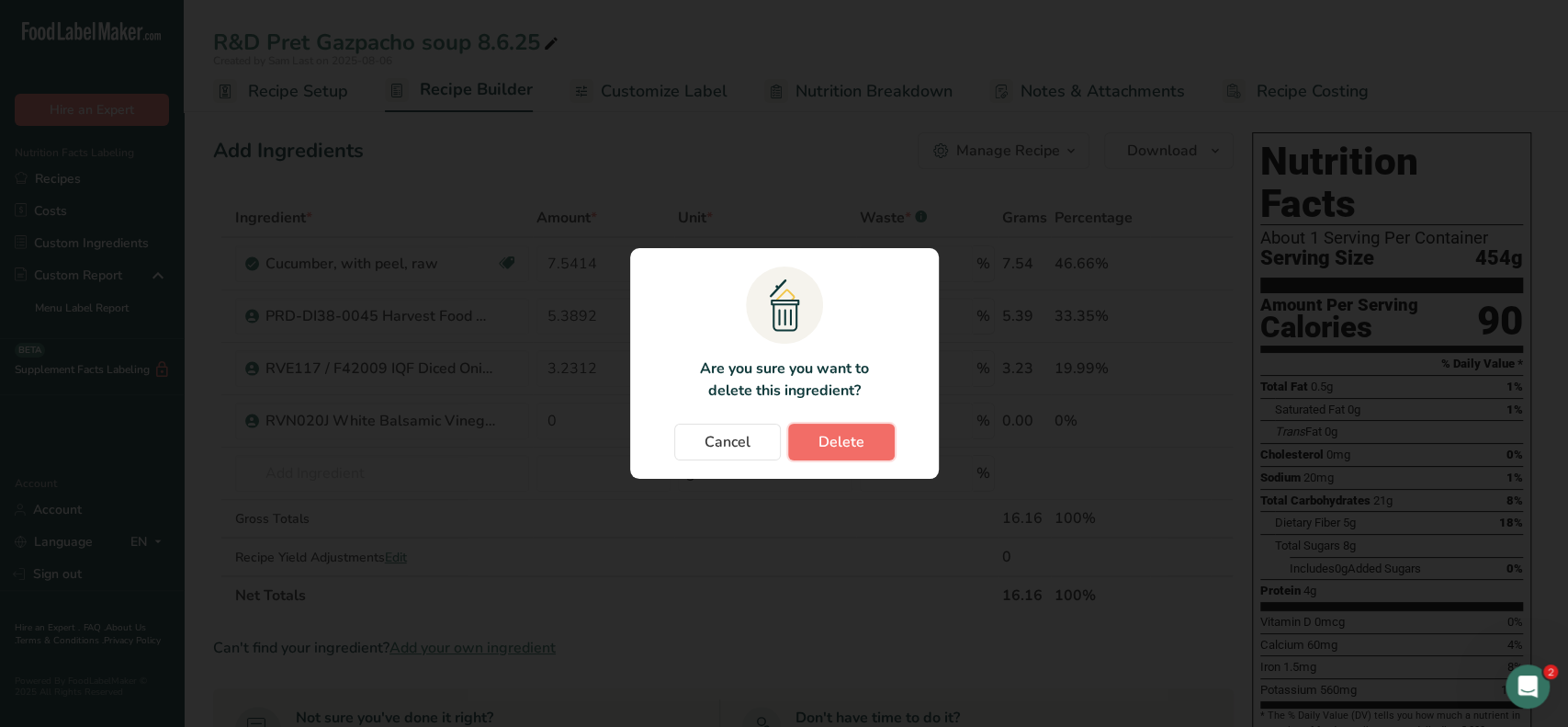 click on "Delete" at bounding box center [841, 442] 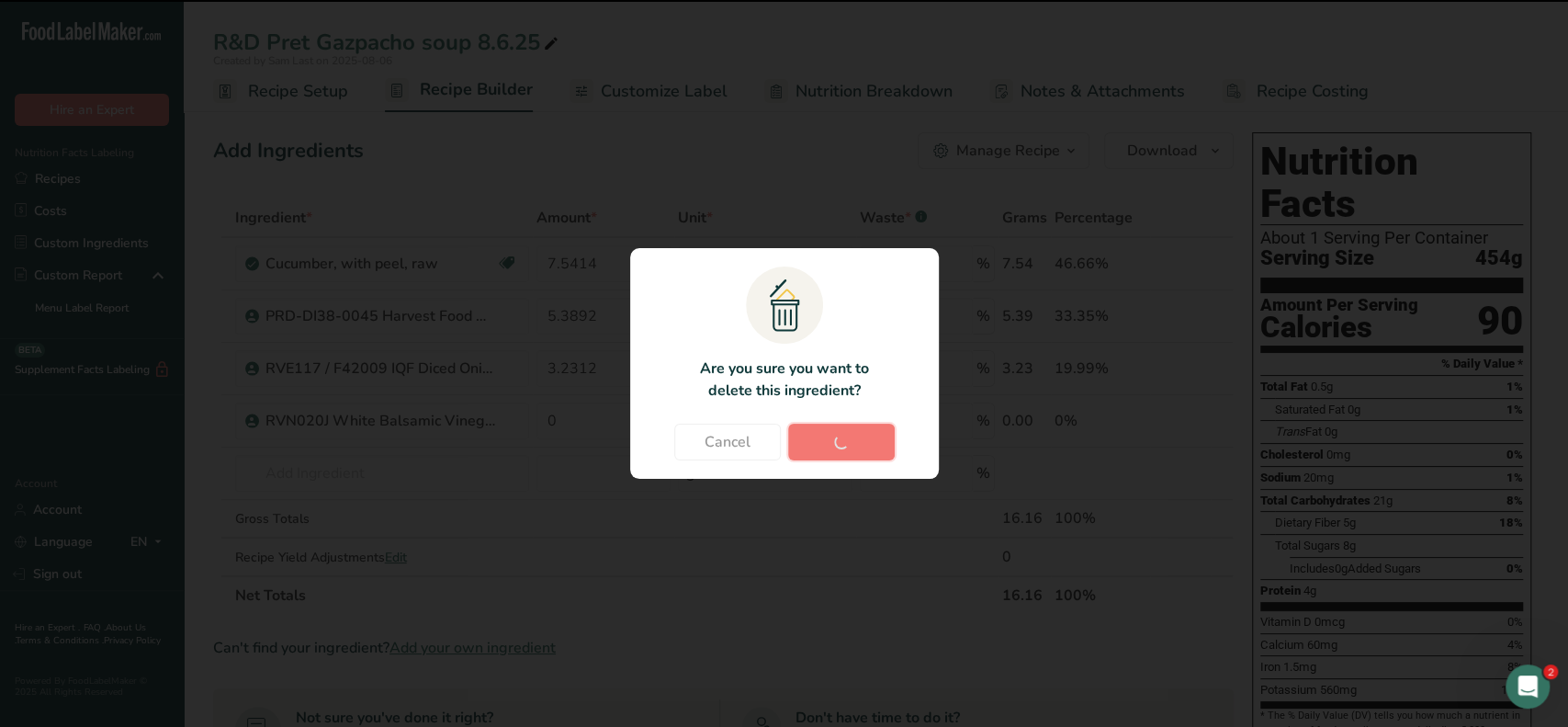 type 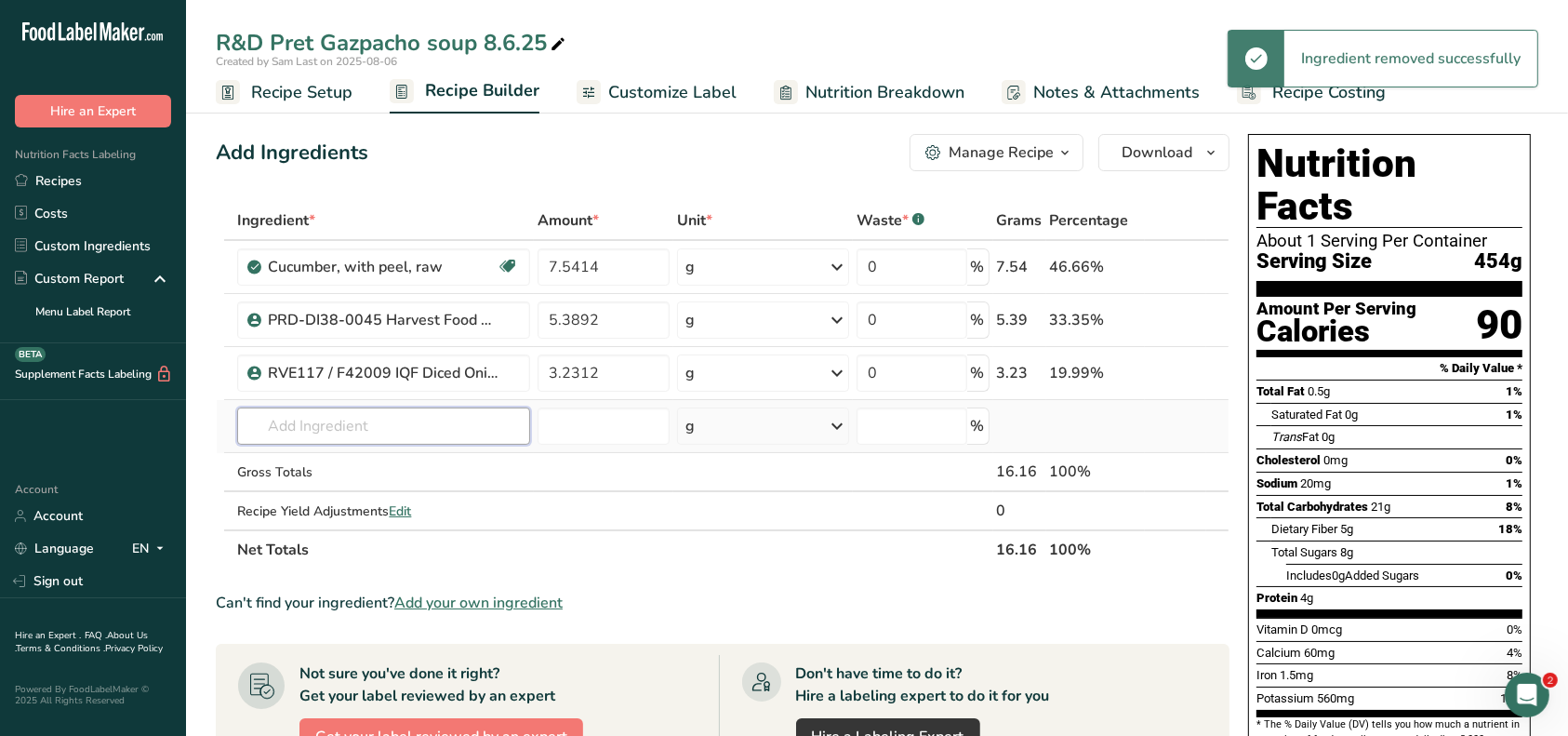 click at bounding box center [383, 426] 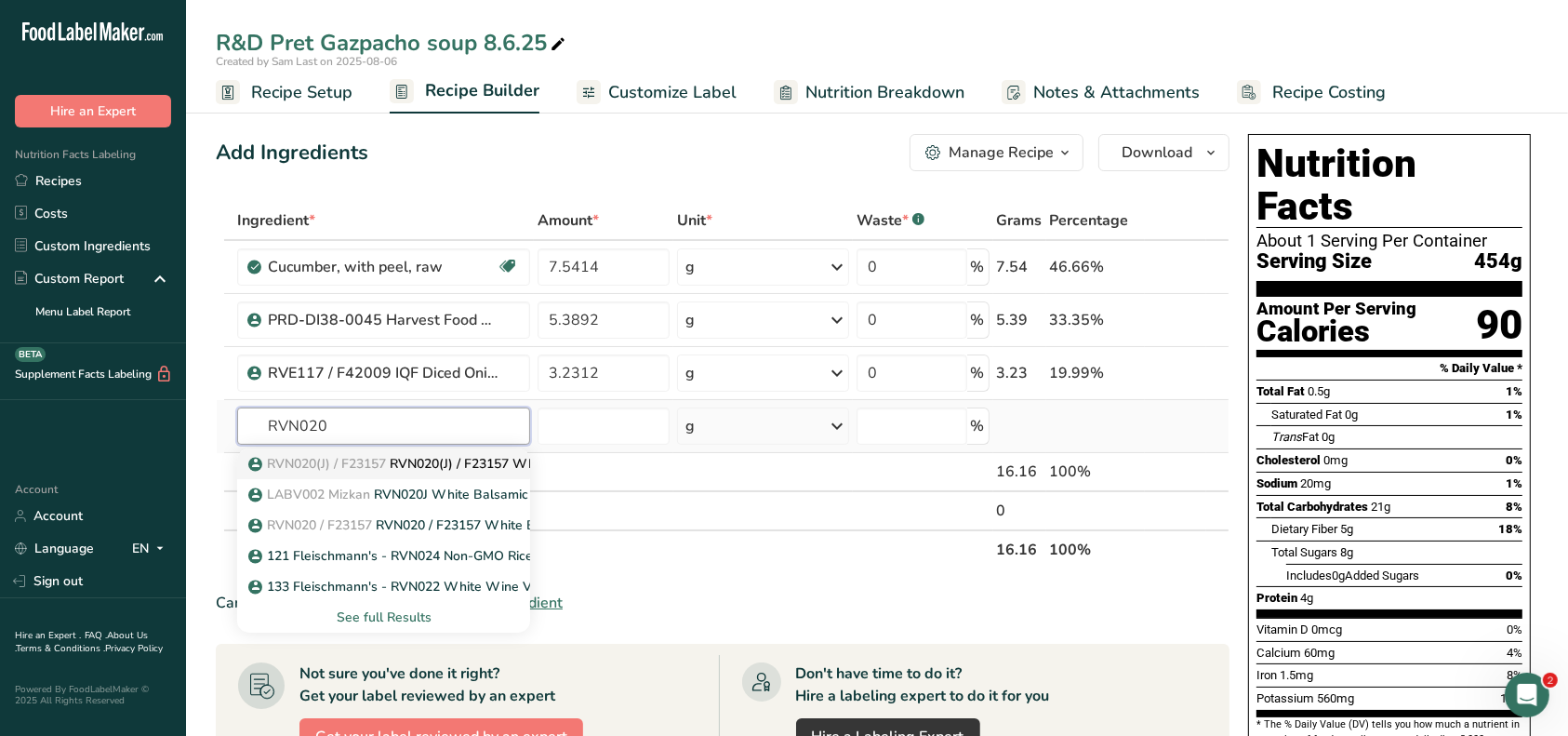 type on "RVN020" 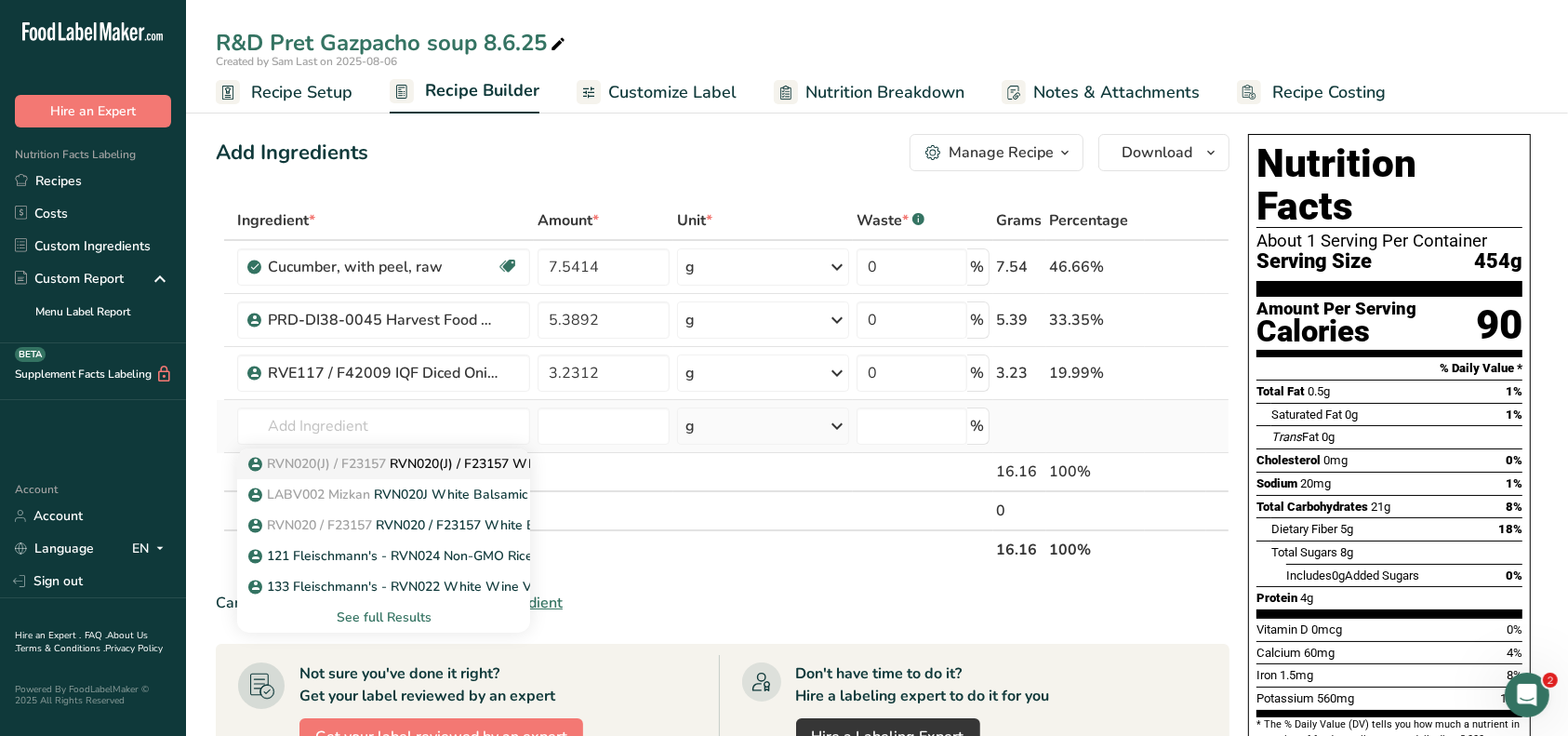 click on "RVN020(J) / F23157
RVN020(J) / F23157 White Balsamic Vinegar 04-18-19 AC" at bounding box center [490, 463] 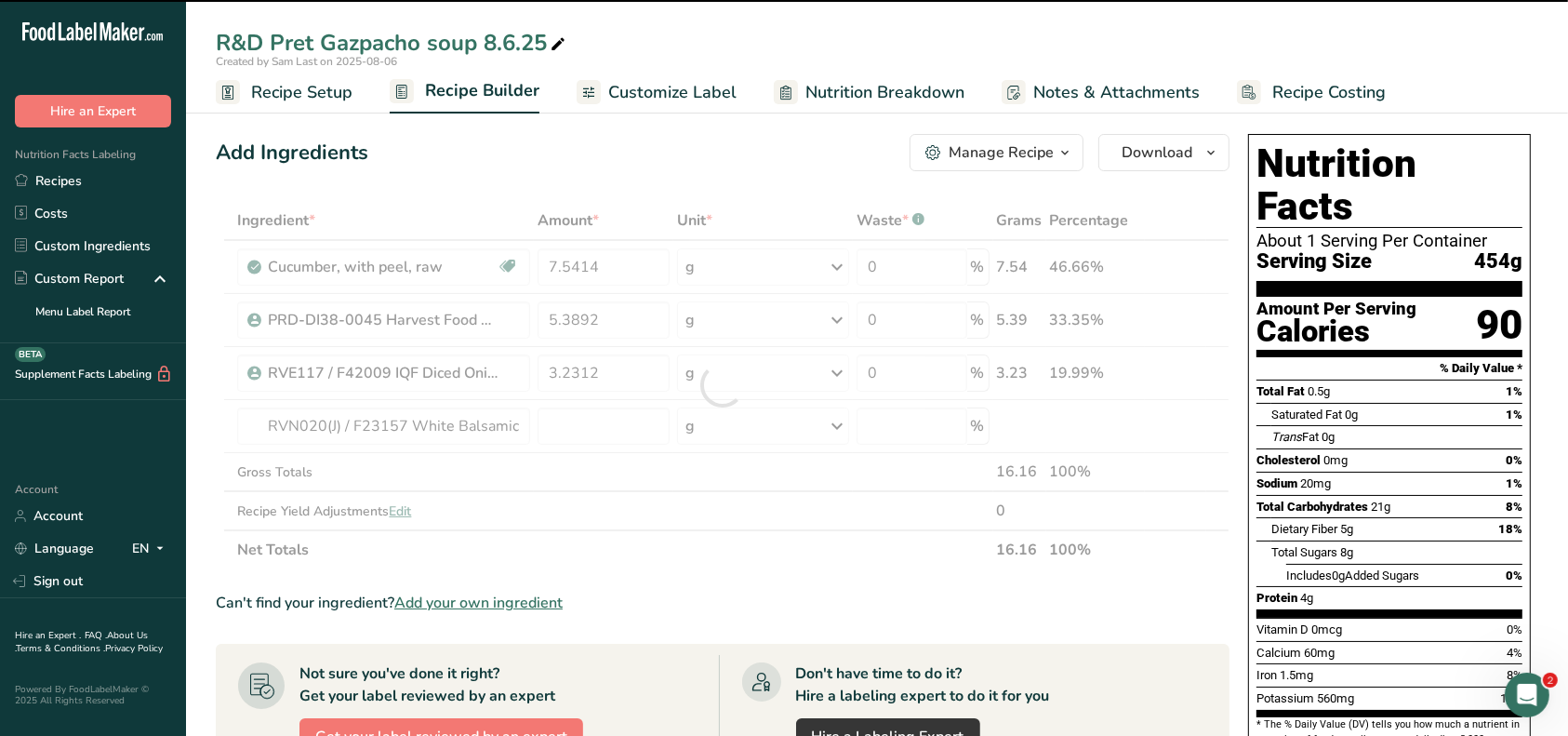 type on "0" 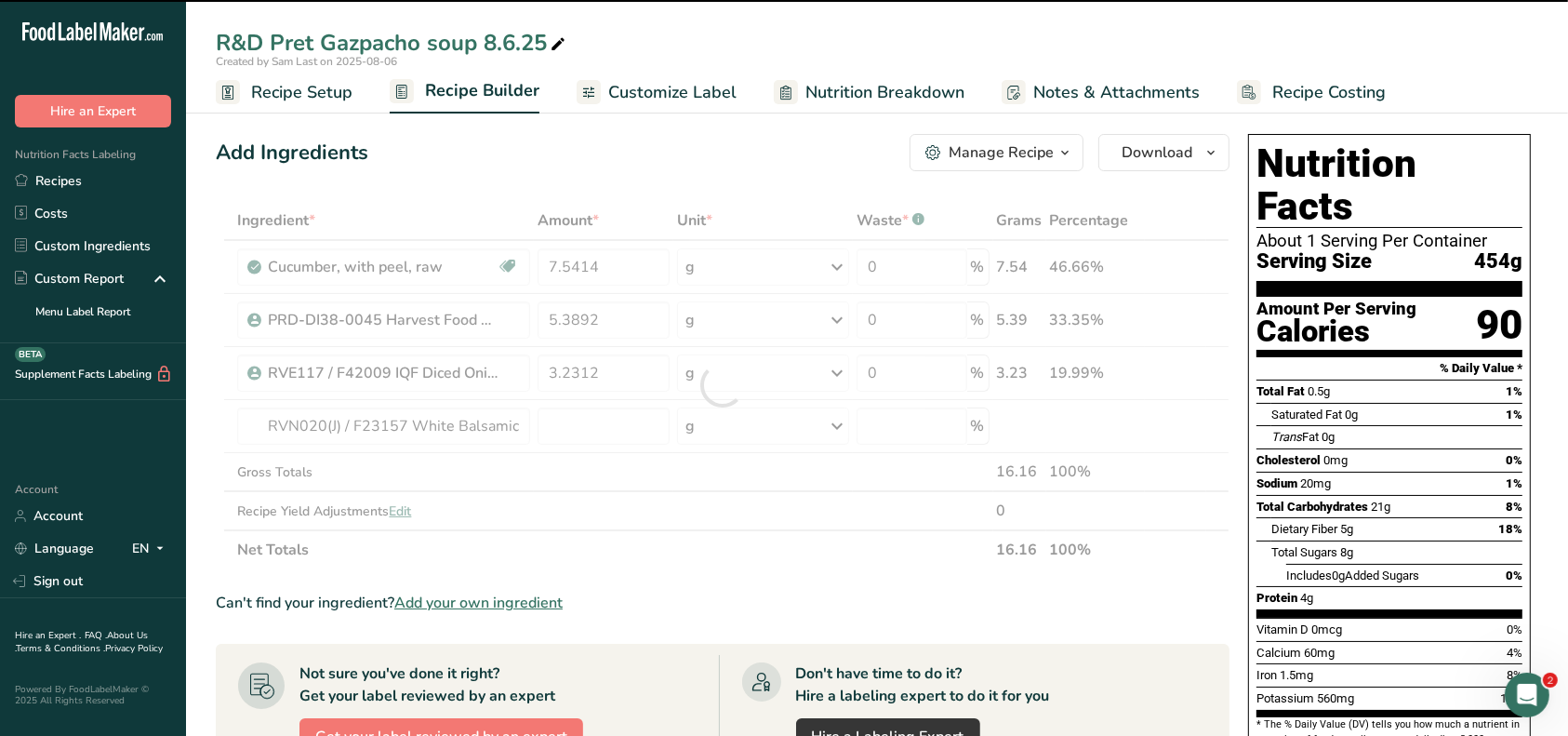 type on "0" 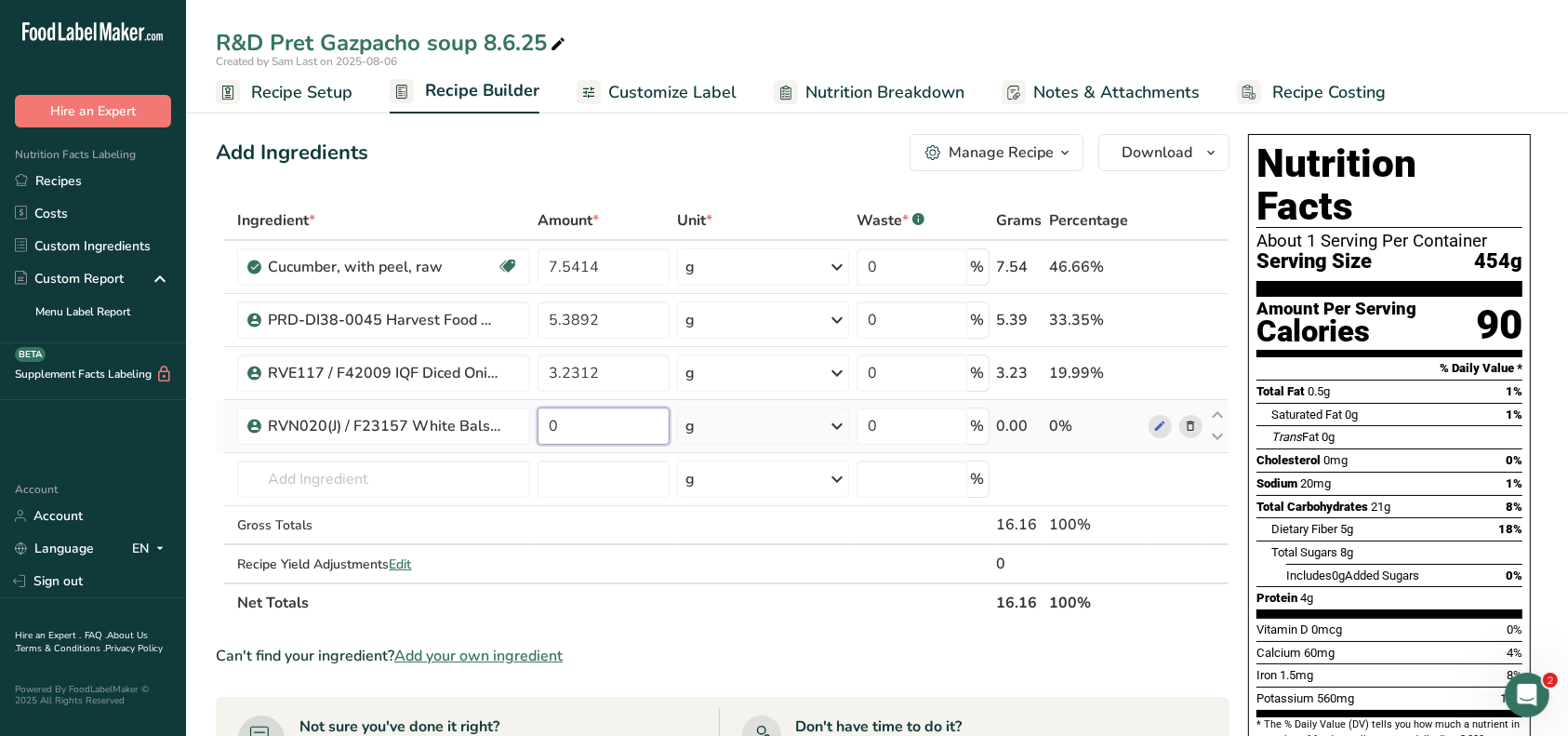 drag, startPoint x: 569, startPoint y: 424, endPoint x: 547, endPoint y: 423, distance: 22.022716 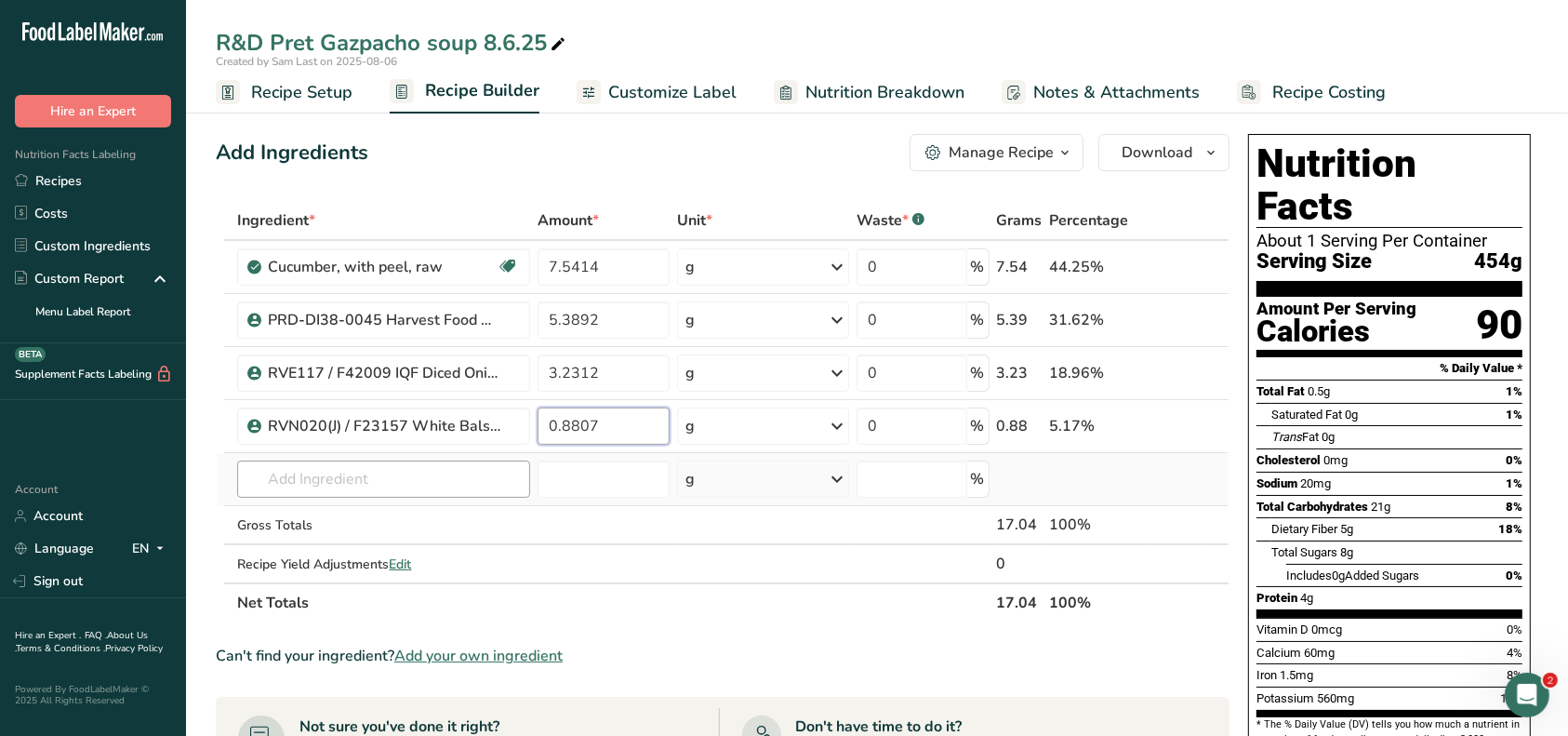 type on "0.8807" 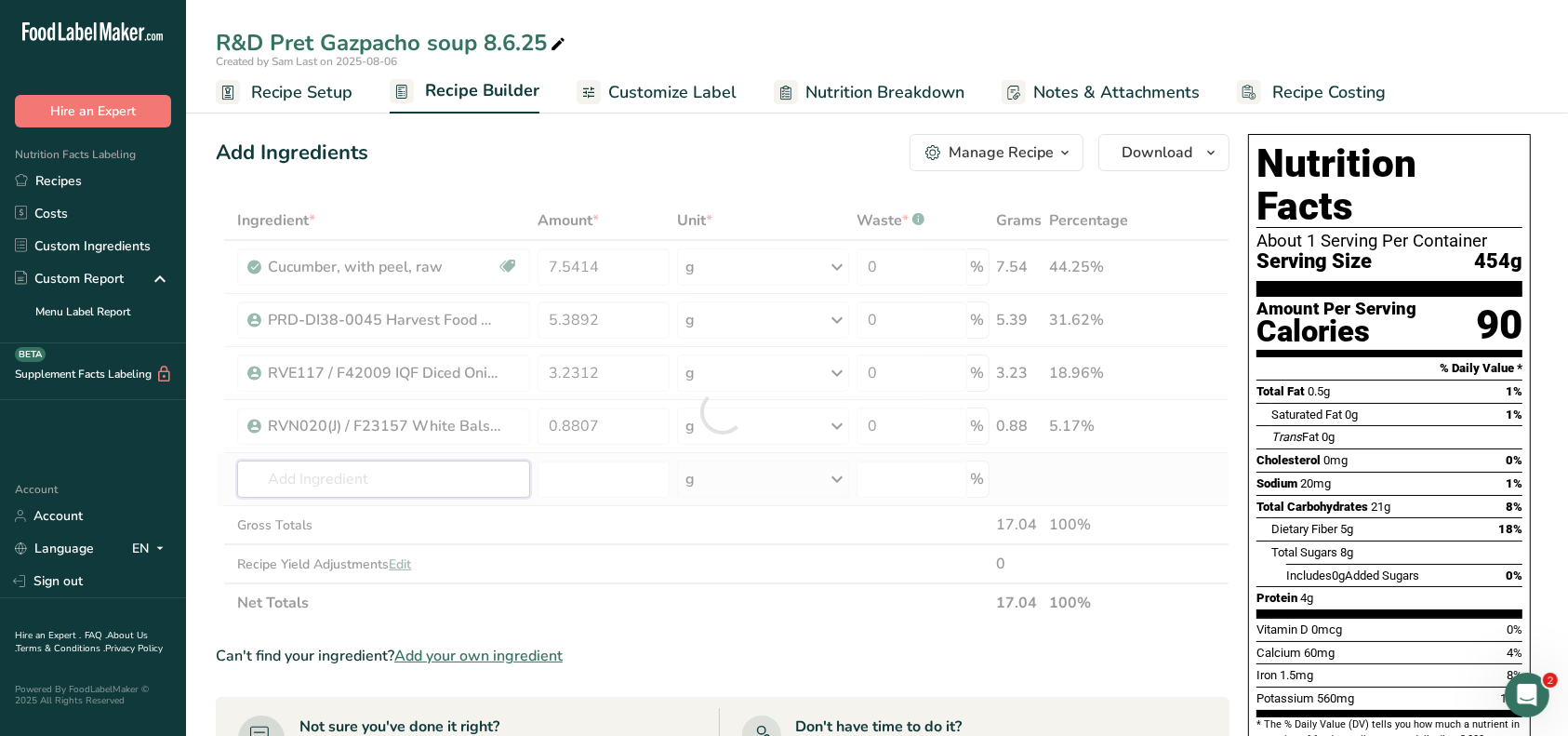click on "Ingredient *
Amount *
Unit *
Waste *   .a-a{fill:#347362;}.b-a{fill:#fff;}          Grams
Percentage
Cucumber, with peel, raw
Dairy free
Gluten free
Vegan
Vegetarian
Soy free
7.5414
g
Portions
0.5 cup slices
1 cucumber (8-1/4")
Weight Units
g
kg
mg
See more
Volume Units
l
Volume units require a density conversion. If you know your ingredient's density enter it below. Otherwise, click on "RIA" our AI Regulatory bot - she will be able to help you
lb/ft3
g/cm3
Confirm
mL
fl oz" at bounding box center [723, 411] 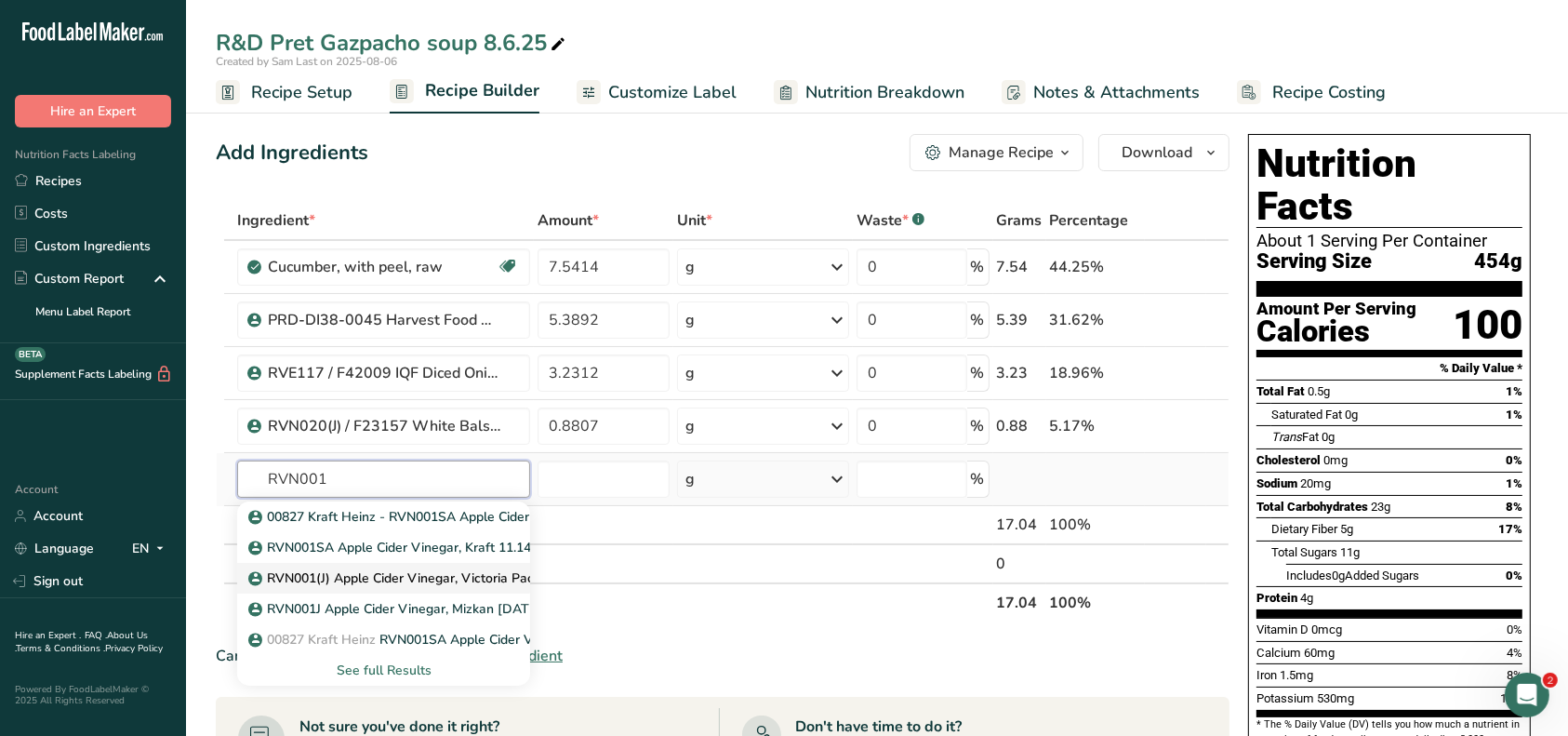 type on "RVN001" 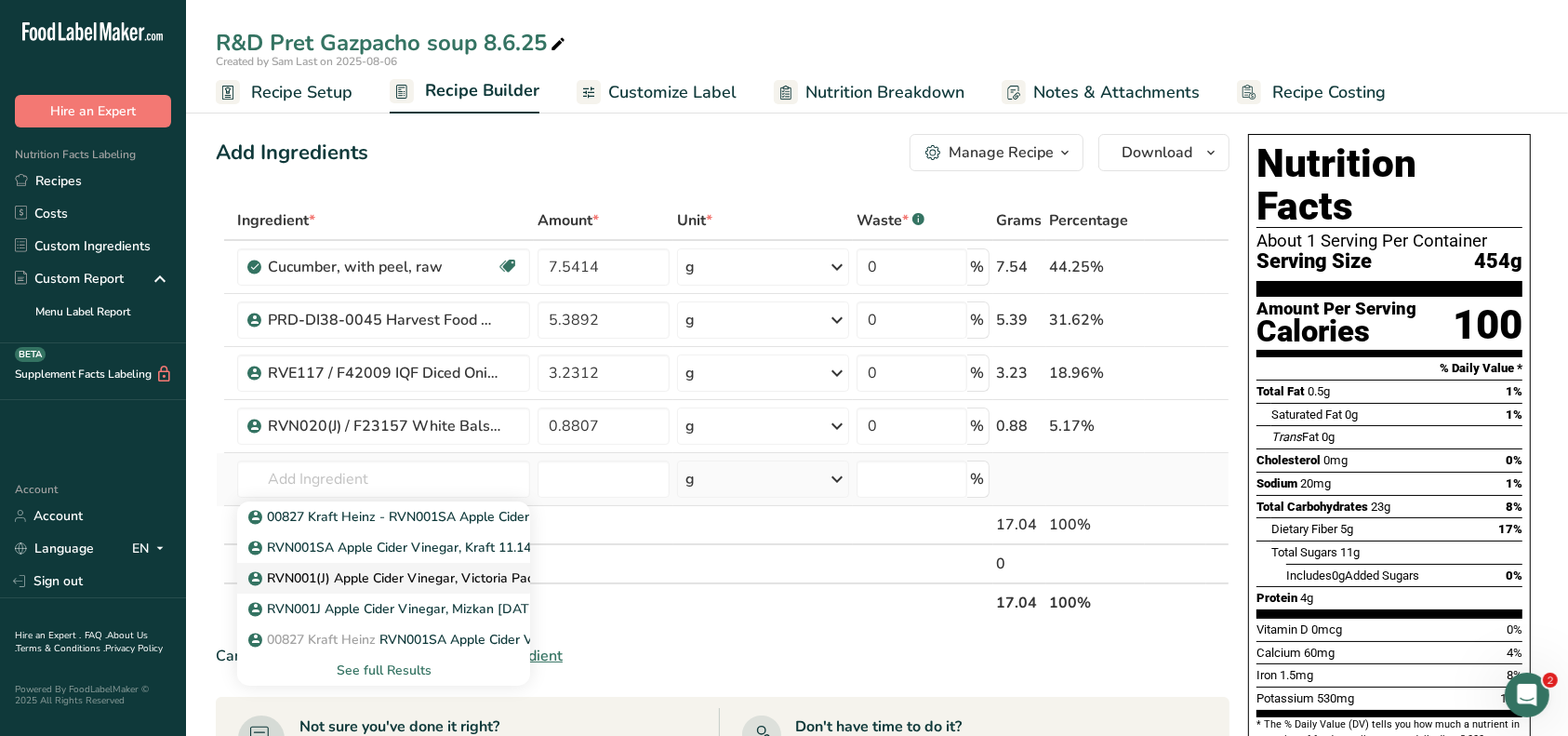 click on "RVN001(J) Apple Cider Vinegar, Victoria Pacific [DATE] [STATE]" at bounding box center (451, 578) 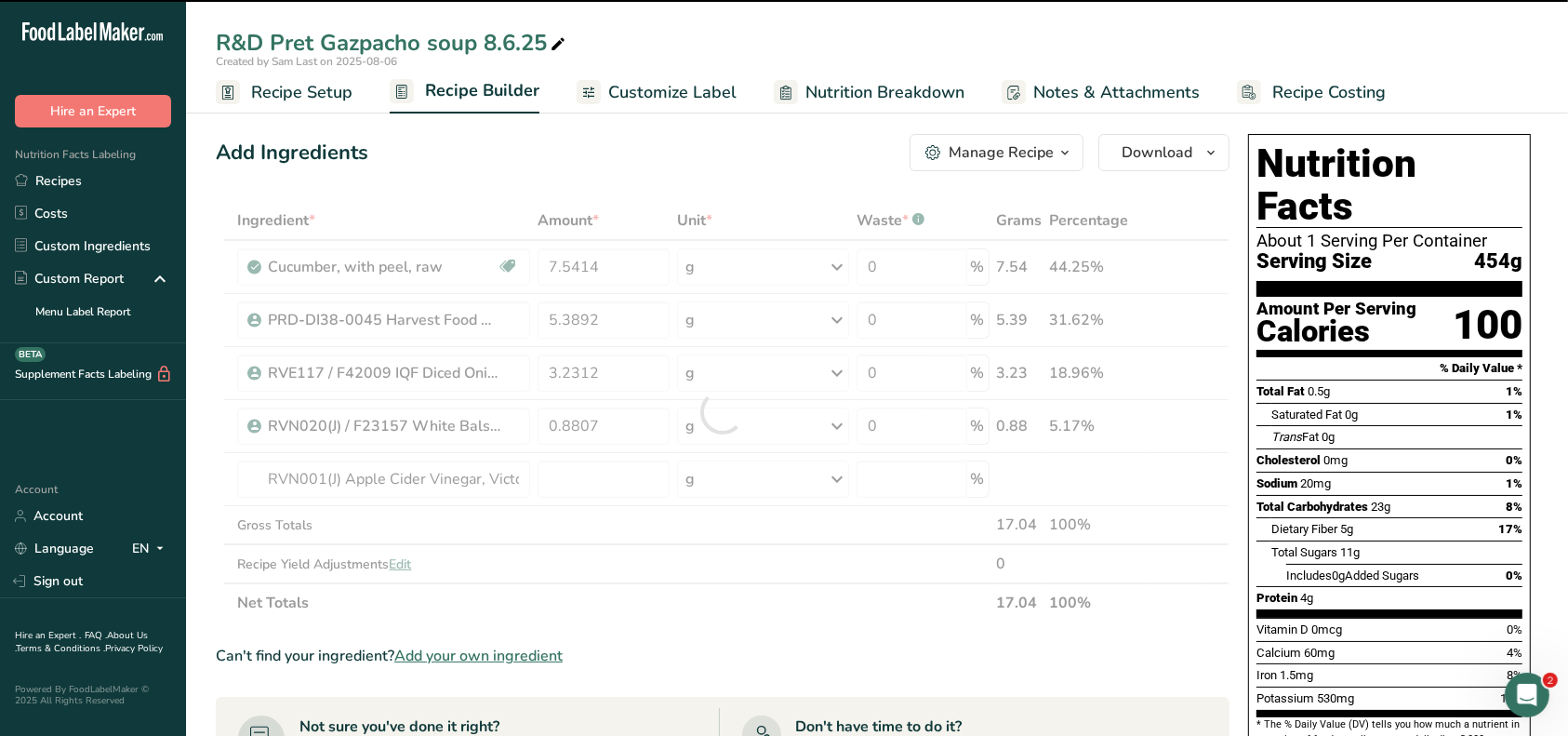 type on "0" 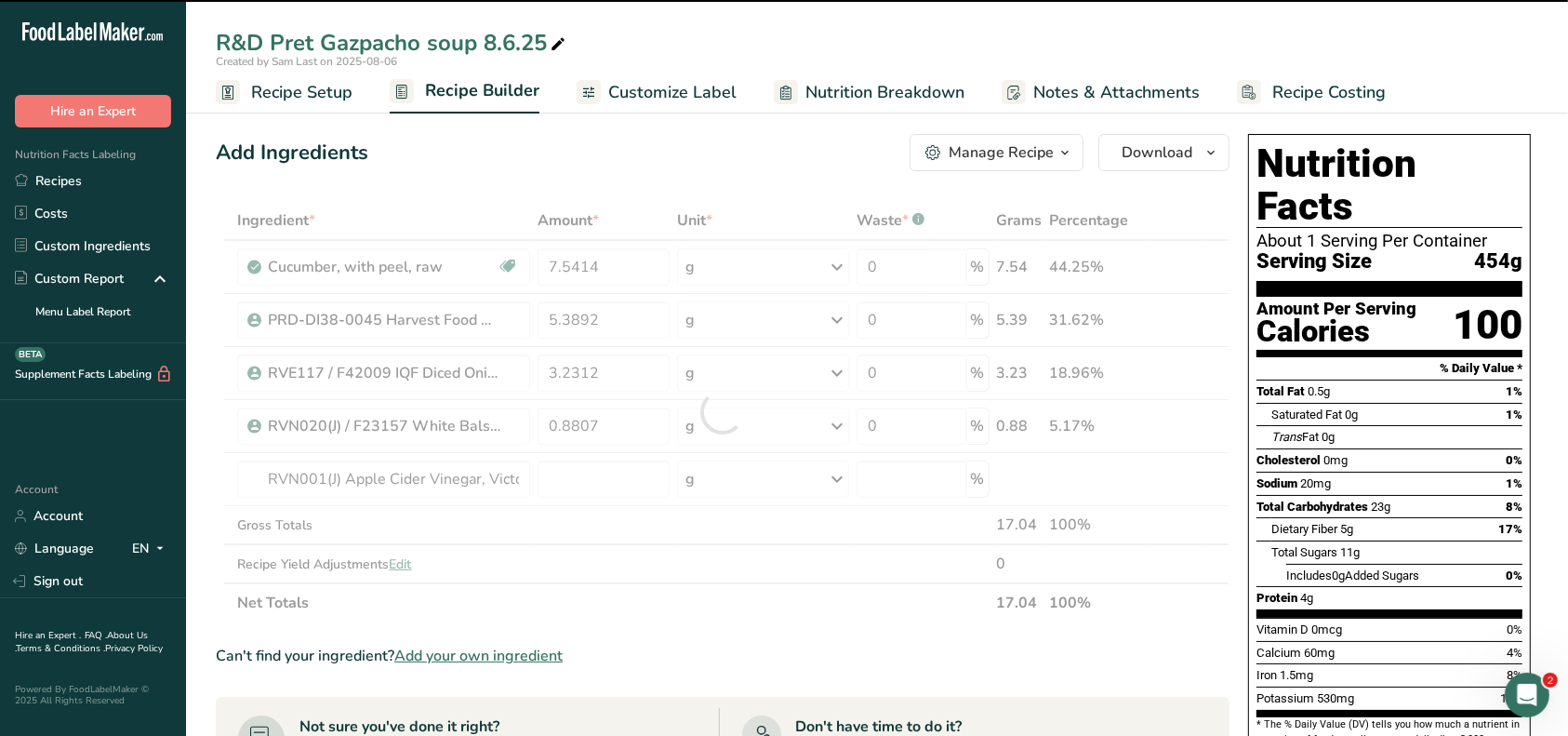 type on "0" 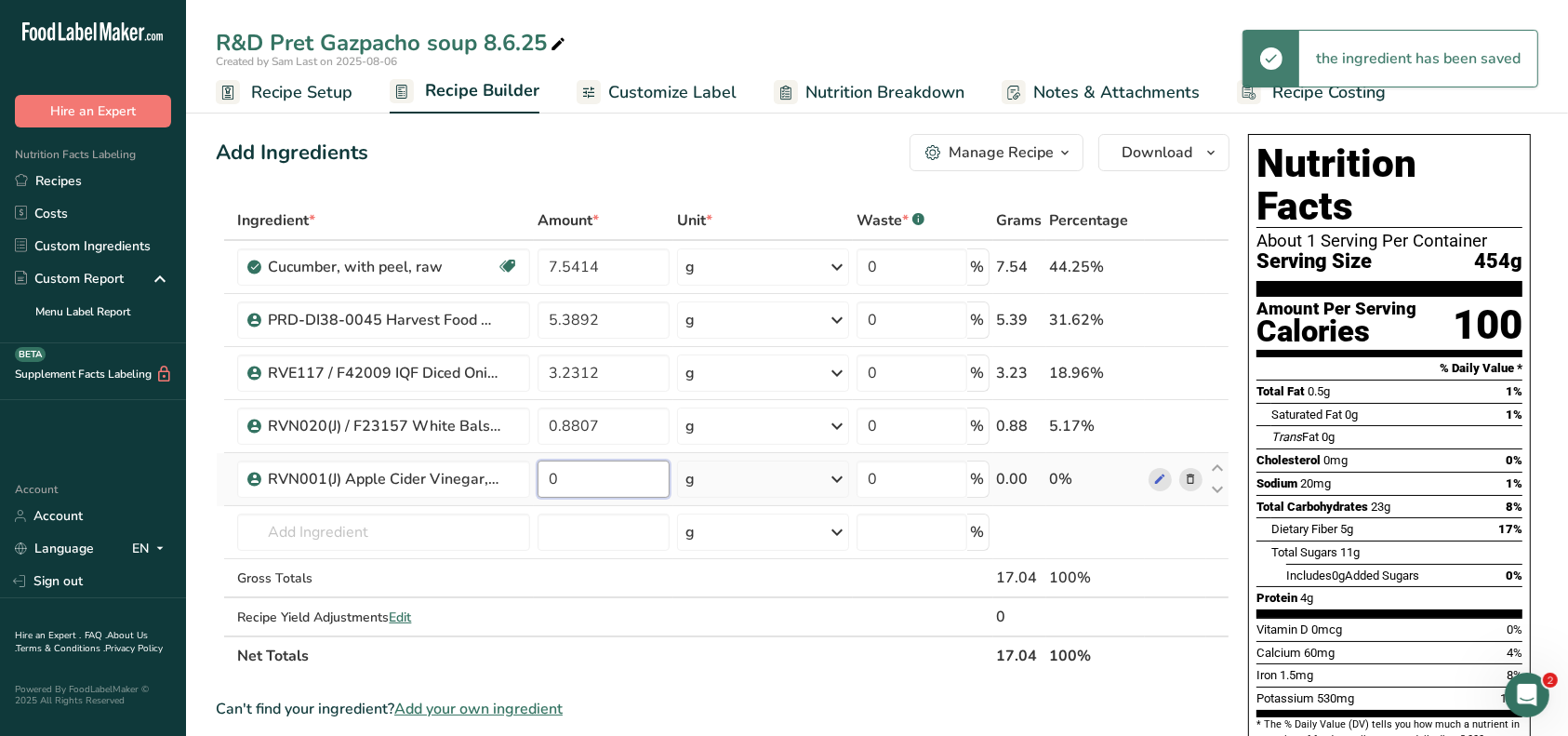 drag, startPoint x: 566, startPoint y: 477, endPoint x: 551, endPoint y: 475, distance: 15.132746 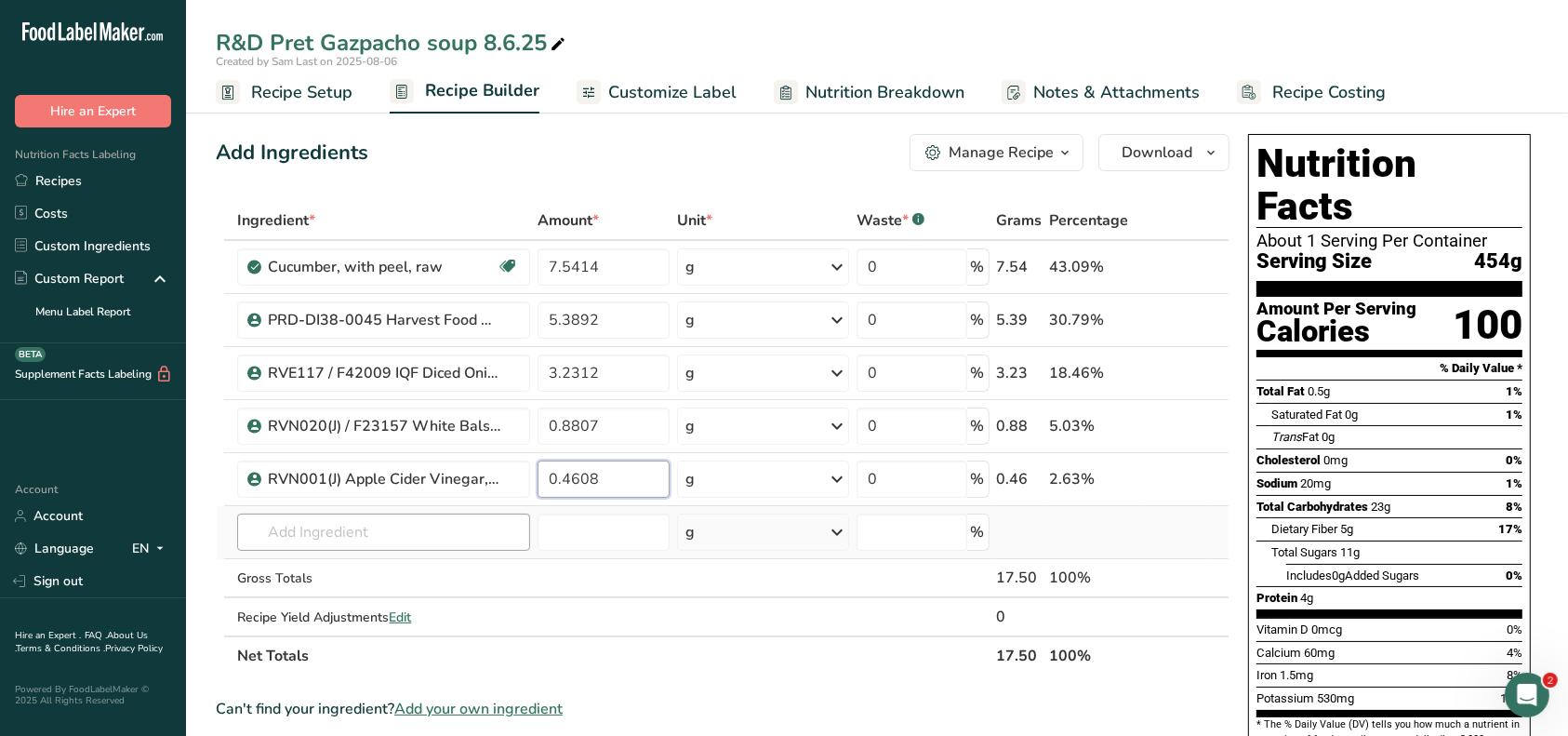 type on "0.4608" 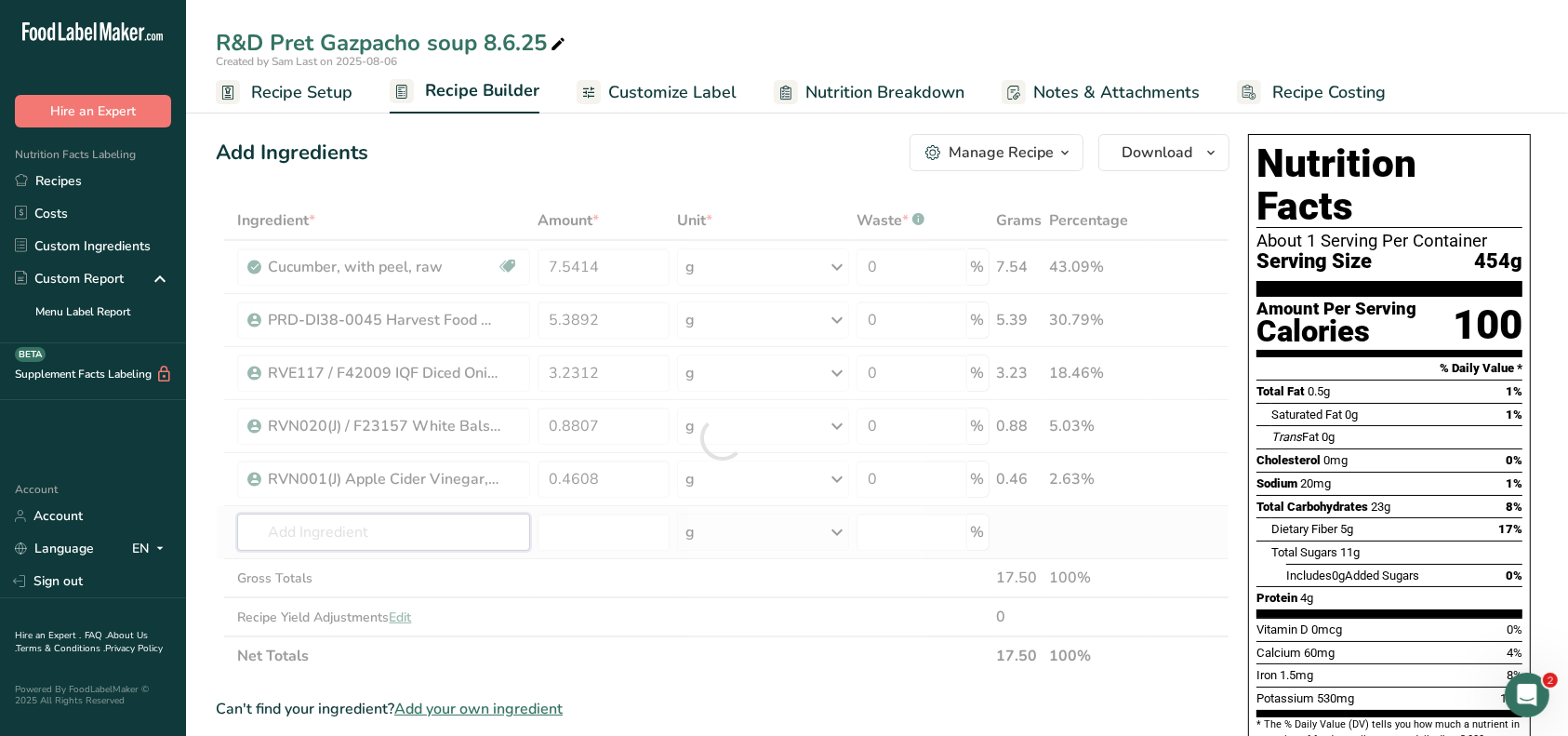 click on "Ingredient *
Amount *
Unit *
Waste *   .a-a{fill:#347362;}.b-a{fill:#fff;}          Grams
Percentage
Cucumber, with peel, raw
Dairy free
Gluten free
Vegan
Vegetarian
Soy free
7.5414
g
Portions
0.5 cup slices
1 cucumber (8-1/4")
Weight Units
g
kg
mg
See more
Volume Units
l
Volume units require a density conversion. If you know your ingredient's density enter it below. Otherwise, click on "RIA" our AI Regulatory bot - she will be able to help you
lb/ft3
g/cm3
Confirm
mL
fl oz" at bounding box center (723, 438) 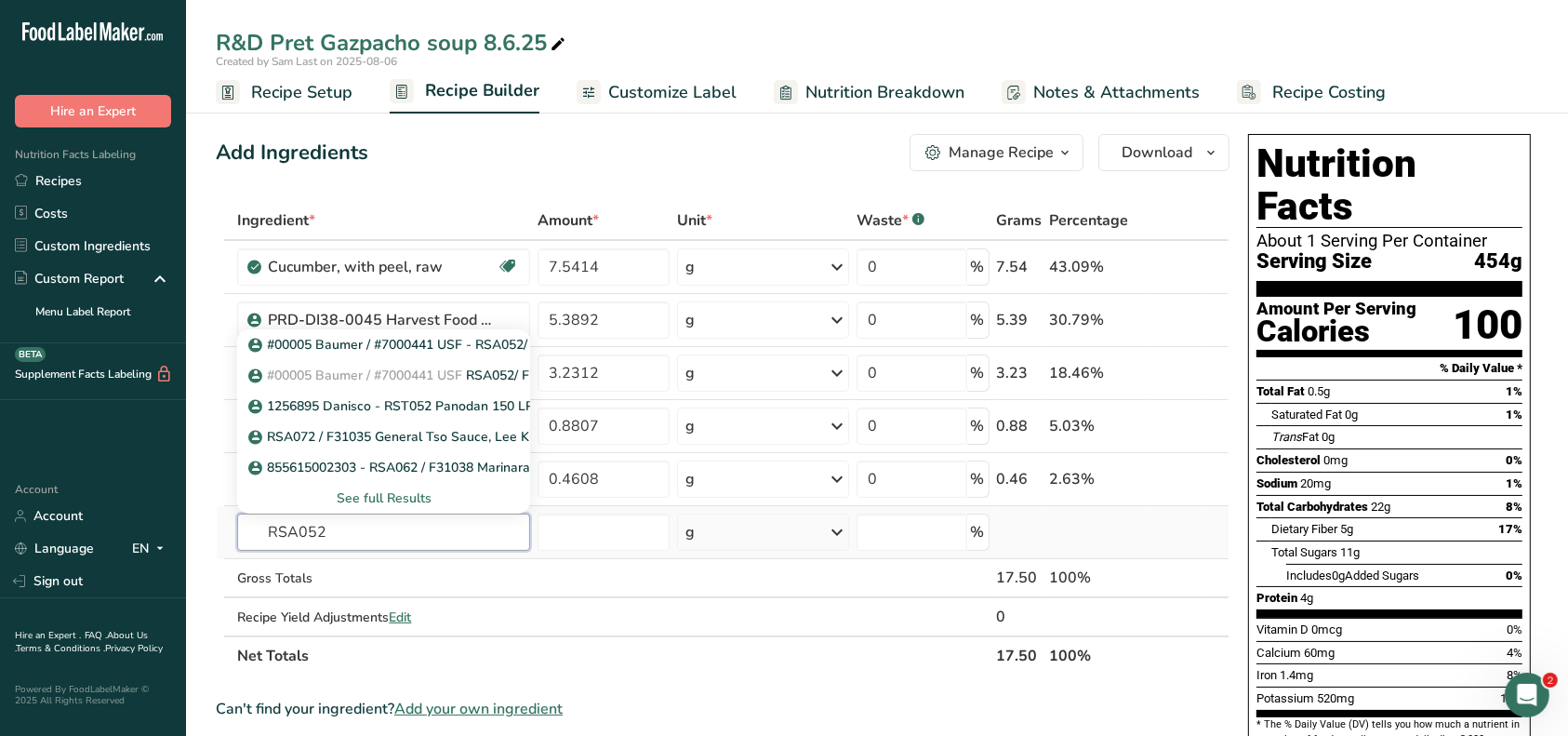 type on "RSA052" 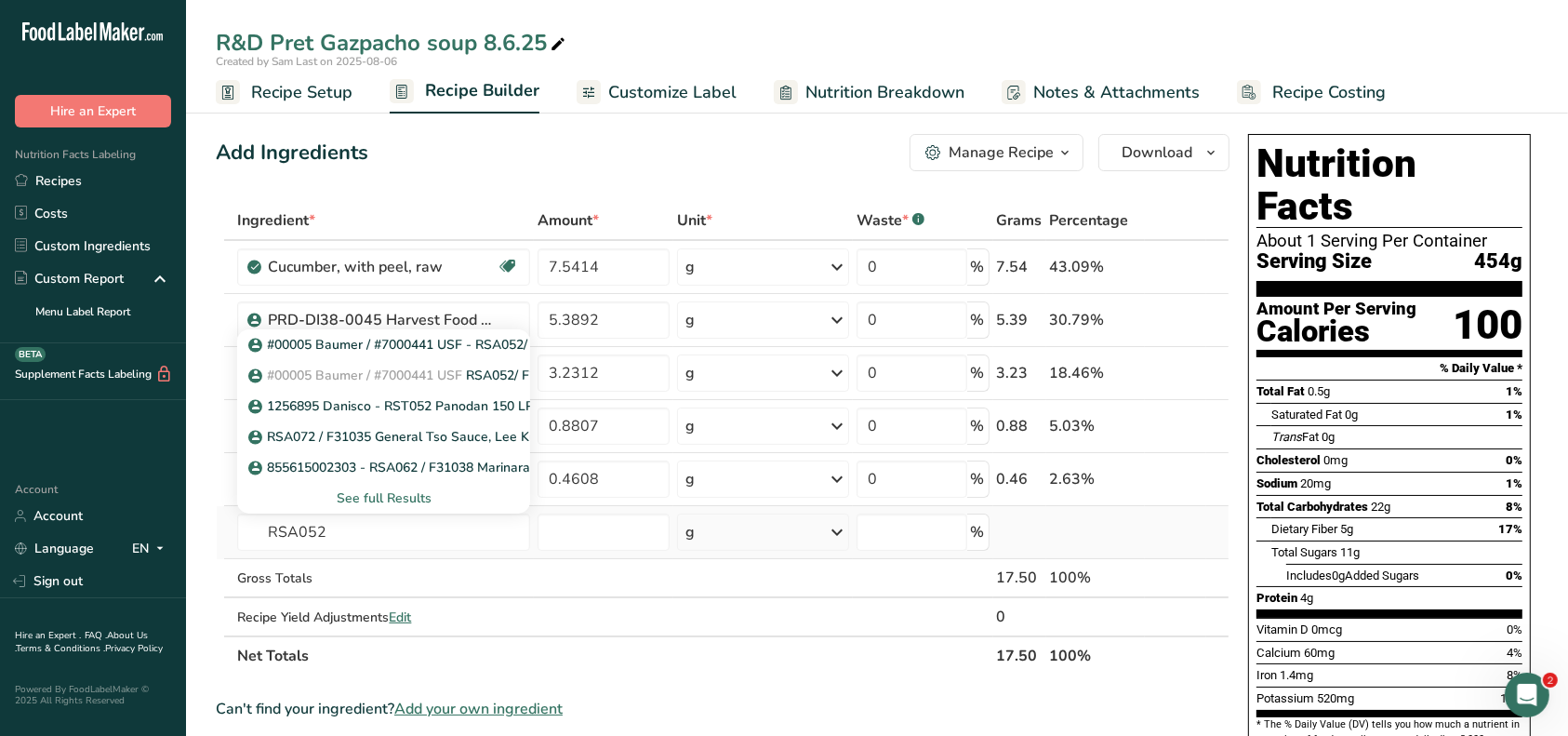 type 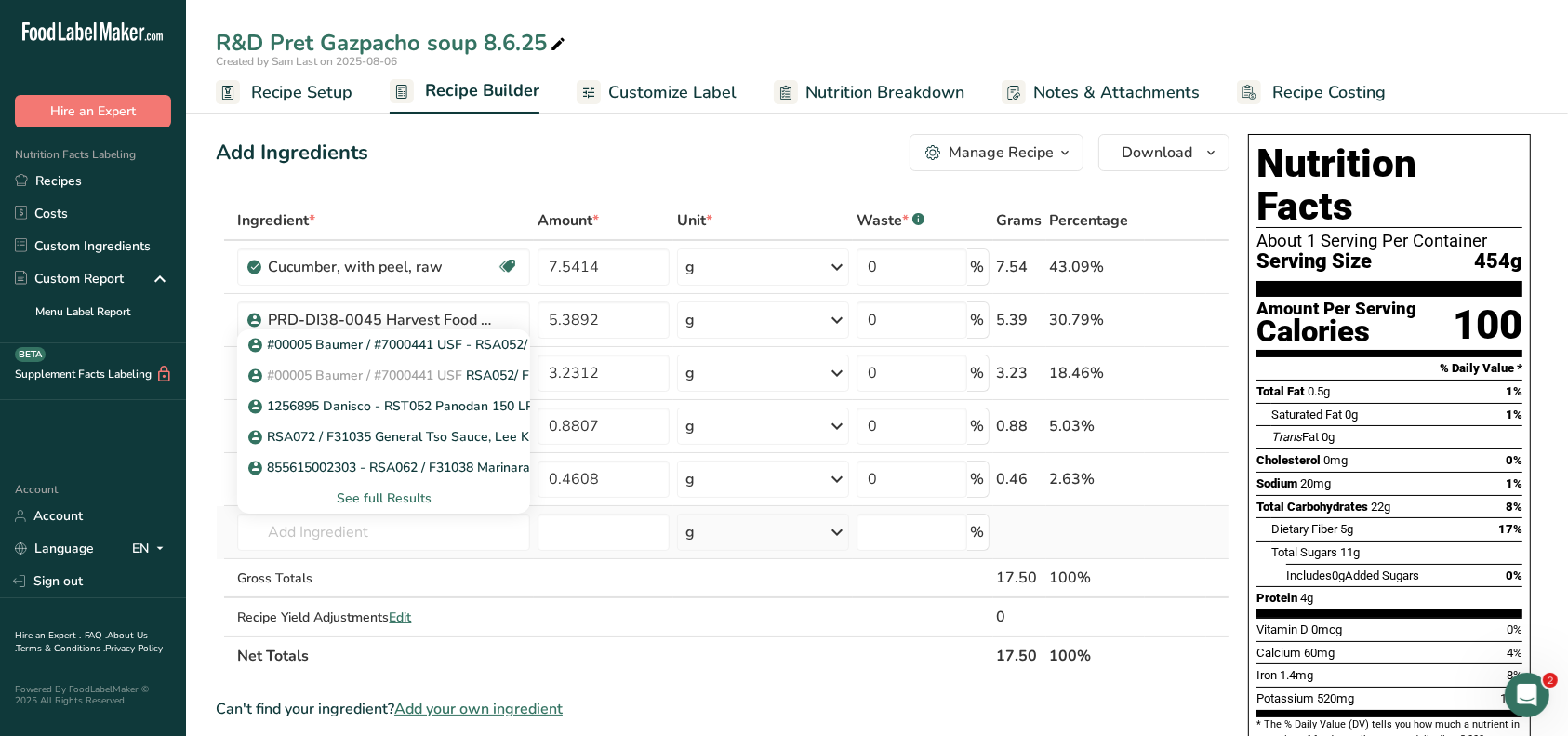 click on "See full Results" at bounding box center (383, 498) 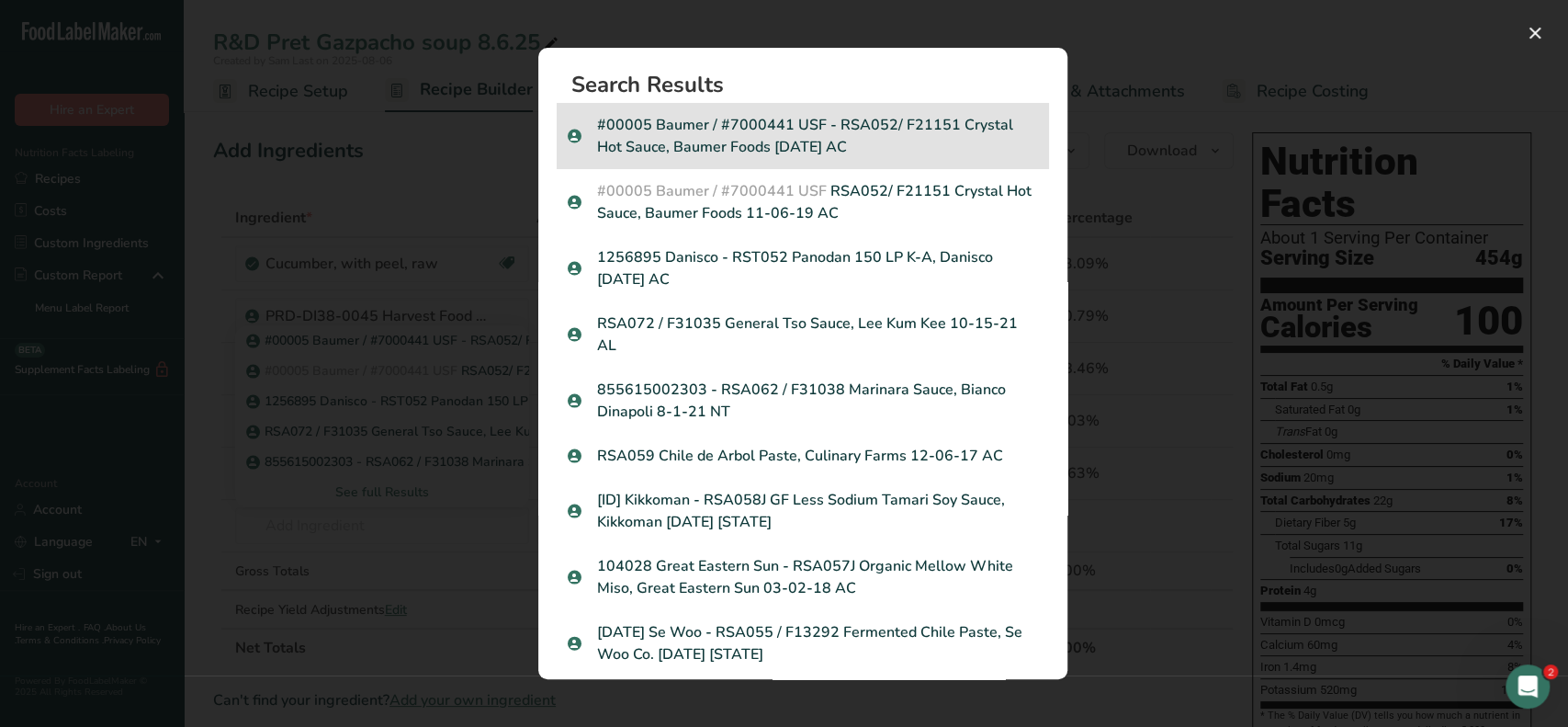 click on "#00005 Baumer / #7000441 USF - RSA052/ F21151 Crystal Hot Sauce, Baumer Foods [DATE] AC" at bounding box center (803, 136) 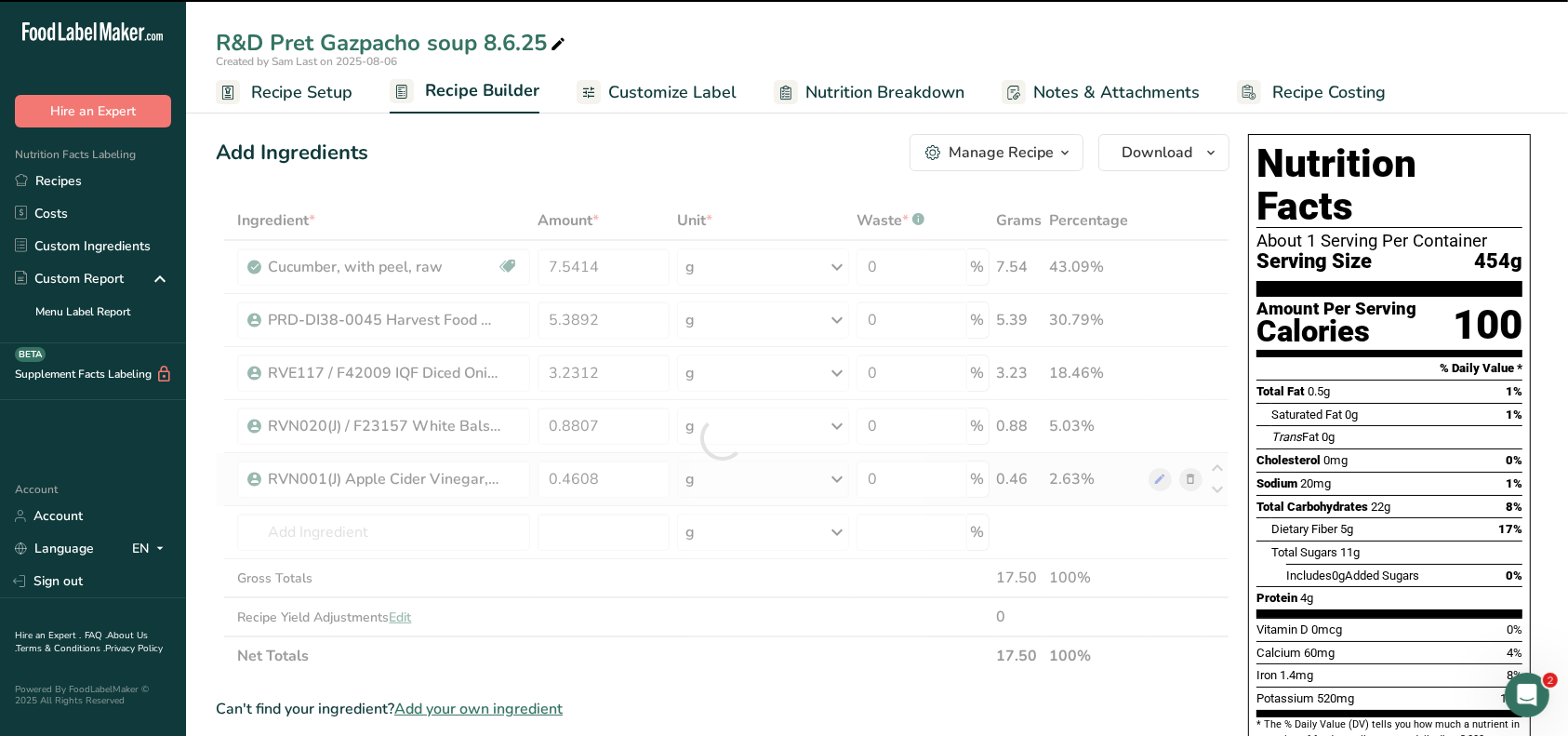 type on "0" 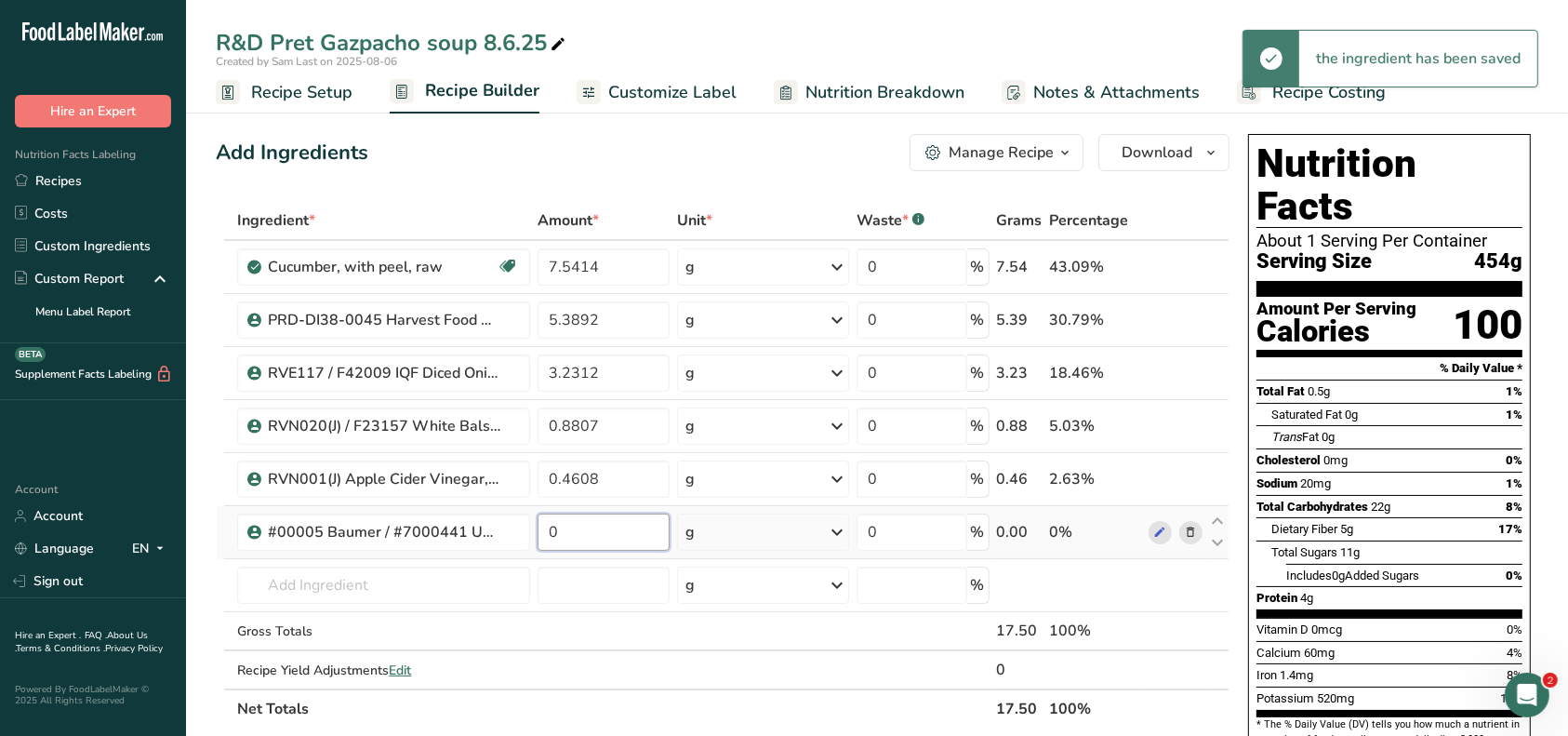 drag, startPoint x: 563, startPoint y: 526, endPoint x: 549, endPoint y: 526, distance: 14 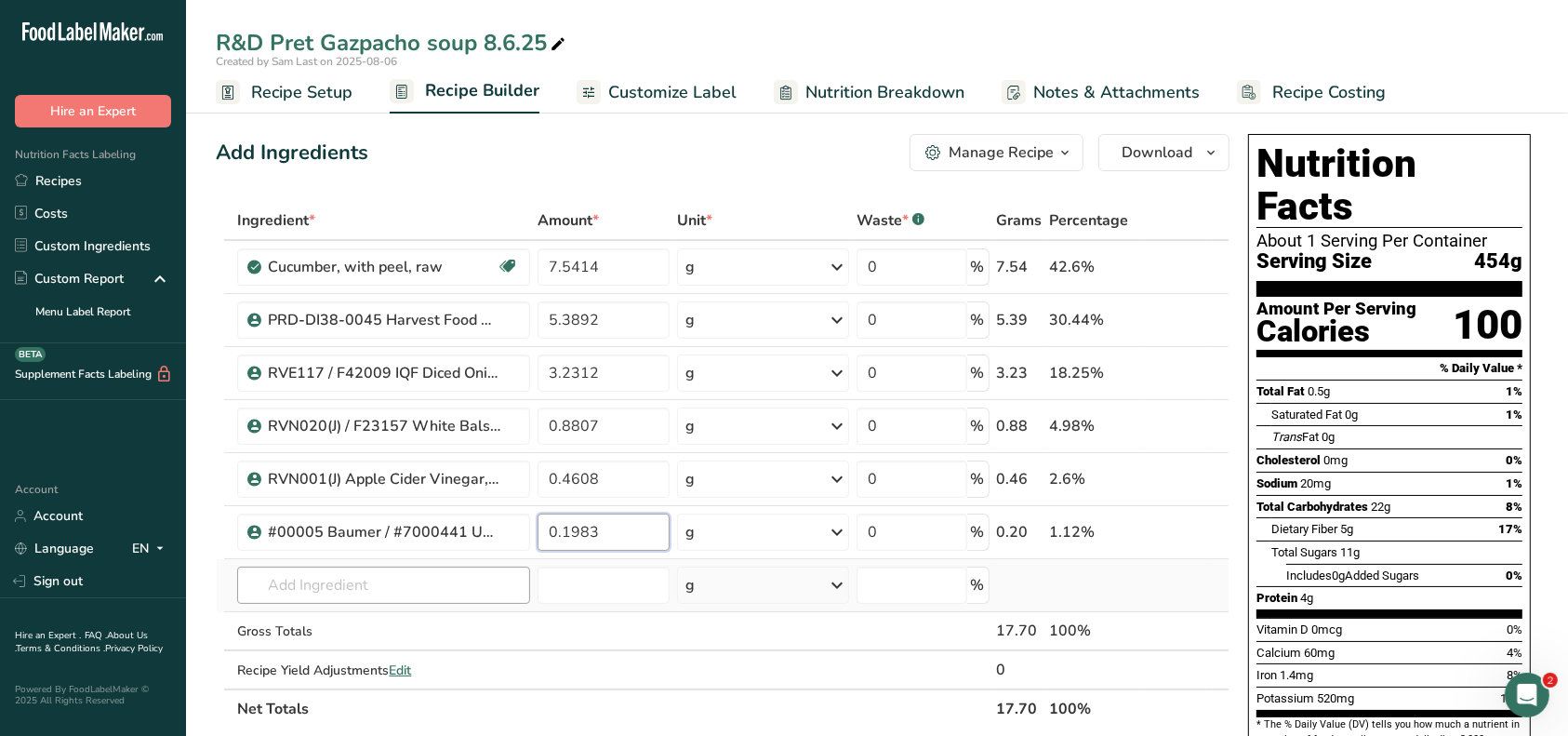 type on "0.1983" 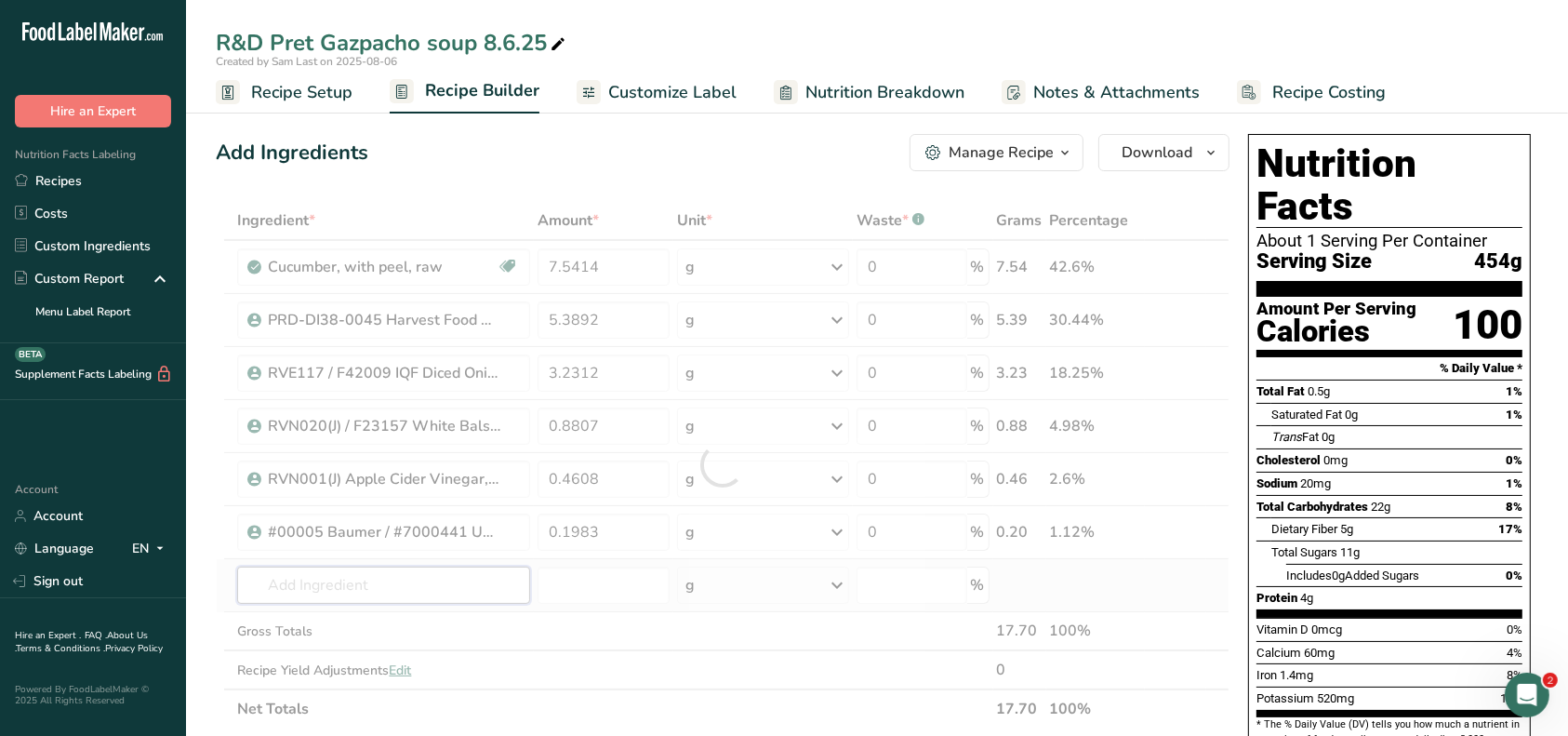 click on "Ingredient *
Amount *
Unit *
Waste *   .a-a{fill:#347362;}.b-a{fill:#fff;}          Grams
Percentage
Cucumber, with peel, raw
Dairy free
Gluten free
Vegan
Vegetarian
Soy free
7.5414
g
Portions
0.5 cup slices
1 cucumber (8-1/4")
Weight Units
g
kg
mg
See more
Volume Units
l
Volume units require a density conversion. If you know your ingredient's density enter it below. Otherwise, click on "RIA" our AI Regulatory bot - she will be able to help you
lb/ft3
g/cm3
Confirm
mL
fl oz" at bounding box center (723, 464) 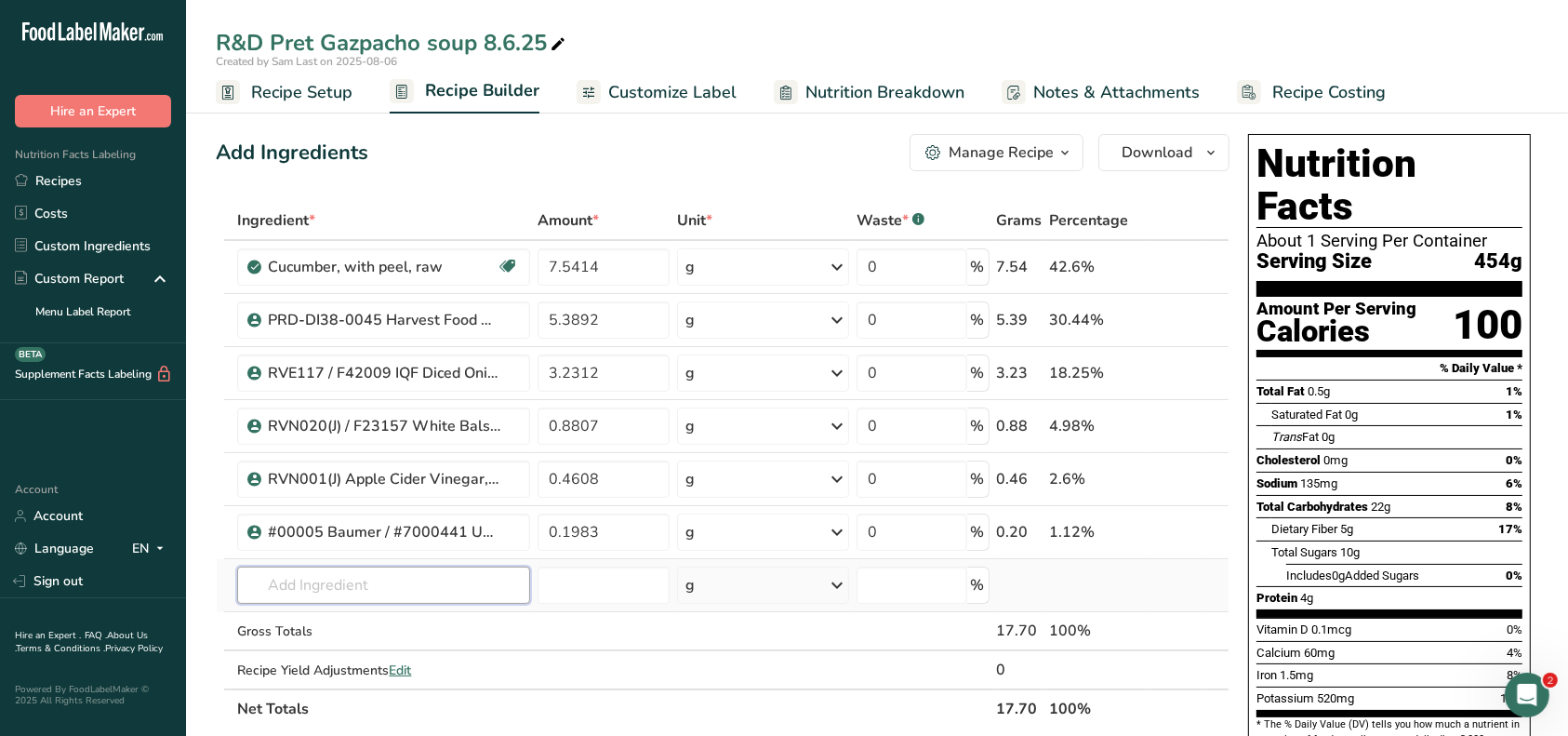 drag, startPoint x: 364, startPoint y: 582, endPoint x: 374, endPoint y: 584, distance: 10.19804 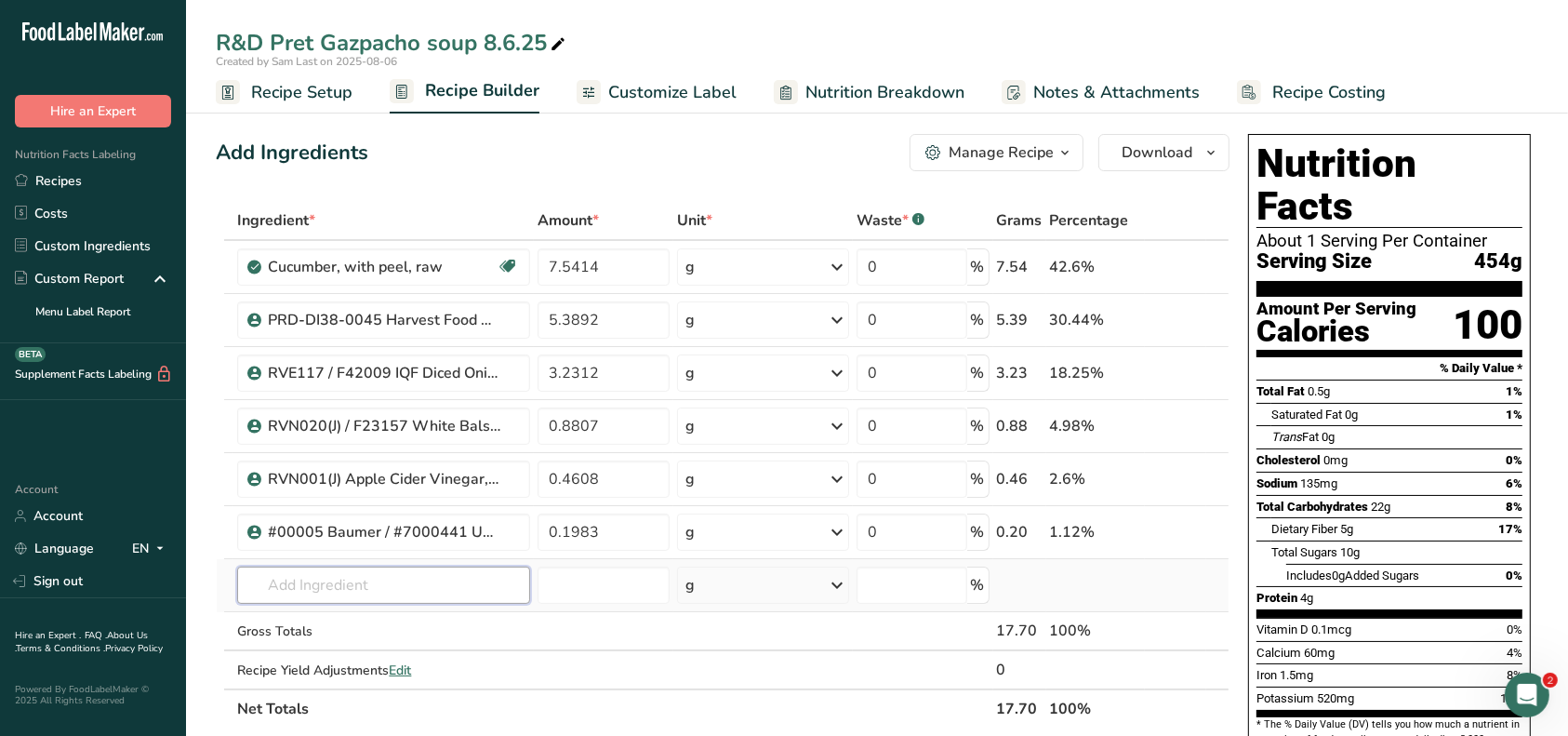 click at bounding box center [383, 585] 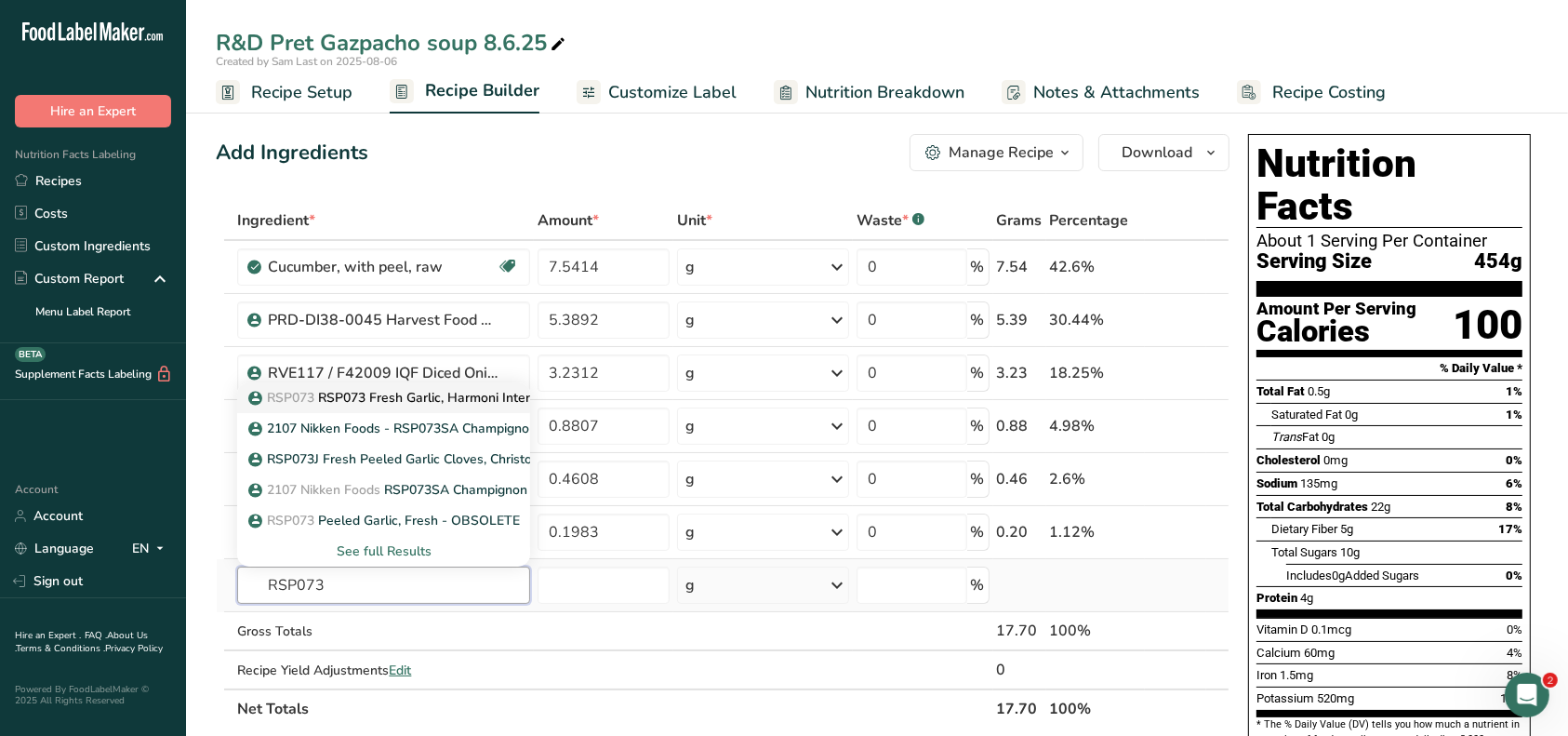 type on "RSP073" 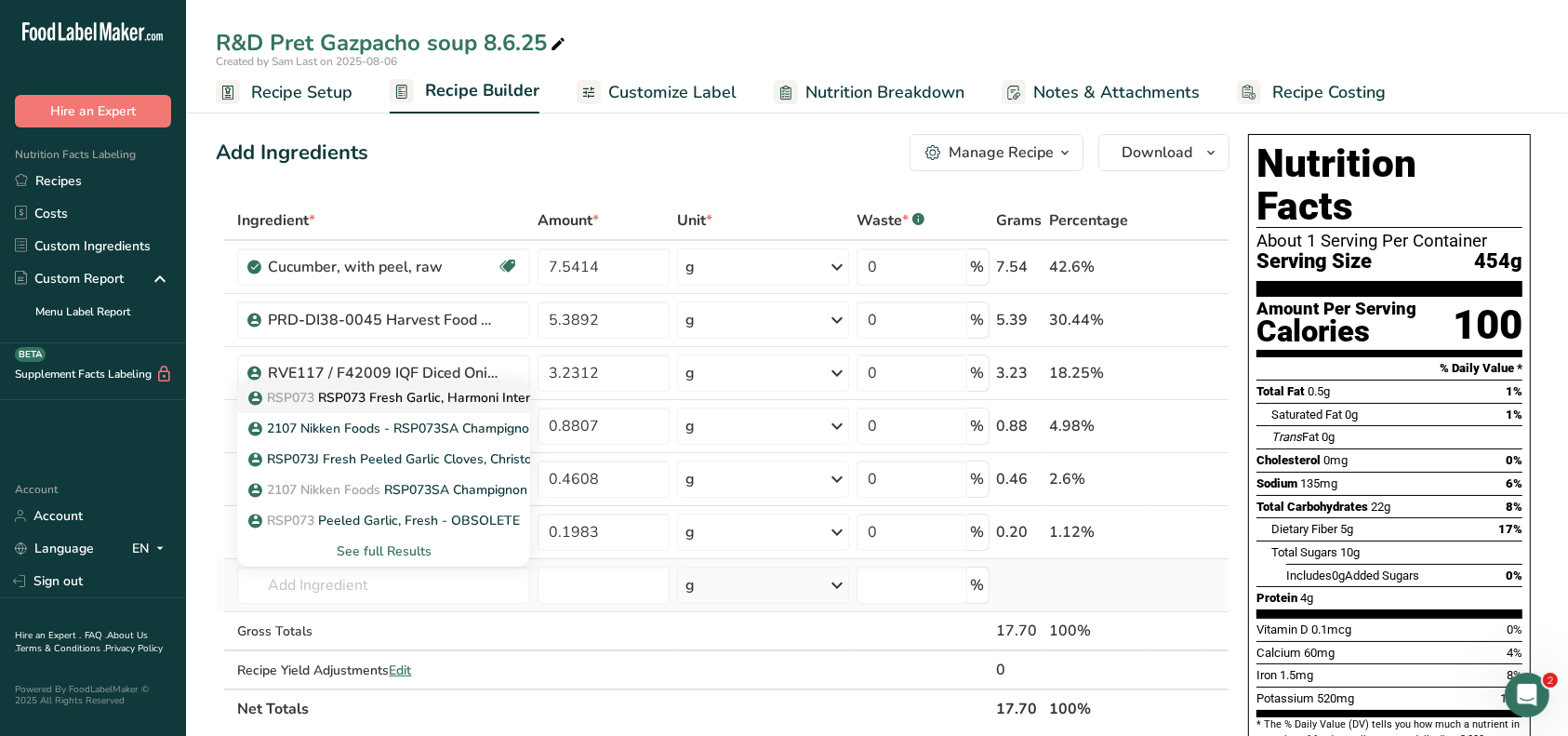 click on "RSP073
RSP073 Fresh Garlic, Harmoni International 5-16-23 CC" at bounding box center [449, 397] 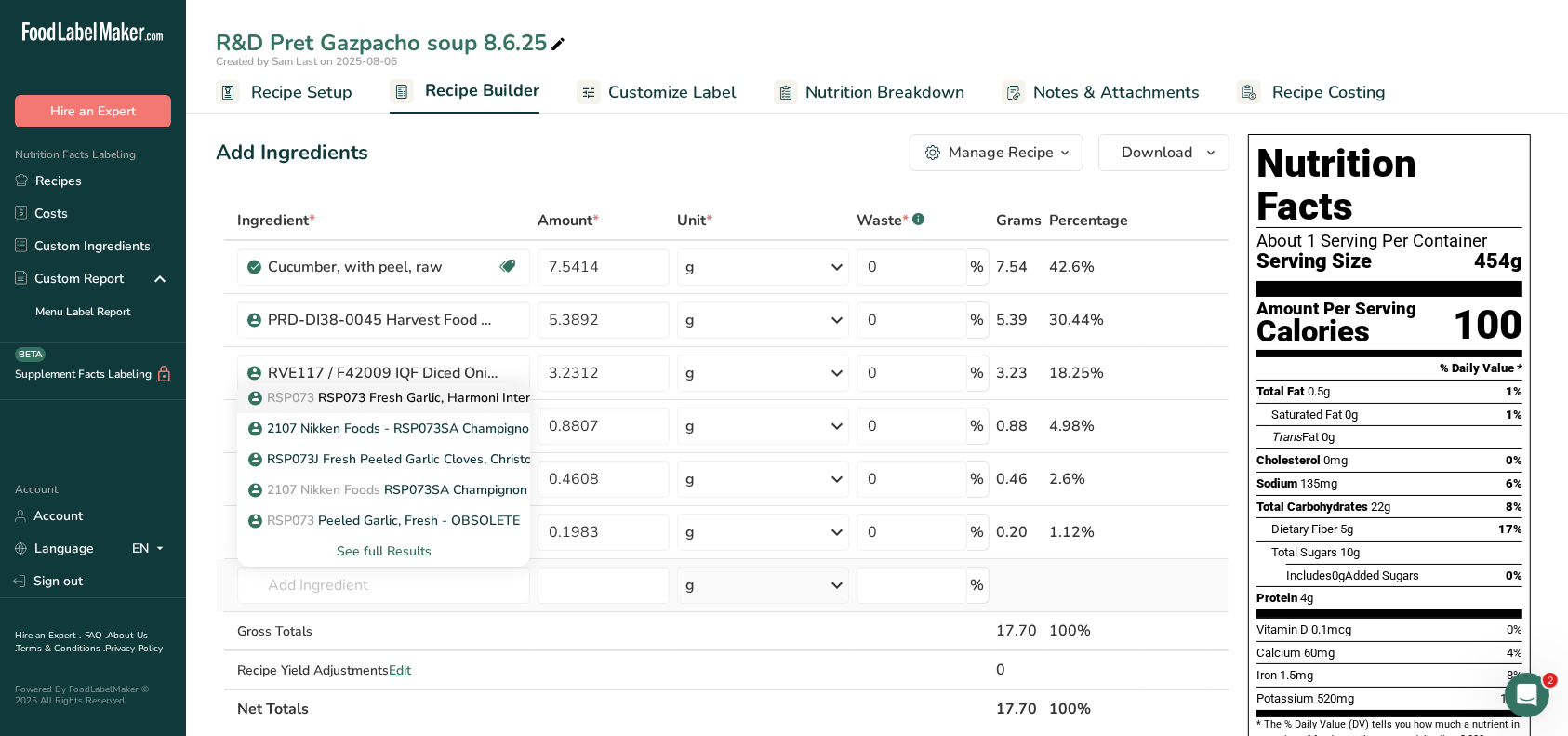 type on "RSP073 Fresh Garlic, Harmoni International [DATE] CC" 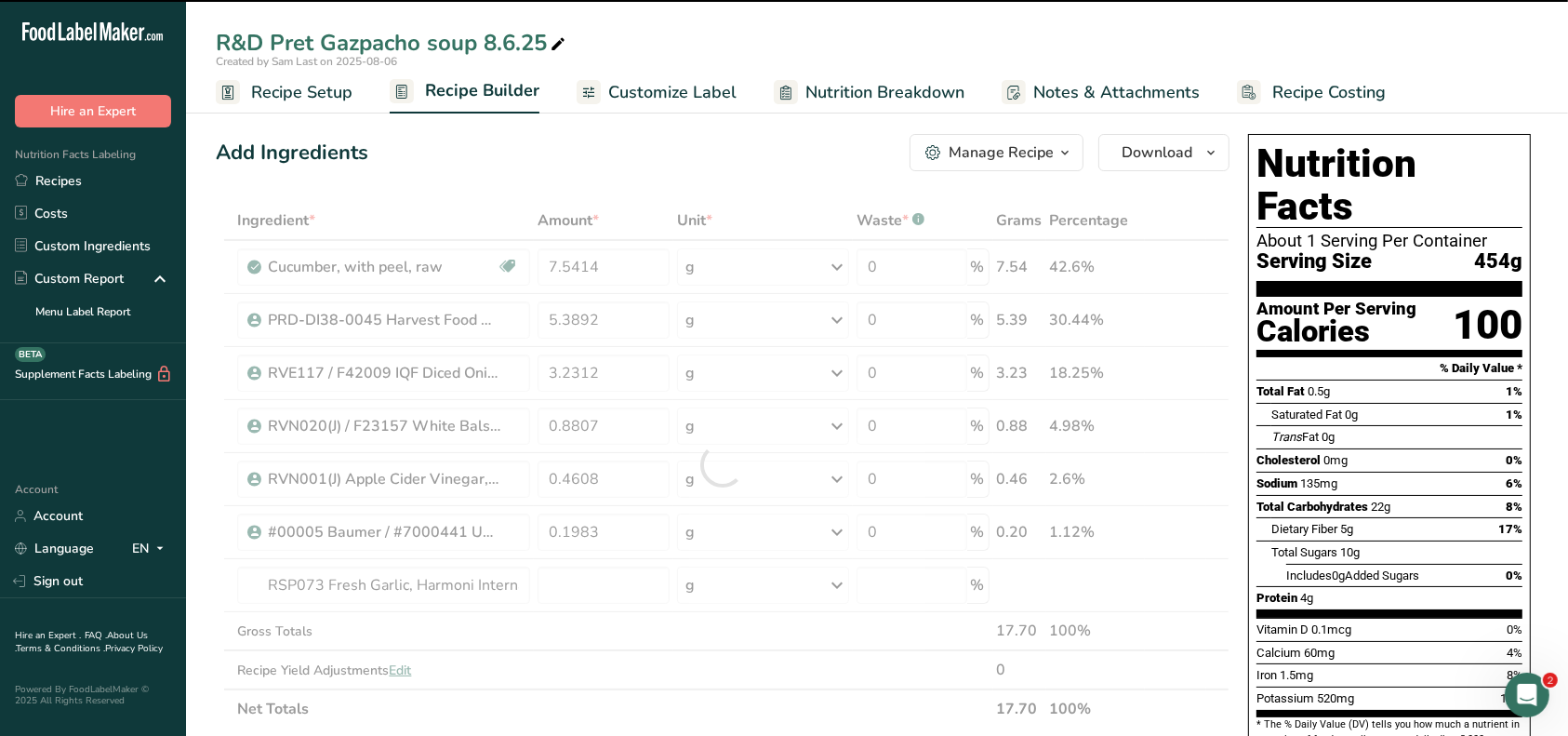 type on "0" 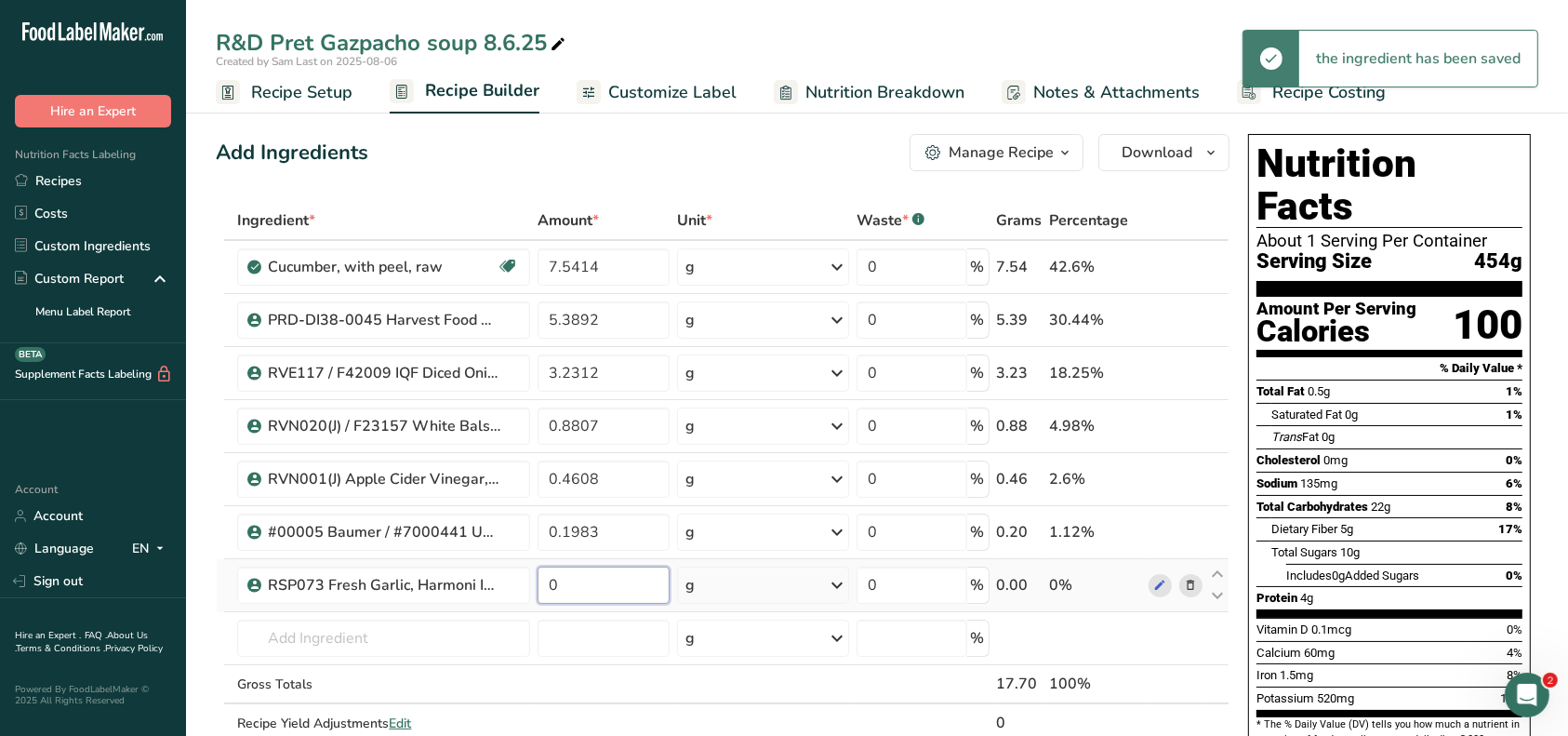 click on "0" at bounding box center [604, 585] 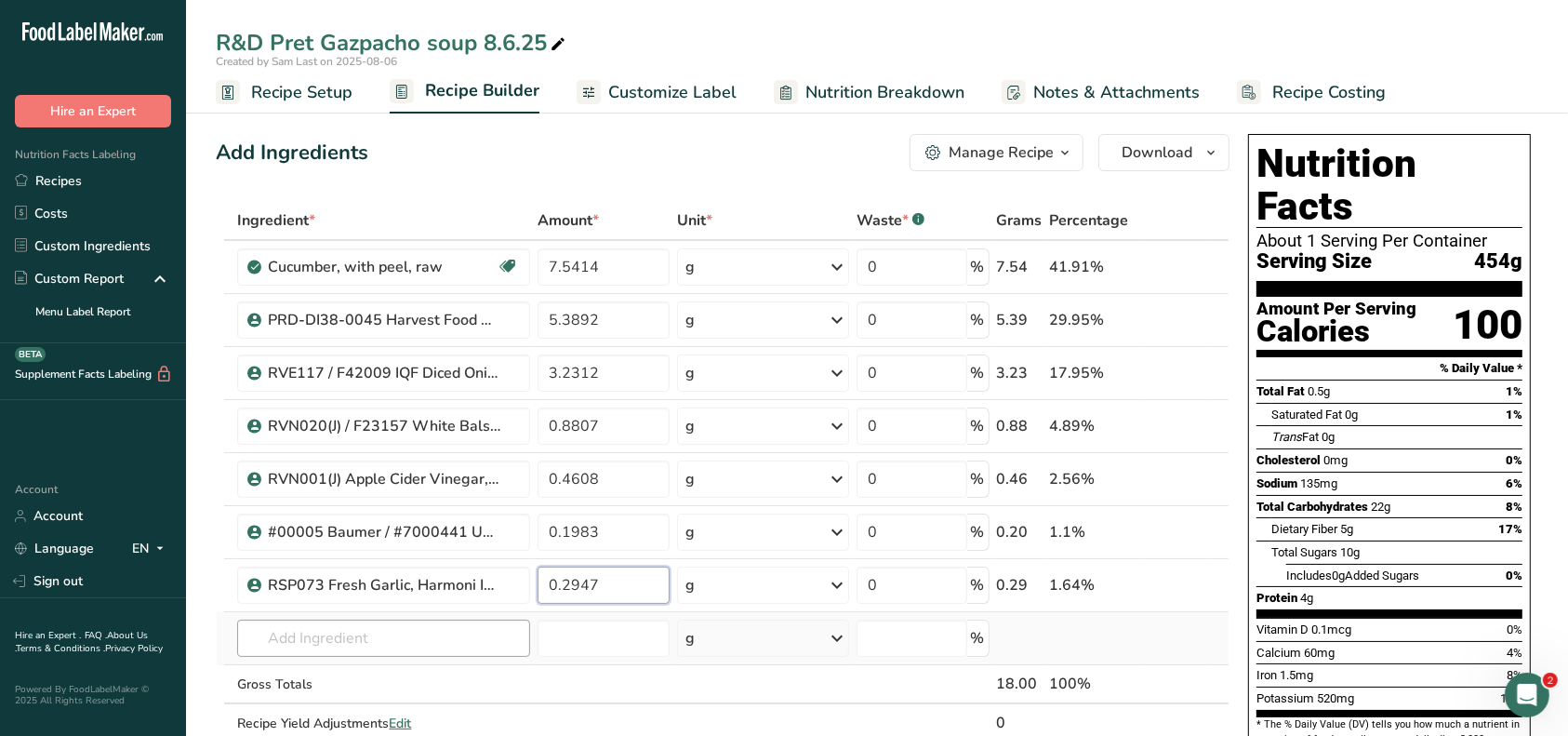 type on "0.2947" 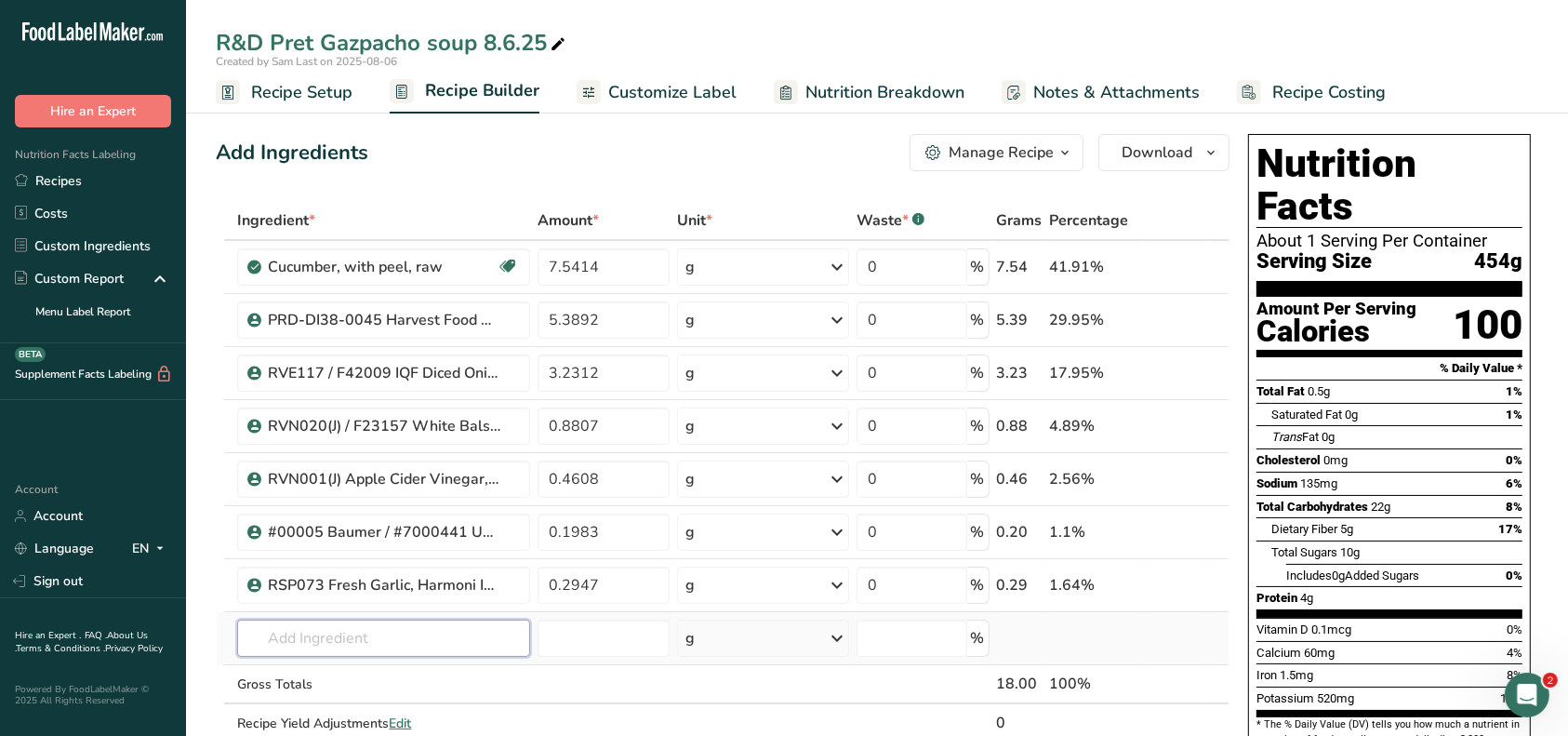 click on "Ingredient *
Amount *
Unit *
Waste *   .a-a{fill:#347362;}.b-a{fill:#fff;}          Grams
Percentage
Cucumber, with peel, raw
Dairy free
Gluten free
Vegan
Vegetarian
Soy free
7.5414
g
Portions
0.5 cup slices
1 cucumber (8-1/4")
Weight Units
g
kg
mg
See more
Volume Units
l
Volume units require a density conversion. If you know your ingredient's density enter it below. Otherwise, click on "RIA" our AI Regulatory bot - she will be able to help you
lb/ft3
g/cm3
Confirm
mL
fl oz" at bounding box center [723, 491] 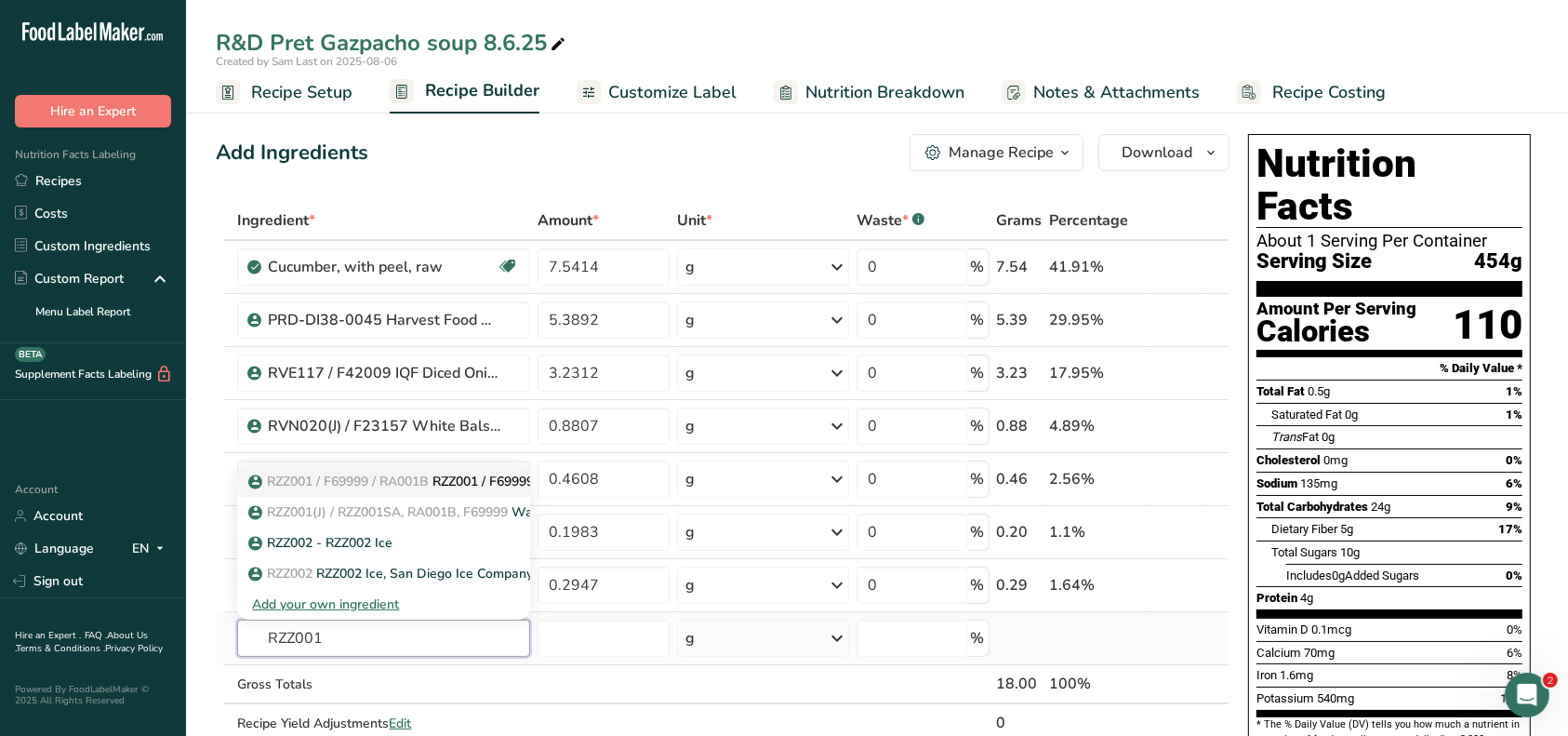 type on "RZZ001" 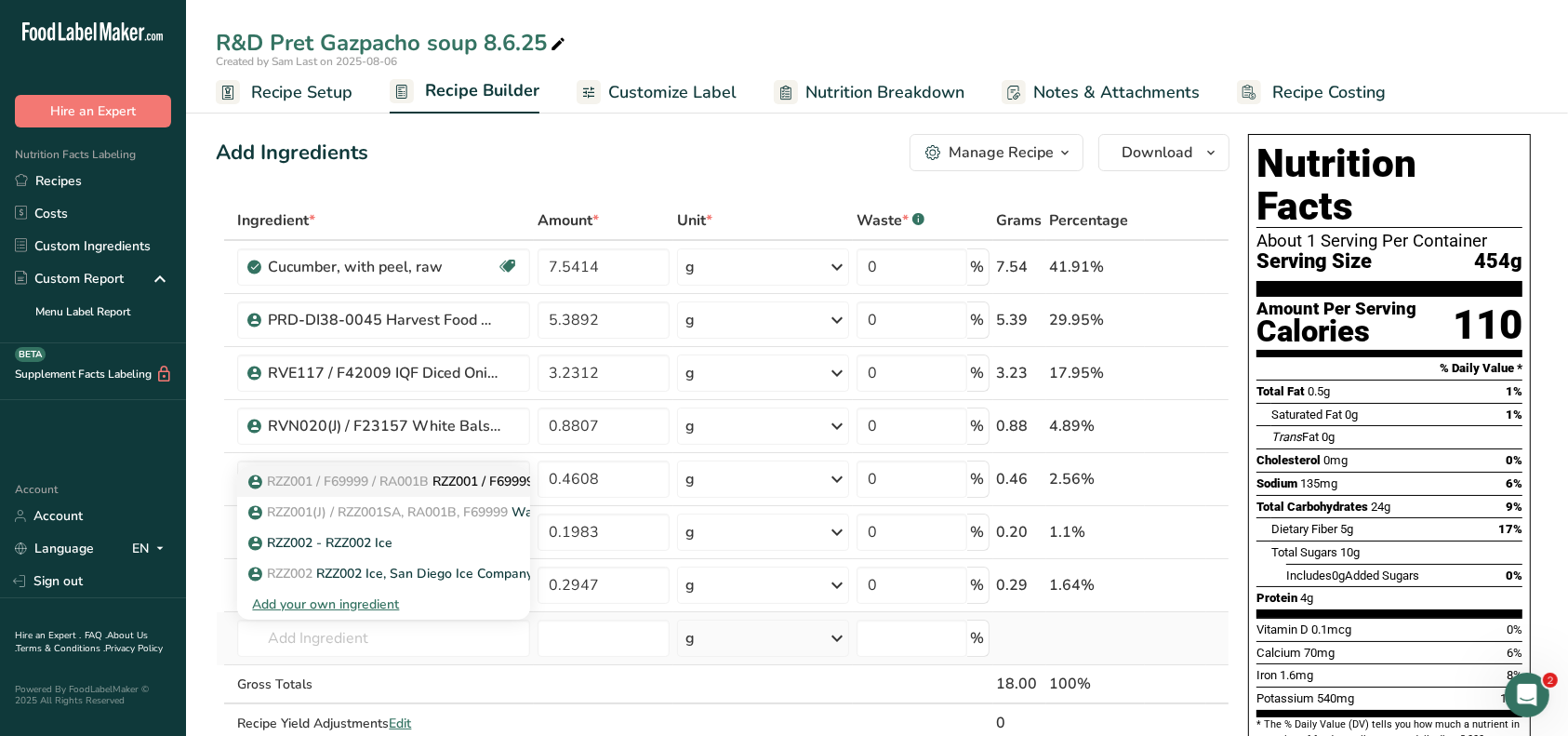 click on "RZZ001 / F69999 / RA001B" at bounding box center (348, 481) 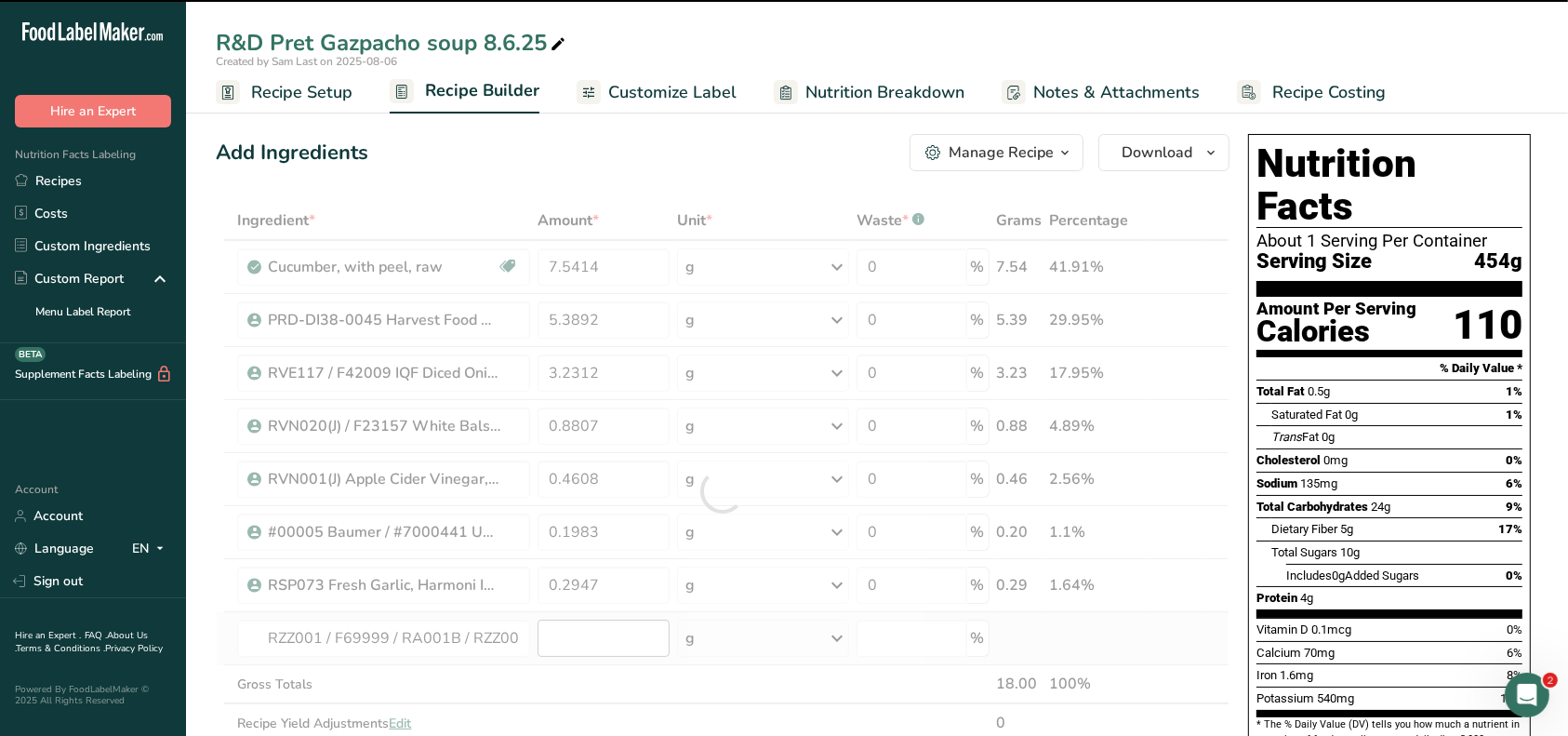 type on "0" 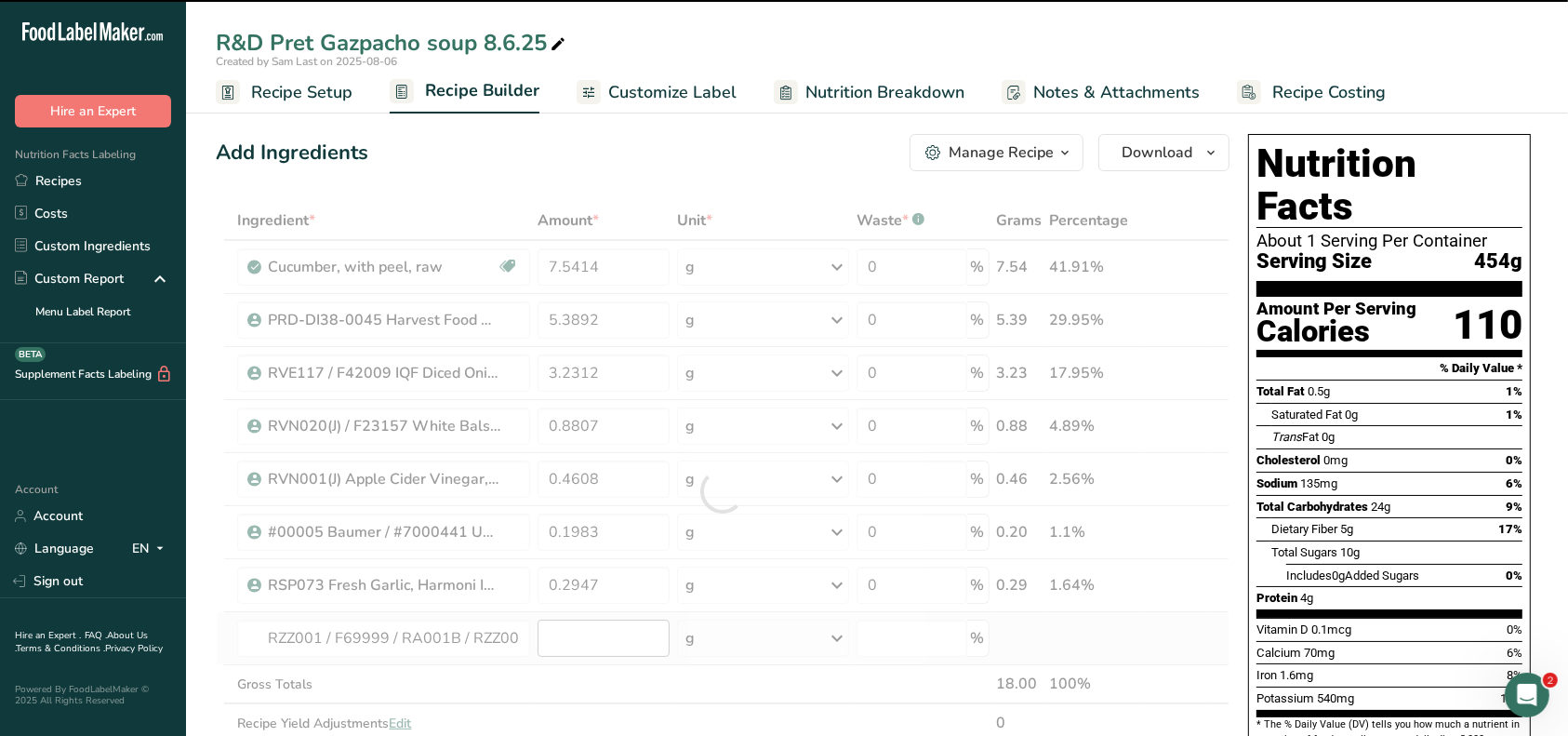 type on "0" 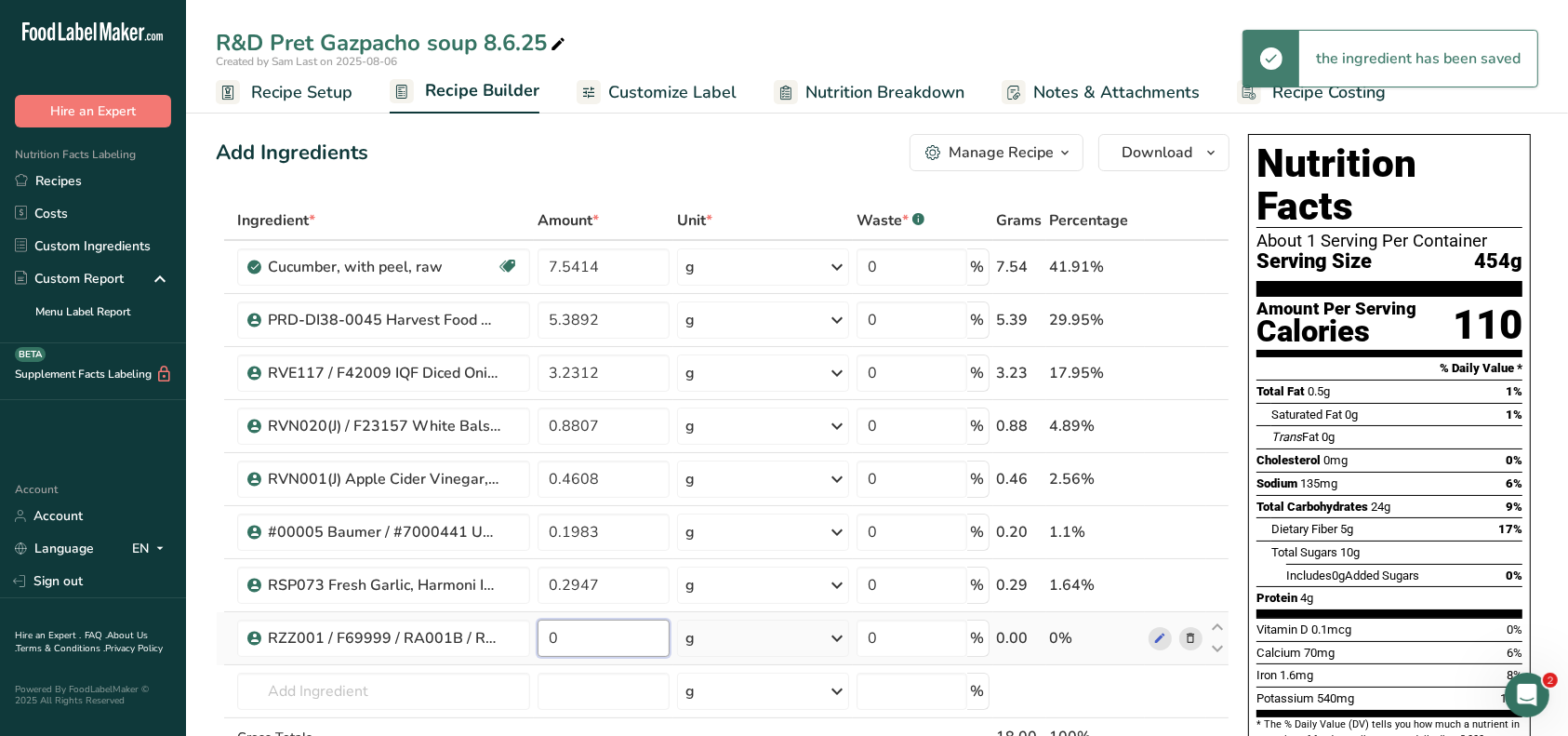 drag, startPoint x: 576, startPoint y: 637, endPoint x: 550, endPoint y: 637, distance: 26 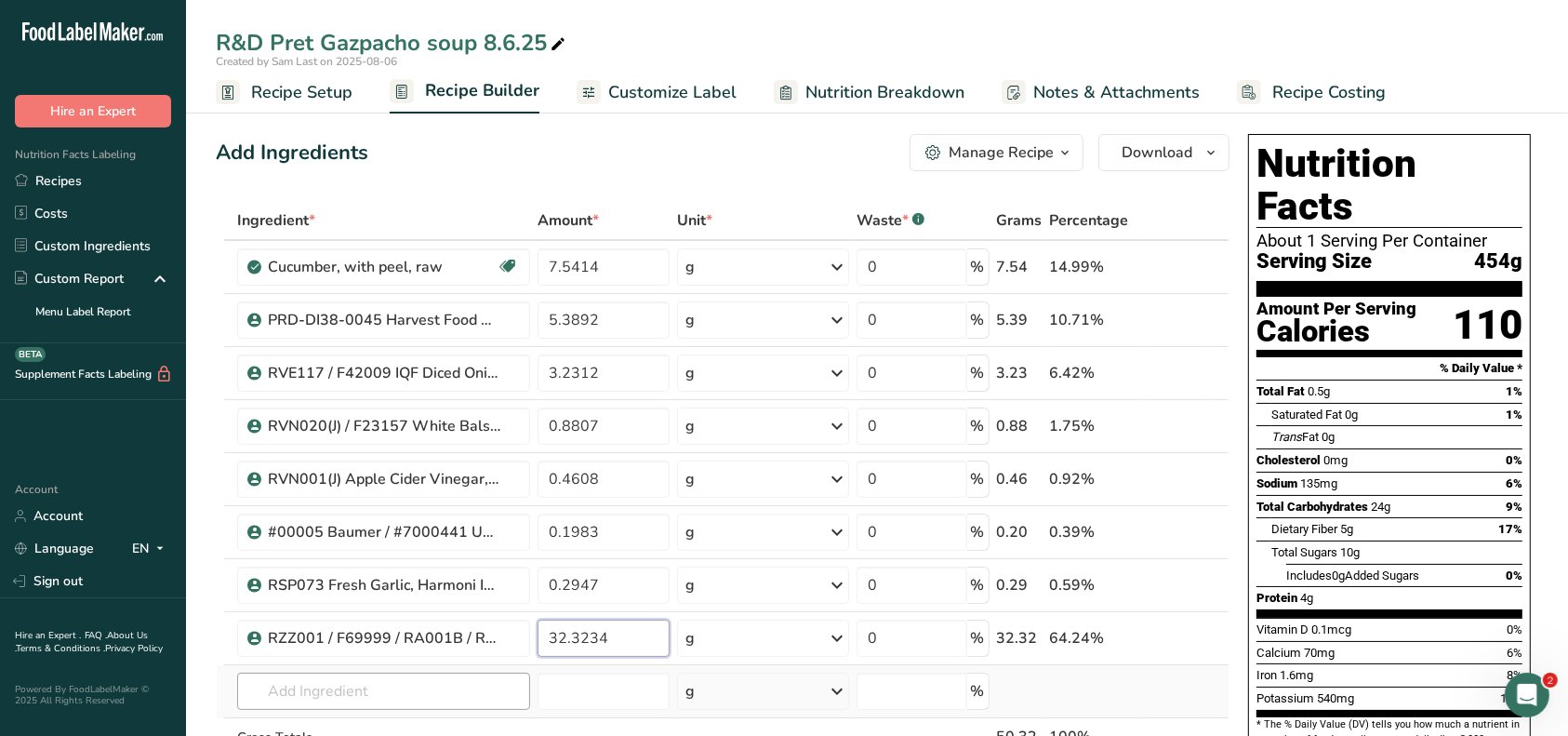 type on "32.3234" 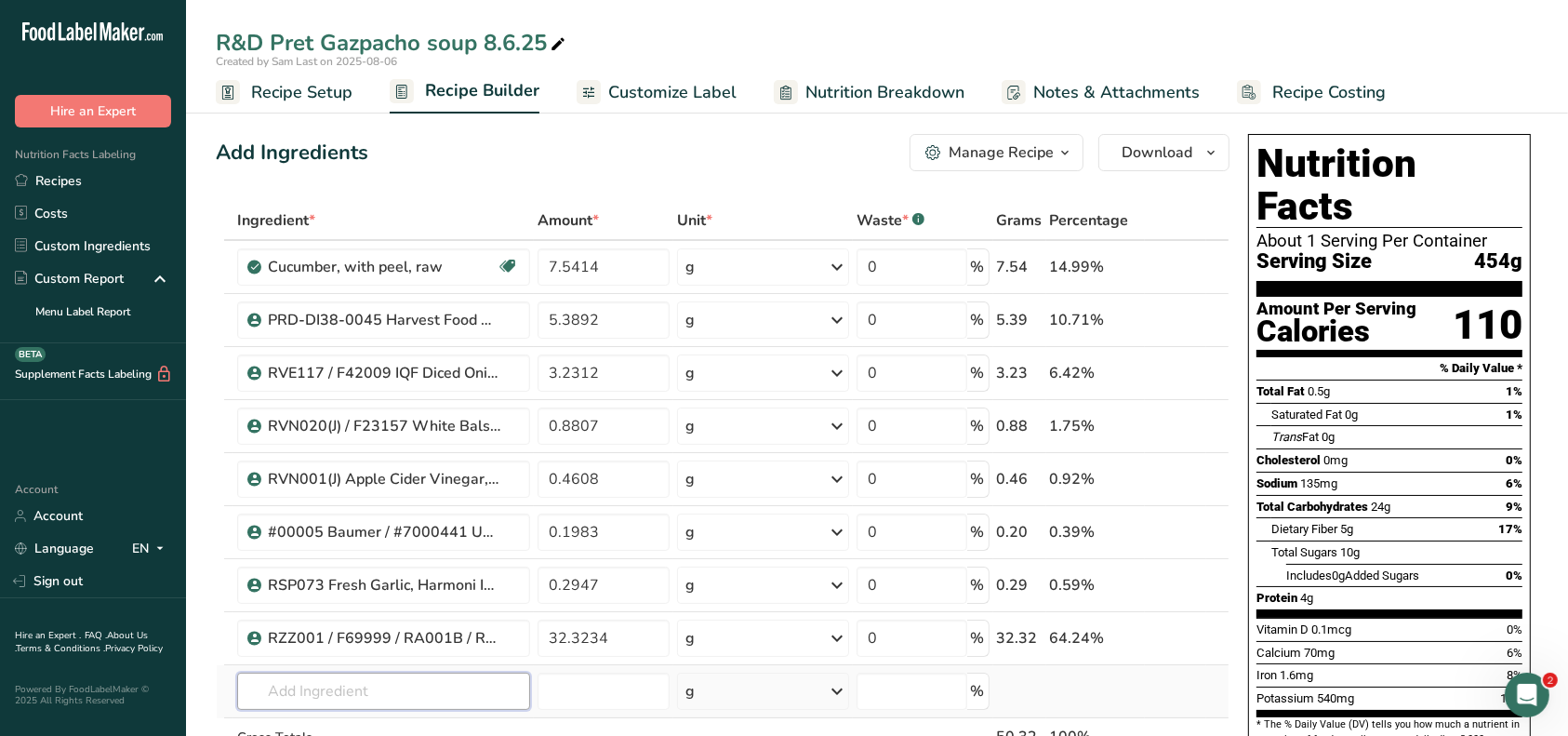 click on "Ingredient *
Amount *
Unit *
Waste *   .a-a{fill:#347362;}.b-a{fill:#fff;}          Grams
Percentage
Cucumber, with peel, raw
Dairy free
Gluten free
Vegan
Vegetarian
Soy free
7.5414
g
Portions
0.5 cup slices
1 cucumber (8-1/4")
Weight Units
g
kg
mg
See more
Volume Units
l
Volume units require a density conversion. If you know your ingredient's density enter it below. Otherwise, click on "RIA" our AI Regulatory bot - she will be able to help you
lb/ft3
g/cm3
Confirm
mL
fl oz" at bounding box center (723, 517) 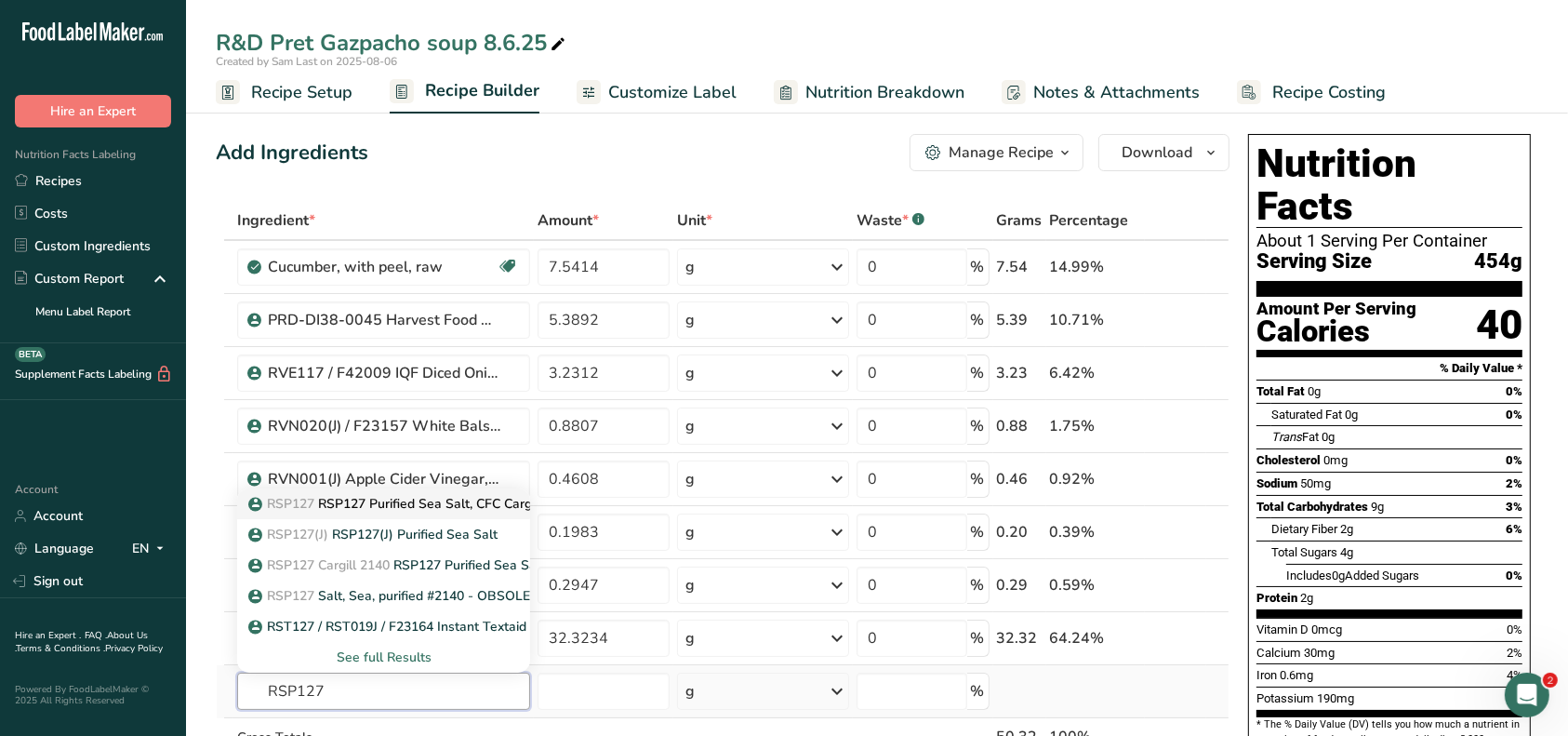 type on "RSP127" 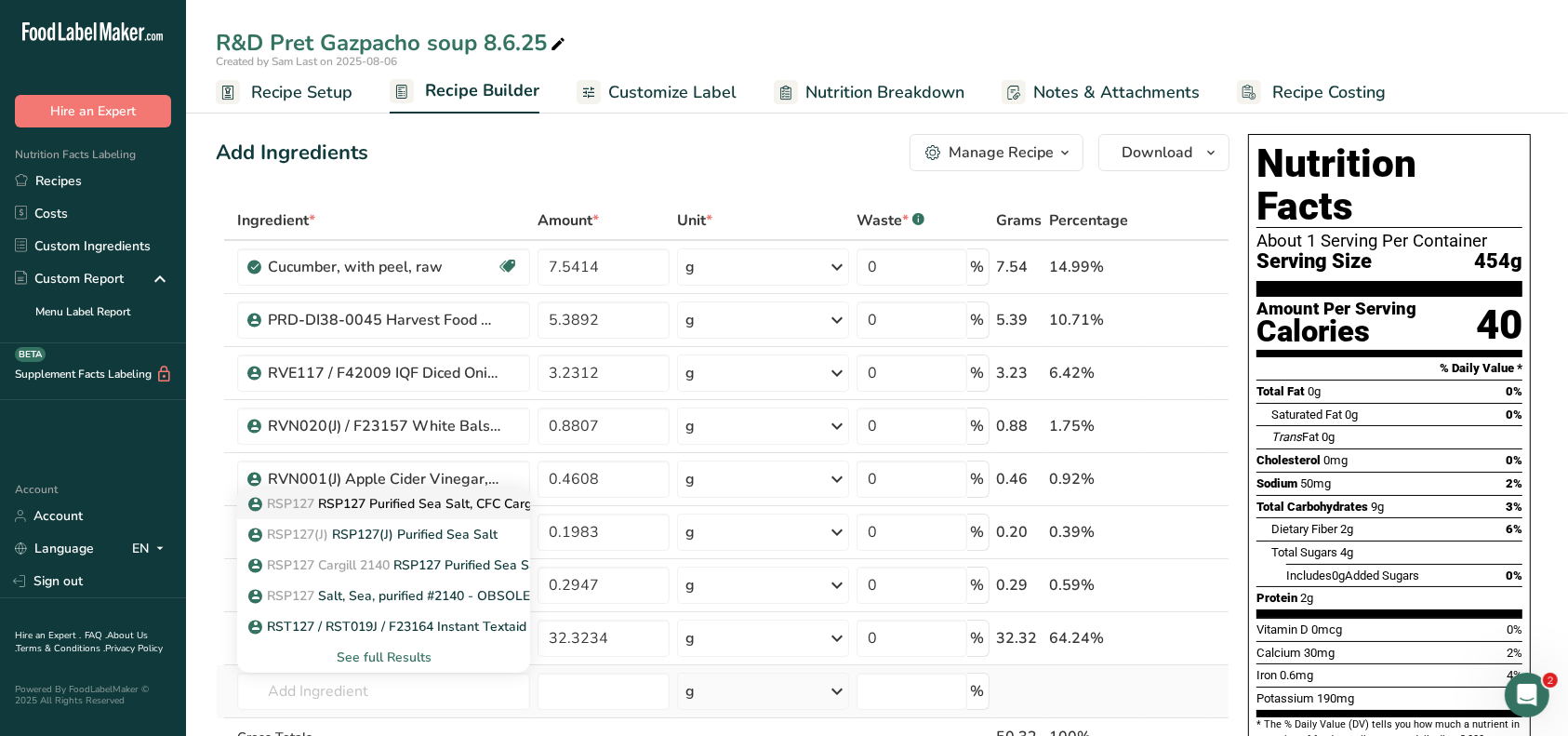 click on "RSP127
RSP127 Purified Sea Salt, CFC Cargill [DATE] AC" at bounding box center (437, 503) 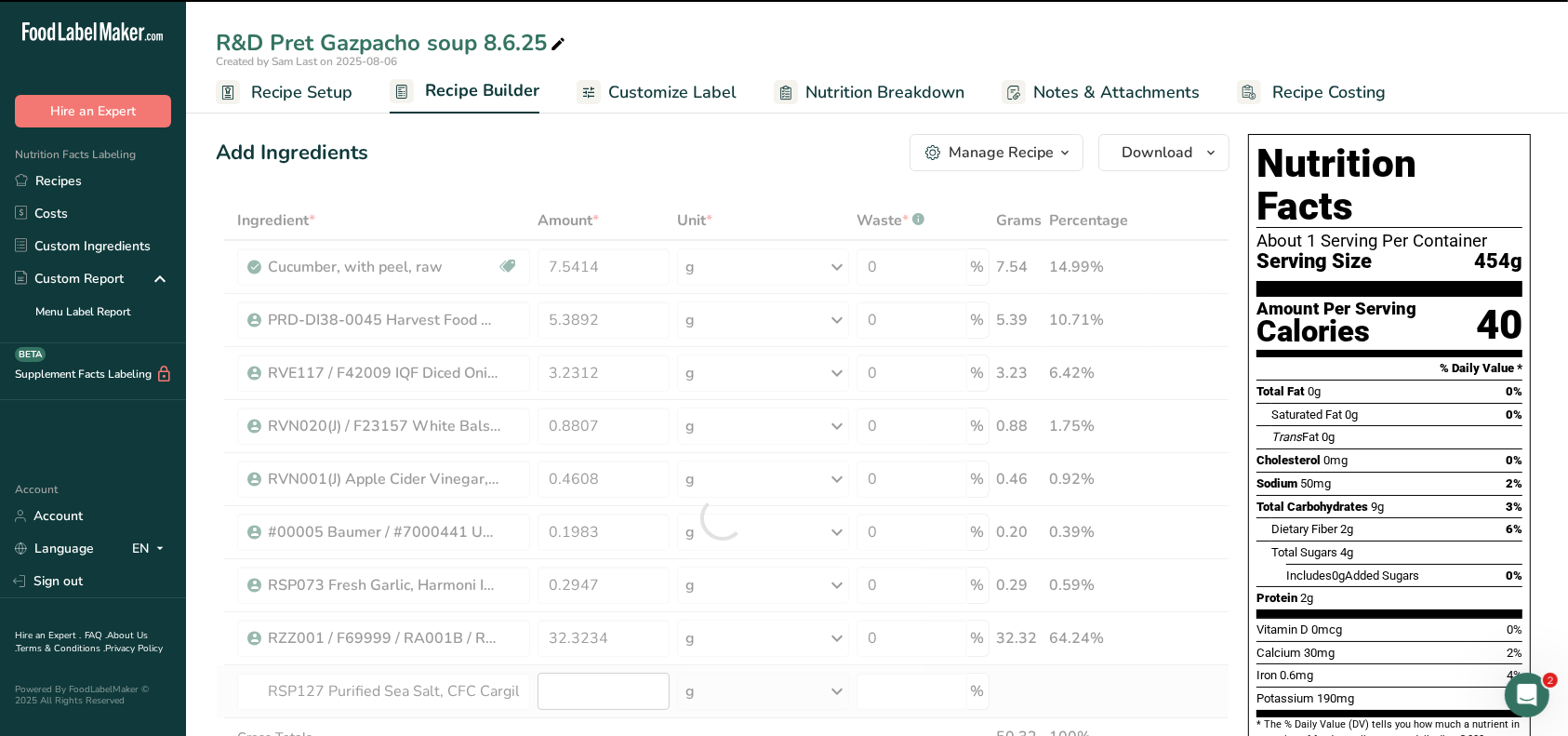type on "0" 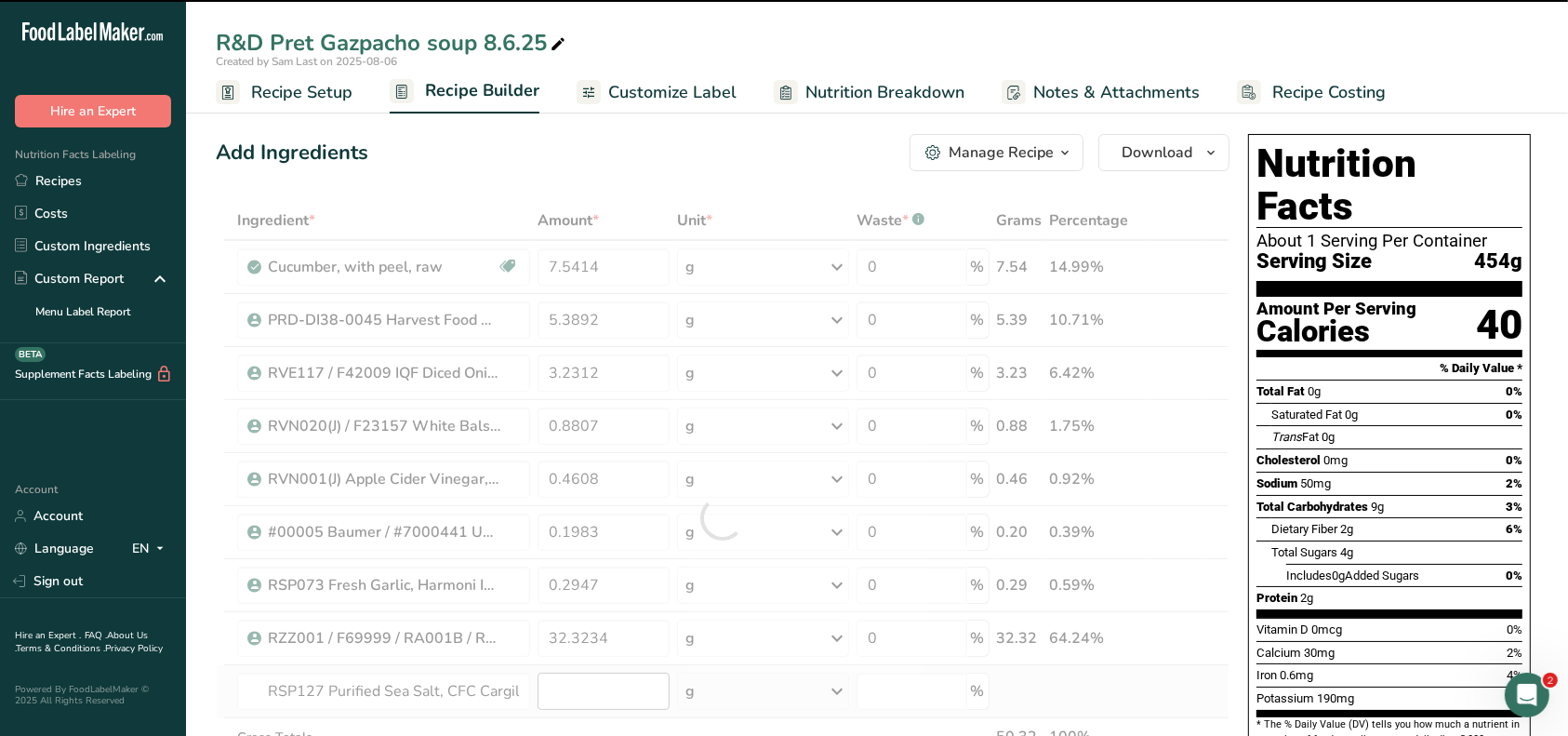type on "0" 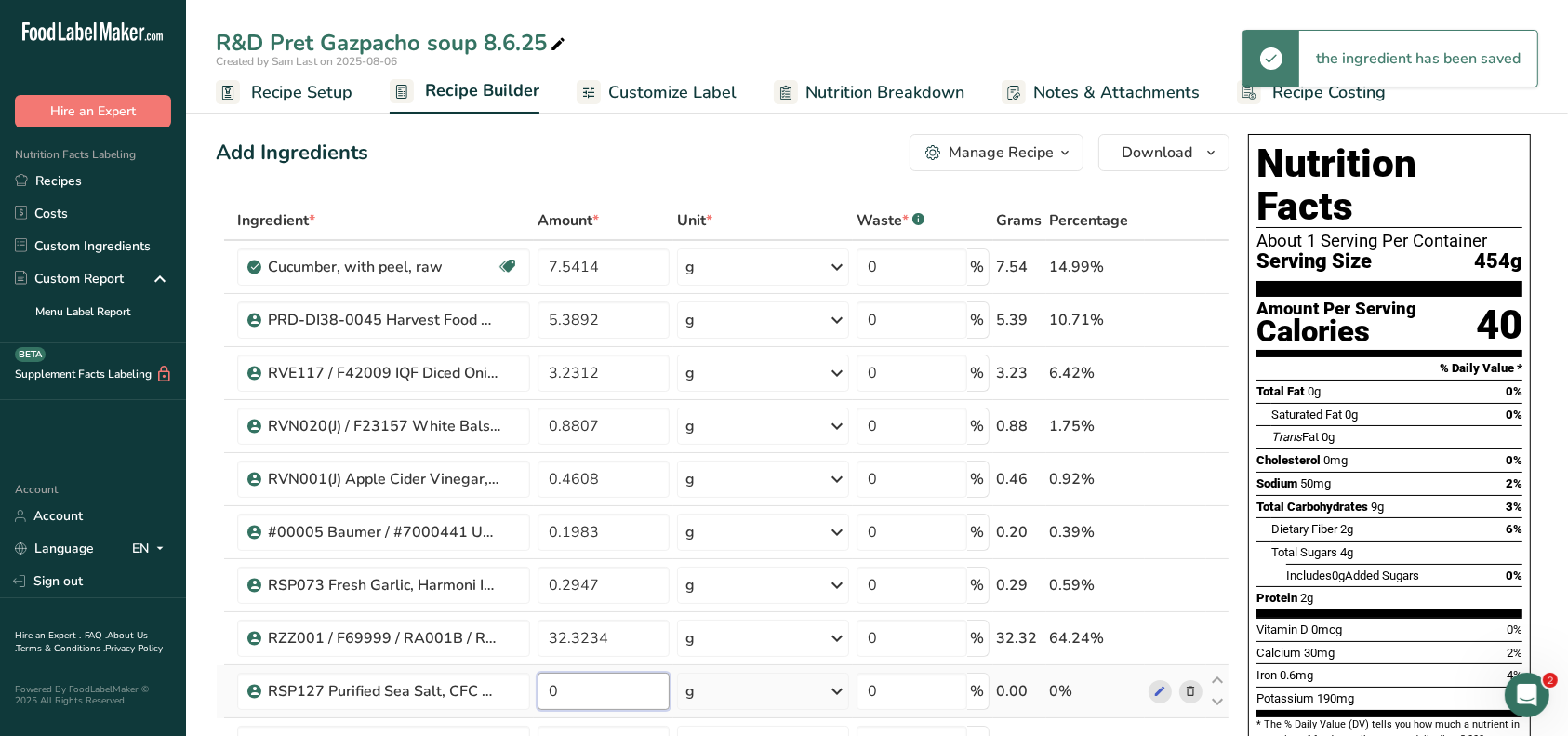 drag, startPoint x: 573, startPoint y: 687, endPoint x: 546, endPoint y: 688, distance: 27.018512 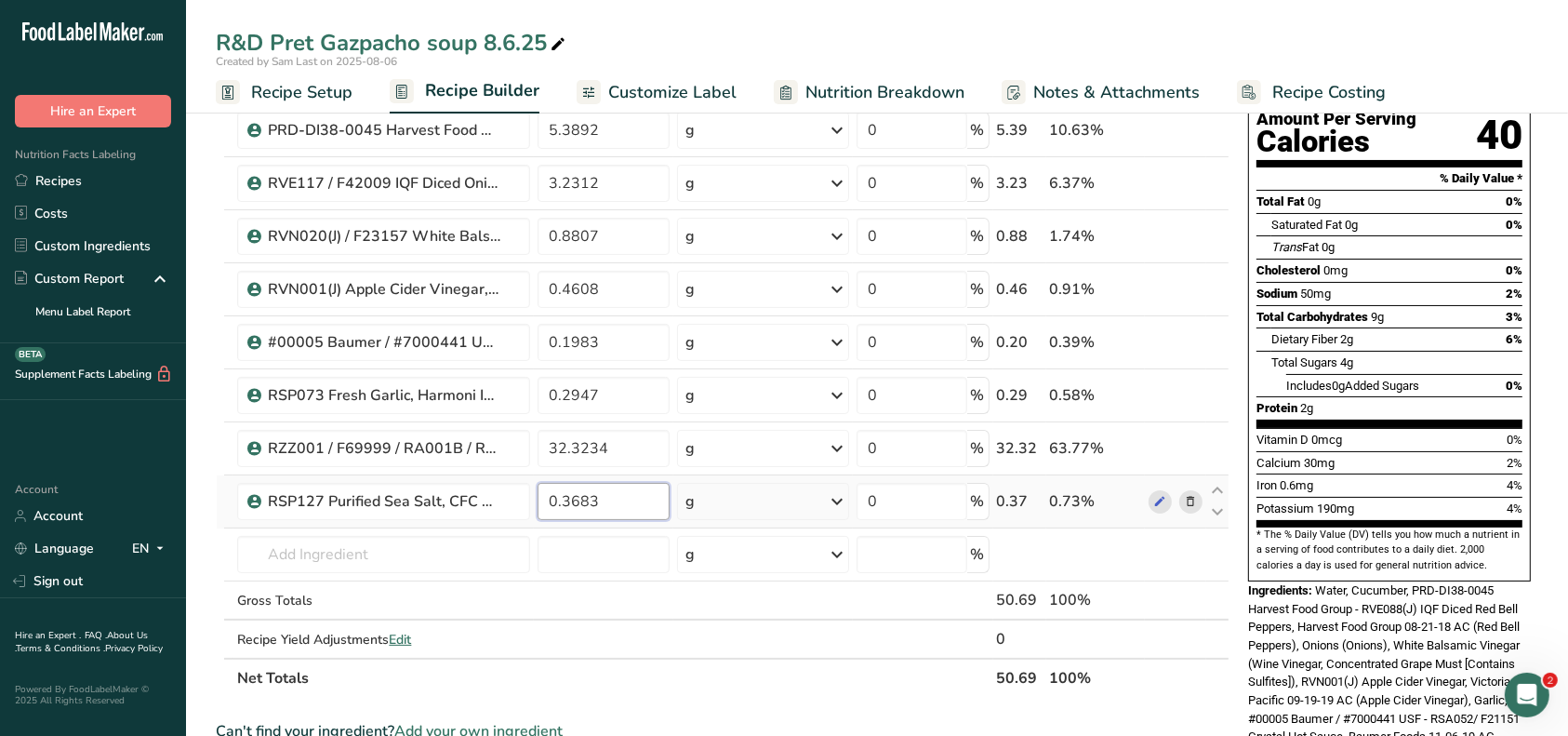 scroll, scrollTop: 248, scrollLeft: 0, axis: vertical 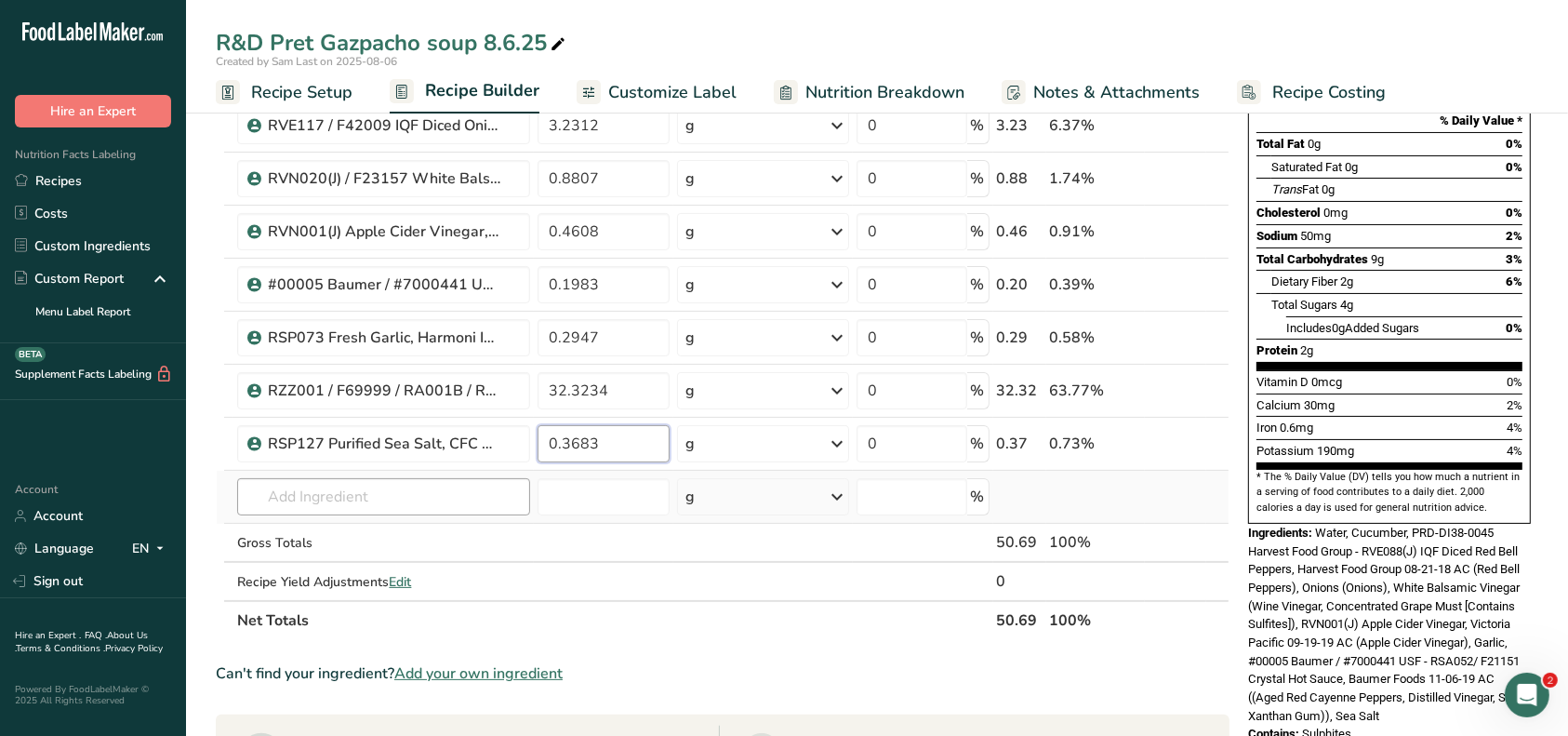 type on "0.3683" 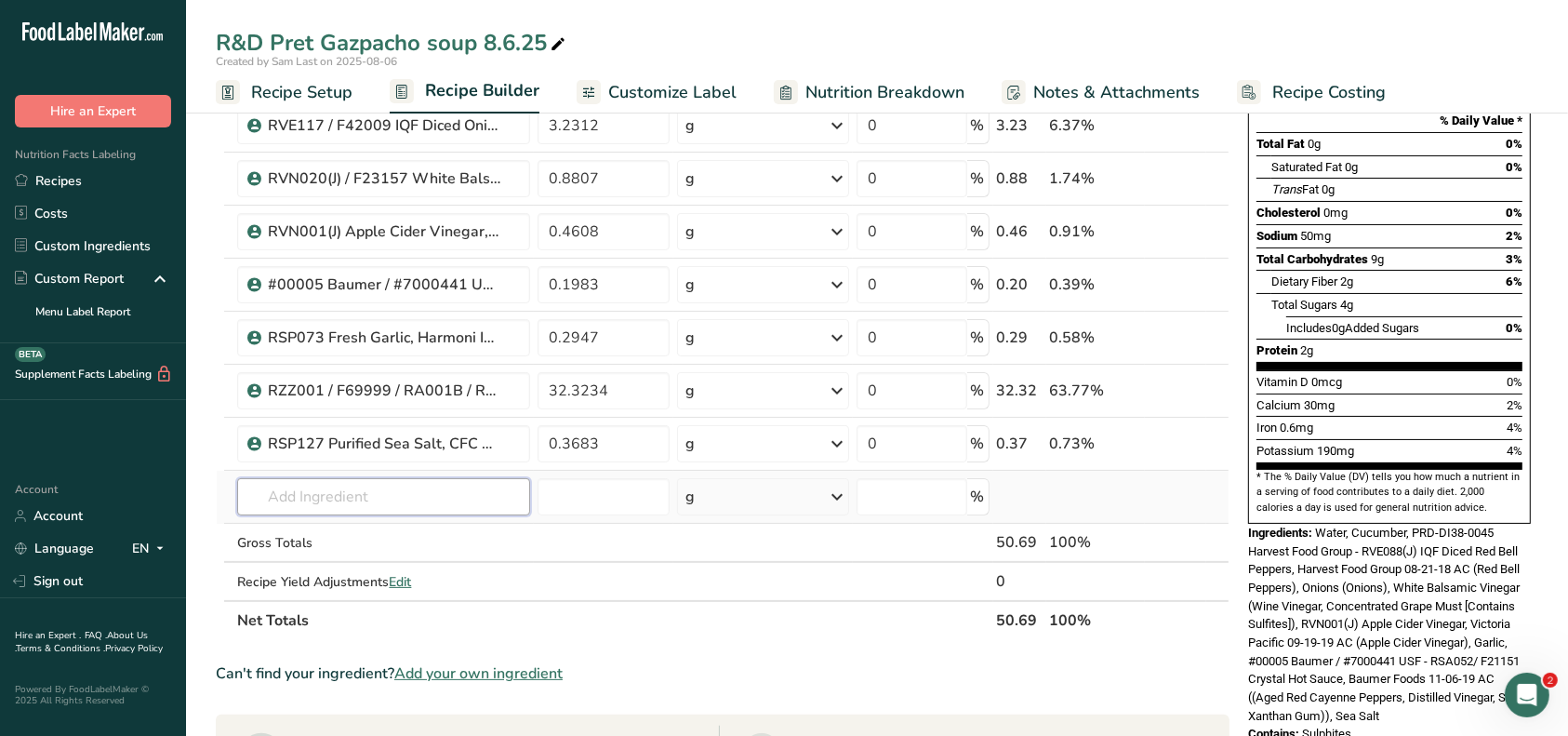 click on "Ingredient *
Amount *
Unit *
Waste *   .a-a{fill:#347362;}.b-a{fill:#fff;}          Grams
Percentage
Cucumber, with peel, raw
Dairy free
Gluten free
Vegan
Vegetarian
Soy free
7.5414
g
Portions
0.5 cup slices
1 cucumber (8-1/4")
Weight Units
g
kg
mg
See more
Volume Units
l
Volume units require a density conversion. If you know your ingredient's density enter it below. Otherwise, click on "RIA" our AI Regulatory bot - she will be able to help you
lb/ft3
g/cm3
Confirm
mL
fl oz" at bounding box center (723, 297) 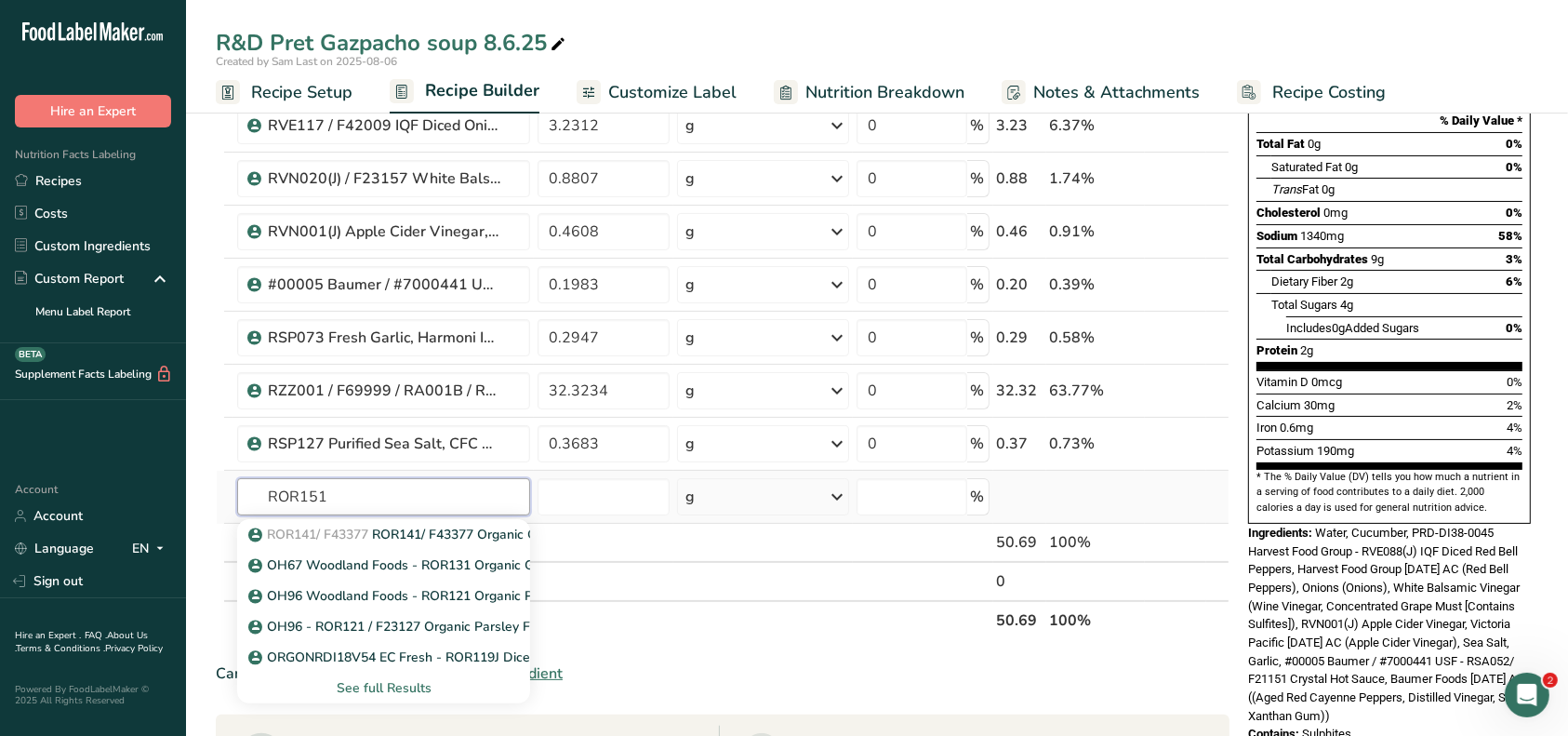 drag, startPoint x: 342, startPoint y: 490, endPoint x: 246, endPoint y: 495, distance: 96.13012 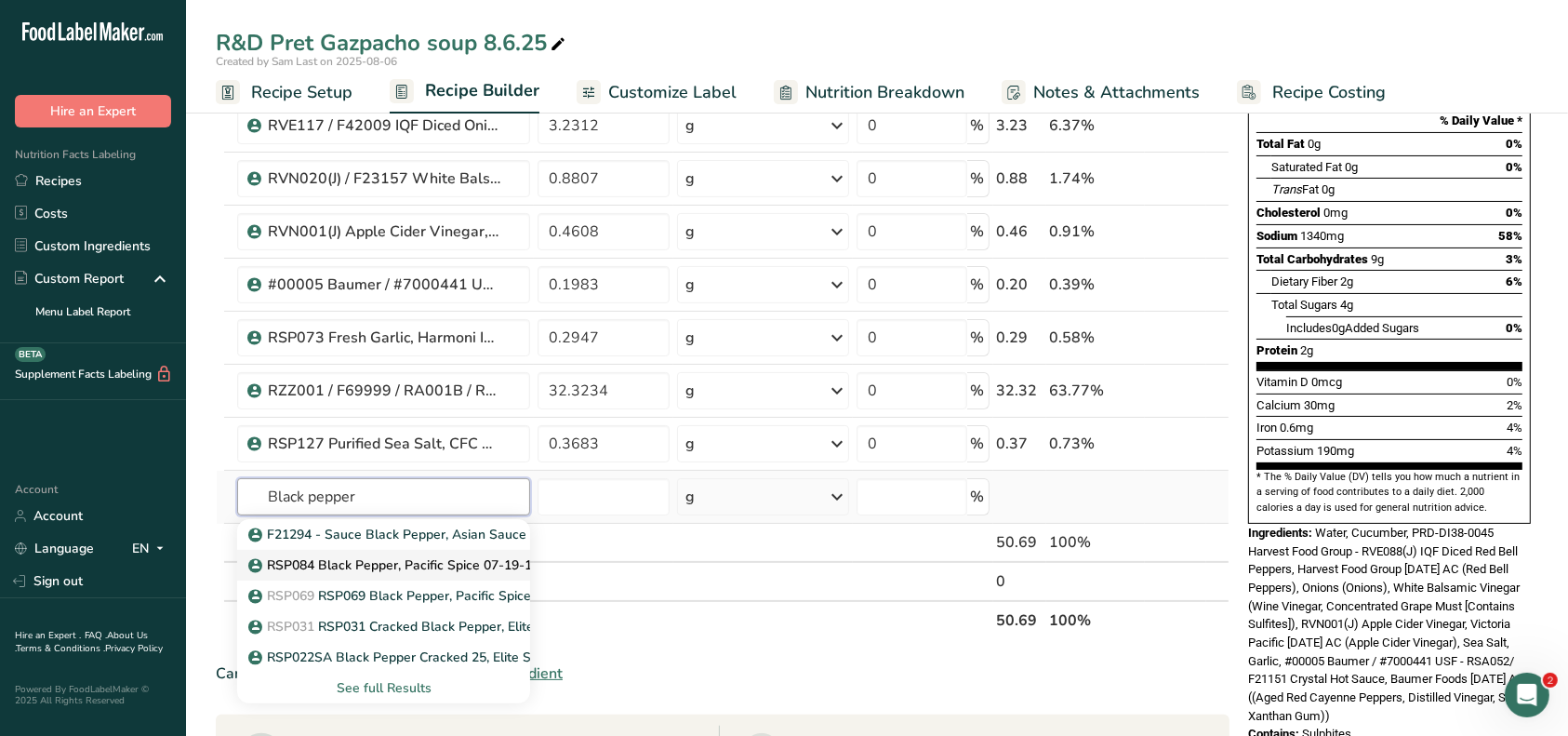 type on "Black pepper" 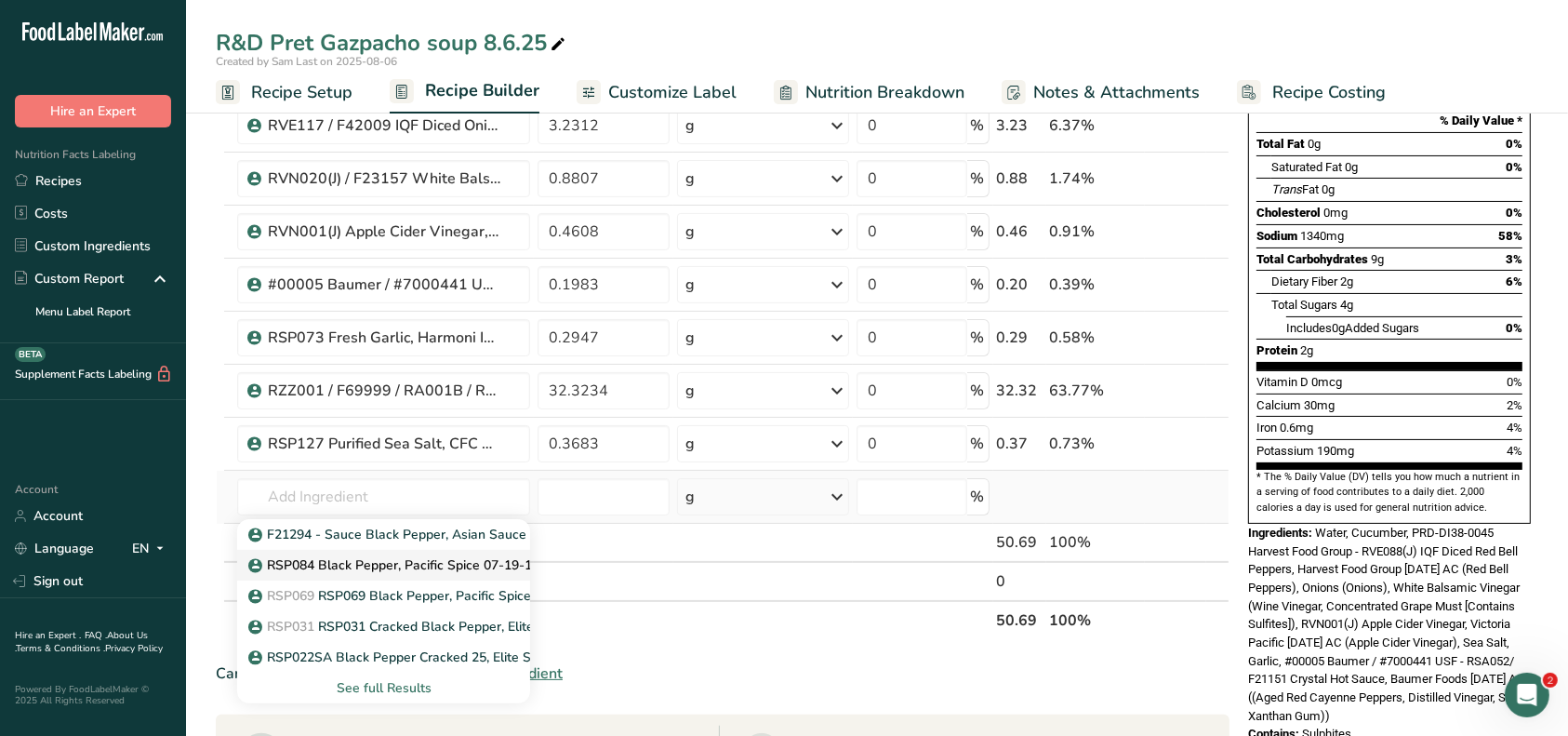 click on "RSP084 Black Pepper, Pacific Spice 07-19-18 AC" at bounding box center (406, 565) 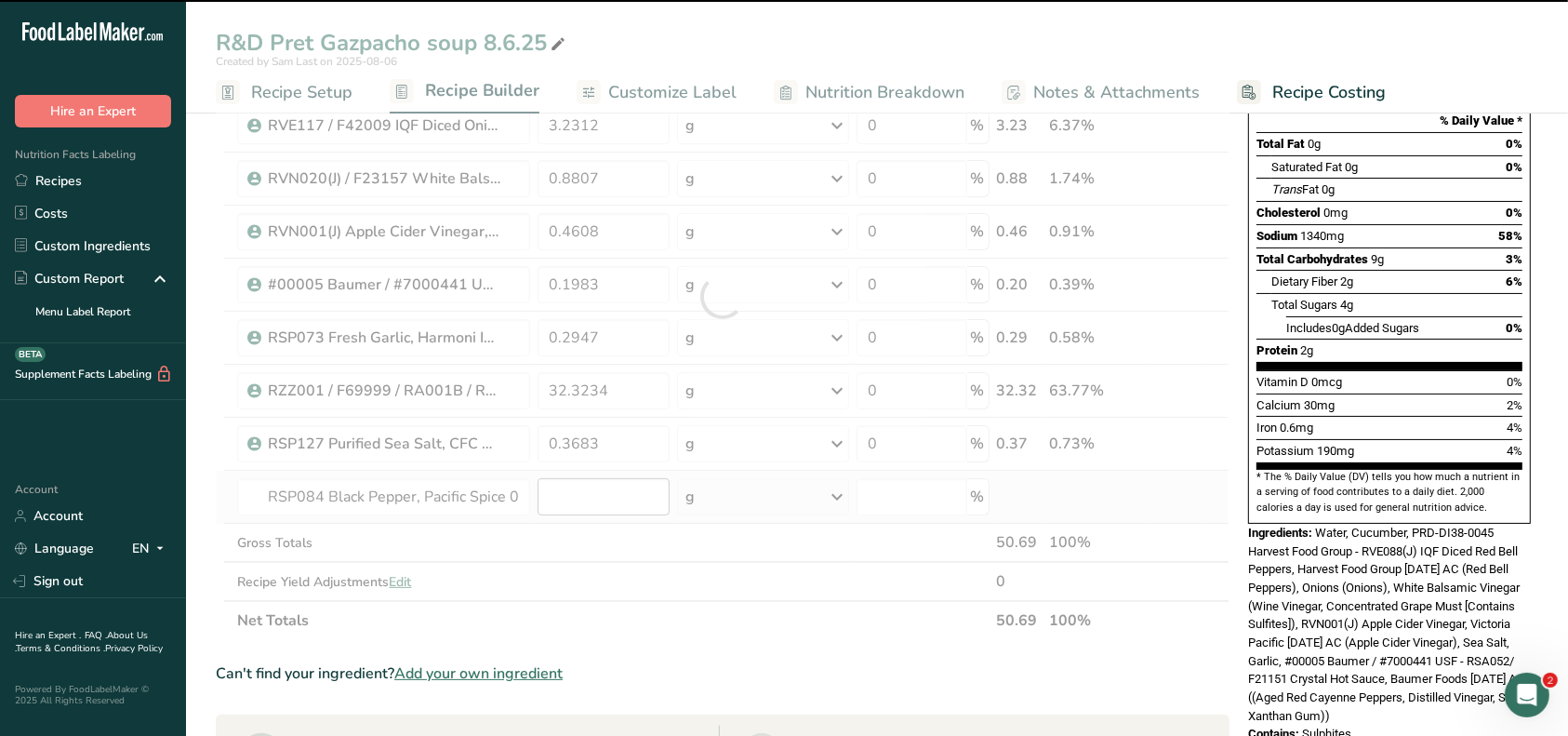 type on "0" 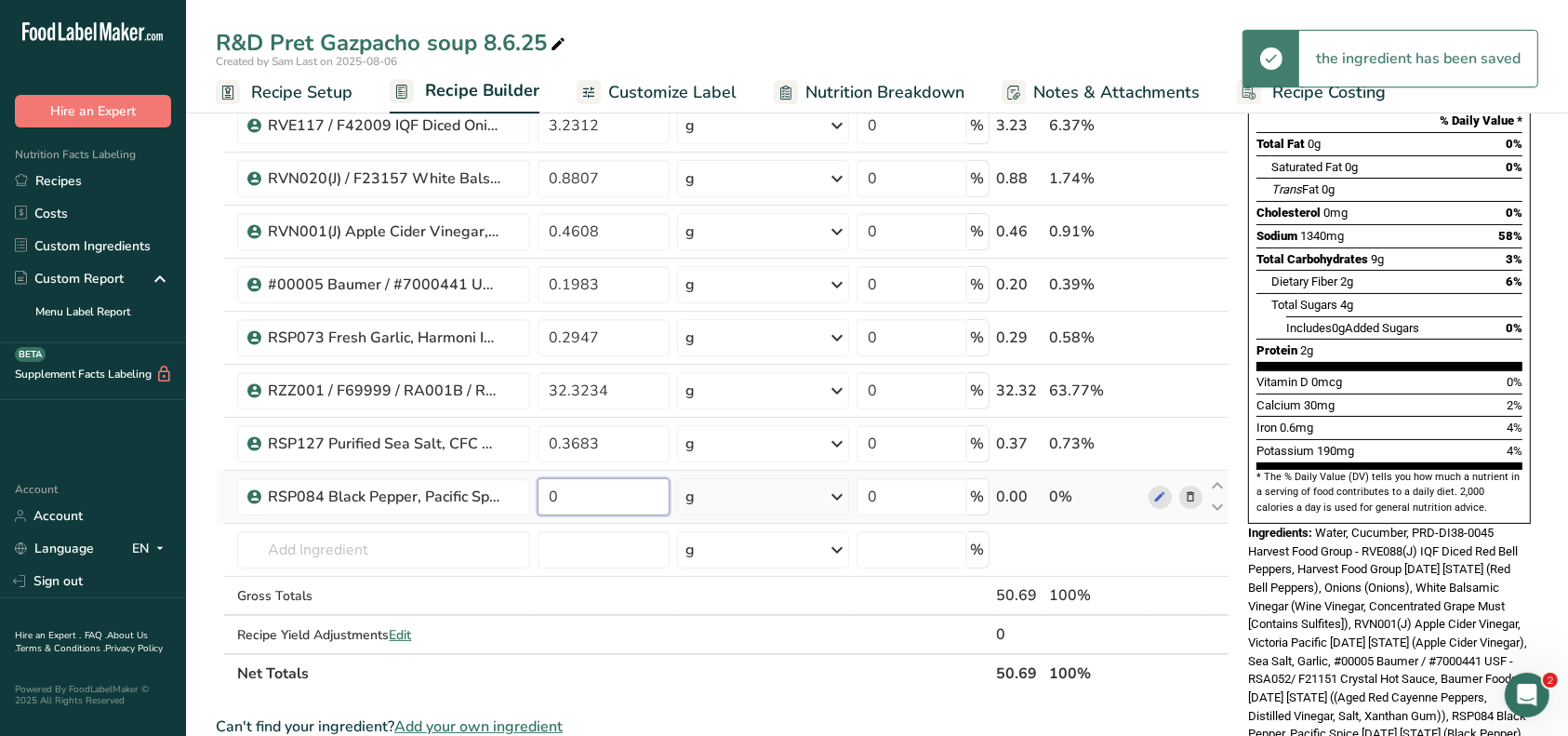 drag, startPoint x: 565, startPoint y: 493, endPoint x: 543, endPoint y: 495, distance: 22.090722 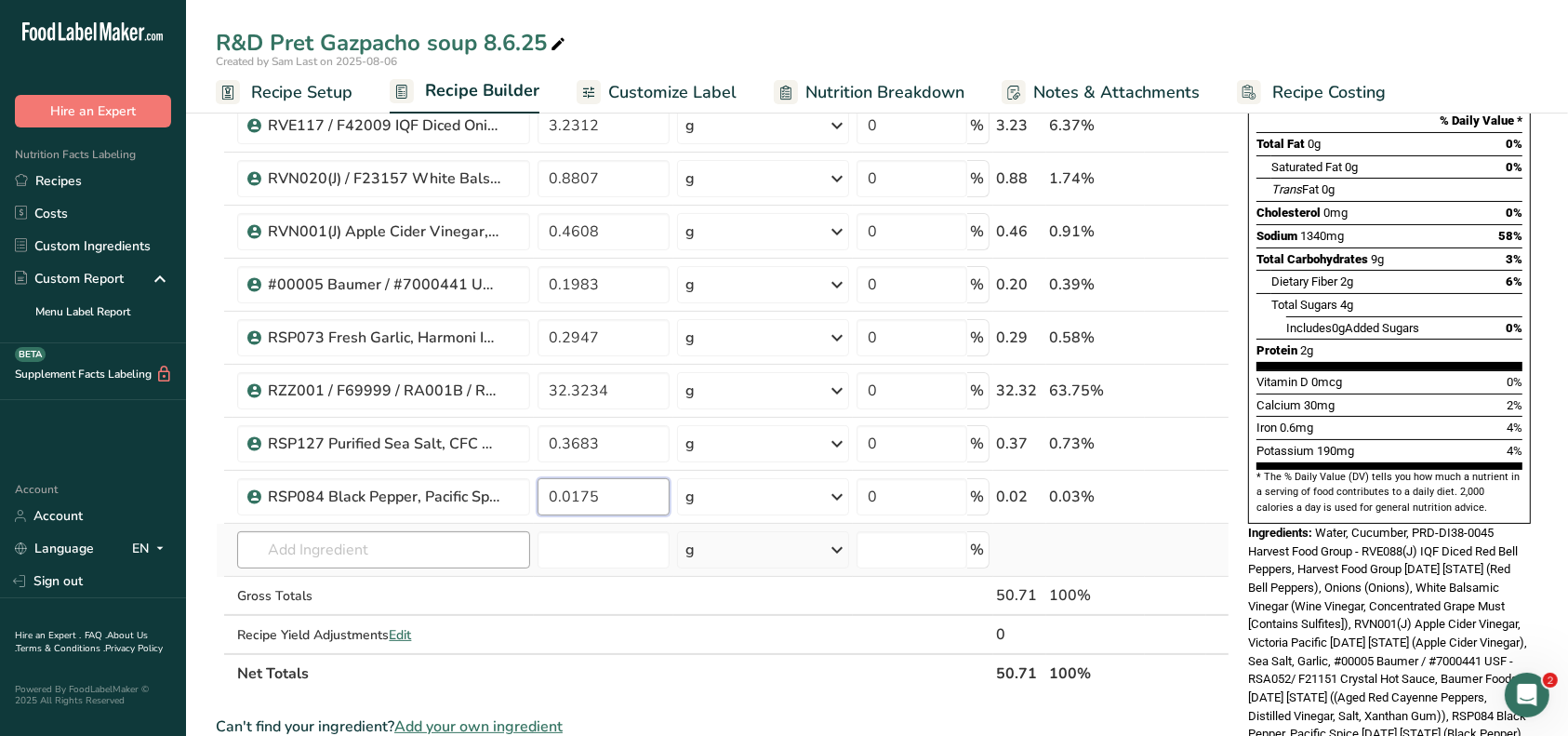type on "0.0175" 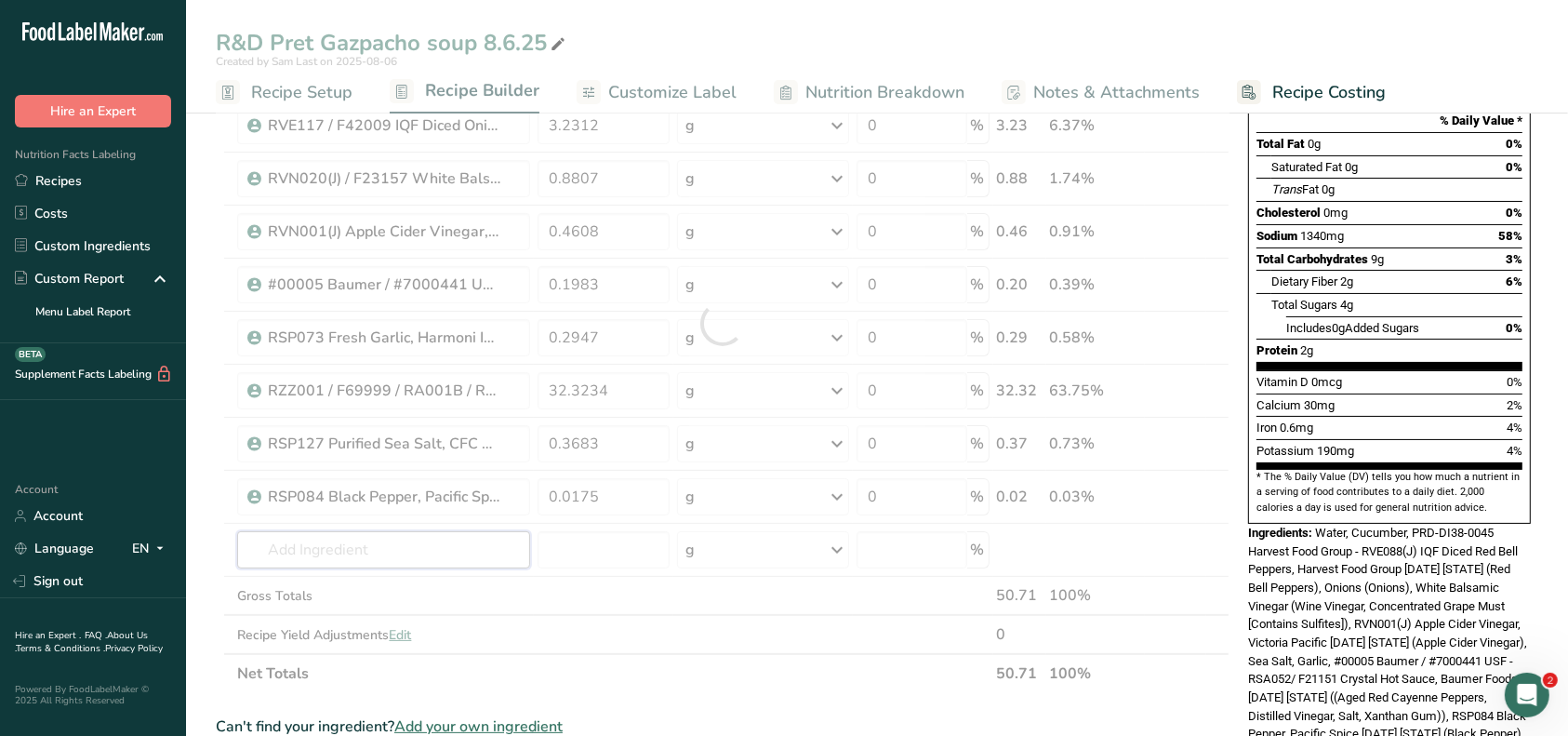 click on "Ingredient *
Amount *
Unit *
Waste *   .a-a{fill:#347362;}.b-a{fill:#fff;}          Grams
Percentage
Cucumber, with peel, raw
Dairy free
Gluten free
Vegan
Vegetarian
Soy free
7.5414
g
Portions
0.5 cup slices
1 cucumber (8-1/4")
Weight Units
g
kg
mg
See more
Volume Units
l
Volume units require a density conversion. If you know your ingredient's density enter it below. Otherwise, click on "RIA" our AI Regulatory bot - she will be able to help you
lb/ft3
g/cm3
Confirm
mL
fl oz" at bounding box center [723, 323] 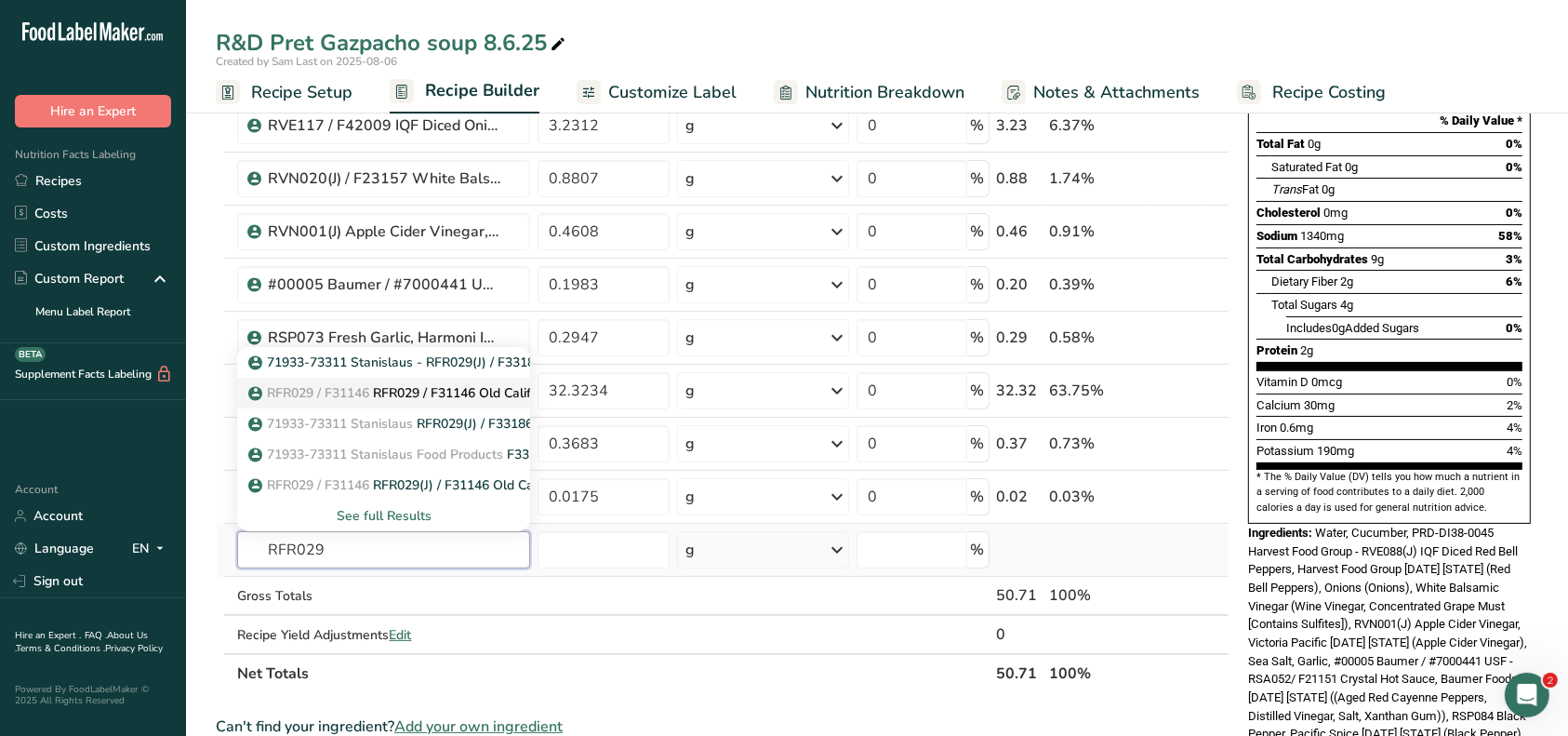 type on "RFR029" 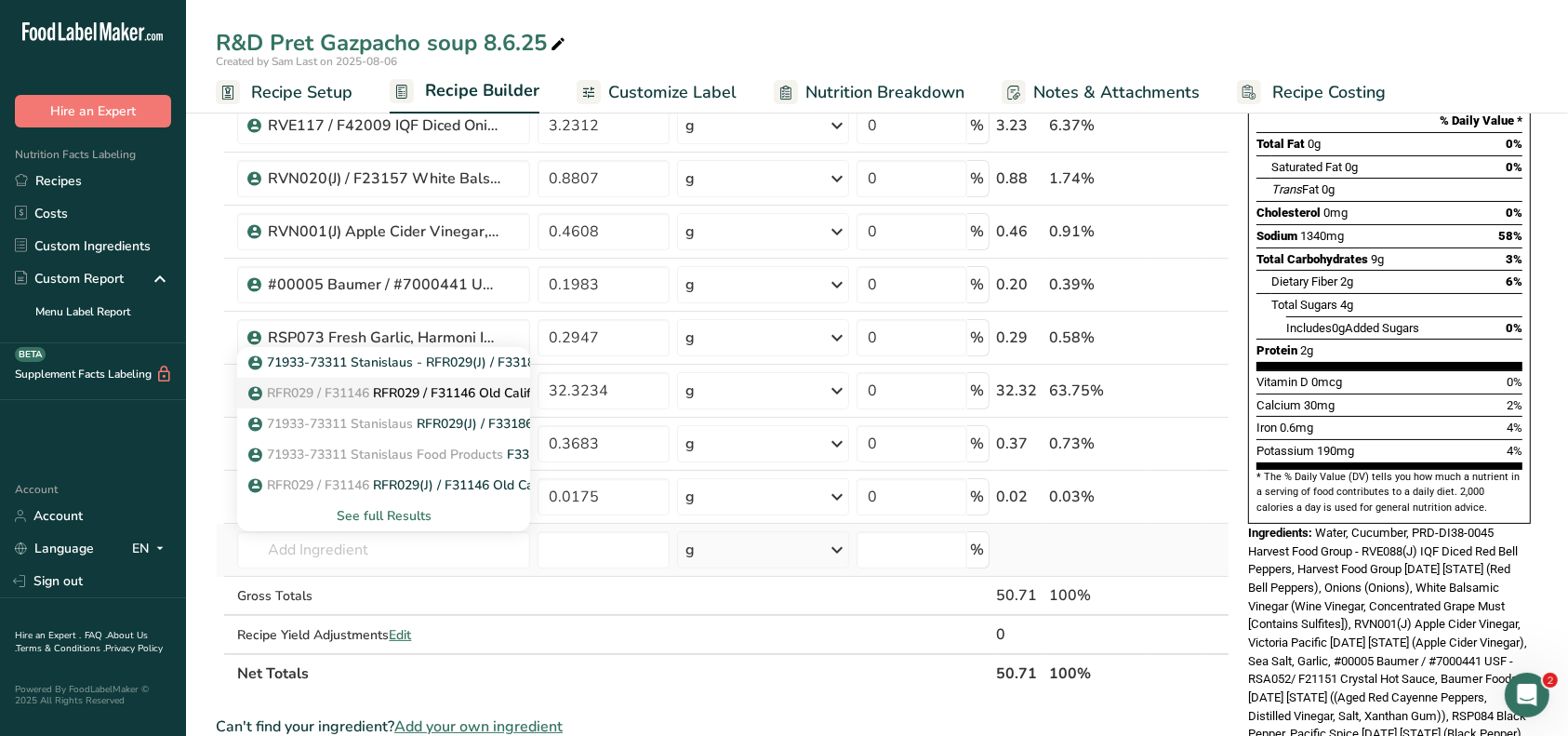 click on "RFR029 / F31146
RFR029 / F31146 Old California Salsa Ready Tomatoes, TomaTek 06-06-19 AC" at bounding box center [548, 393] 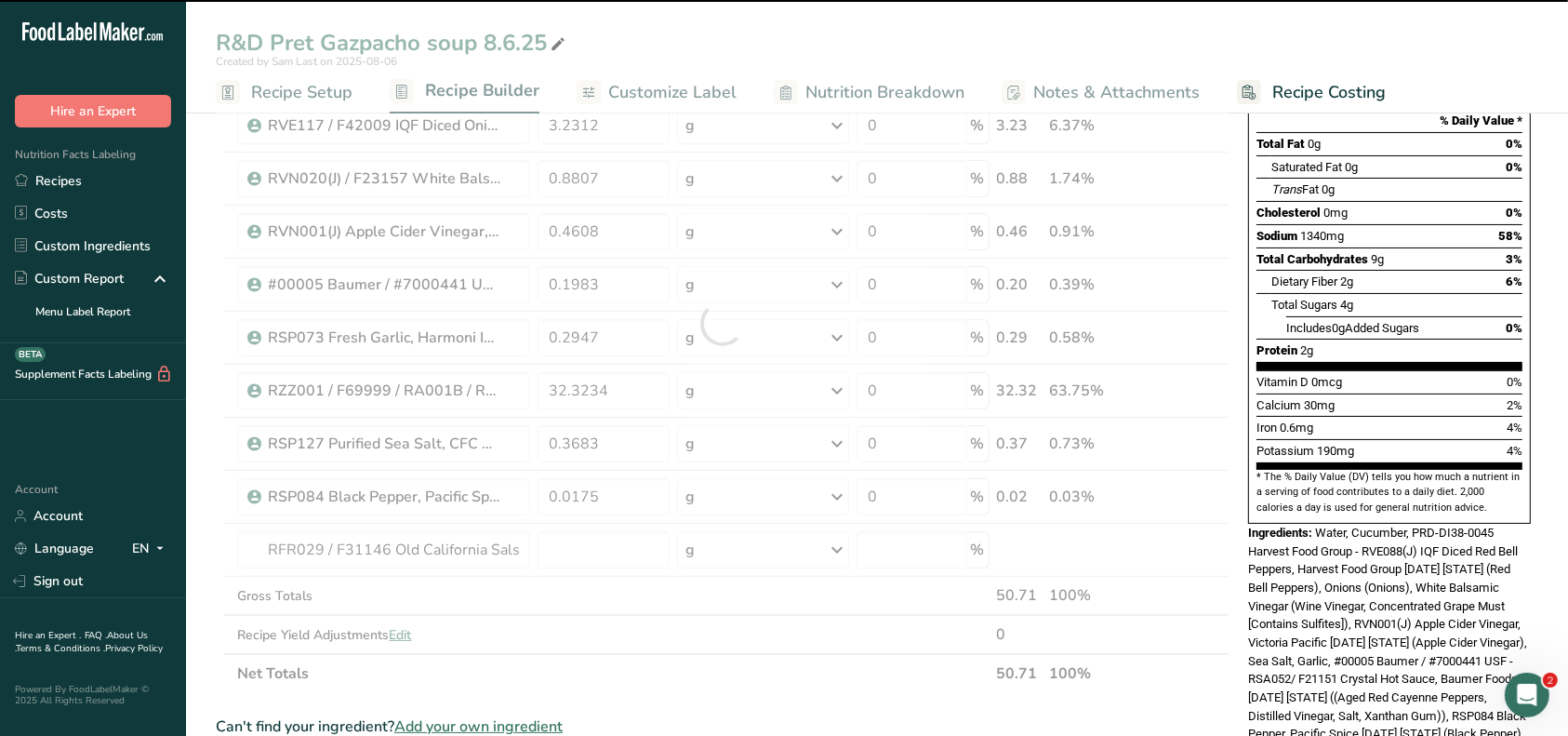 type on "0" 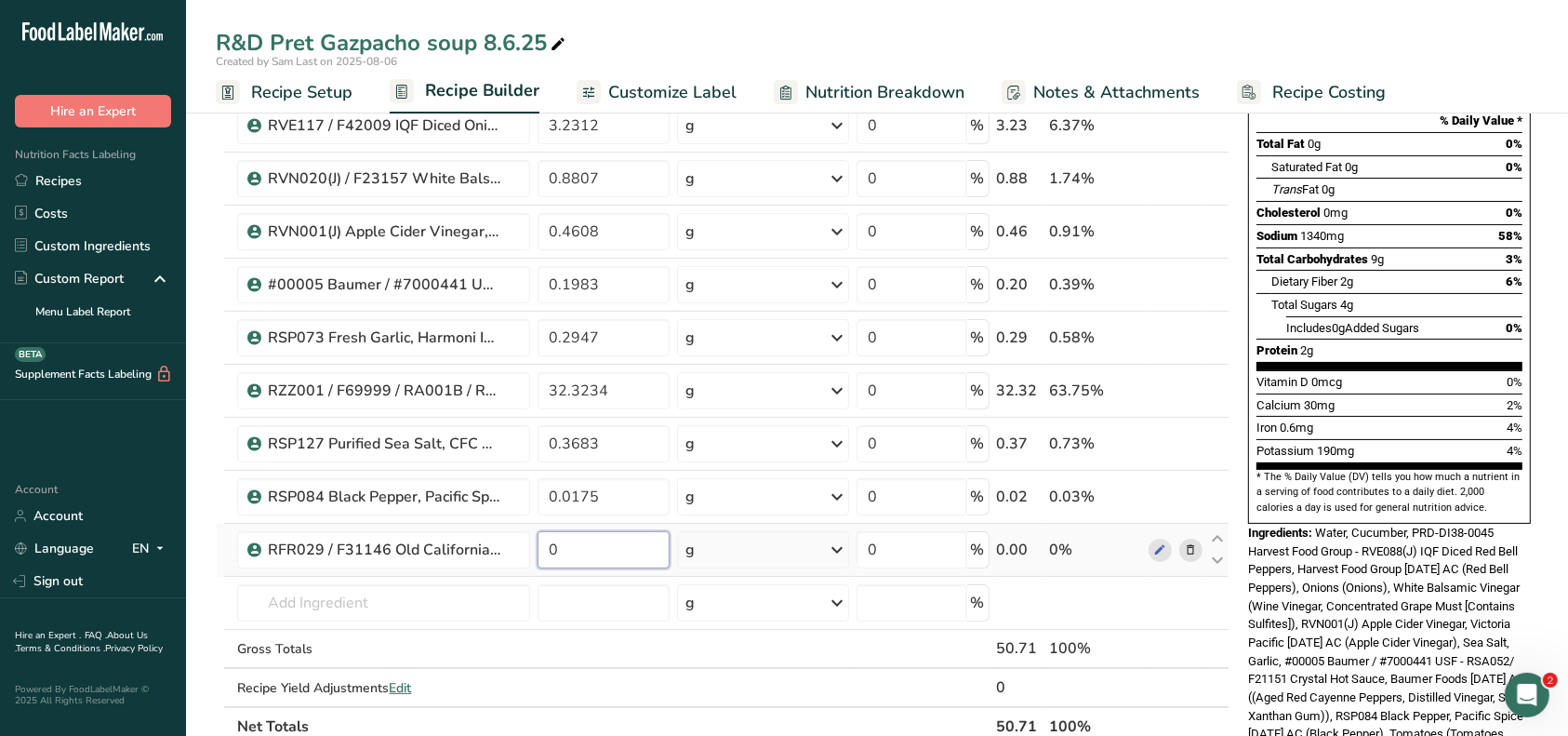 drag, startPoint x: 573, startPoint y: 545, endPoint x: 542, endPoint y: 543, distance: 31.06445 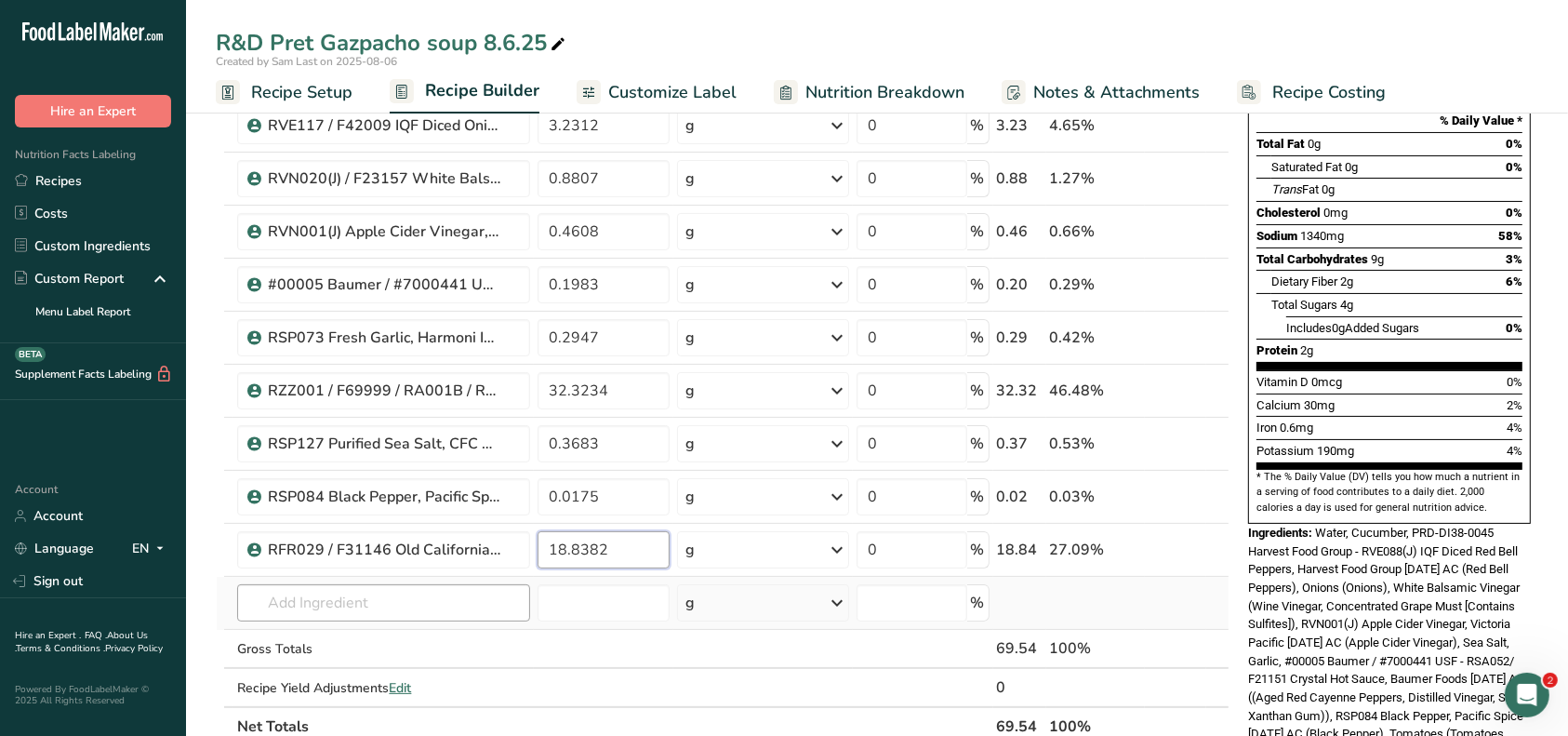 type on "18.8382" 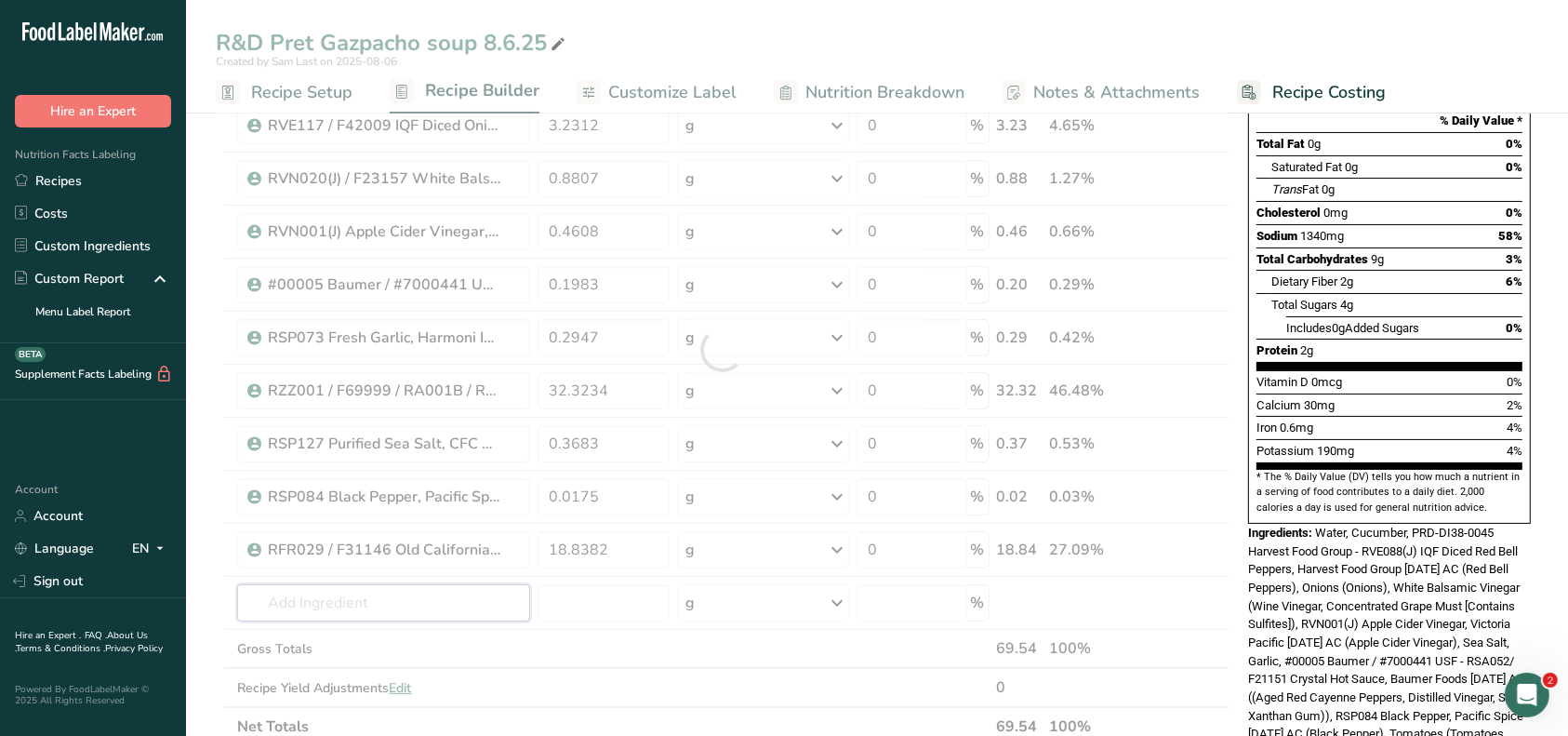 click on "Ingredient *
Amount *
Unit *
Waste *   .a-a{fill:#347362;}.b-a{fill:#fff;}          Grams
Percentage
Cucumber, with peel, raw
Dairy free
Gluten free
Vegan
Vegetarian
Soy free
7.5414
g
Portions
0.5 cup slices
1 cucumber (8-1/4")
Weight Units
g
kg
mg
See more
Volume Units
l
Volume units require a density conversion. If you know your ingredient's density enter it below. Otherwise, click on "RIA" our AI Regulatory bot - she will be able to help you
lb/ft3
g/cm3
Confirm
mL
fl oz" at bounding box center (723, 350) 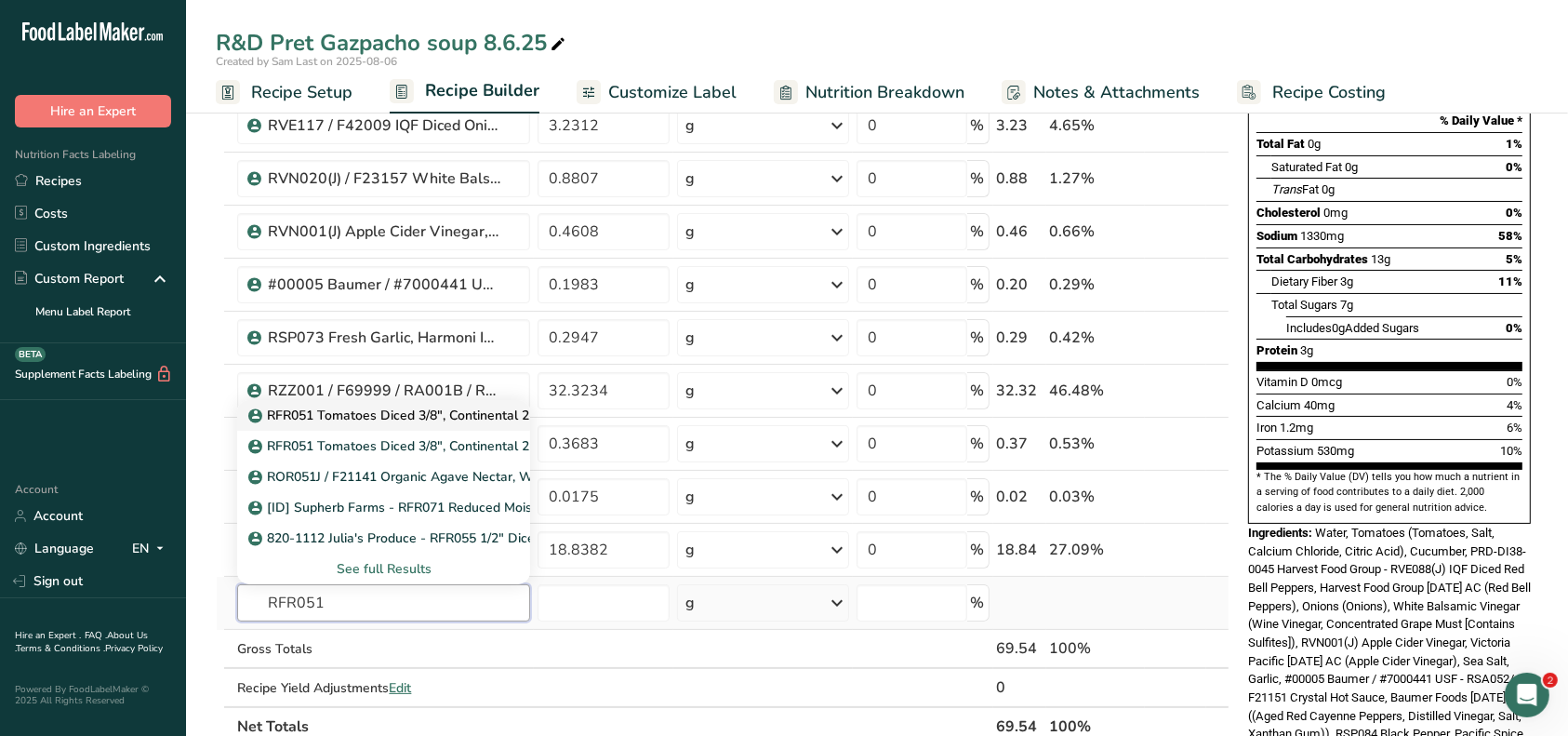 type on "RFR051" 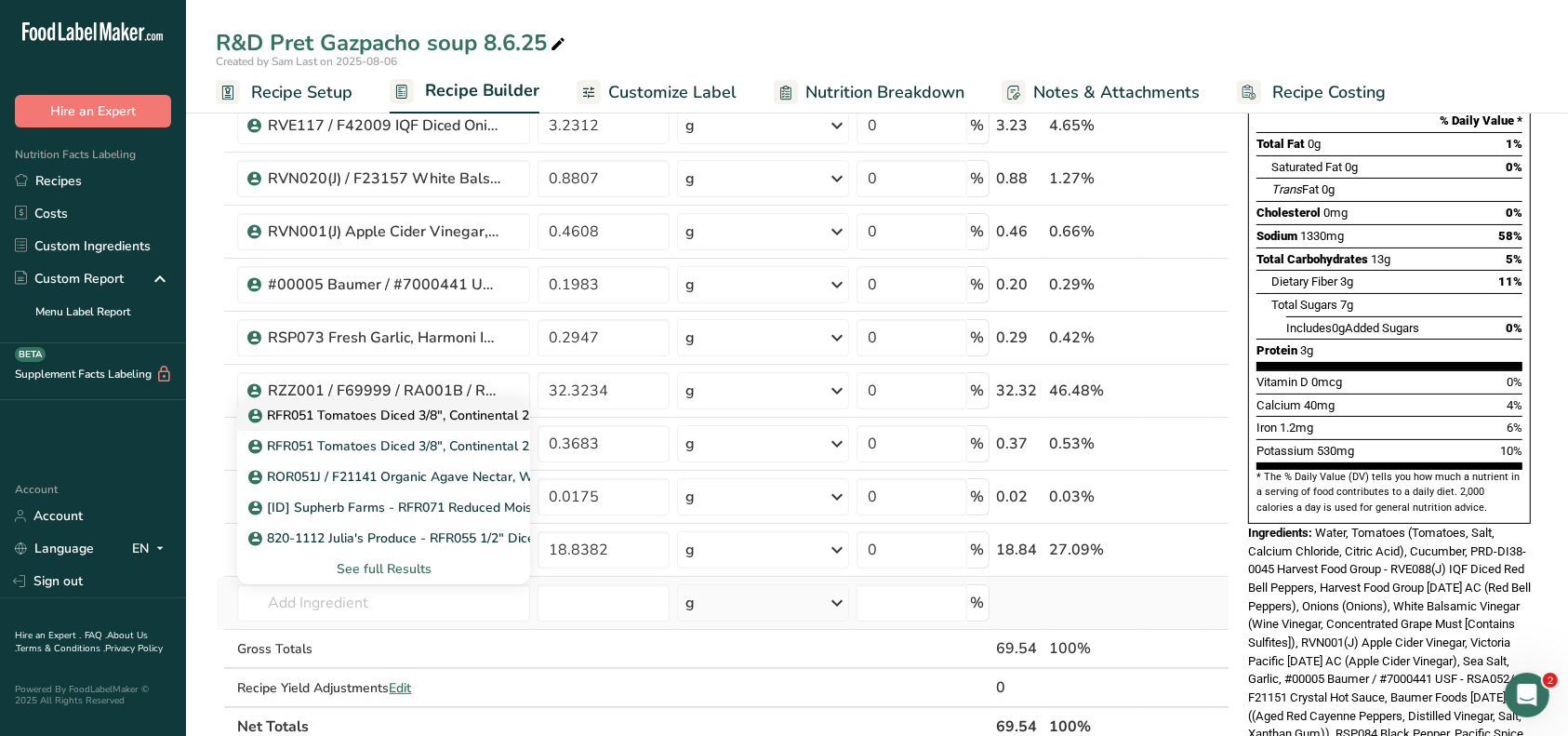 click on "RFR051 Tomatoes Diced 3/8", Continental 2-21-20 NT" at bounding box center [421, 415] 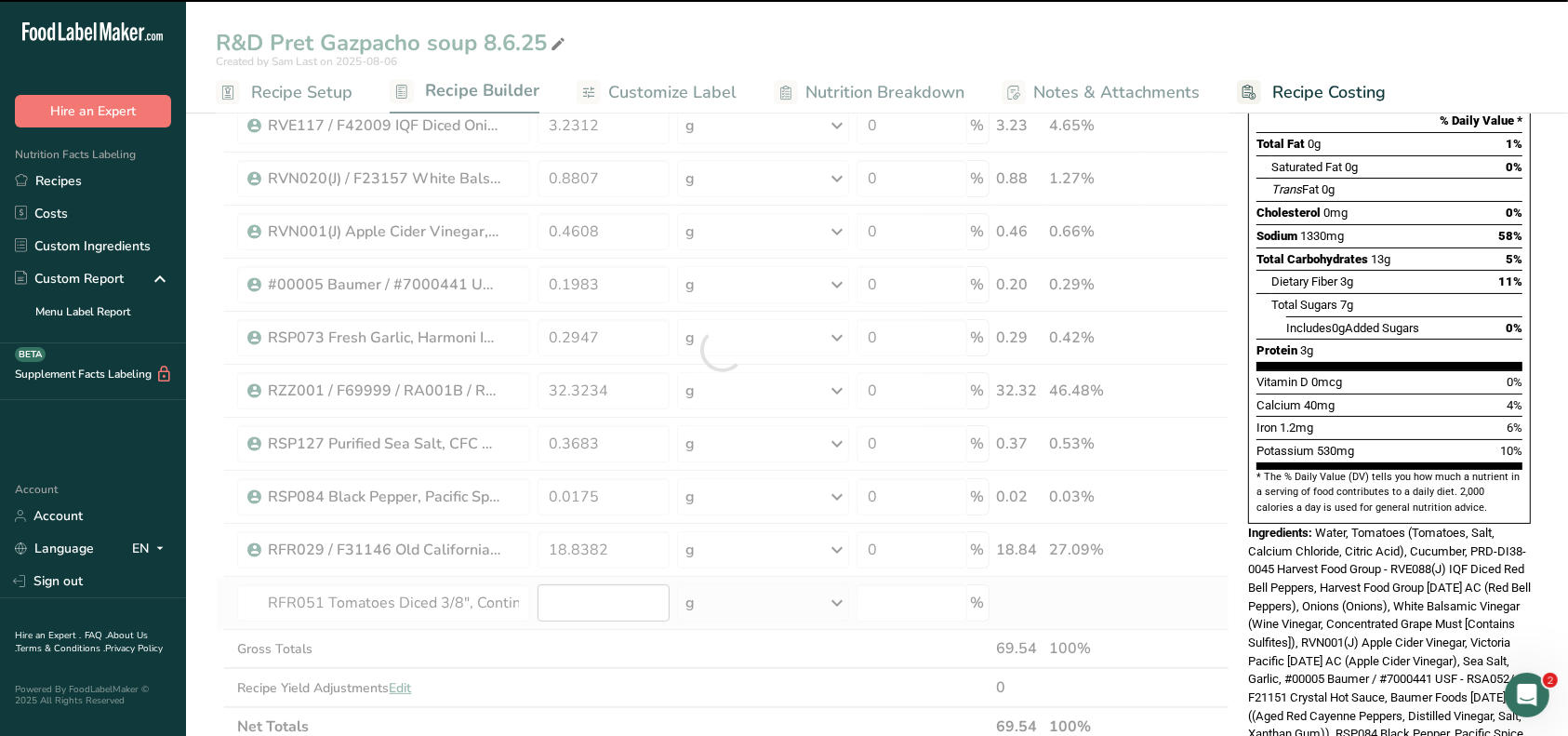type on "0" 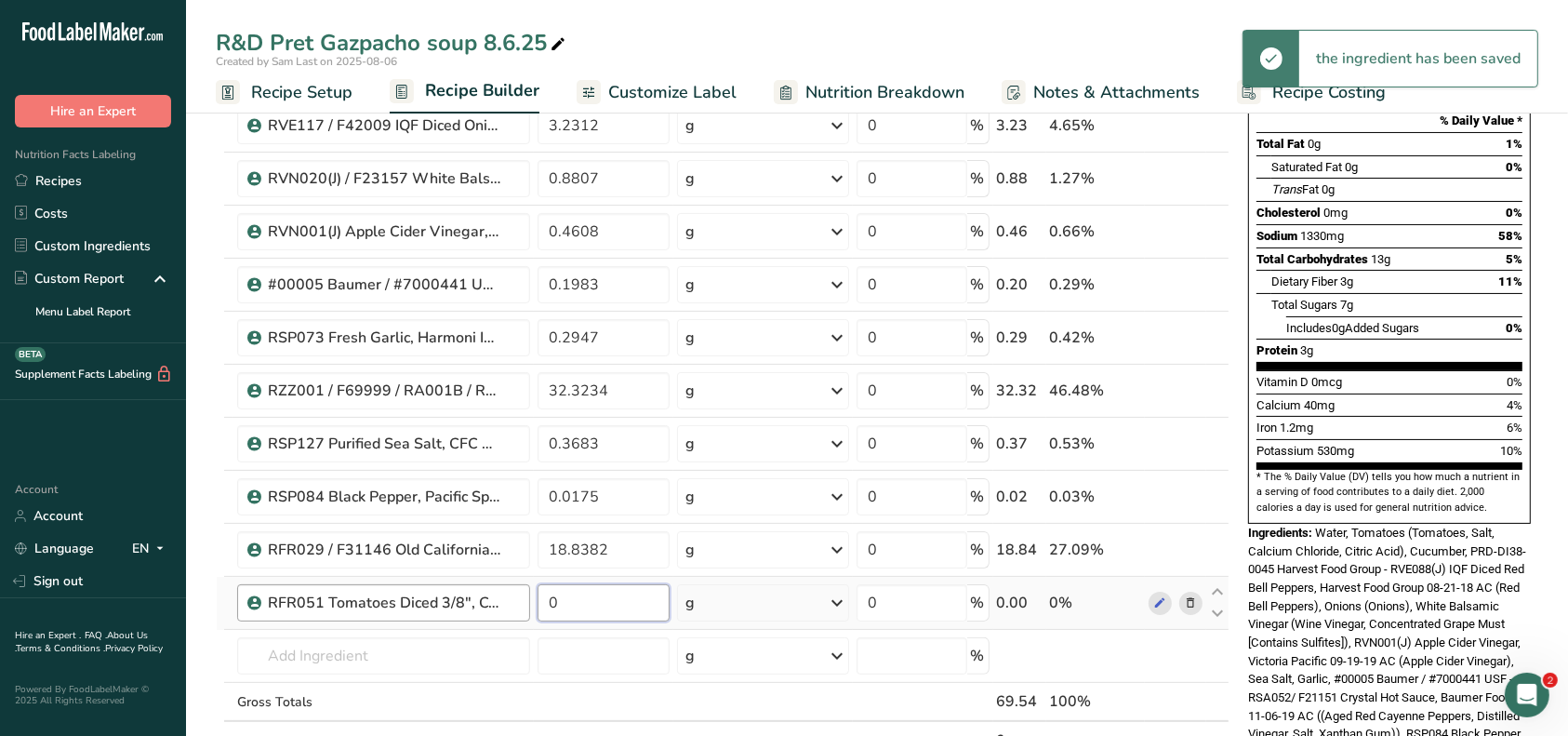 drag, startPoint x: 578, startPoint y: 600, endPoint x: 526, endPoint y: 600, distance: 52 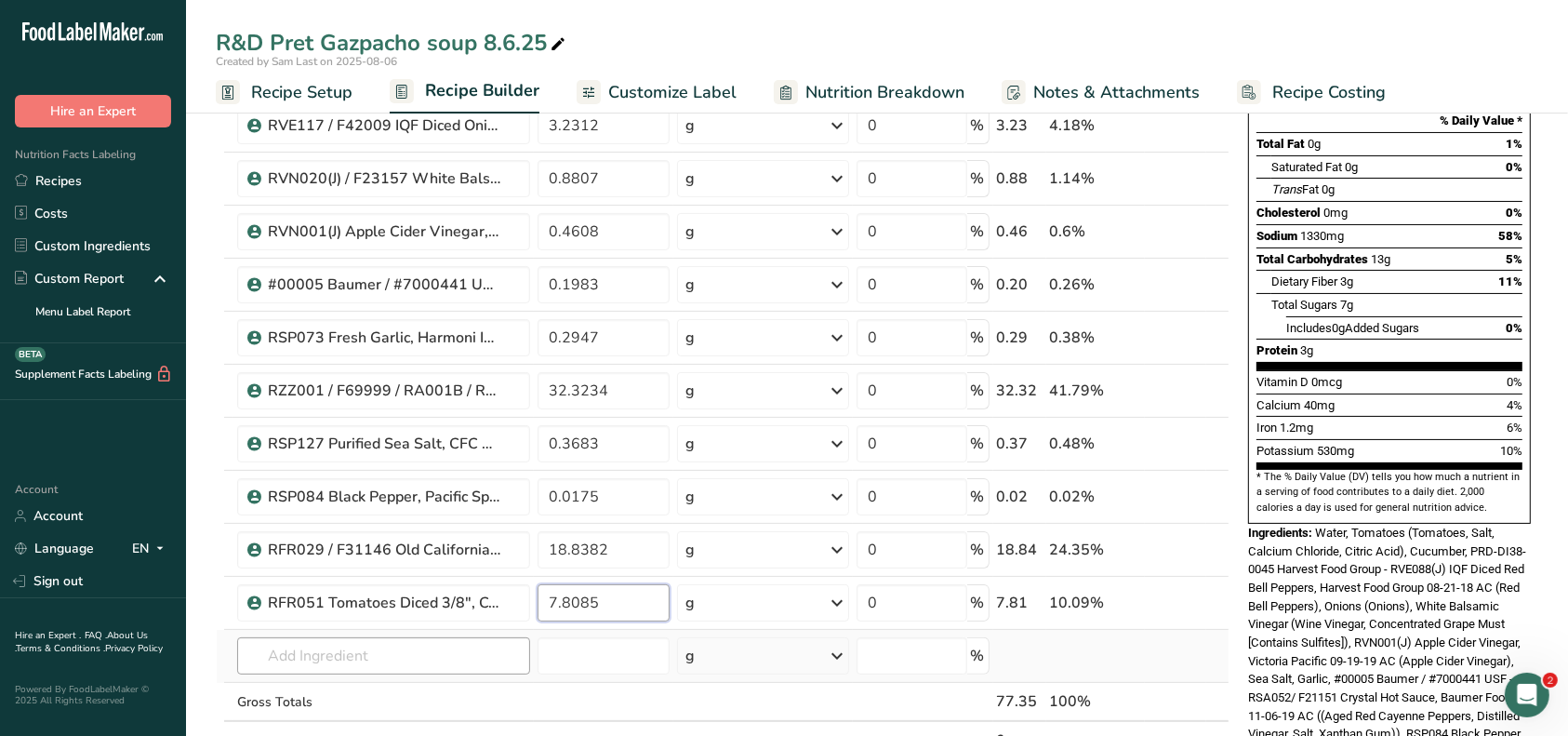 type on "7.8085" 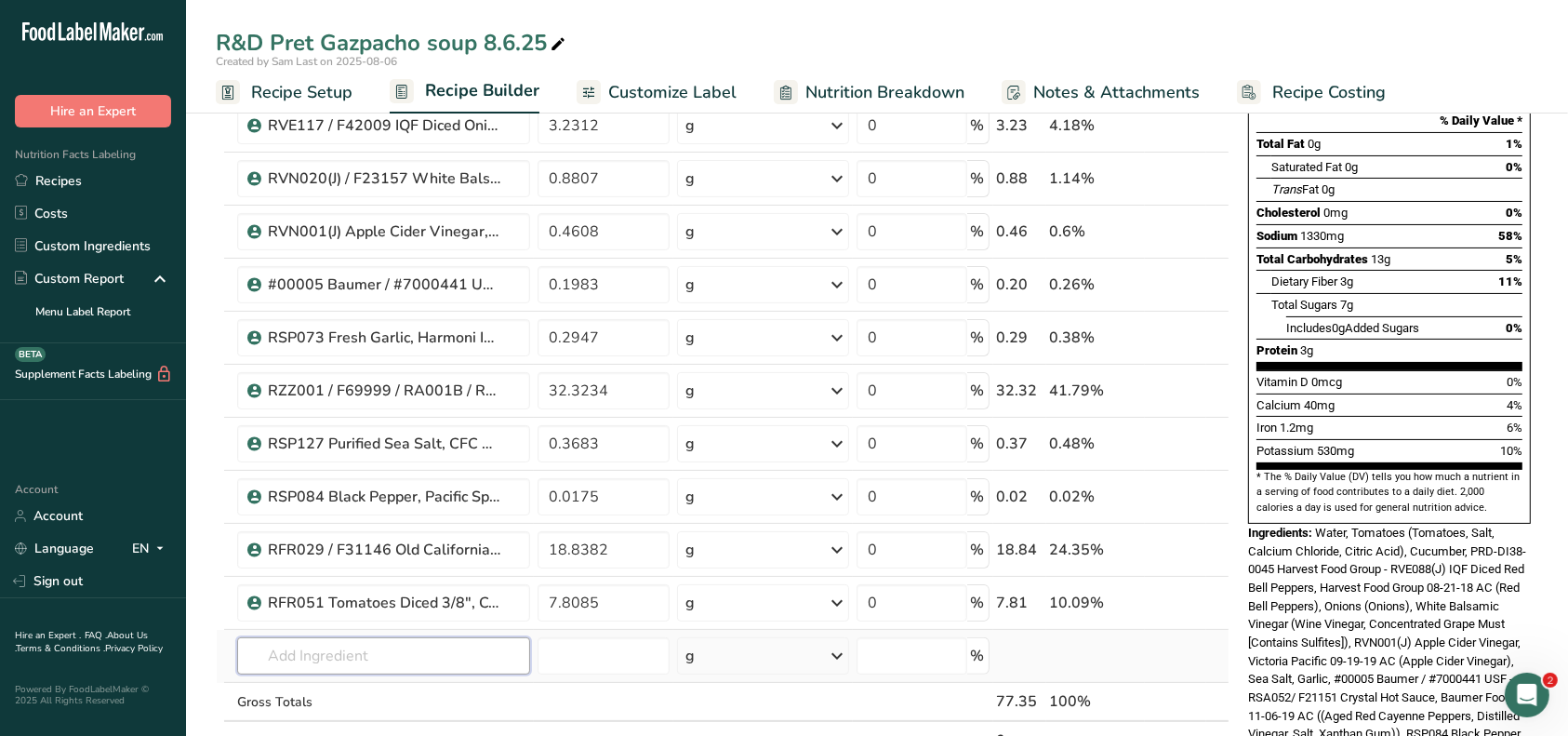 click on "Ingredient *
Amount *
Unit *
Waste *   .a-a{fill:#347362;}.b-a{fill:#fff;}          Grams
Percentage
Cucumber, with peel, raw
Dairy free
Gluten free
Vegan
Vegetarian
Soy free
7.5414
g
Portions
0.5 cup slices
1 cucumber (8-1/4")
Weight Units
g
kg
mg
See more
Volume Units
l
Volume units require a density conversion. If you know your ingredient's density enter it below. Otherwise, click on "RIA" our AI Regulatory bot - she will be able to help you
lb/ft3
g/cm3
Confirm
mL
fl oz" at bounding box center (723, 376) 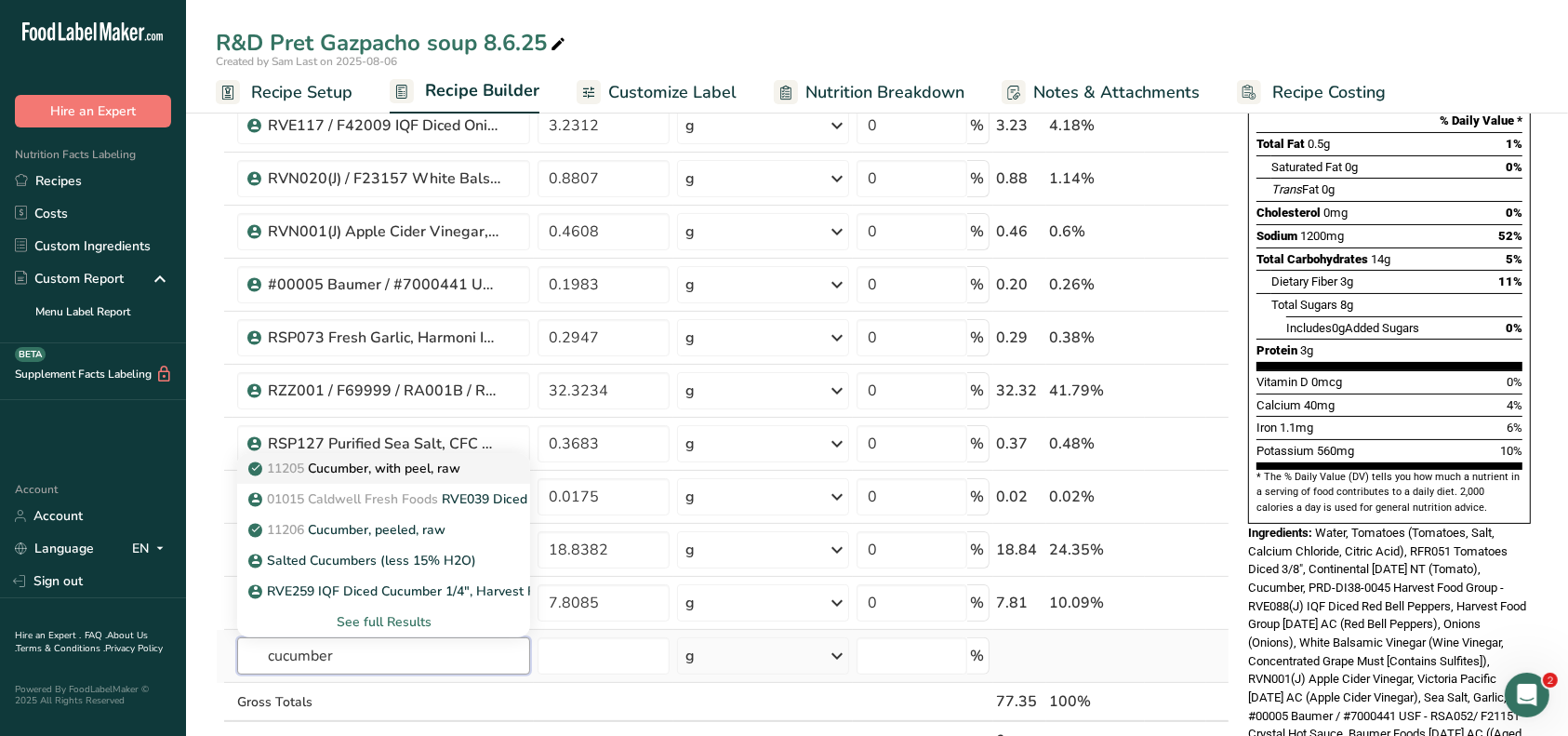 type on "cucumber" 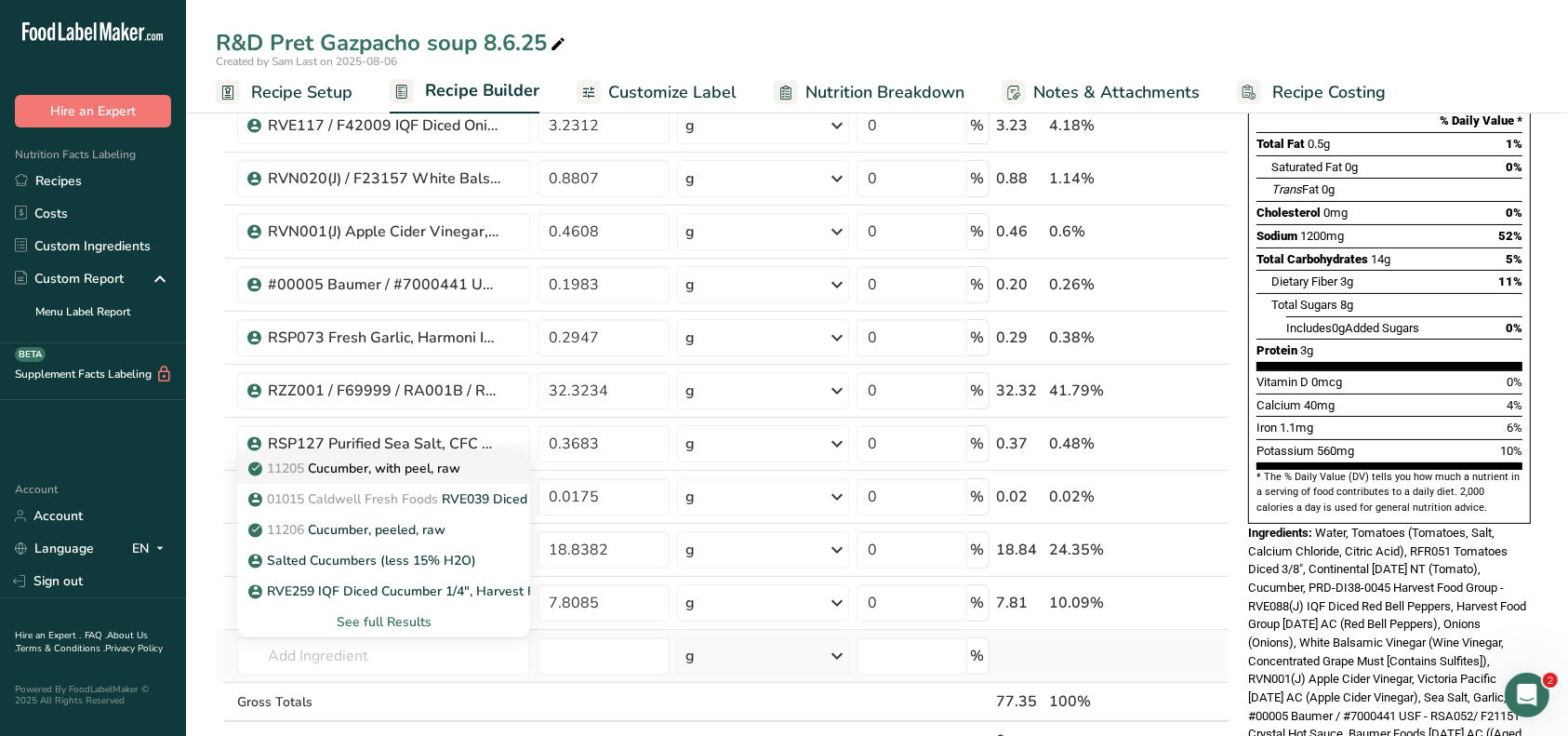 click on "11205
Cucumber, with peel, raw" at bounding box center [356, 468] 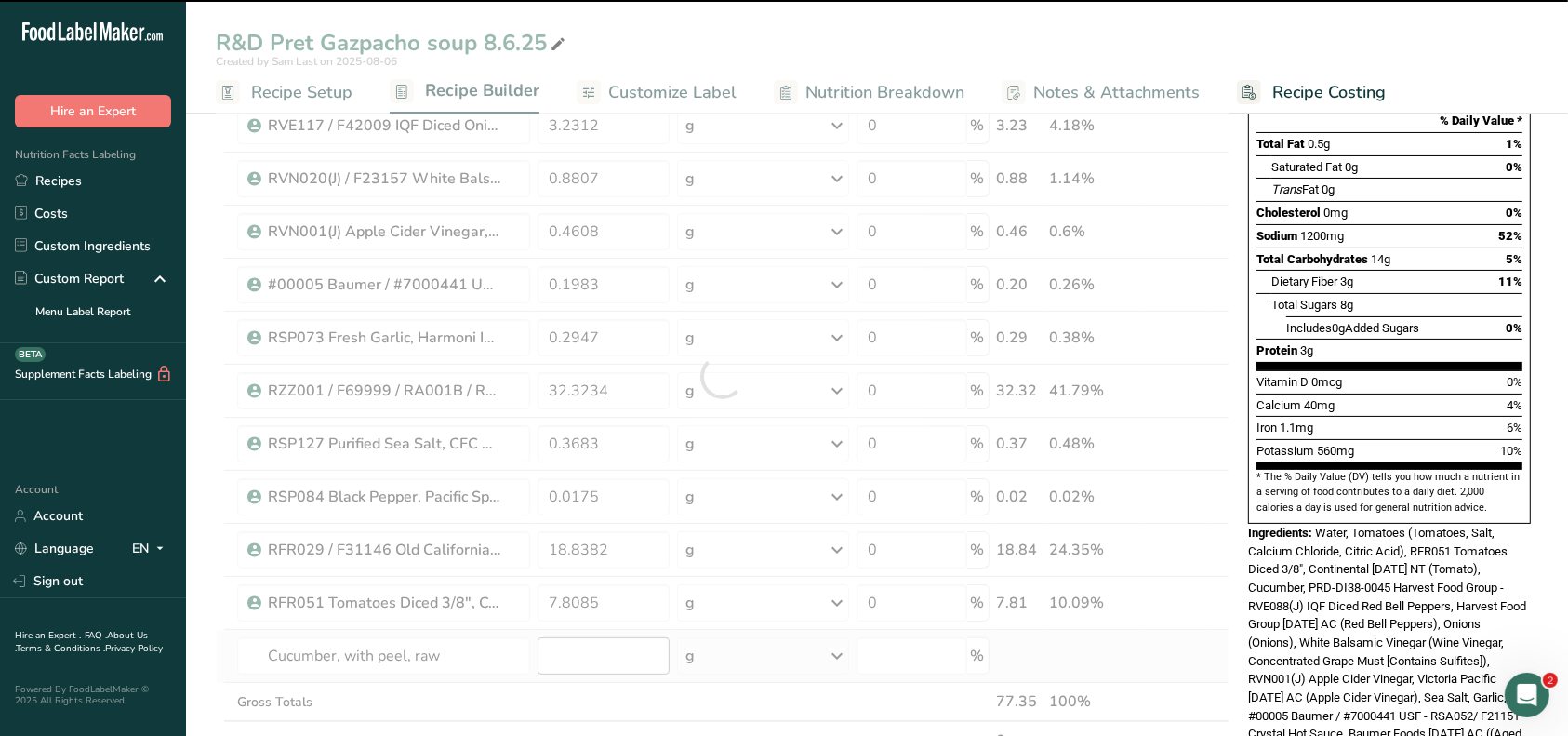 type on "0" 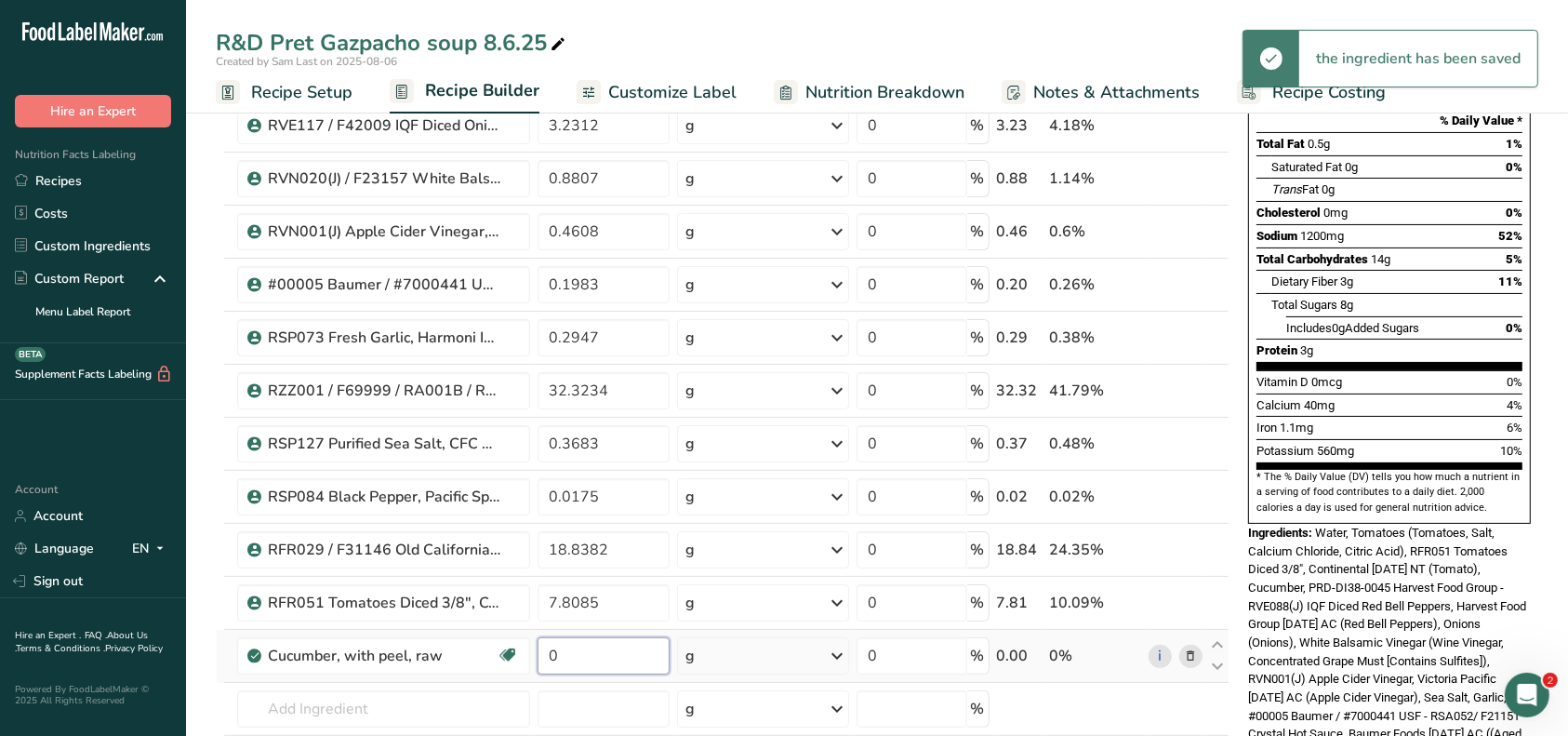 drag, startPoint x: 580, startPoint y: 656, endPoint x: 553, endPoint y: 651, distance: 27.45906 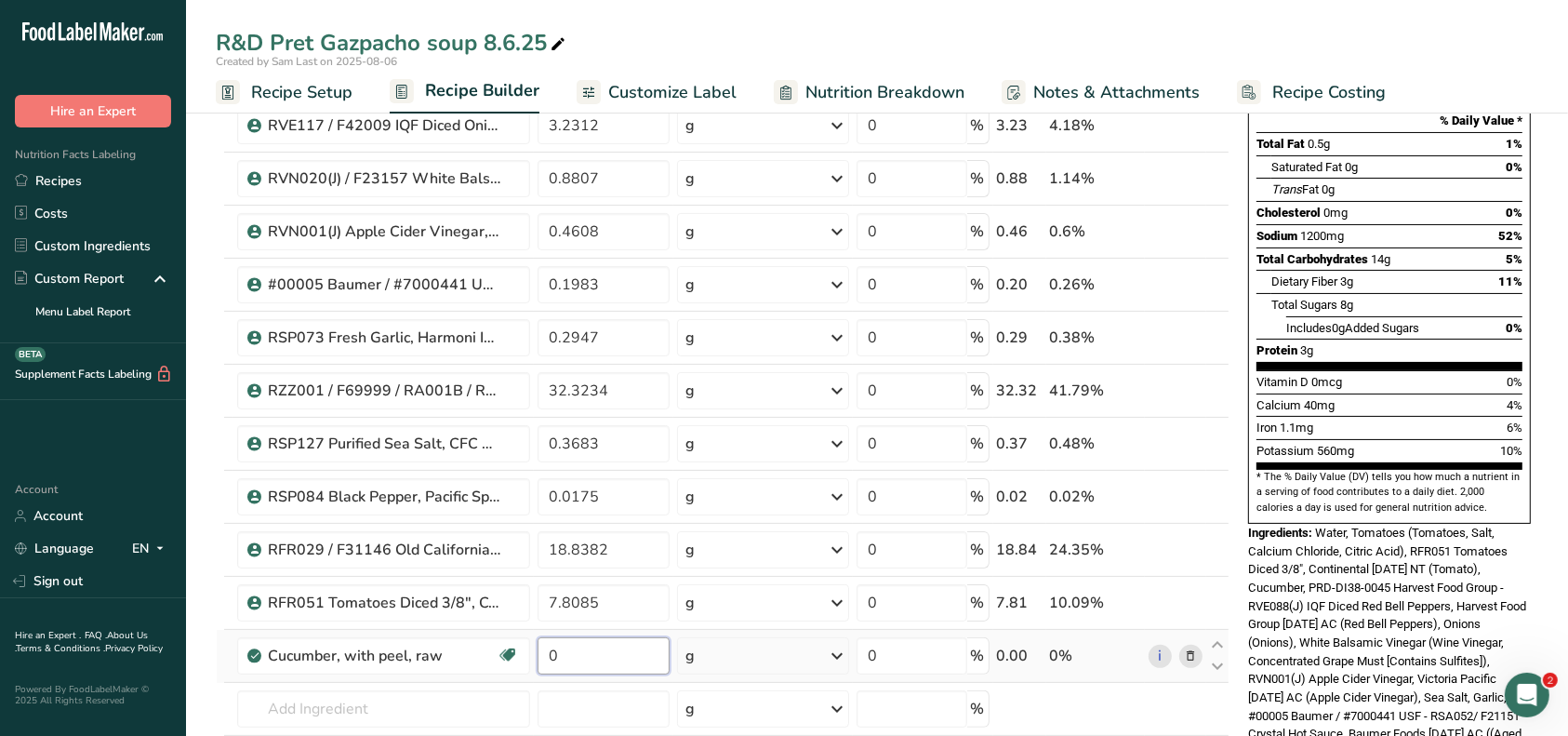 click on "0" at bounding box center [604, 656] 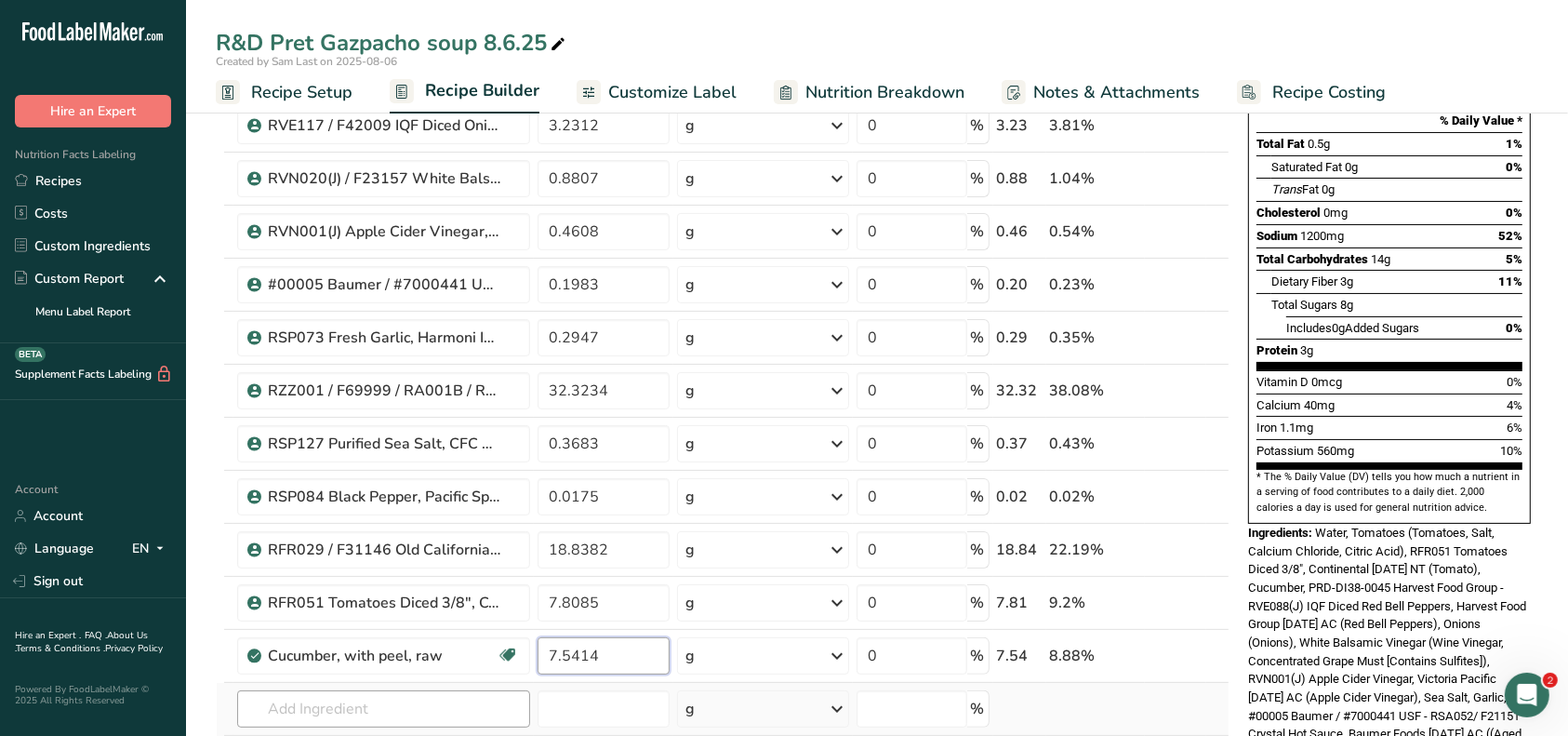 type on "7.5414" 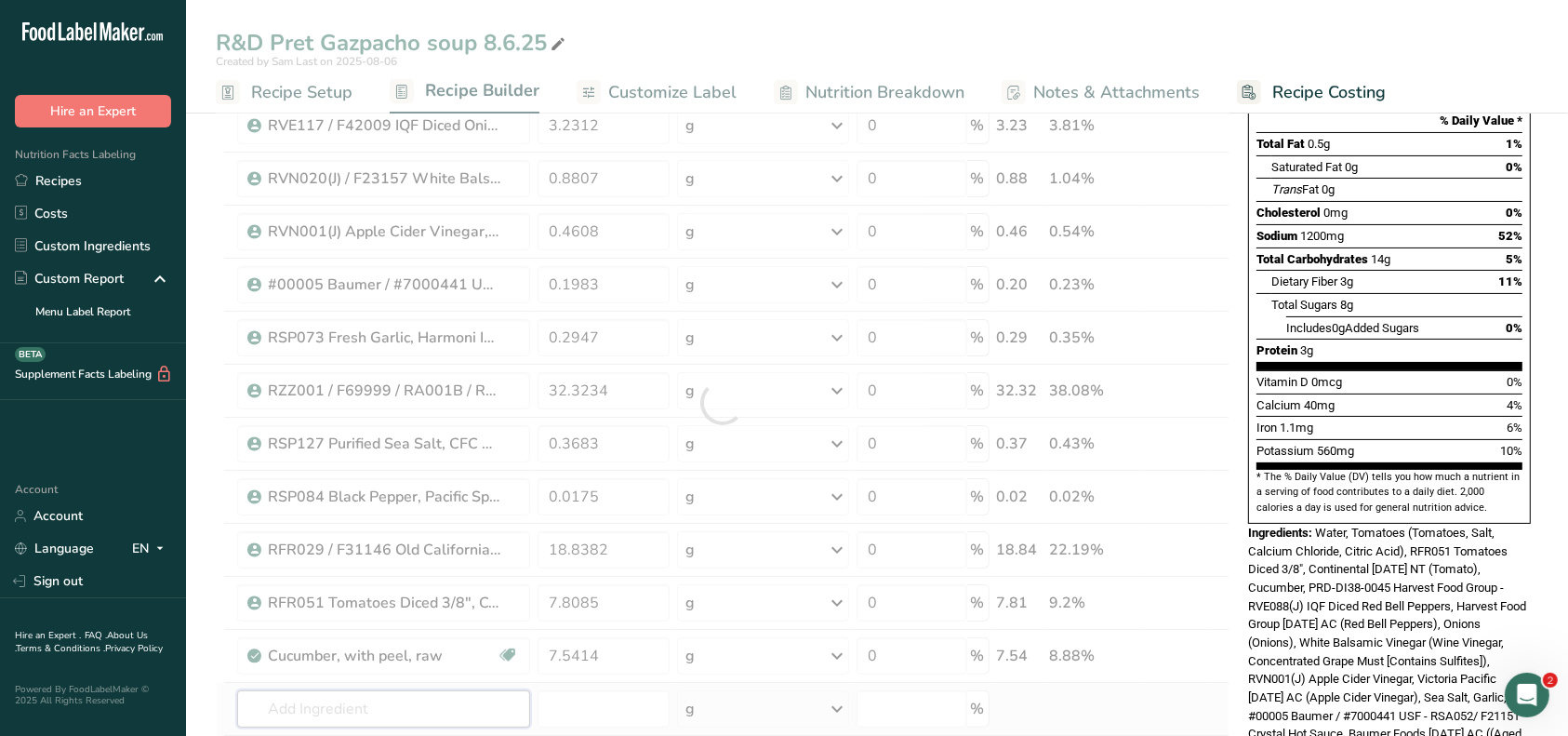 click on "Ingredient *
Amount *
Unit *
Waste *   .a-a{fill:#347362;}.b-a{fill:#fff;}          Grams
Percentage
Cucumber, with peel, raw
Dairy free
Gluten free
Vegan
Vegetarian
Soy free
7.5414
g
Portions
0.5 cup slices
1 cucumber (8-1/4")
Weight Units
g
kg
mg
See more
Volume Units
l
Volume units require a density conversion. If you know your ingredient's density enter it below. Otherwise, click on "RIA" our AI Regulatory bot - she will be able to help you
lb/ft3
g/cm3
Confirm
mL
fl oz" at bounding box center [723, 403] 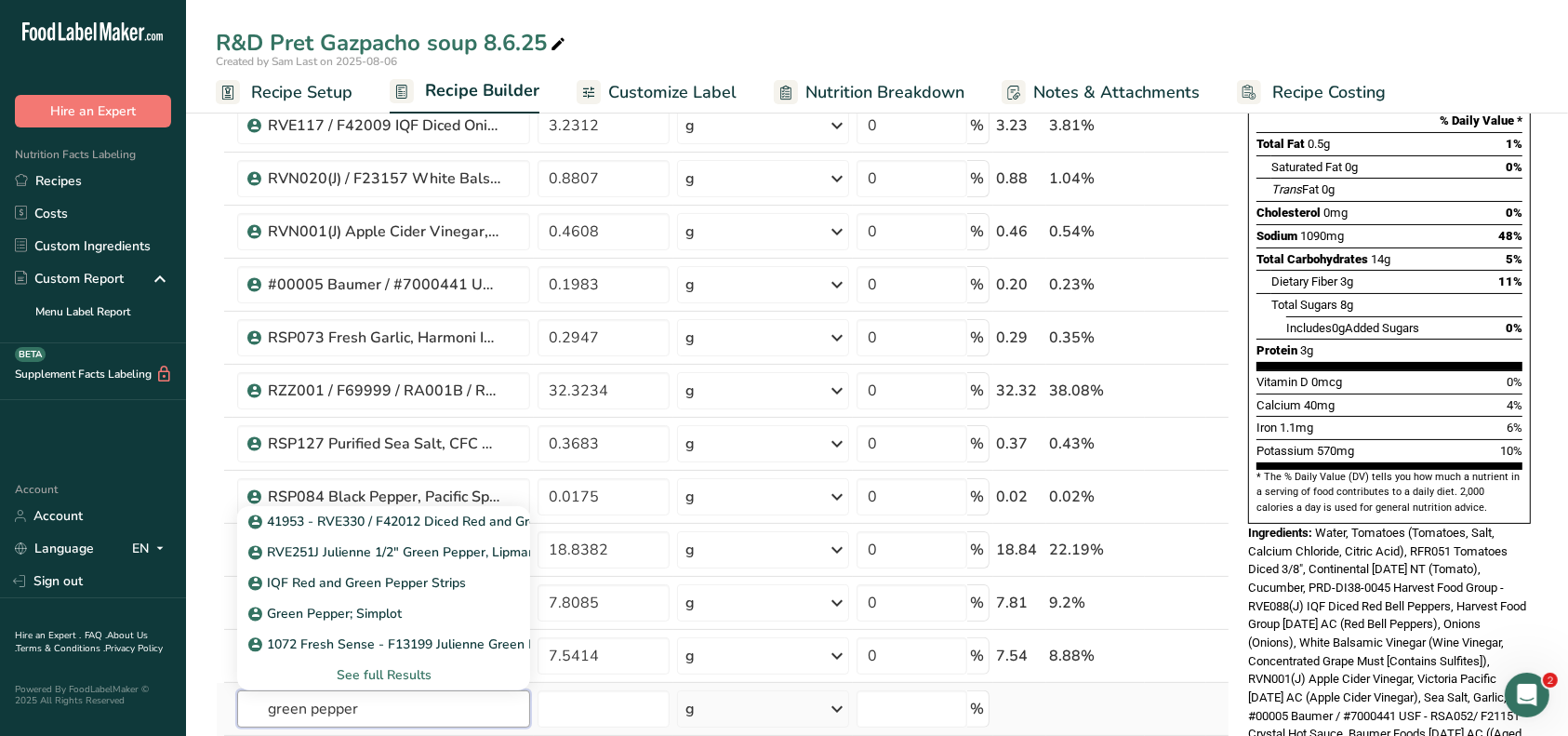 type on "green pepper" 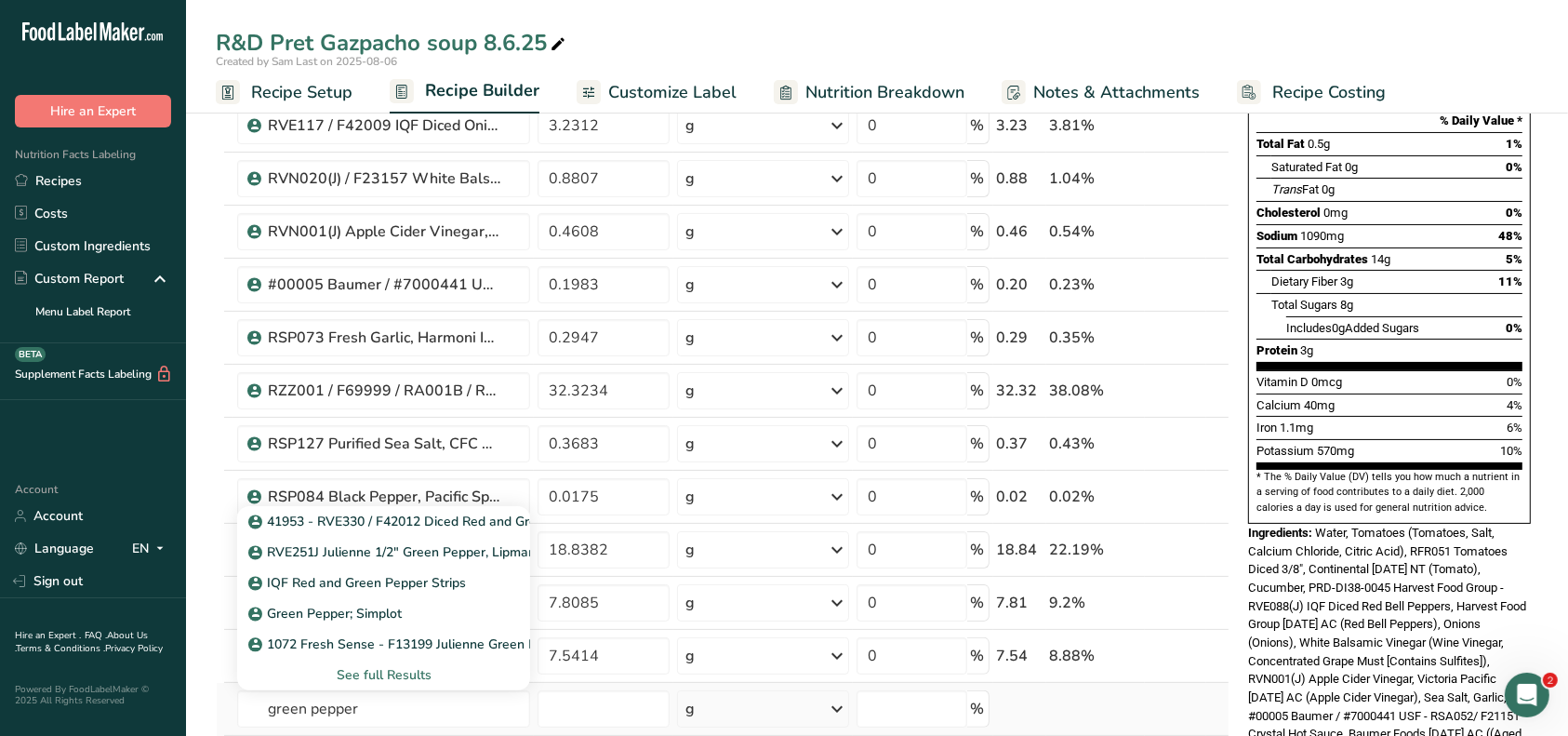 type 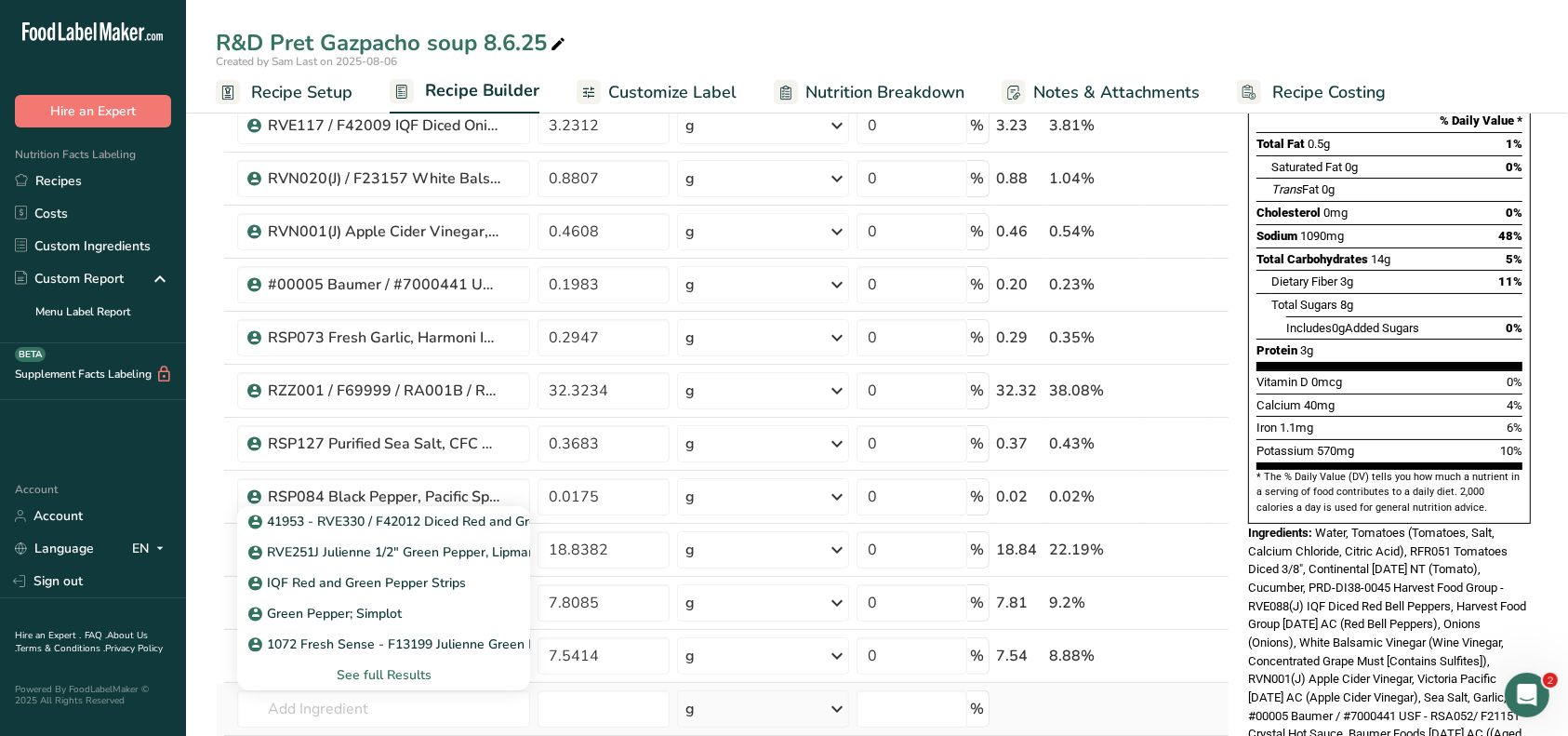 click on "See full Results" at bounding box center [383, 675] 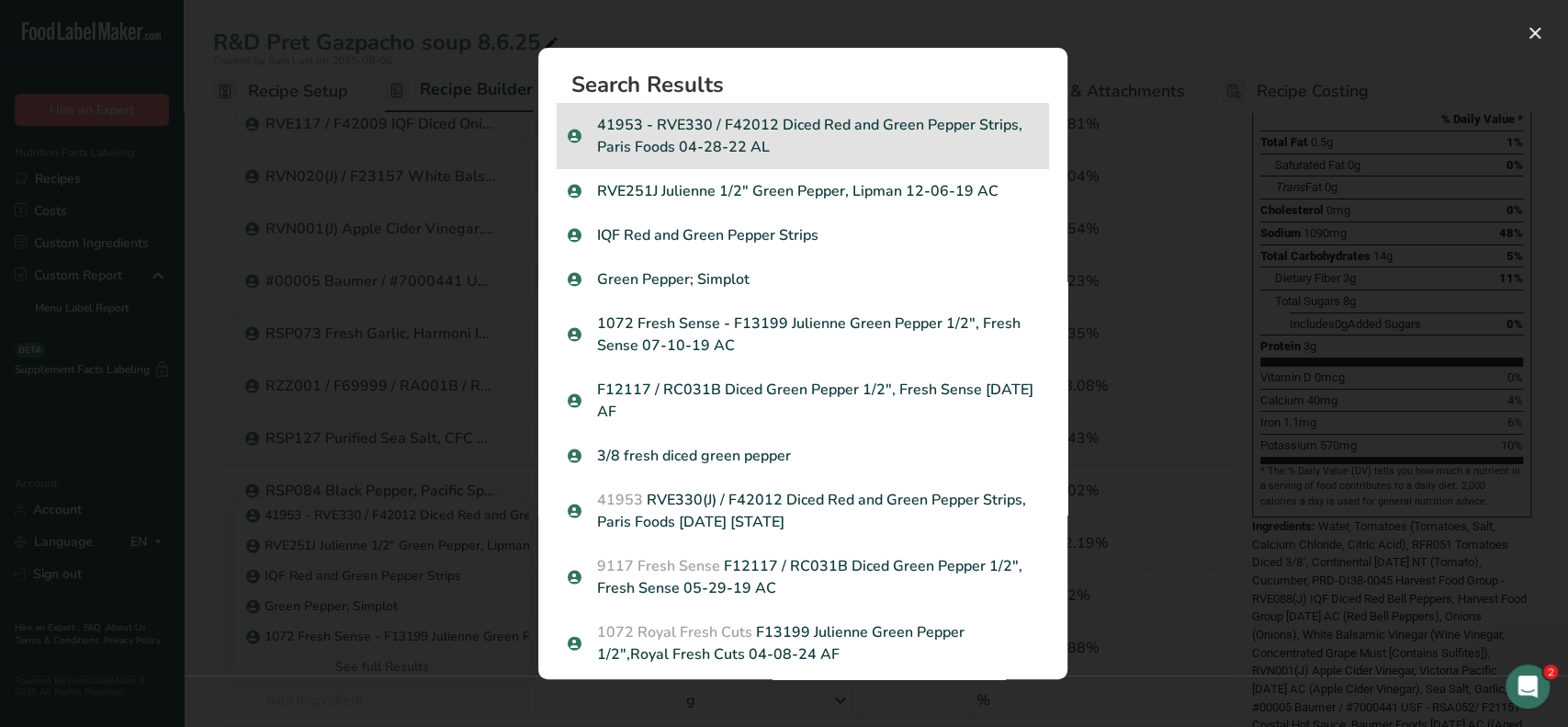 click on "41953 - RVE330 / F42012 Diced Red and Green Pepper Strips, Paris Foods 04-28-22 AL" at bounding box center [803, 136] 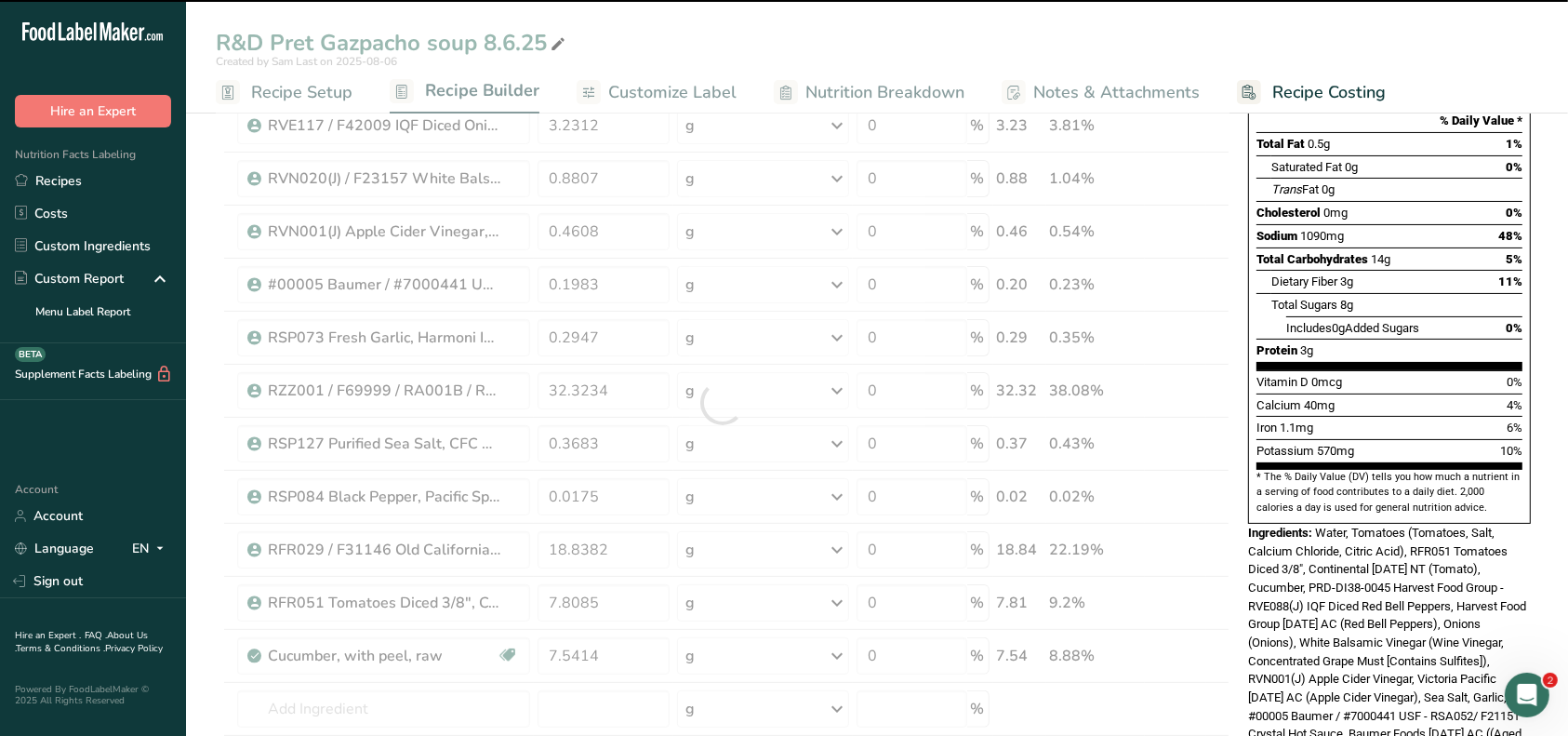 type on "0" 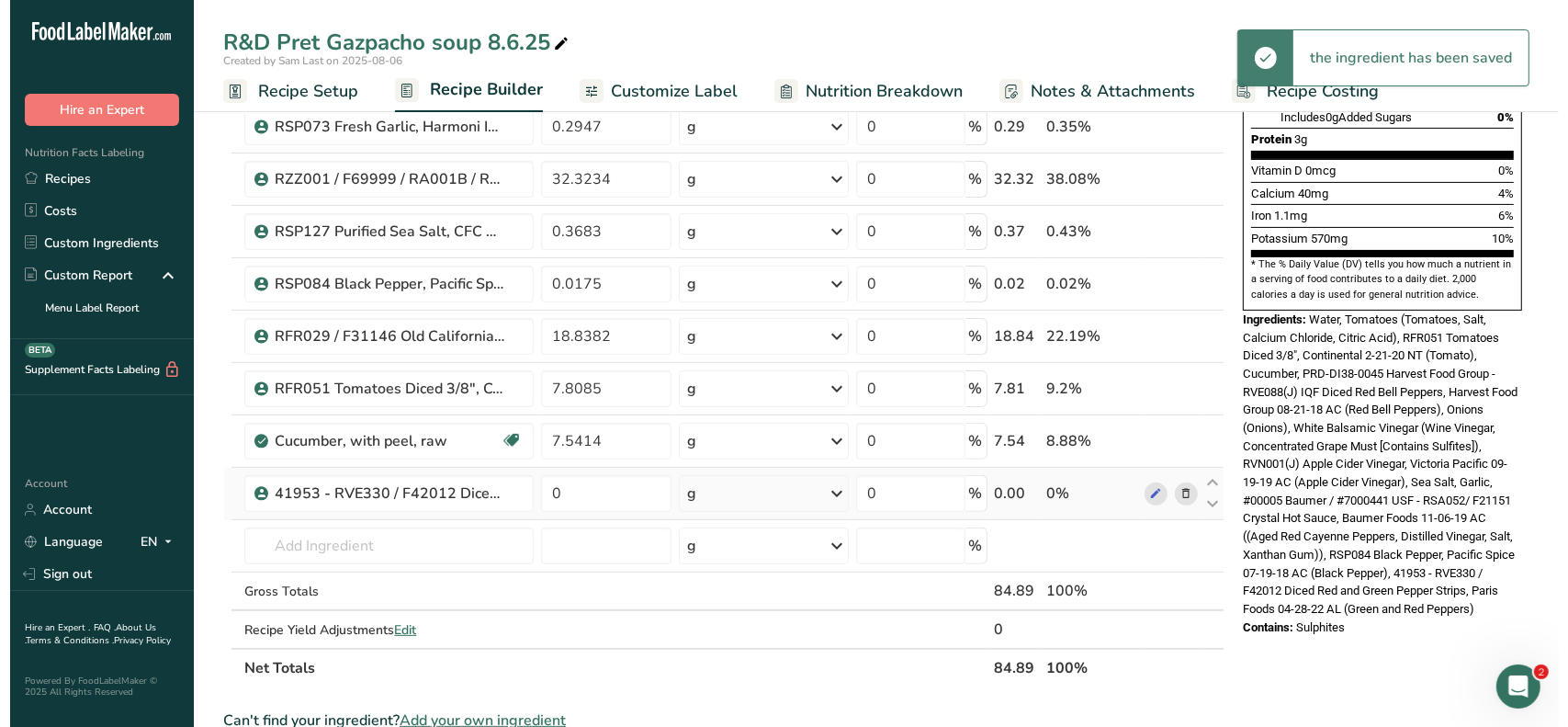 scroll, scrollTop: 490, scrollLeft: 0, axis: vertical 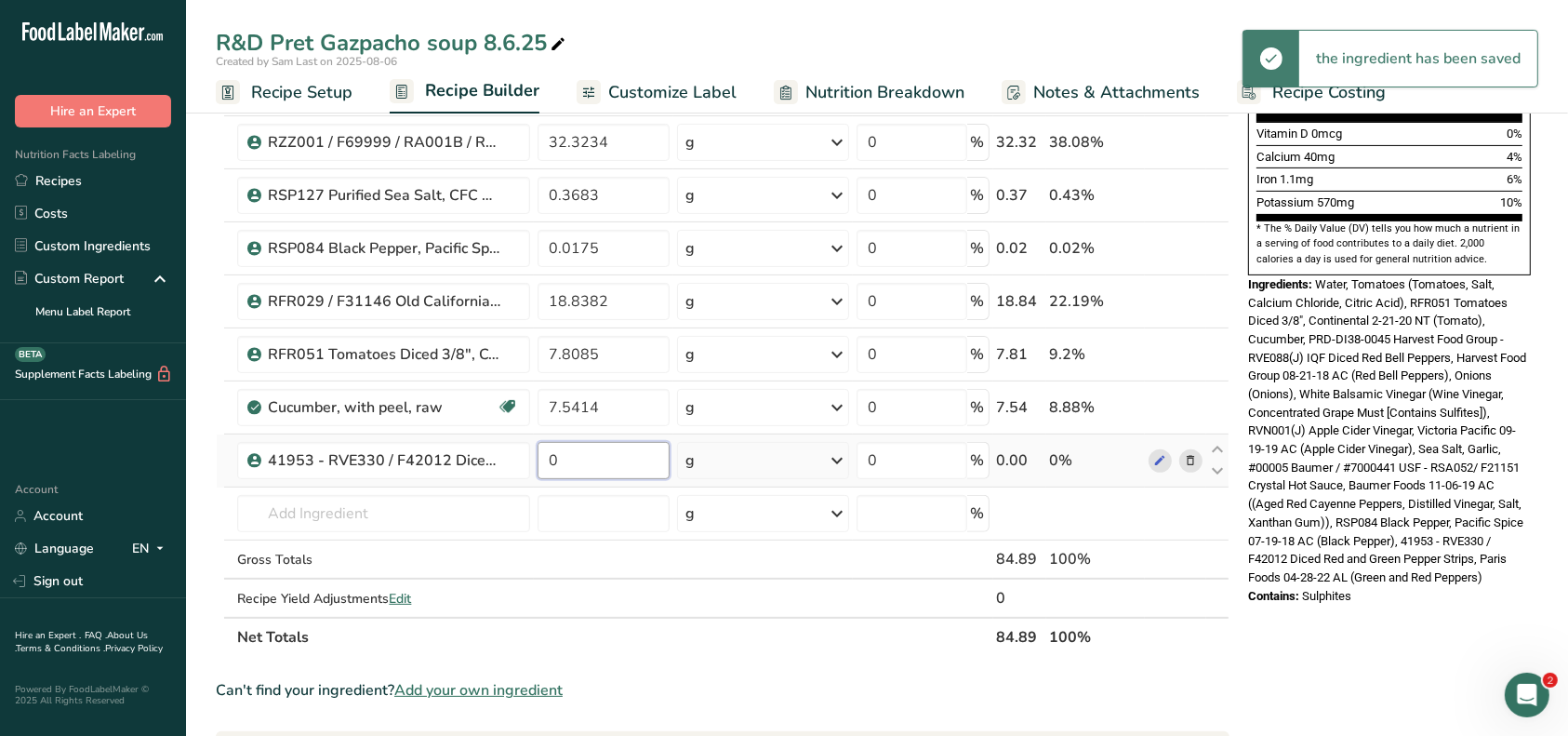 drag, startPoint x: 562, startPoint y: 450, endPoint x: 552, endPoint y: 452, distance: 10.198039 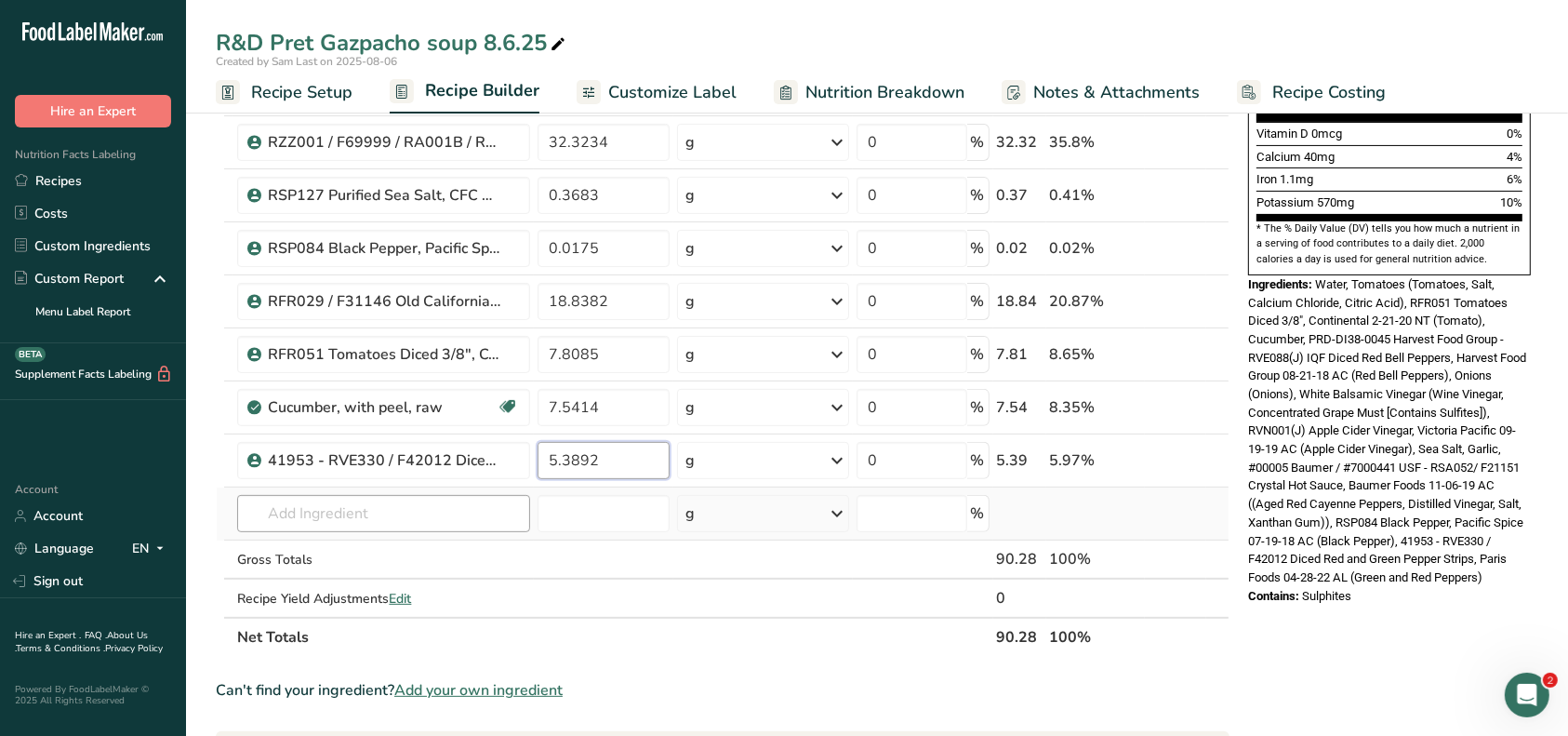 type on "5.3892" 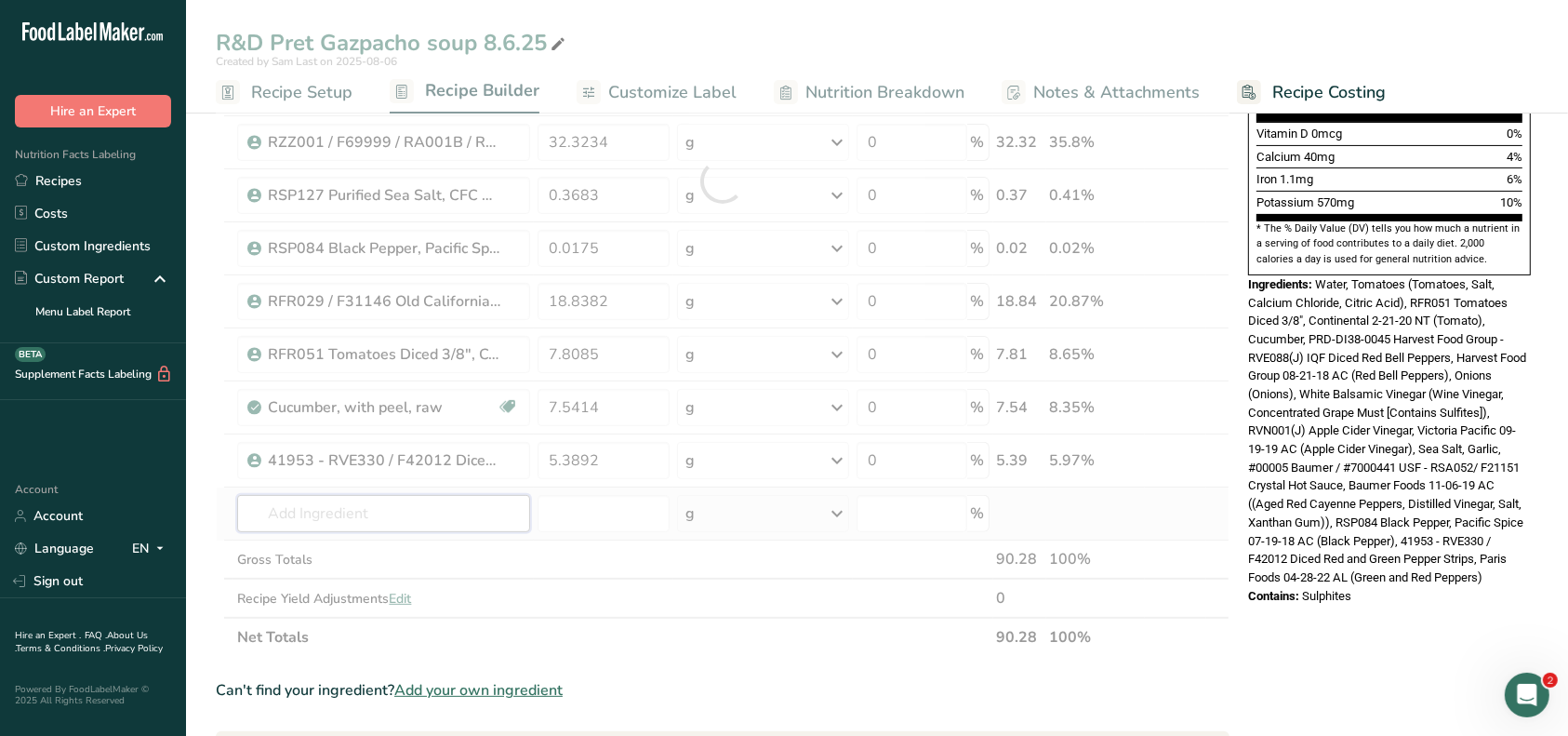 click on "Ingredient *
Amount *
Unit *
Waste *   .a-a{fill:#347362;}.b-a{fill:#fff;}          Grams
Percentage
Cucumber, with peel, raw
Dairy free
Gluten free
Vegan
Vegetarian
Soy free
7.5414
g
Portions
0.5 cup slices
1 cucumber (8-1/4")
Weight Units
g
kg
mg
See more
Volume Units
l
Volume units require a density conversion. If you know your ingredient's density enter it below. Otherwise, click on "RIA" our AI Regulatory bot - she will be able to help you
lb/ft3
g/cm3
Confirm
mL
fl oz" at bounding box center [723, 181] 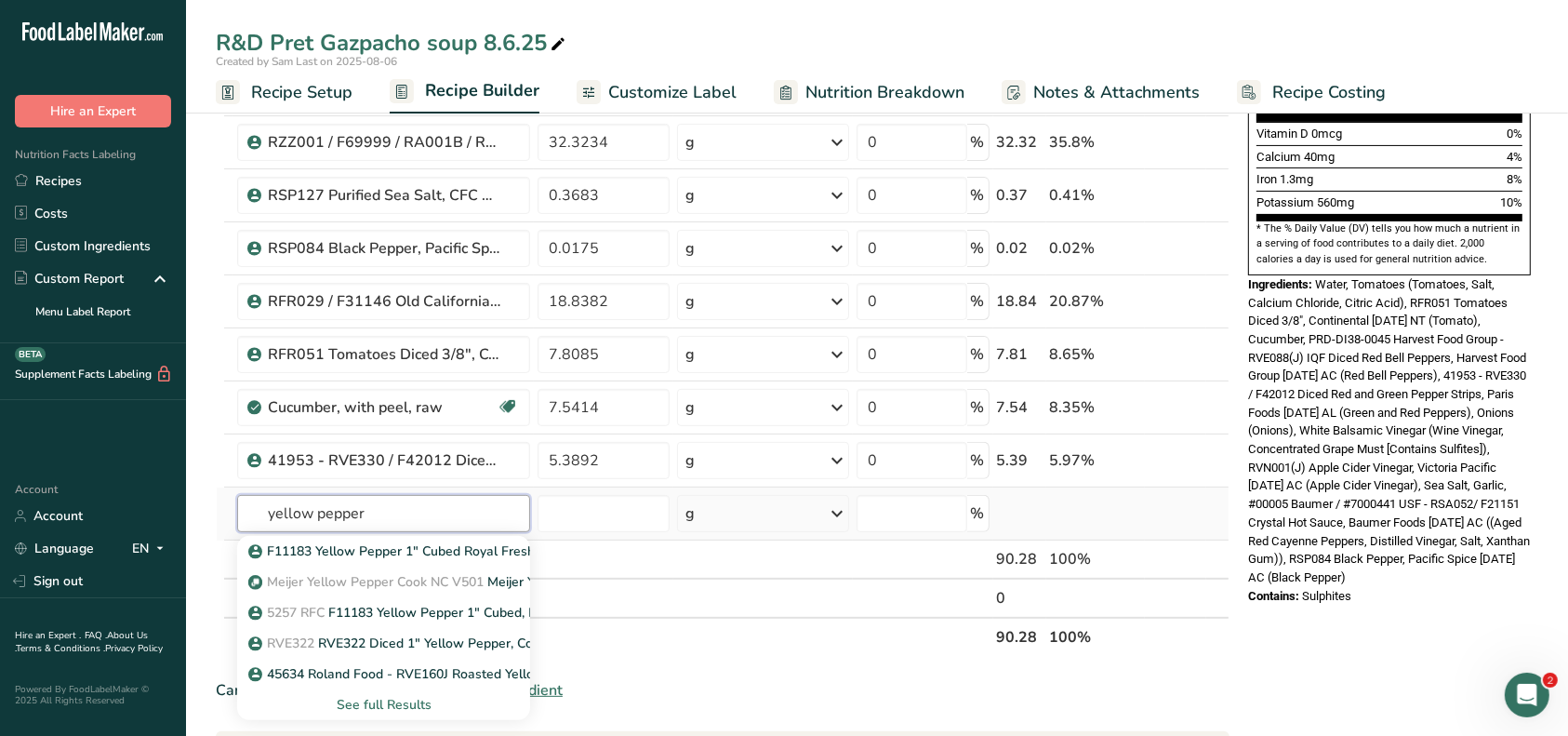 type on "yellow pepper" 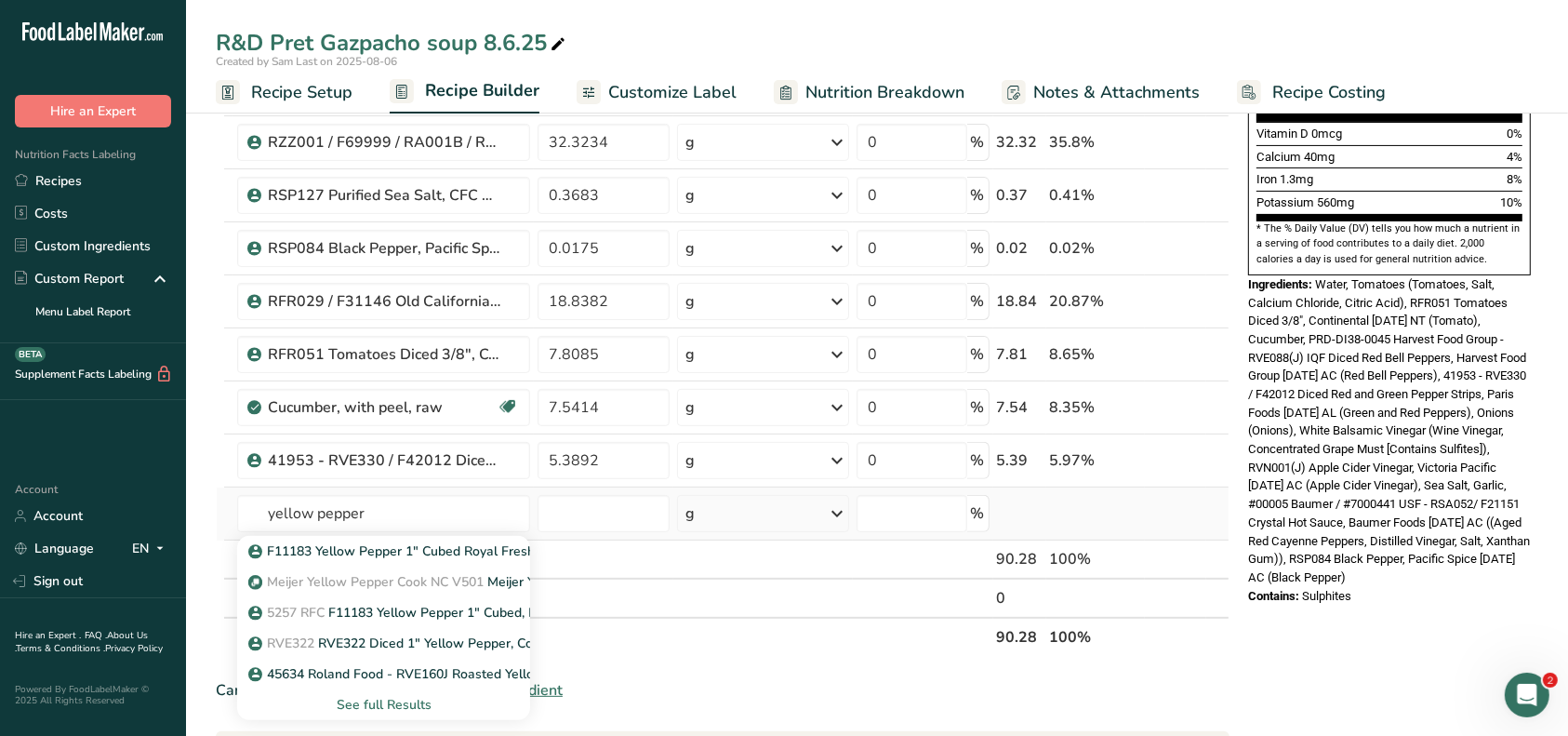 type 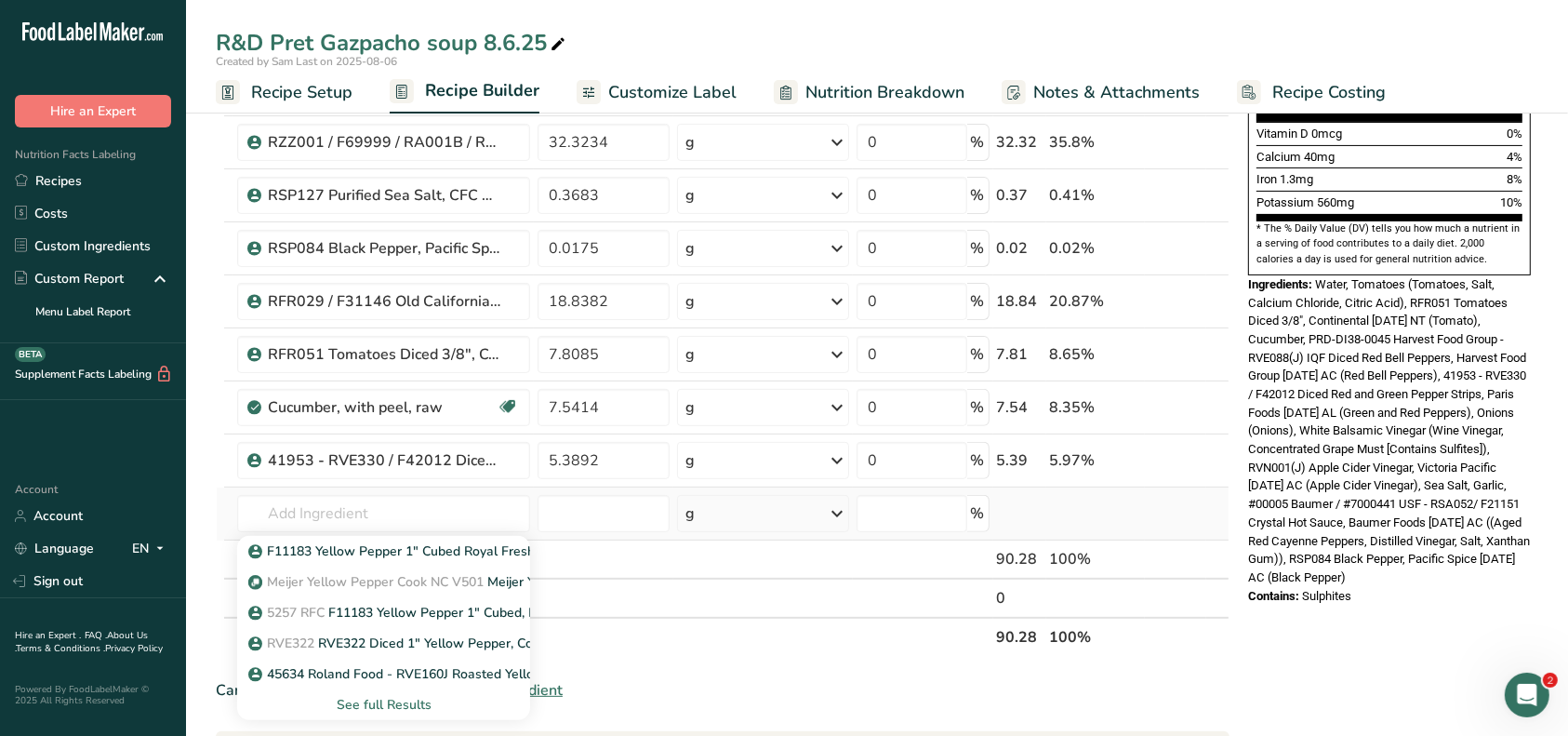 click on "See full Results" at bounding box center (383, 704) 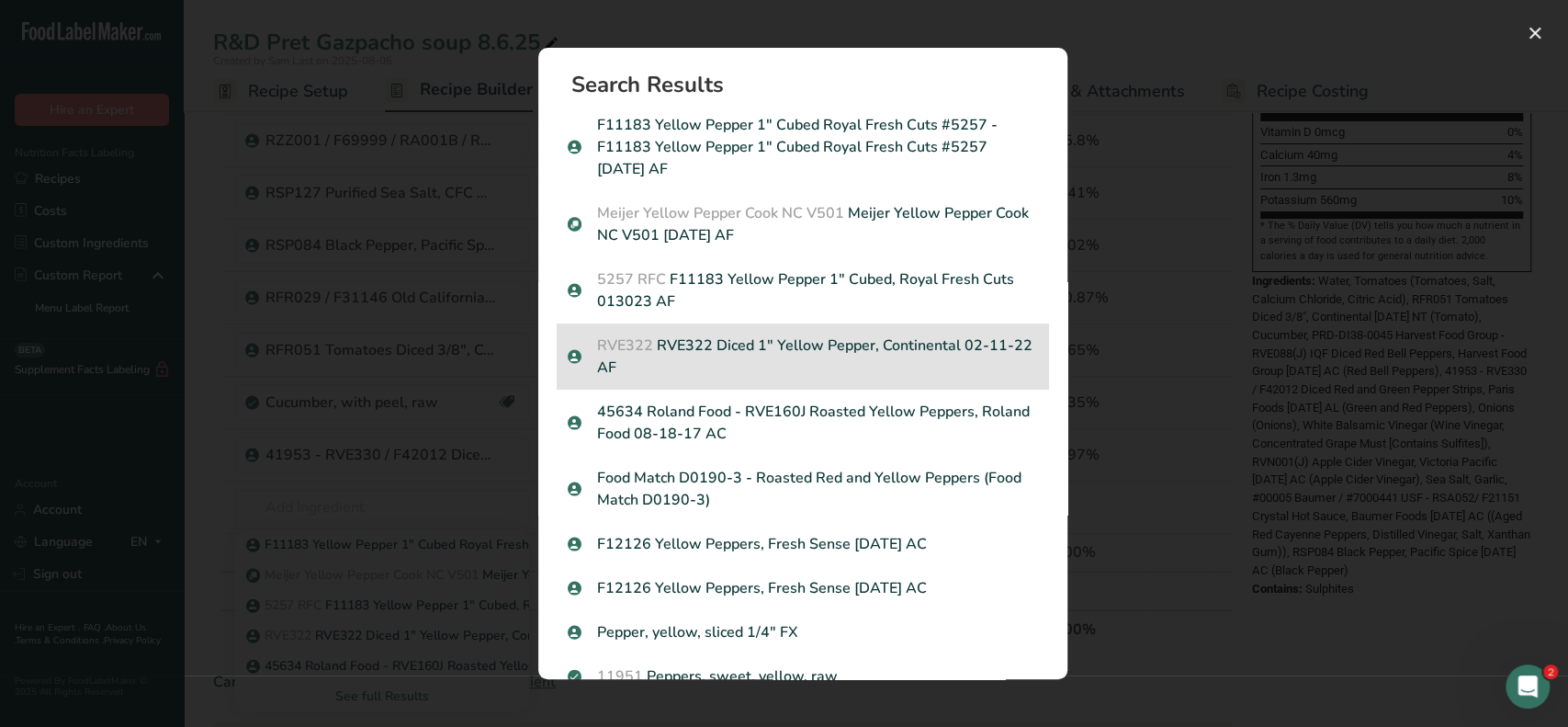 click on "RVE322
RVE322 Diced 1" Yellow Pepper, Continental 02-11-22 AF" at bounding box center (803, 357) 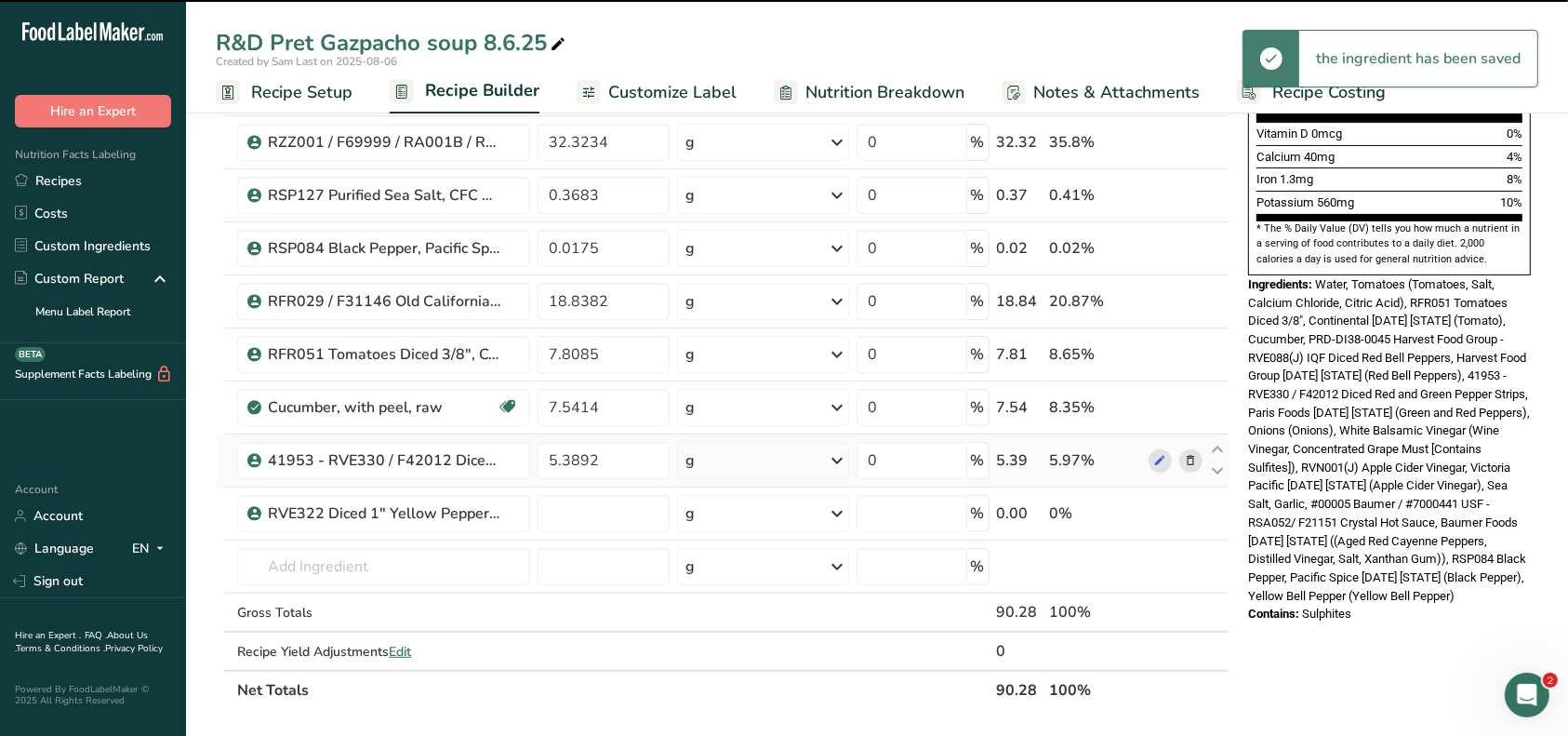 type on "0" 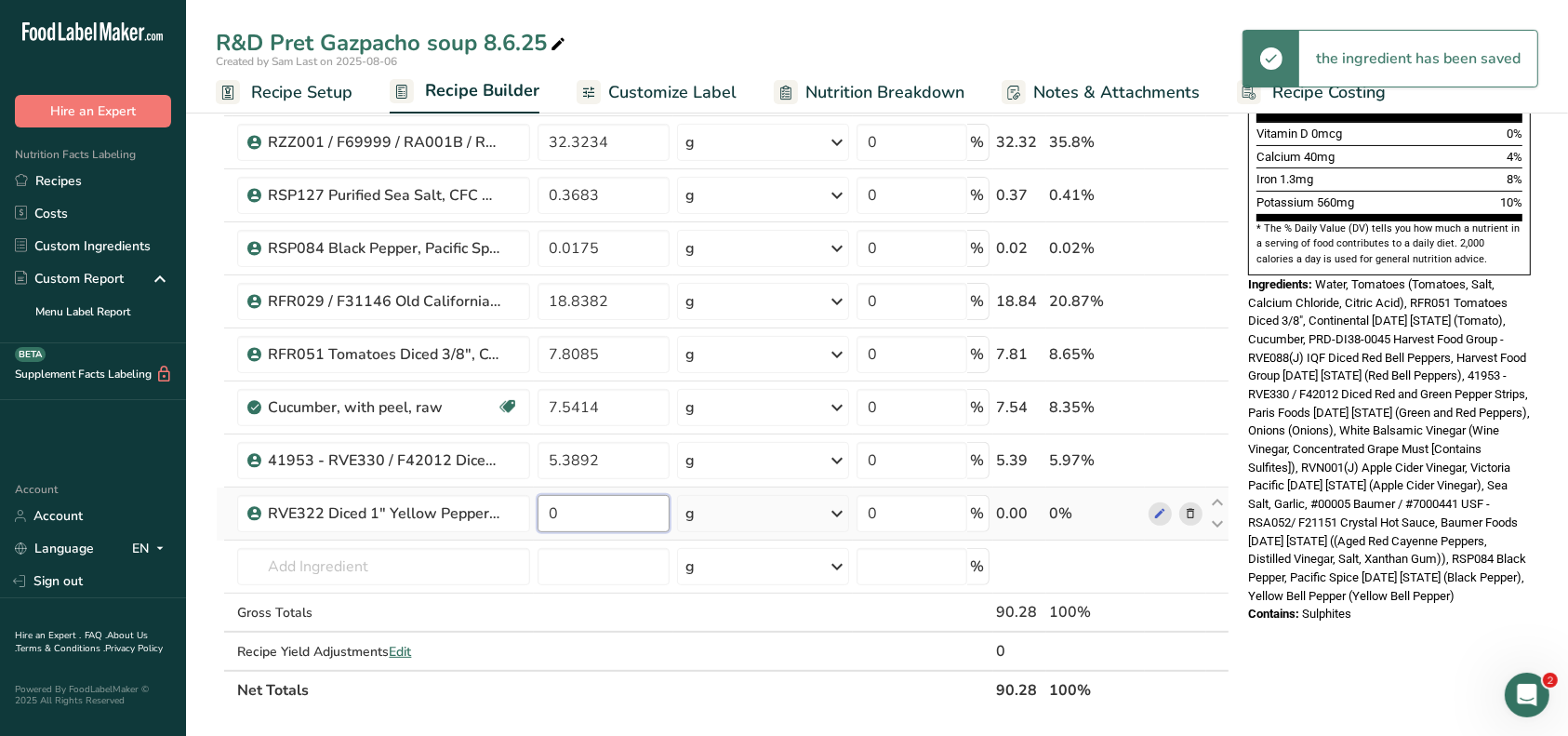 drag, startPoint x: 579, startPoint y: 510, endPoint x: 547, endPoint y: 510, distance: 32 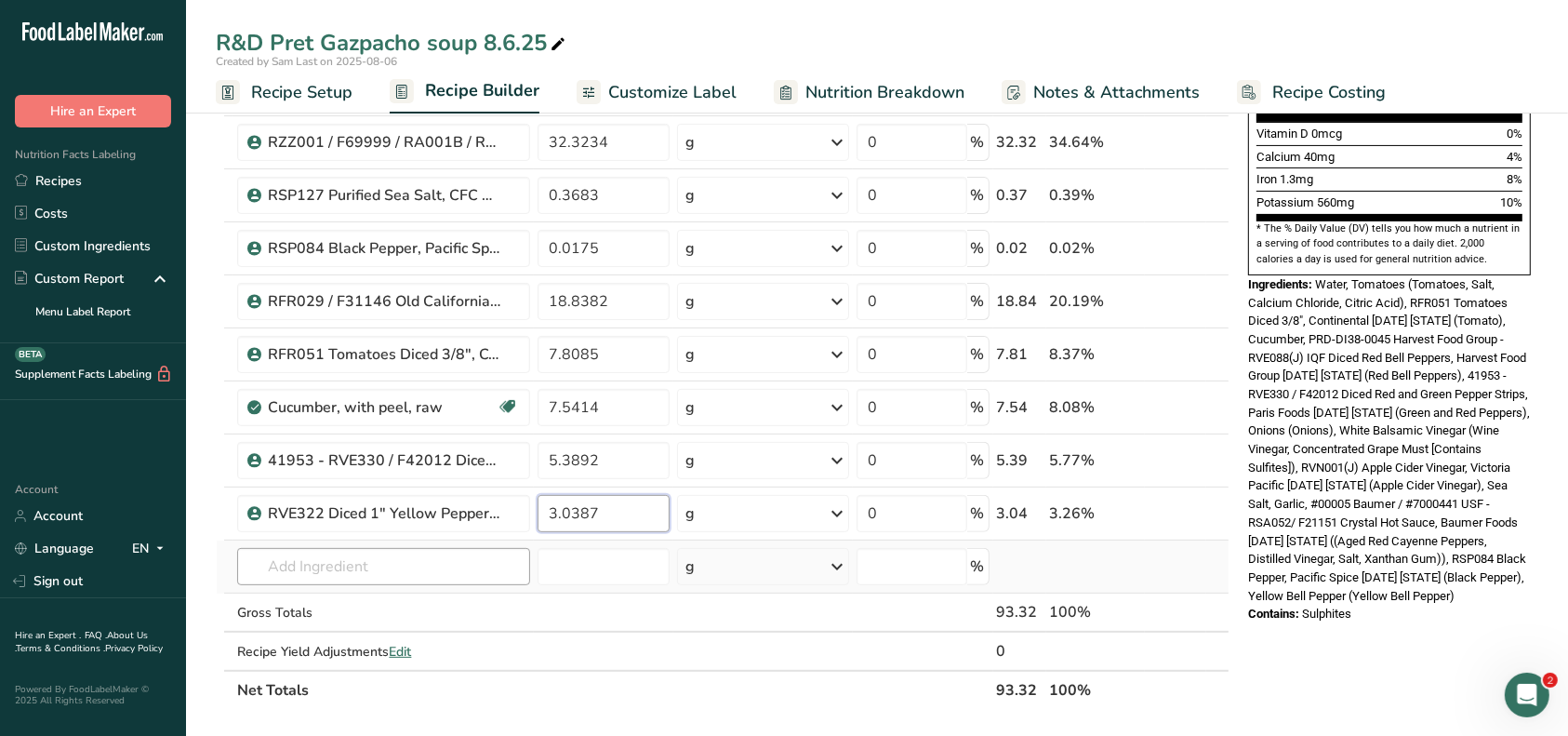 type on "3.0387" 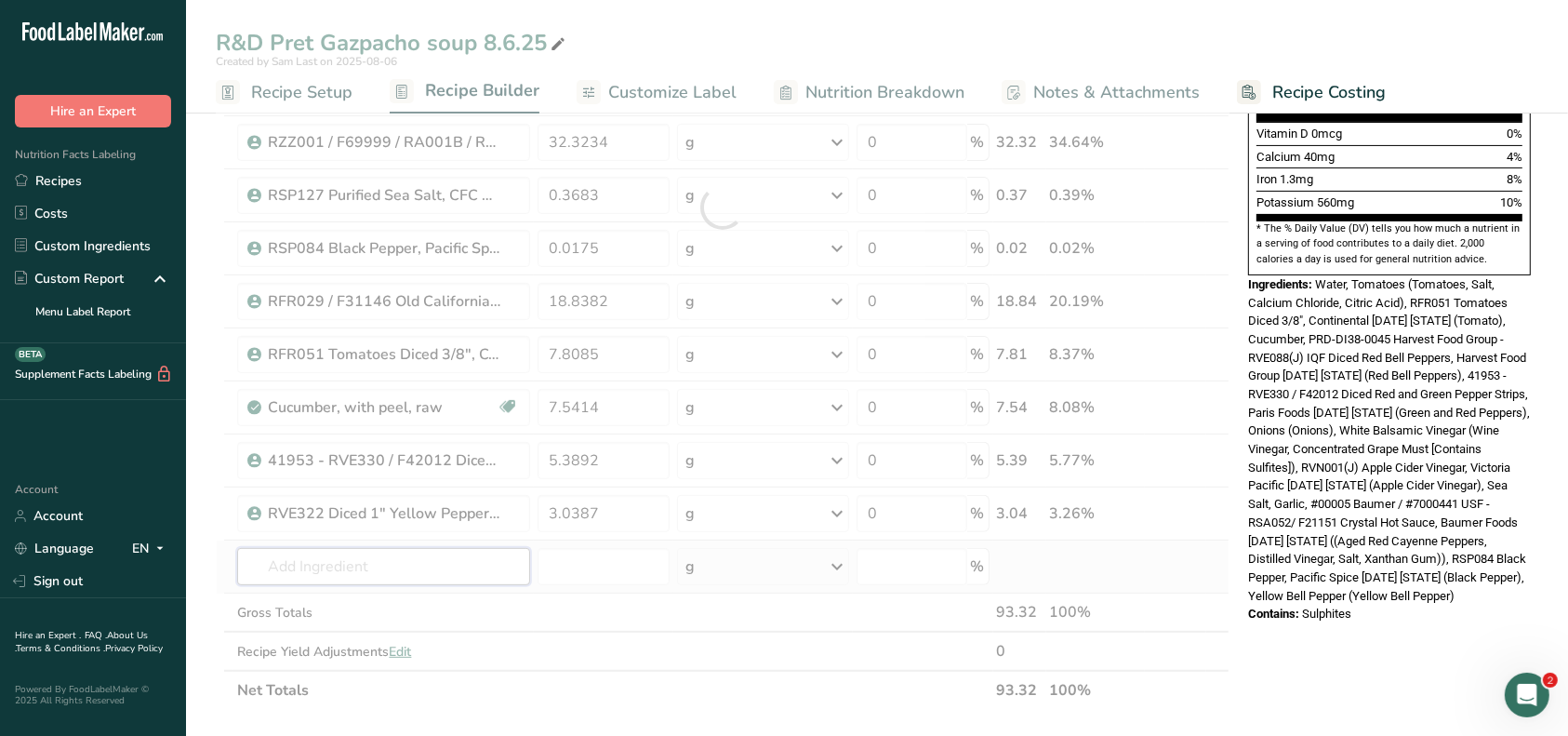 click on "Ingredient *
Amount *
Unit *
Waste *   .a-a{fill:#347362;}.b-a{fill:#fff;}          Grams
Percentage
Cucumber, with peel, raw
Dairy free
Gluten free
Vegan
Vegetarian
Soy free
7.5414
g
Portions
0.5 cup slices
1 cucumber (8-1/4")
Weight Units
g
kg
mg
See more
Volume Units
l
Volume units require a density conversion. If you know your ingredient's density enter it below. Otherwise, click on "RIA" our AI Regulatory bot - she will be able to help you
lb/ft3
g/cm3
Confirm
mL
fl oz" at bounding box center [723, 207] 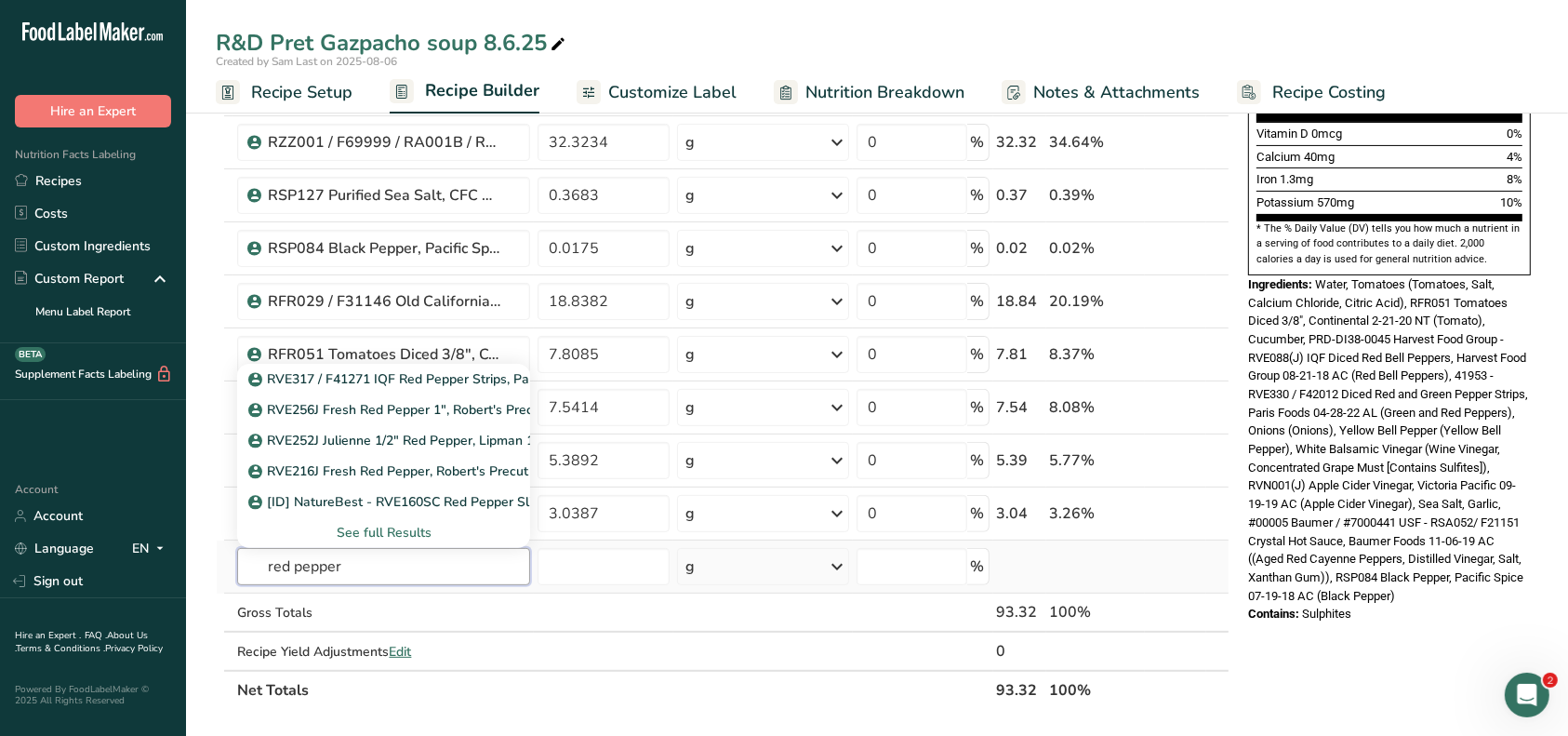 type on "red pepper" 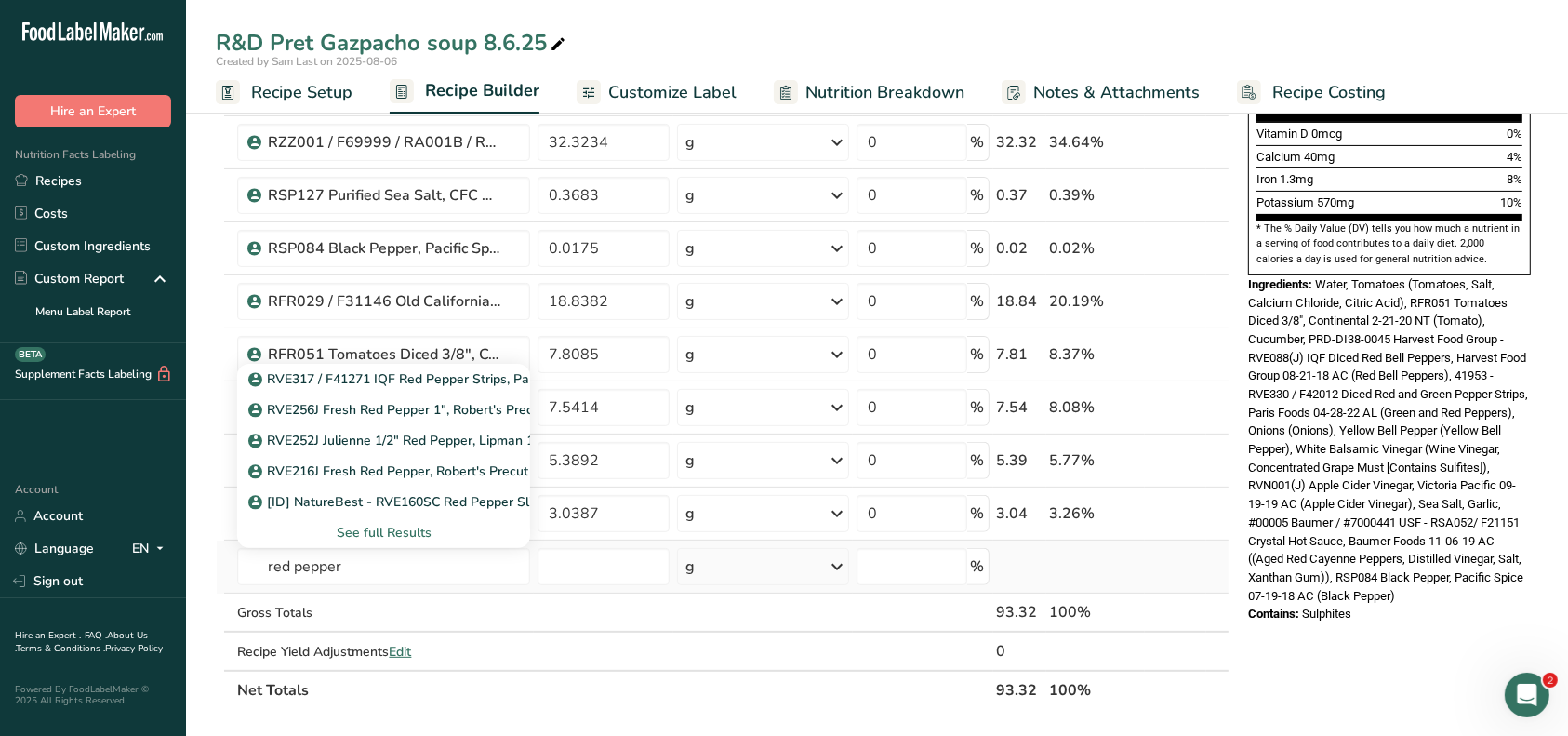 type 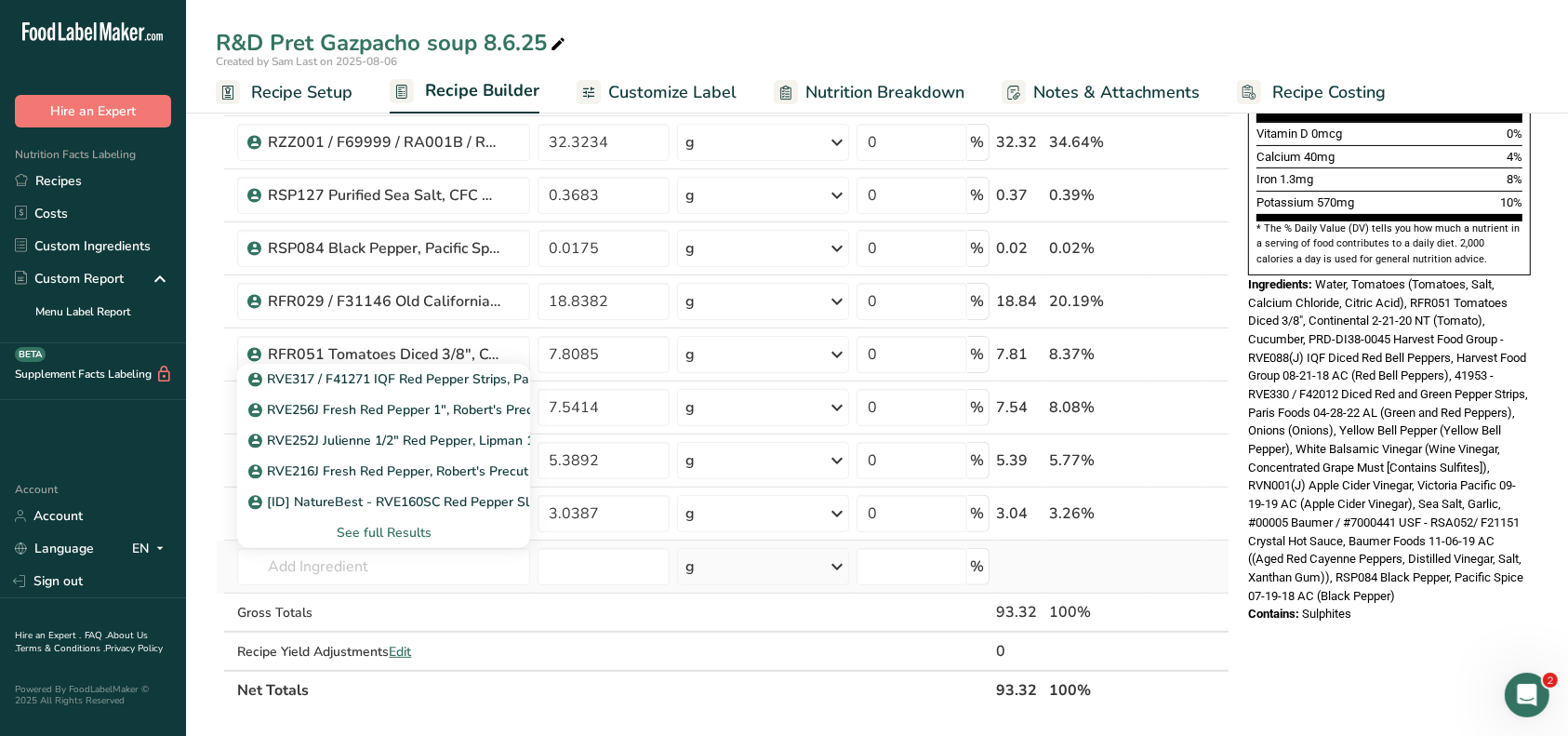 click on "See full Results" at bounding box center (383, 532) 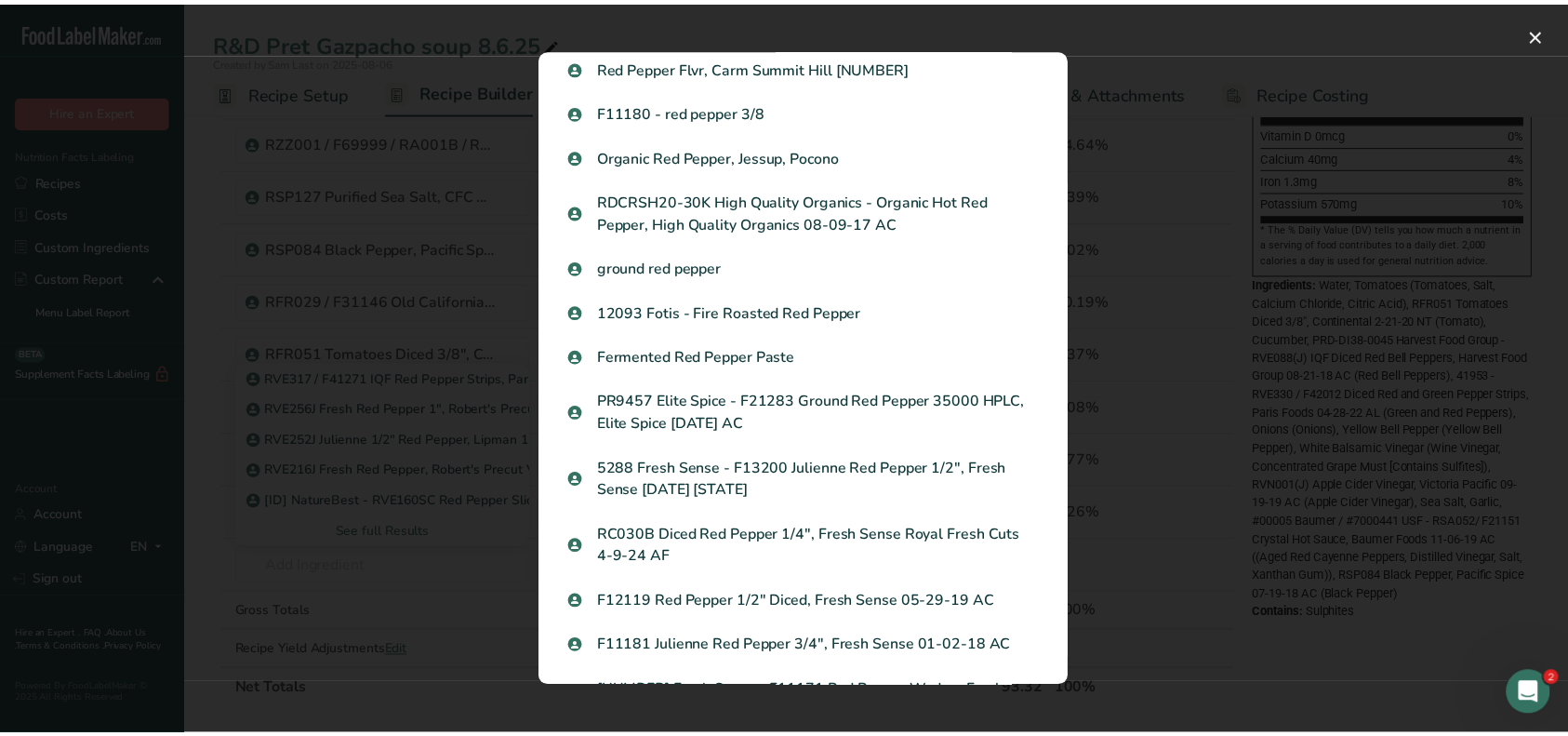 scroll, scrollTop: 1117, scrollLeft: 0, axis: vertical 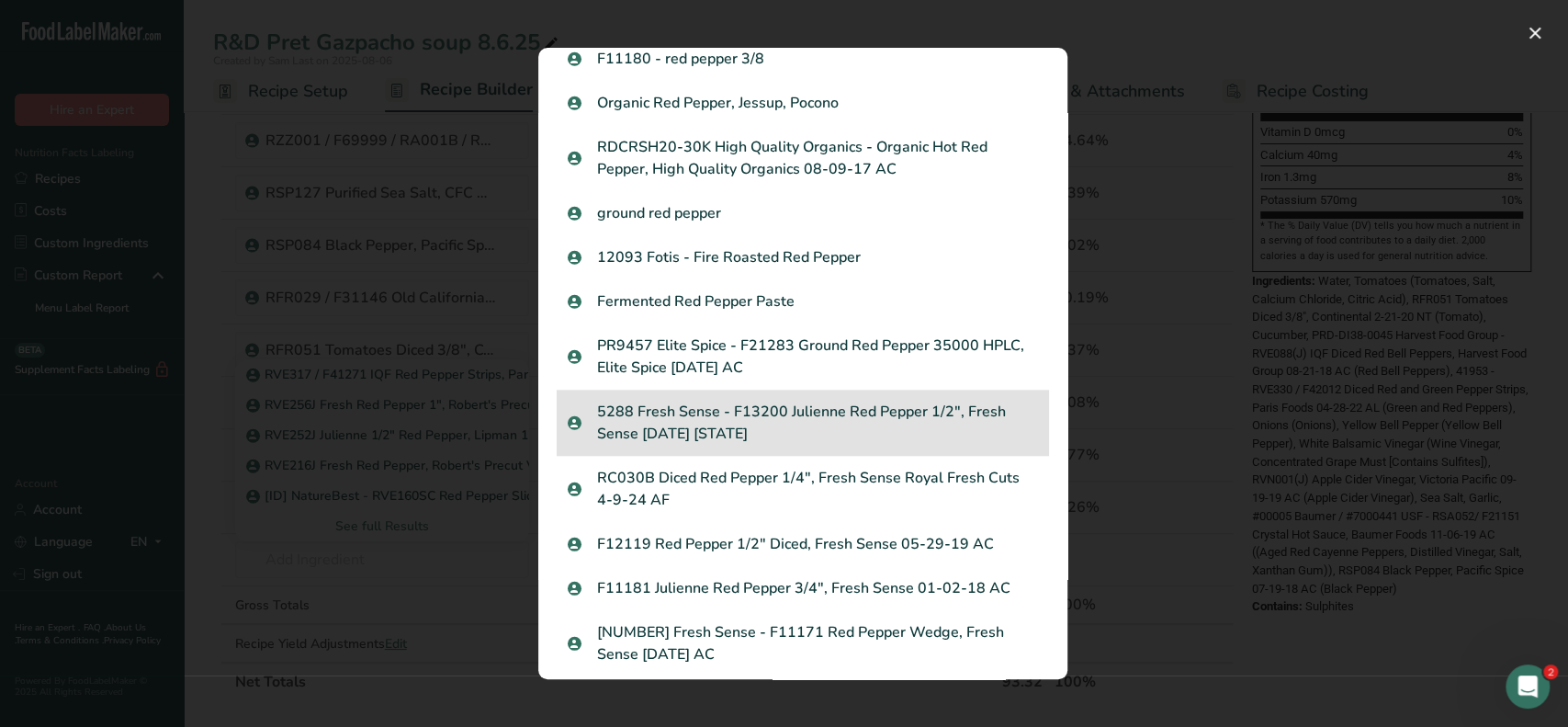 drag, startPoint x: 741, startPoint y: 423, endPoint x: 779, endPoint y: 424, distance: 38.01316 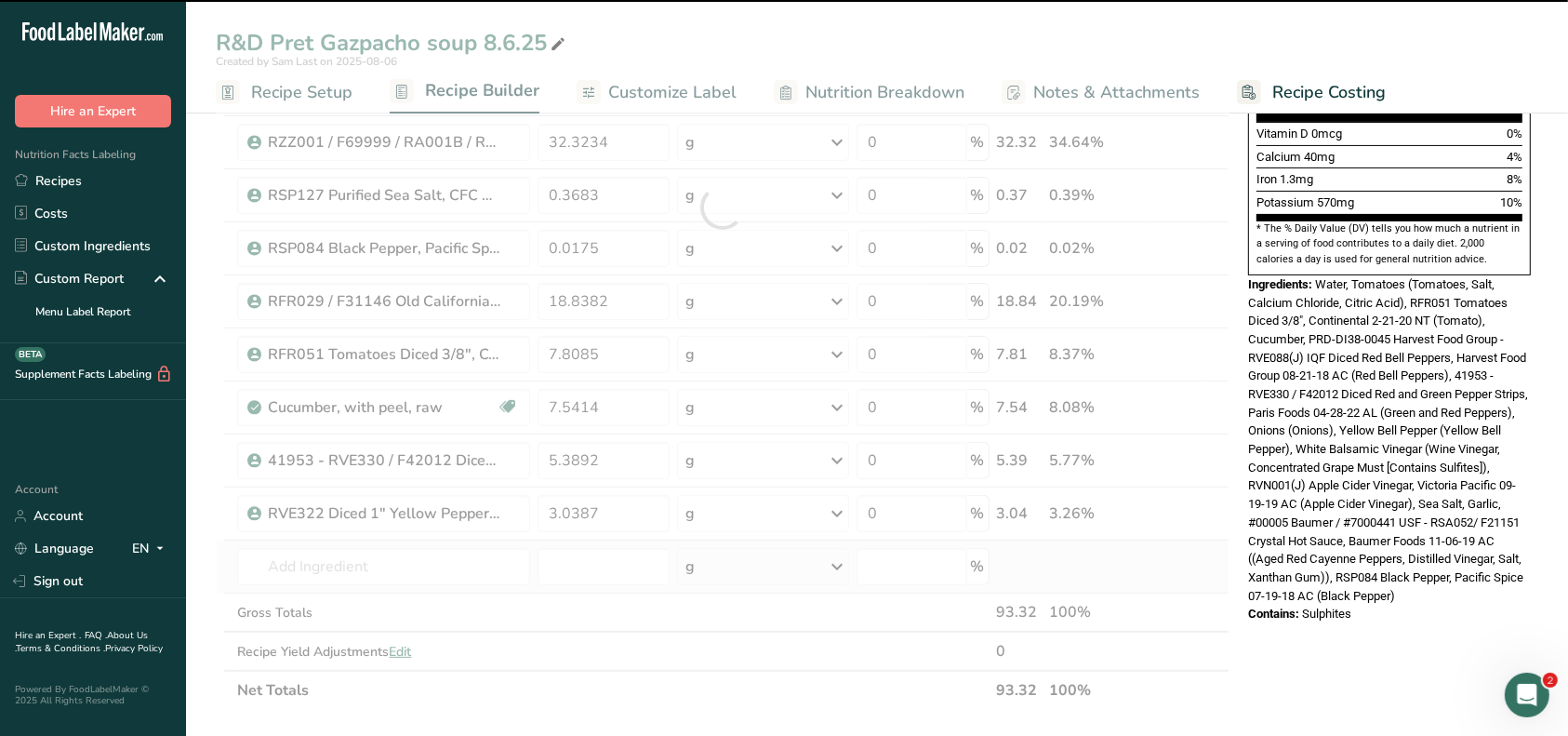 type on "0" 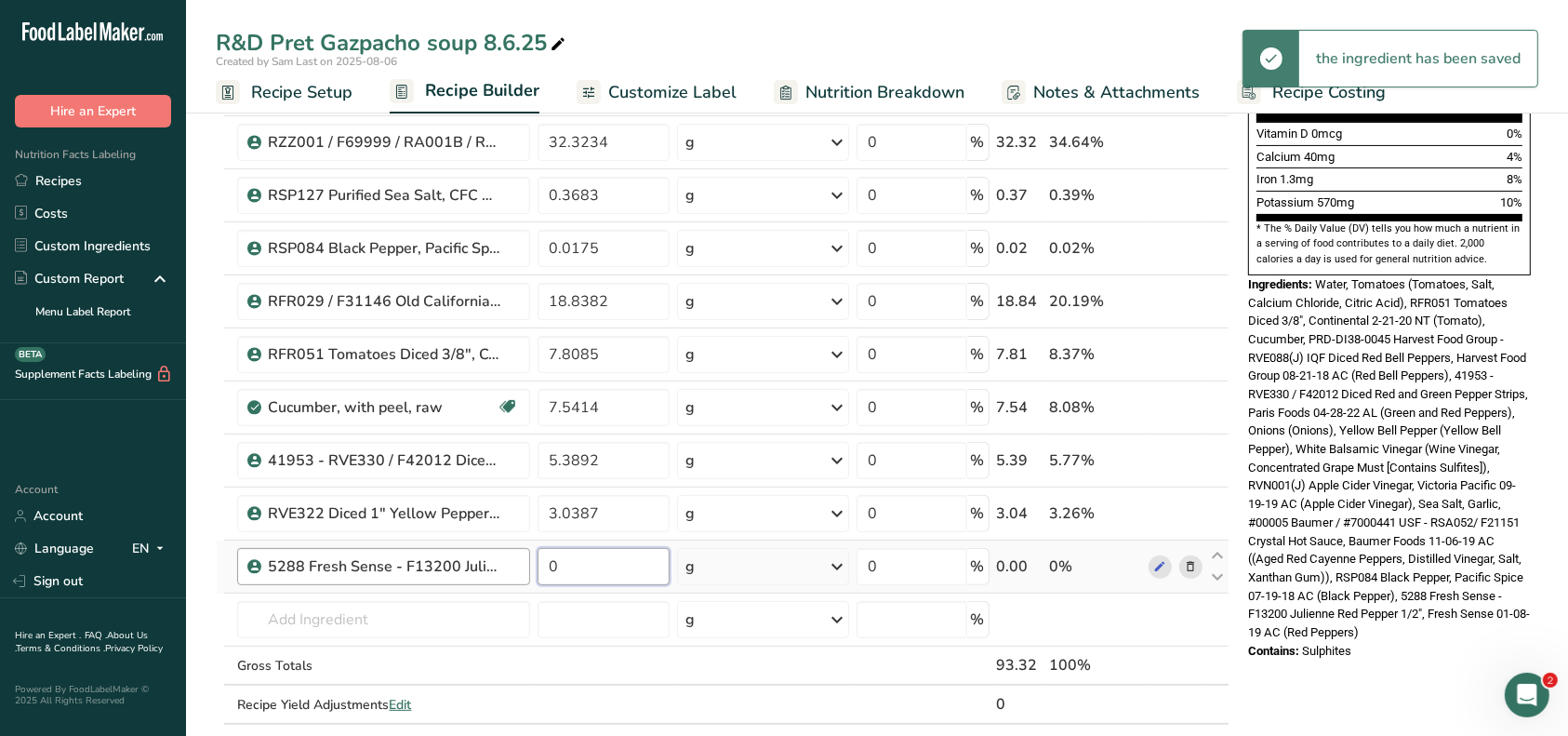 drag, startPoint x: 575, startPoint y: 562, endPoint x: 529, endPoint y: 558, distance: 46.173586 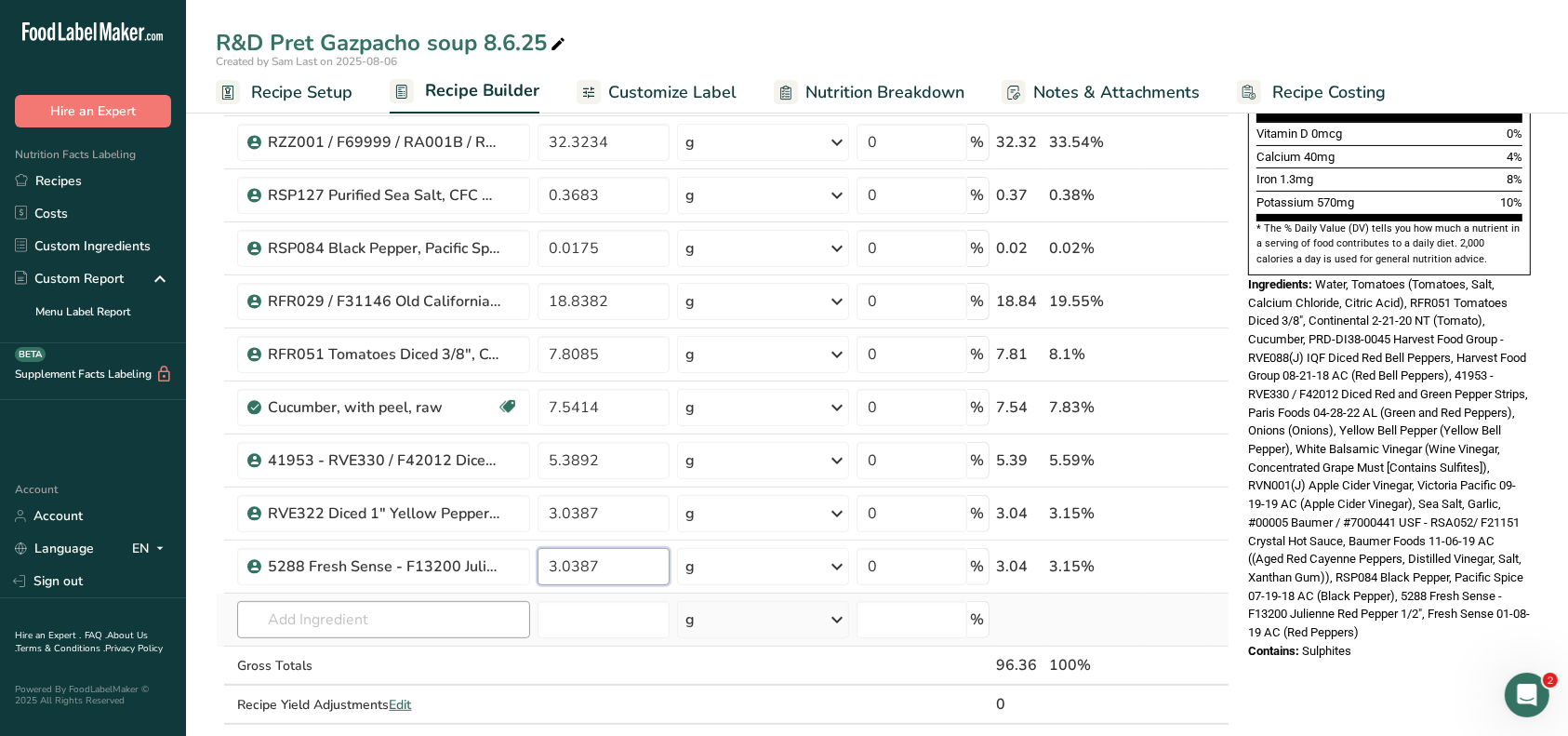 type on "3.0387" 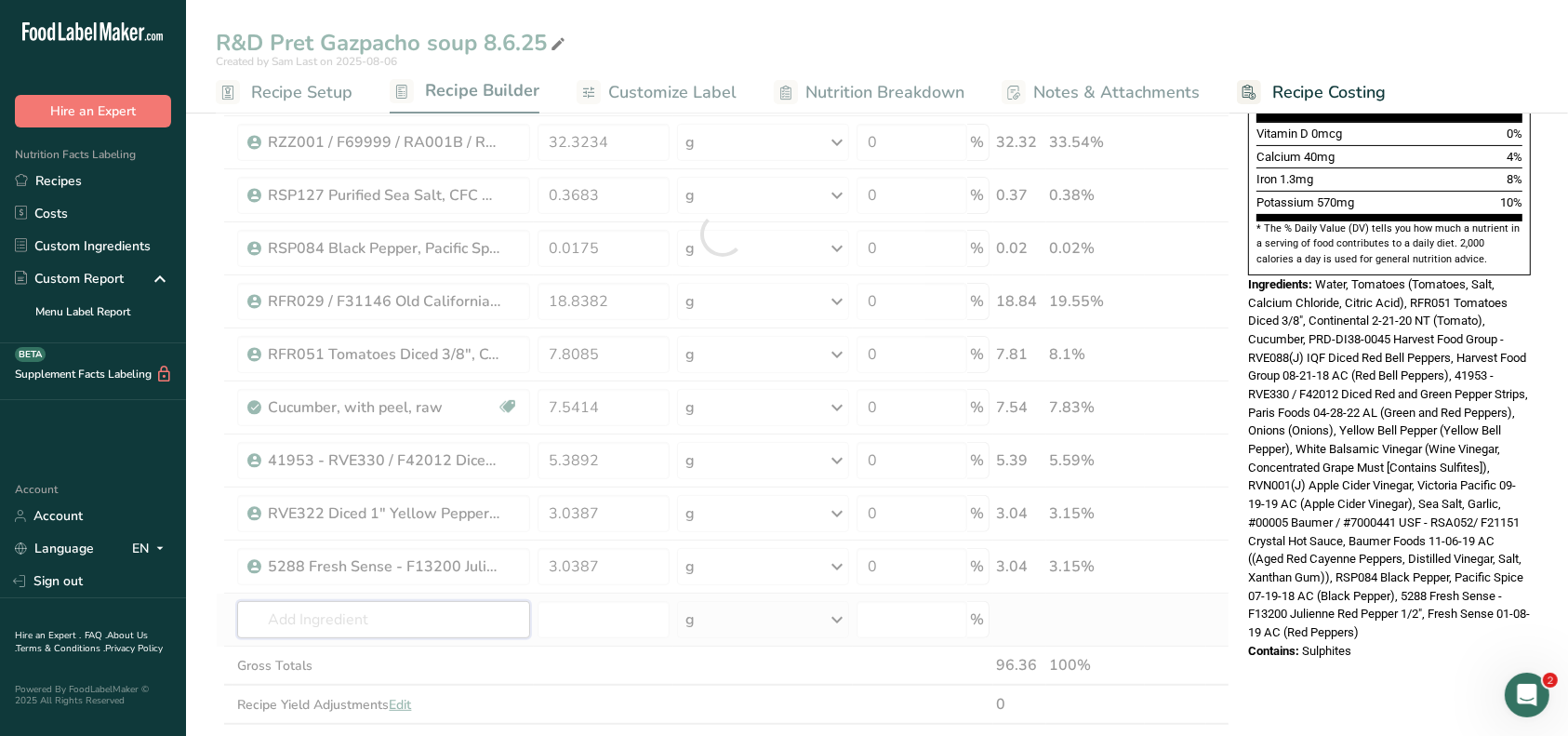 click on "Ingredient *
Amount *
Unit *
Waste *   .a-a{fill:#347362;}.b-a{fill:#fff;}          Grams
Percentage
Cucumber, with peel, raw
Dairy free
Gluten free
Vegan
Vegetarian
Soy free
7.5414
g
Portions
0.5 cup slices
1 cucumber (8-1/4")
Weight Units
g
kg
mg
See more
Volume Units
l
Volume units require a density conversion. If you know your ingredient's density enter it below. Otherwise, click on "RIA" our AI Regulatory bot - she will be able to help you
lb/ft3
g/cm3
Confirm
mL
fl oz" at bounding box center [723, 234] 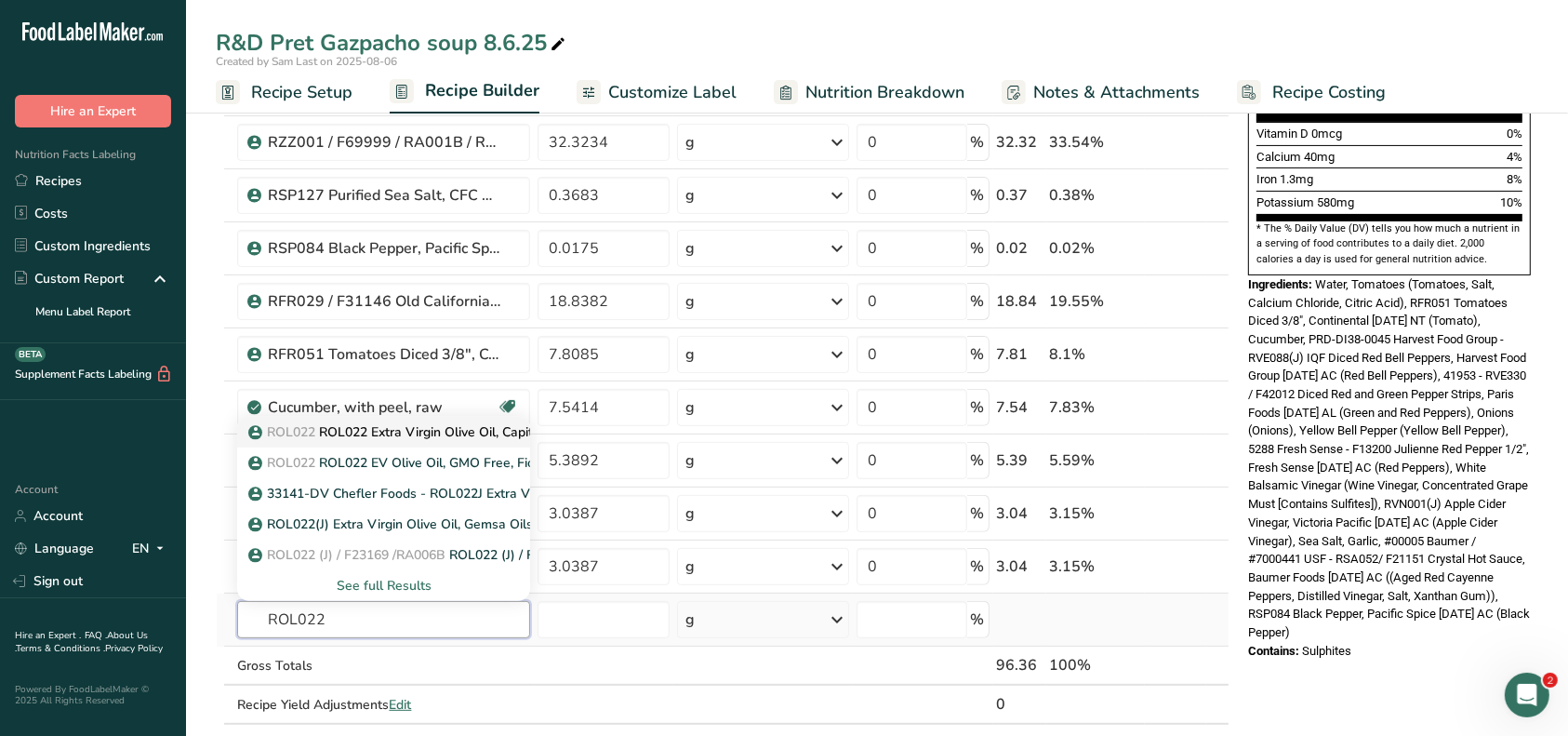 type on "ROL022" 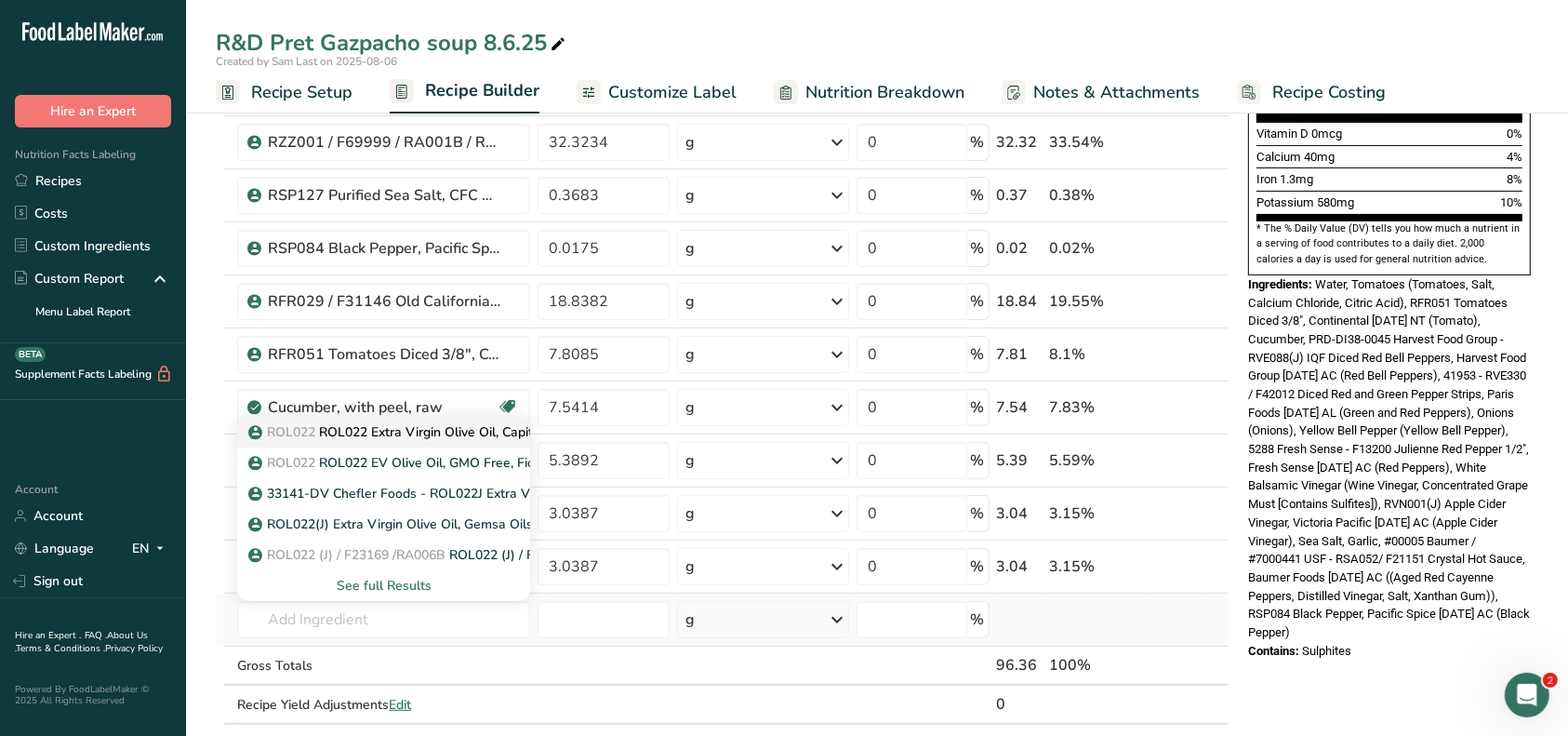 click on "ROL022
ROL022 Extra Virgin Olive Oil, Capitol [DATE] AL" at bounding box center [438, 432] 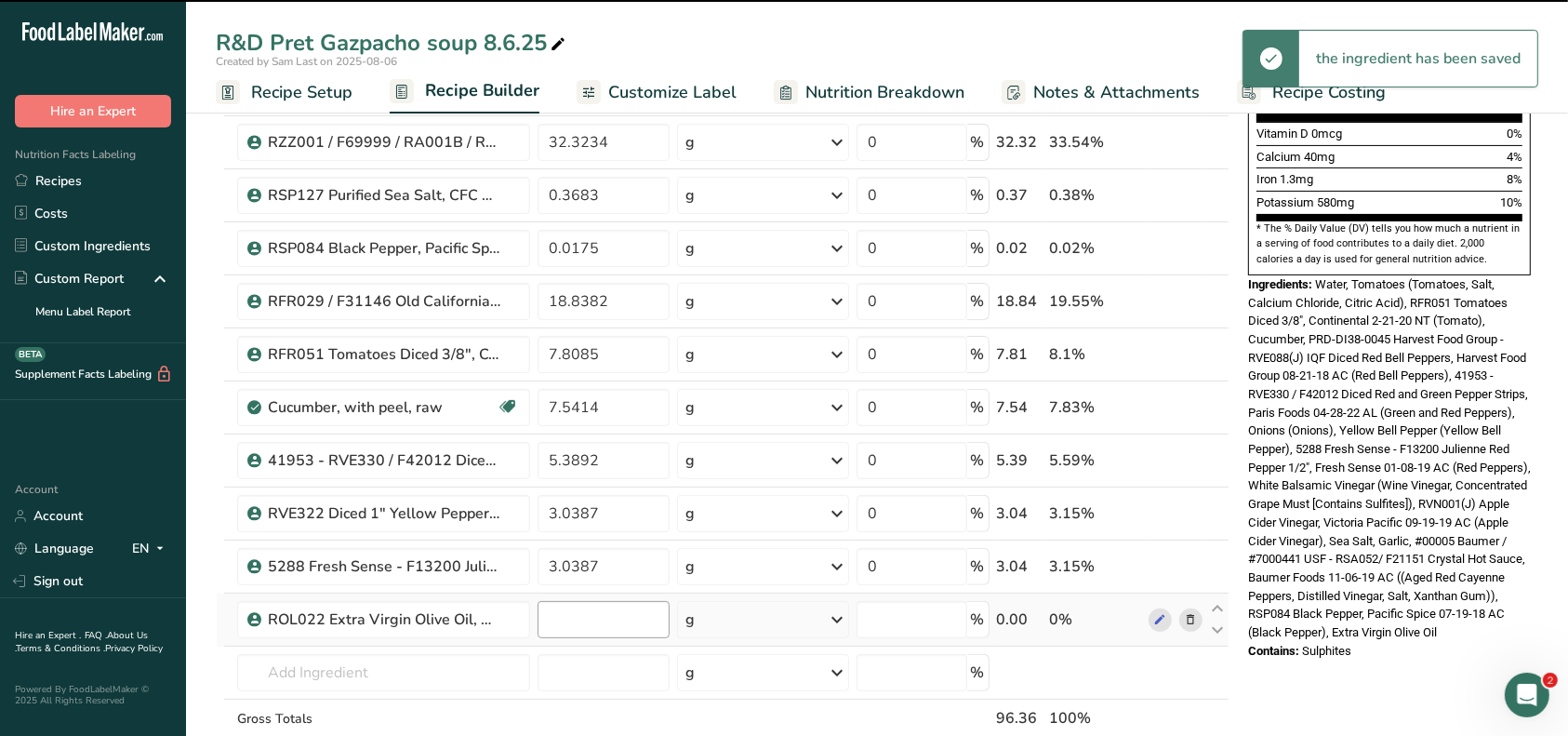 type on "0" 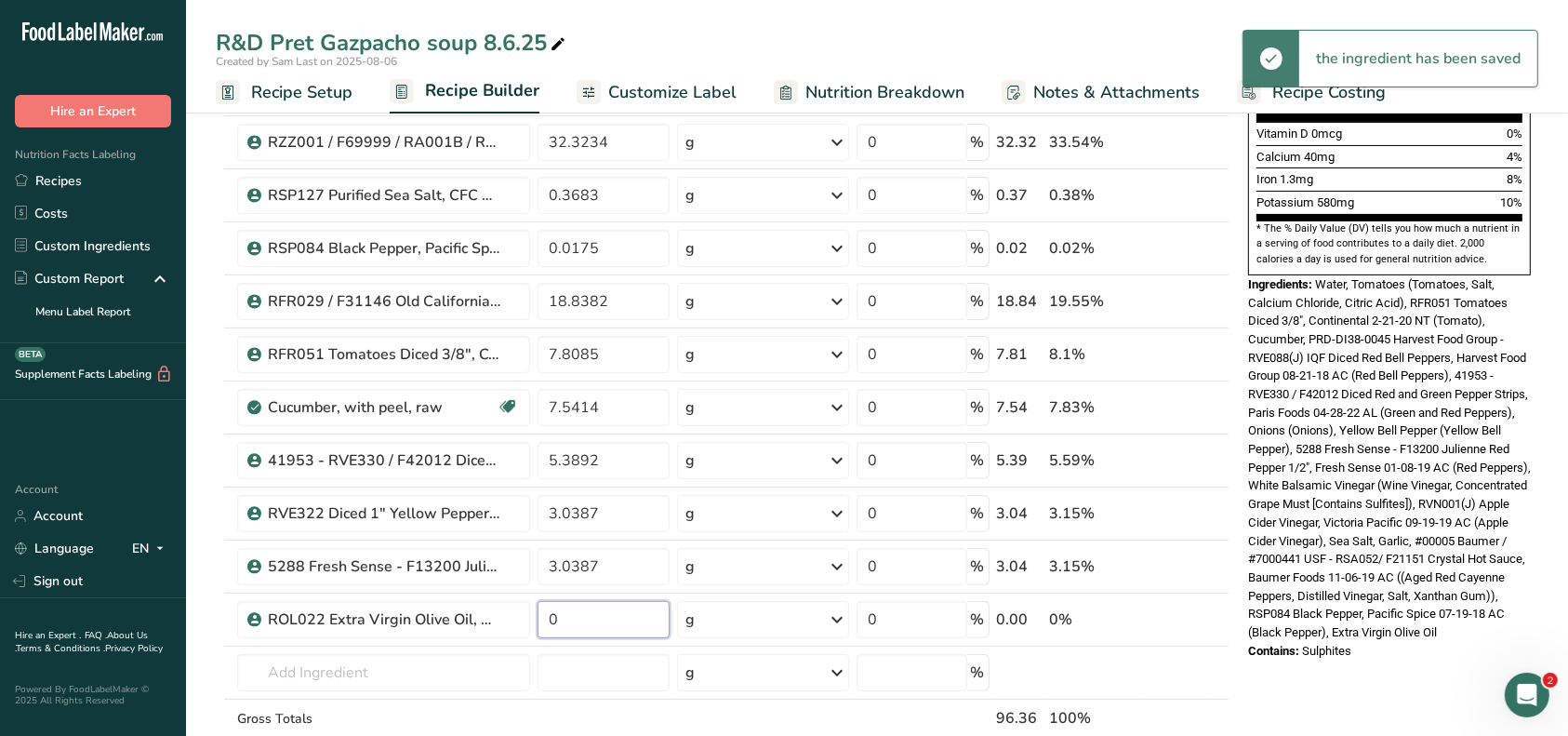 drag, startPoint x: 580, startPoint y: 617, endPoint x: 533, endPoint y: 613, distance: 47.169906 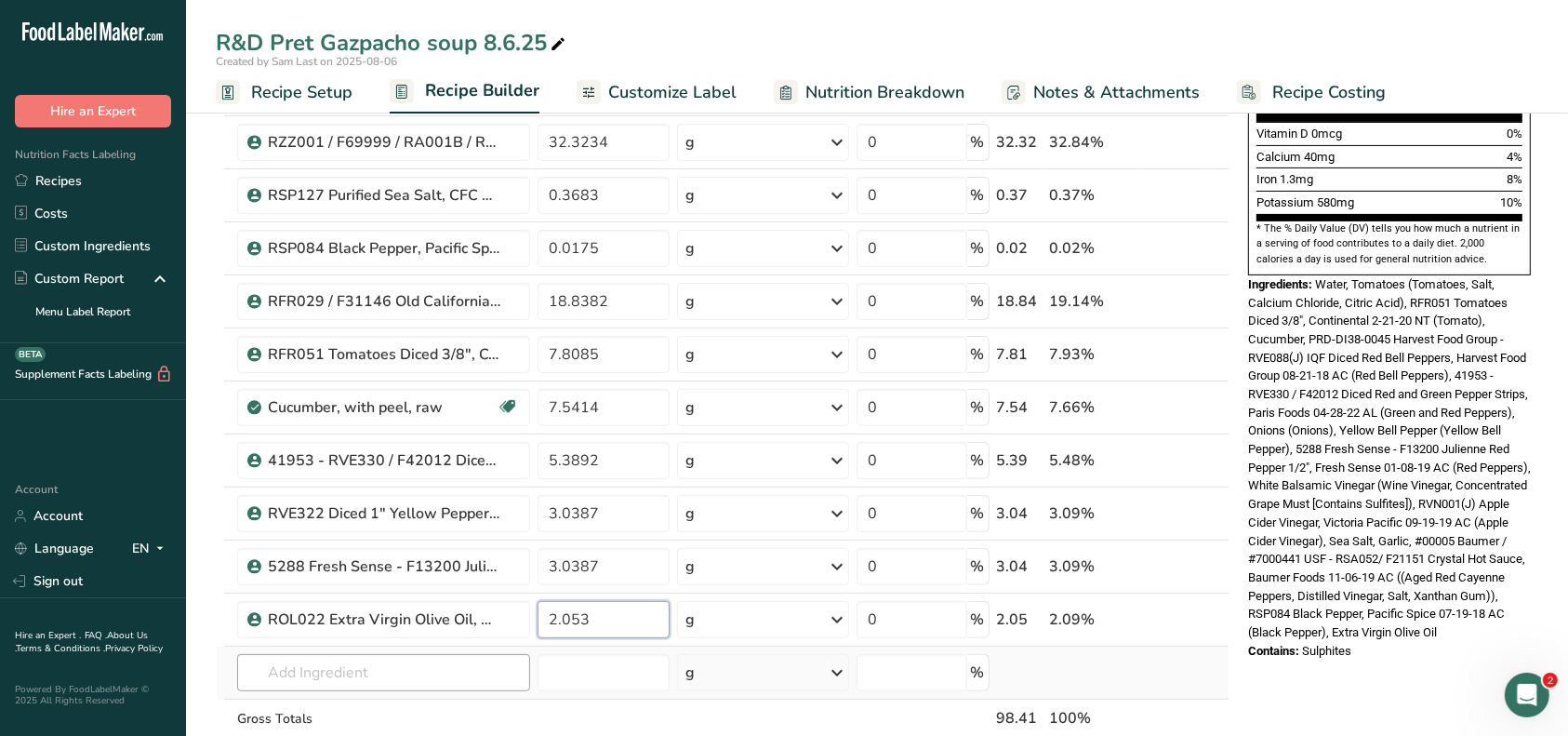 type on "2.053" 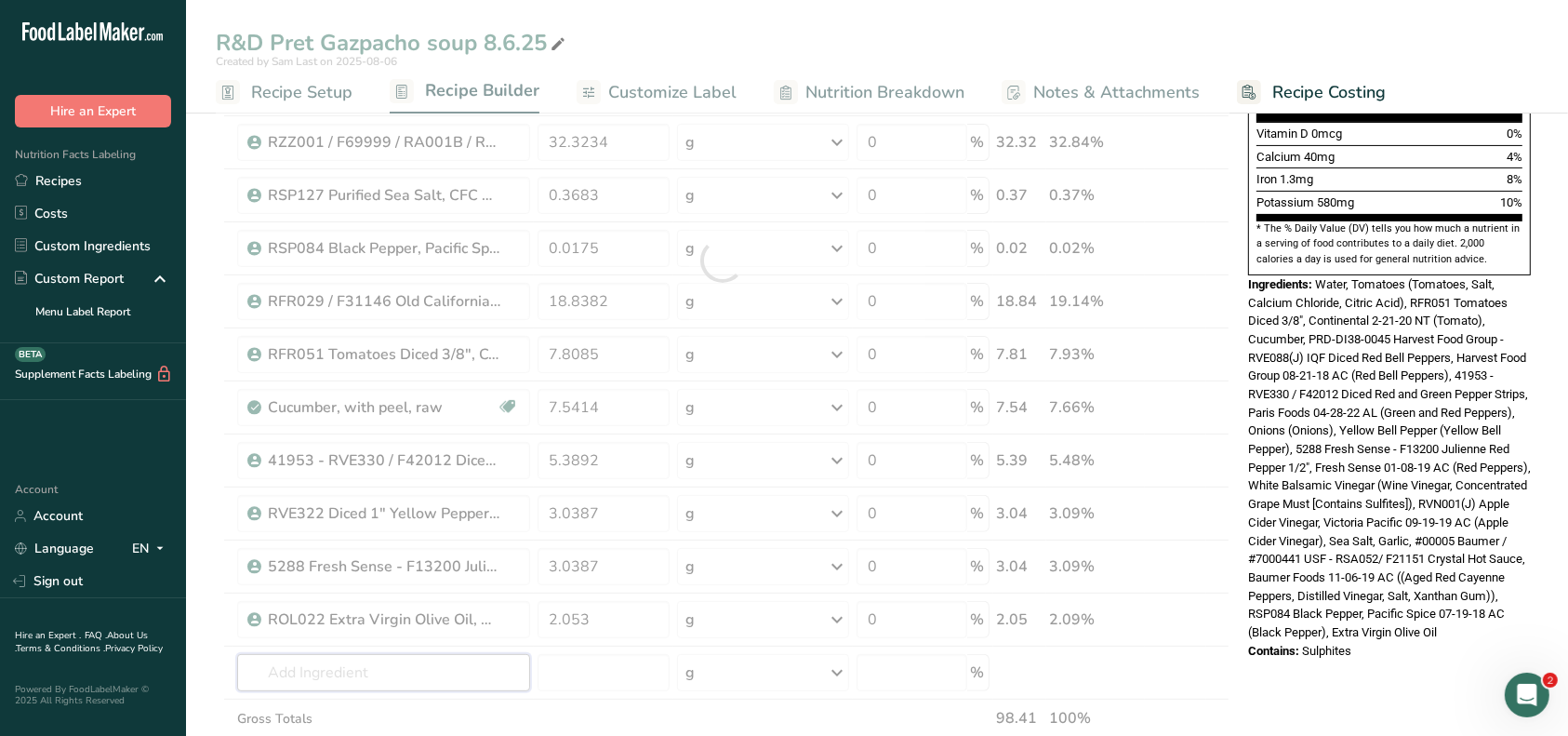 click on "Ingredient *
Amount *
Unit *
Waste *   .a-a{fill:#347362;}.b-a{fill:#fff;}          Grams
Percentage
Cucumber, with peel, raw
Dairy free
Gluten free
Vegan
Vegetarian
Soy free
7.5414
g
Portions
0.5 cup slices
1 cucumber (8-1/4")
Weight Units
g
kg
mg
See more
Volume Units
l
Volume units require a density conversion. If you know your ingredient's density enter it below. Otherwise, click on "RIA" our AI Regulatory bot - she will be able to help you
lb/ft3
g/cm3
Confirm
mL
fl oz" at bounding box center (723, 261) 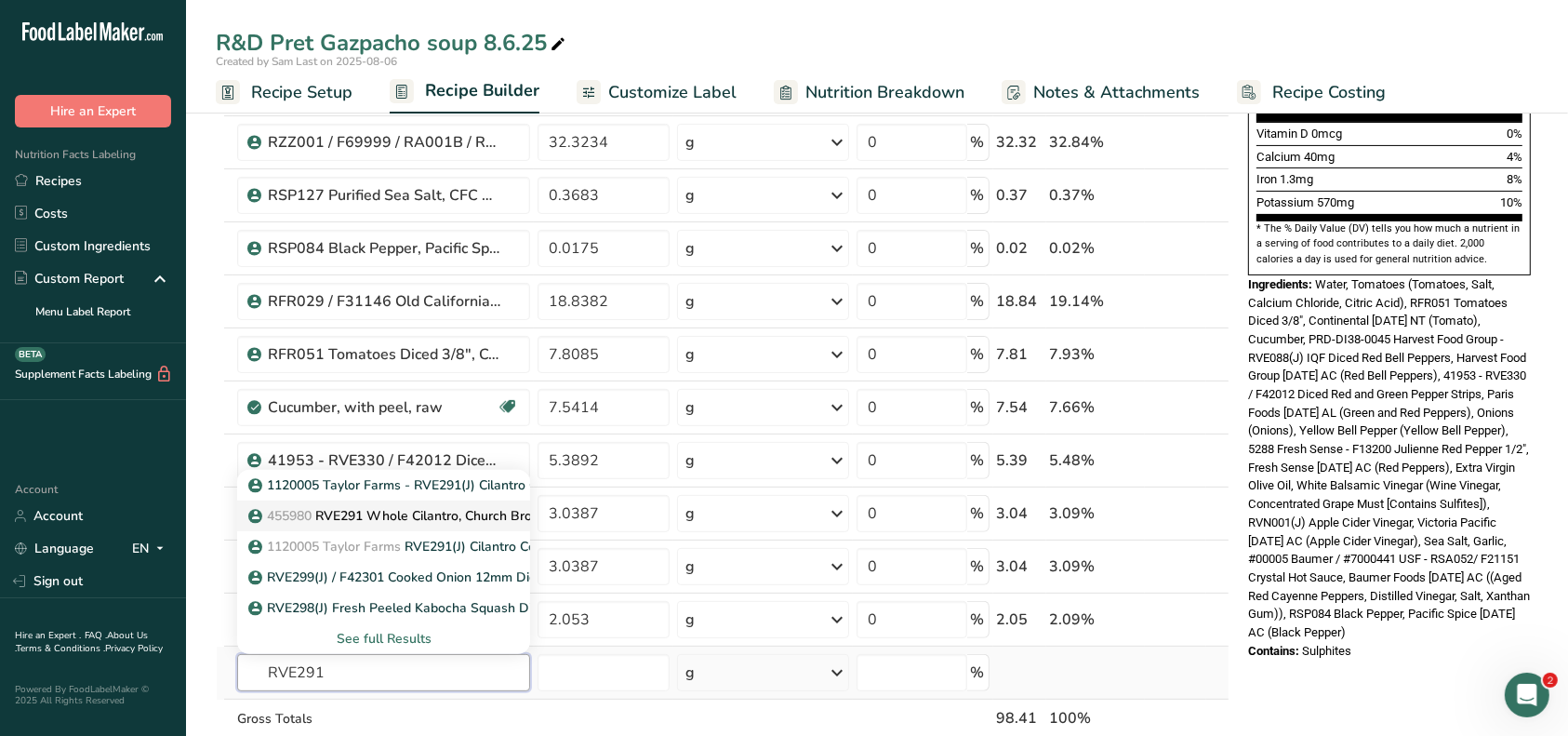 type on "RVE291" 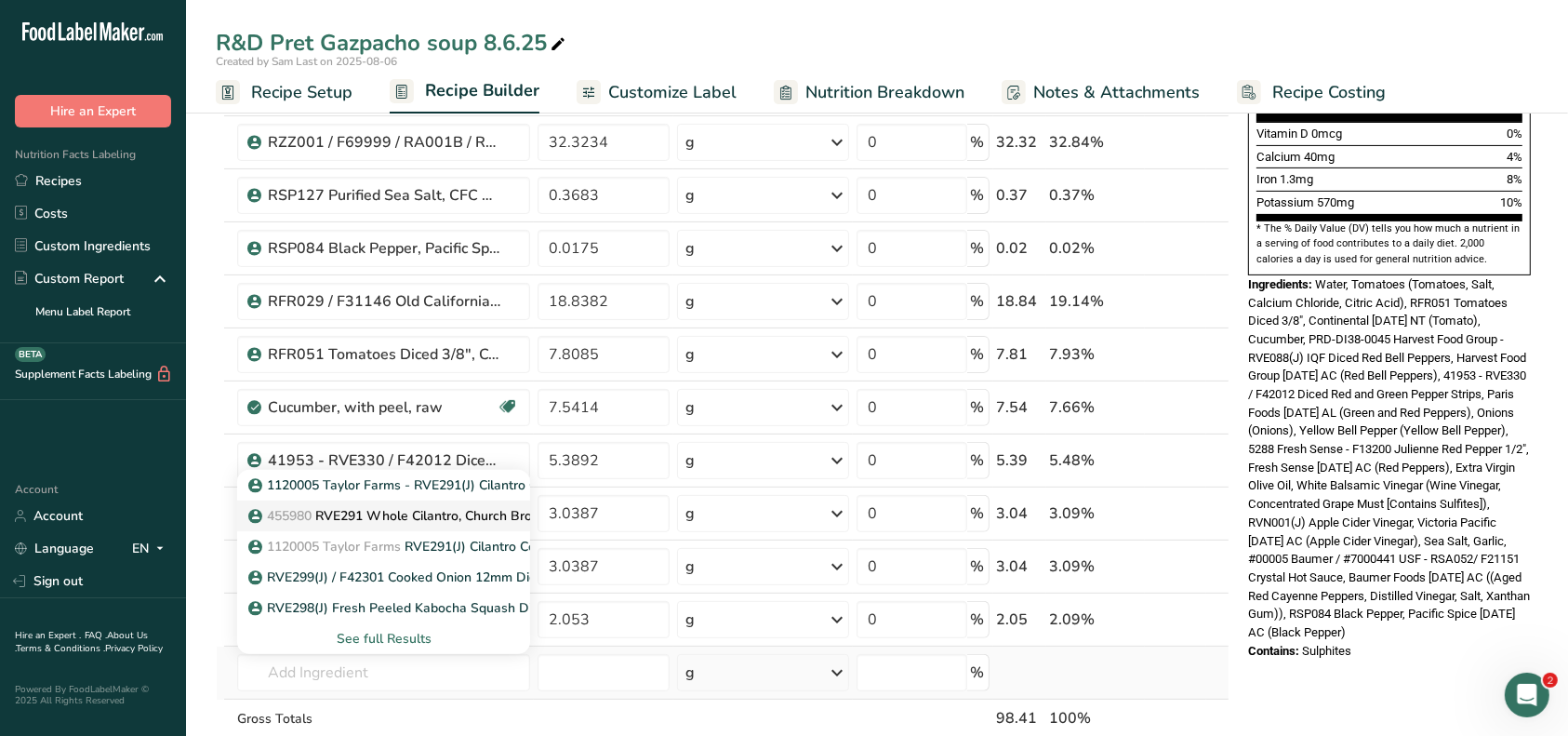 click on "455980
RVE291 Whole Cilantro, Church Brothers Farms 02-06-24 AL" at bounding box center [461, 515] 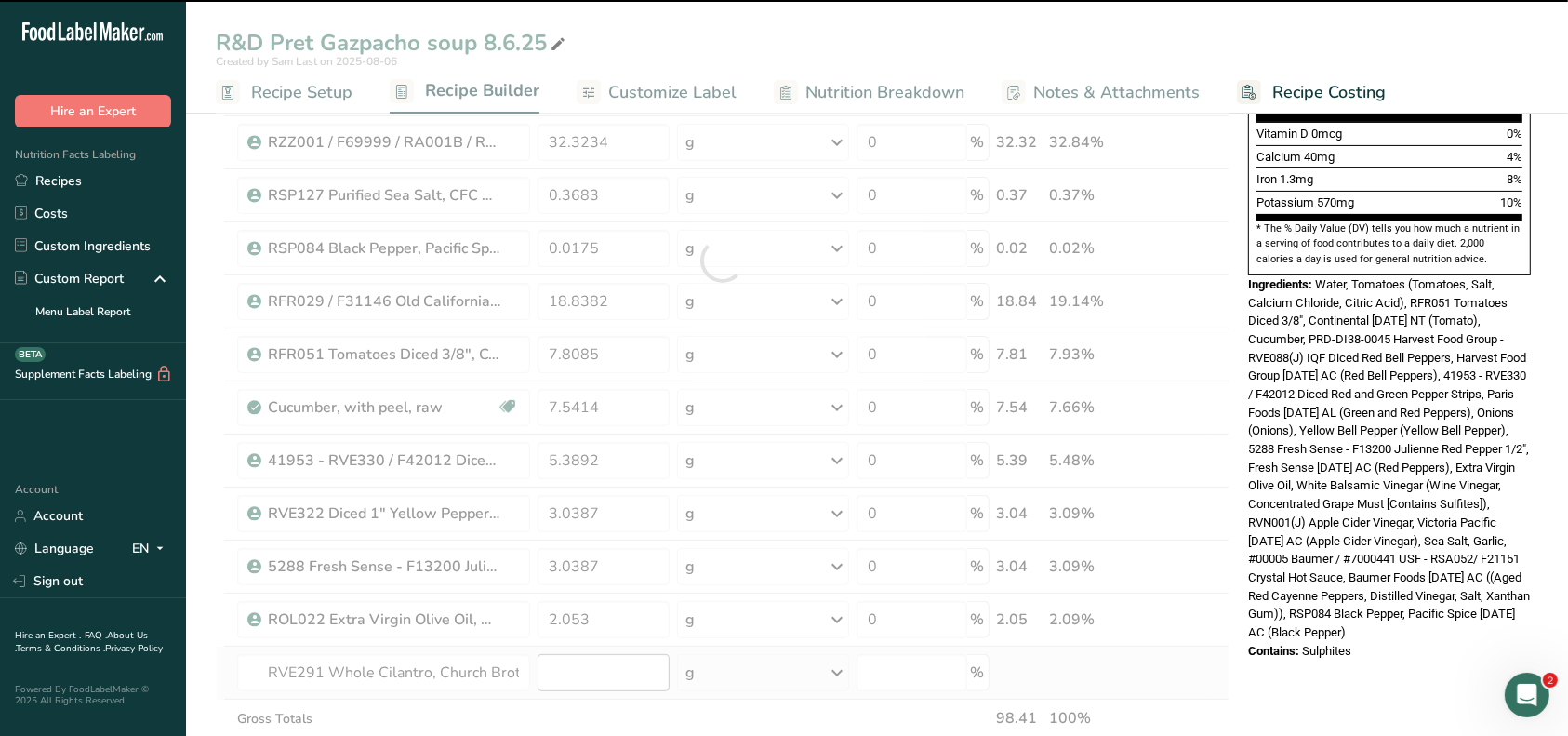 type on "0" 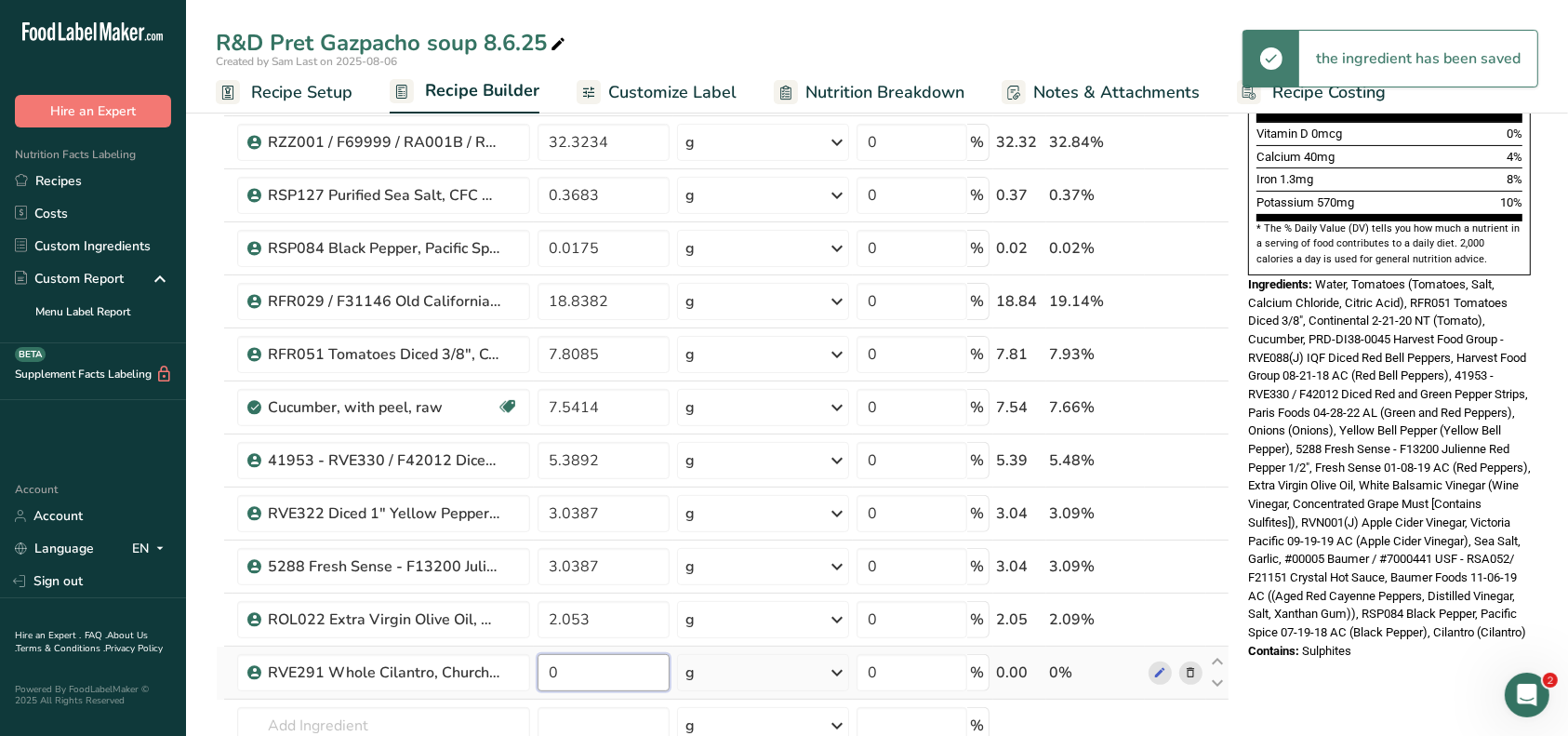 drag, startPoint x: 580, startPoint y: 671, endPoint x: 543, endPoint y: 666, distance: 37.336309 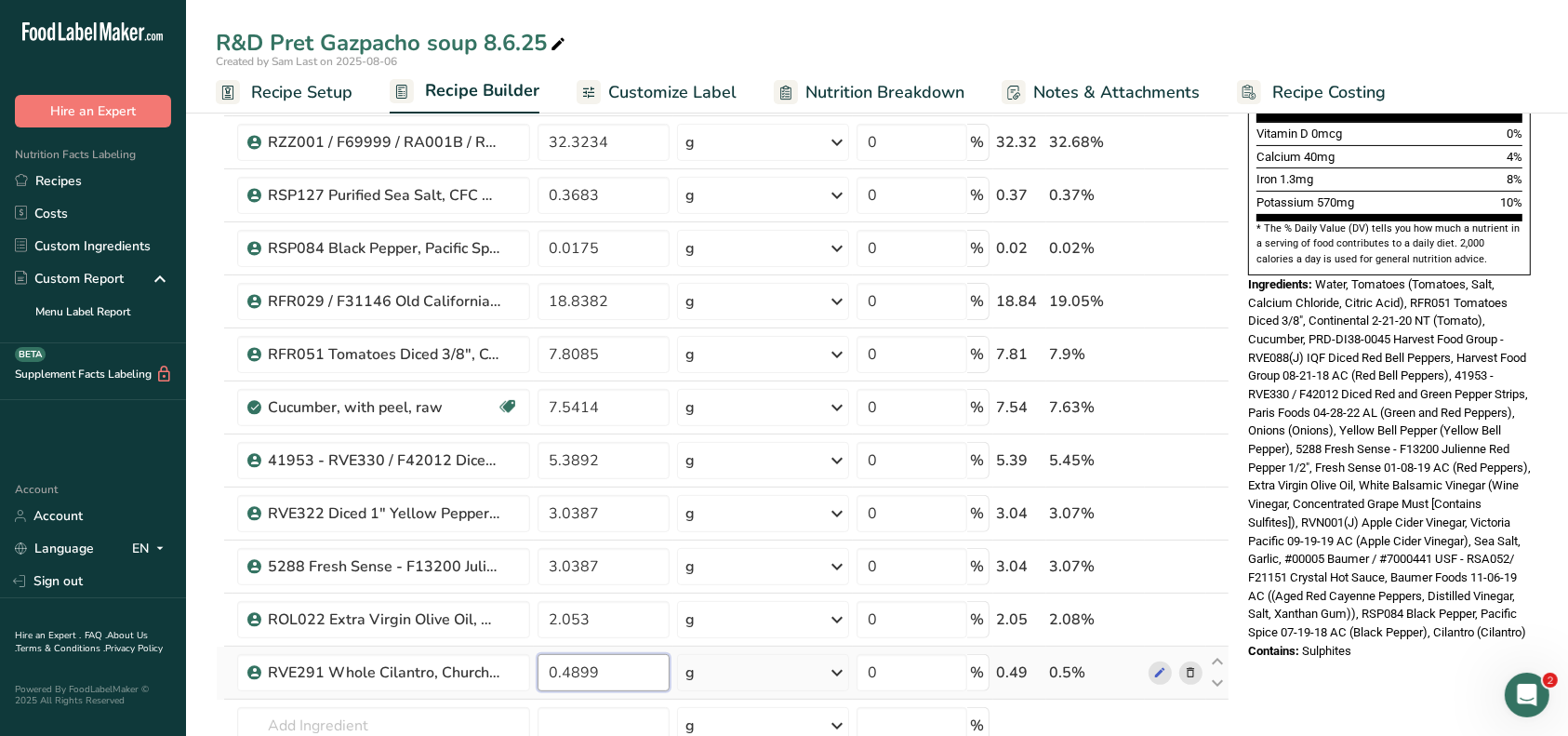 type on "0.4899" 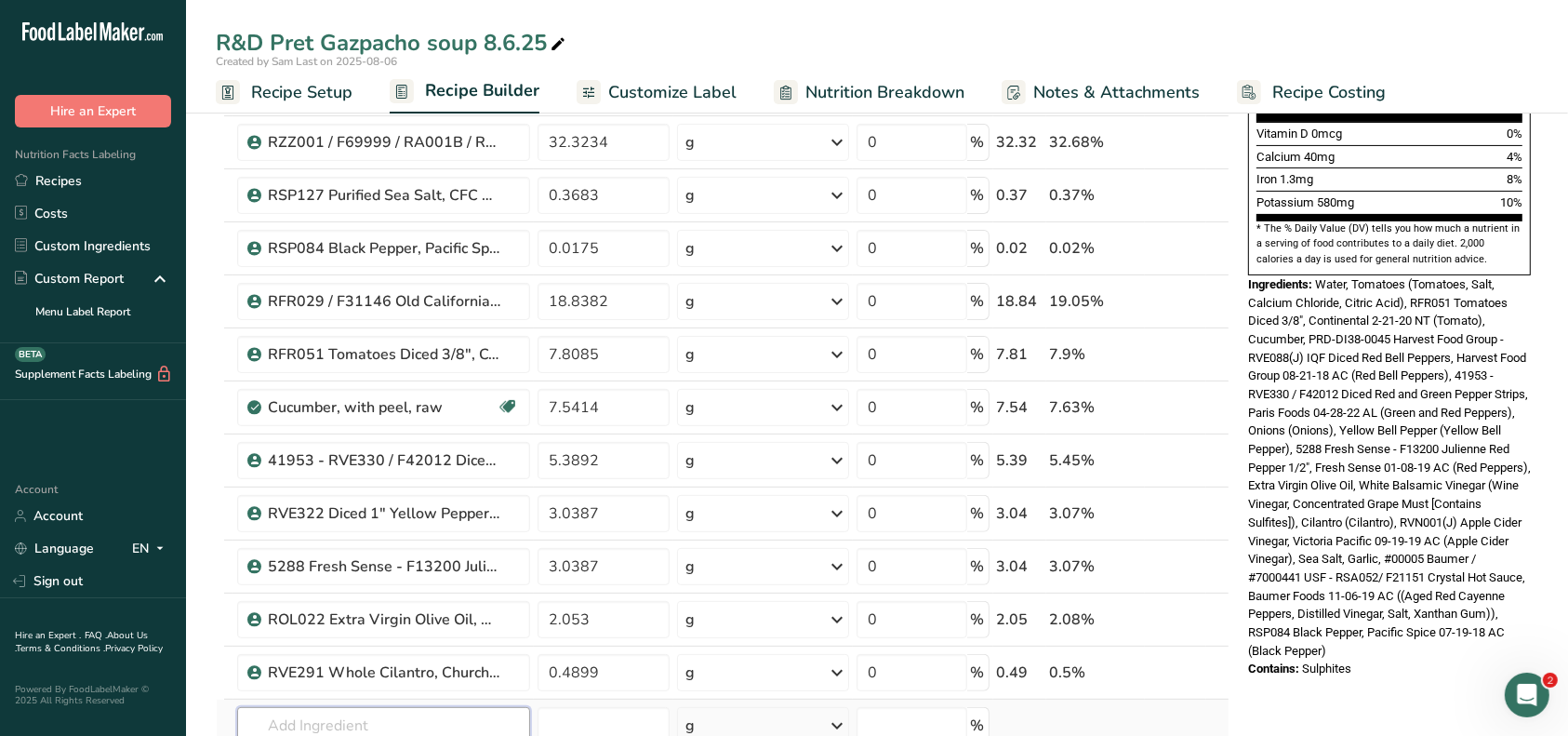 click on "Ingredient *
Amount *
Unit *
Waste *   .a-a{fill:#347362;}.b-a{fill:#fff;}          Grams
Percentage
Cucumber, with peel, raw
Dairy free
Gluten free
Vegan
Vegetarian
Soy free
7.5414
g
Portions
0.5 cup slices
1 cucumber (8-1/4")
Weight Units
g
kg
mg
See more
Volume Units
l
Volume units require a density conversion. If you know your ingredient's density enter it below. Otherwise, click on "RIA" our AI Regulatory bot - she will be able to help you
lb/ft3
g/cm3
Confirm
mL
fl oz" at bounding box center [723, 287] 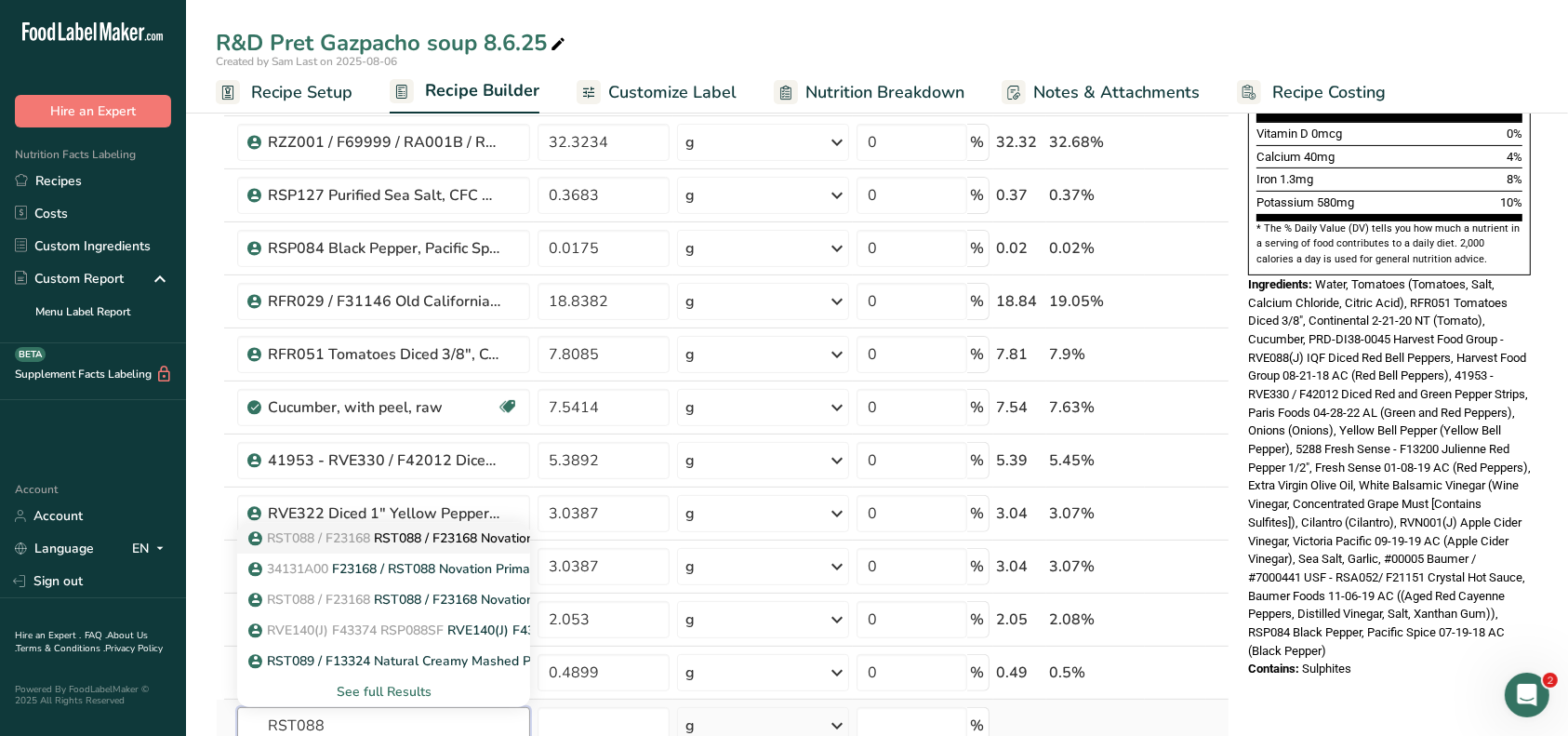 type on "RST088" 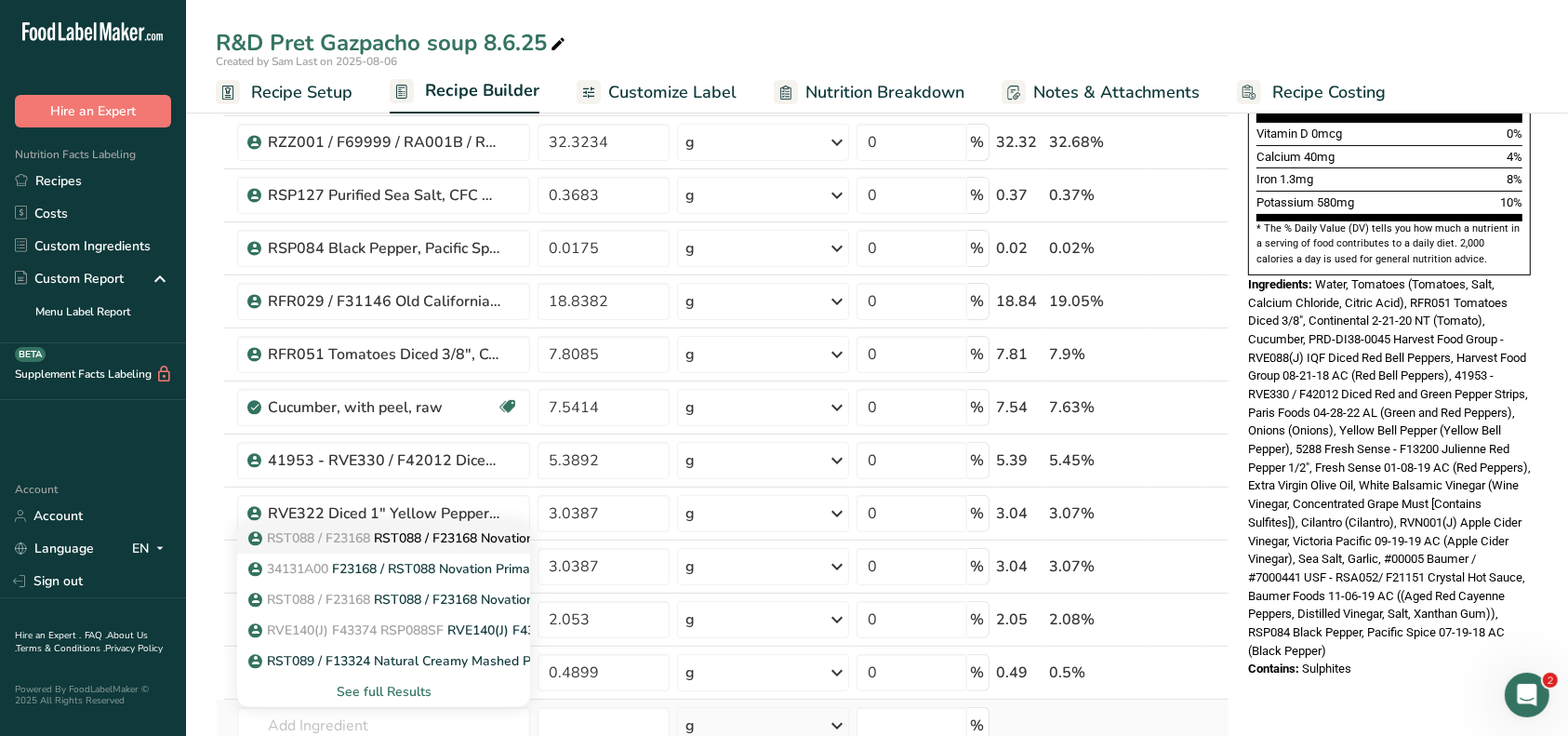 click on "RST088 / F23168
RST088 / F23168 Novation Prima 300" at bounding box center [425, 538] 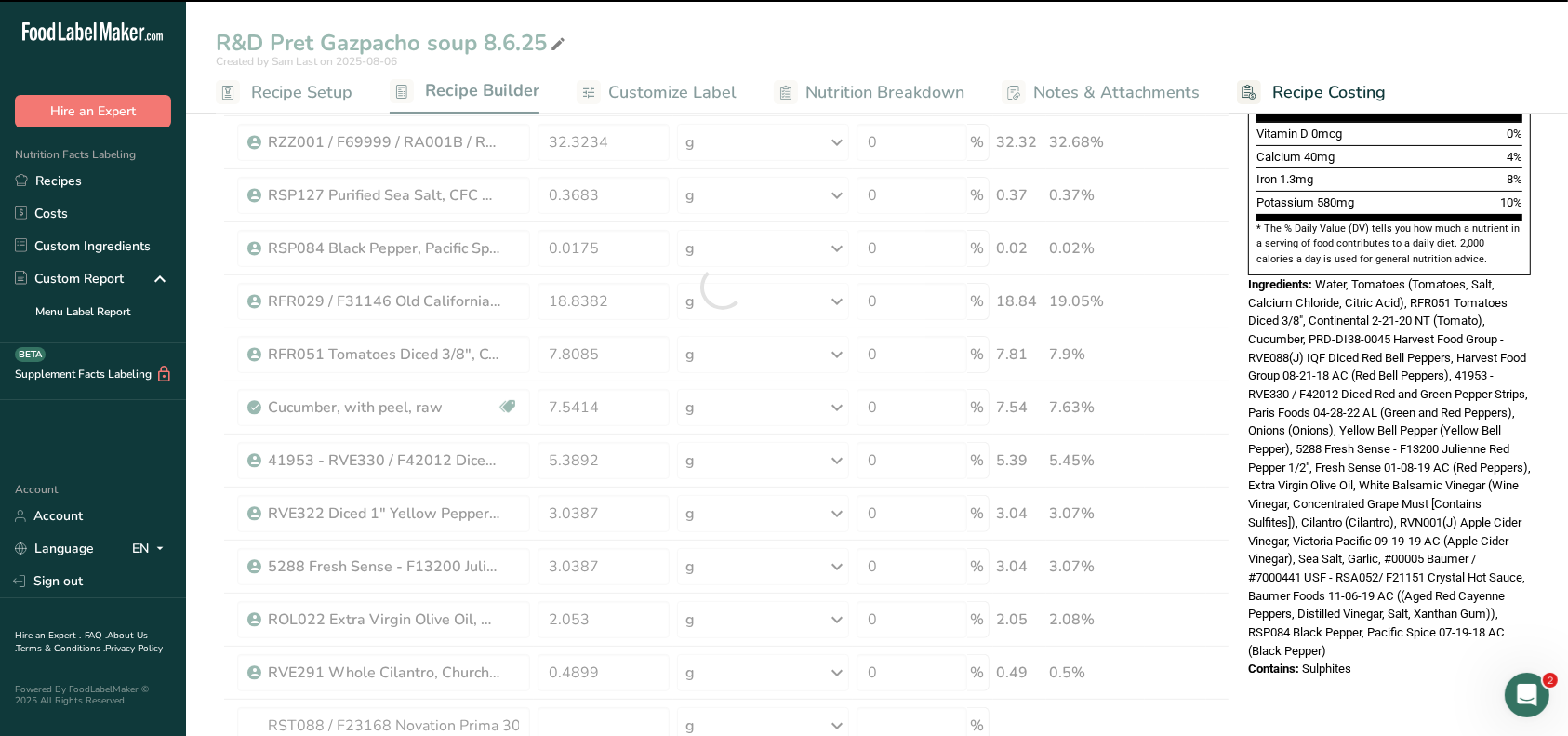 type on "0" 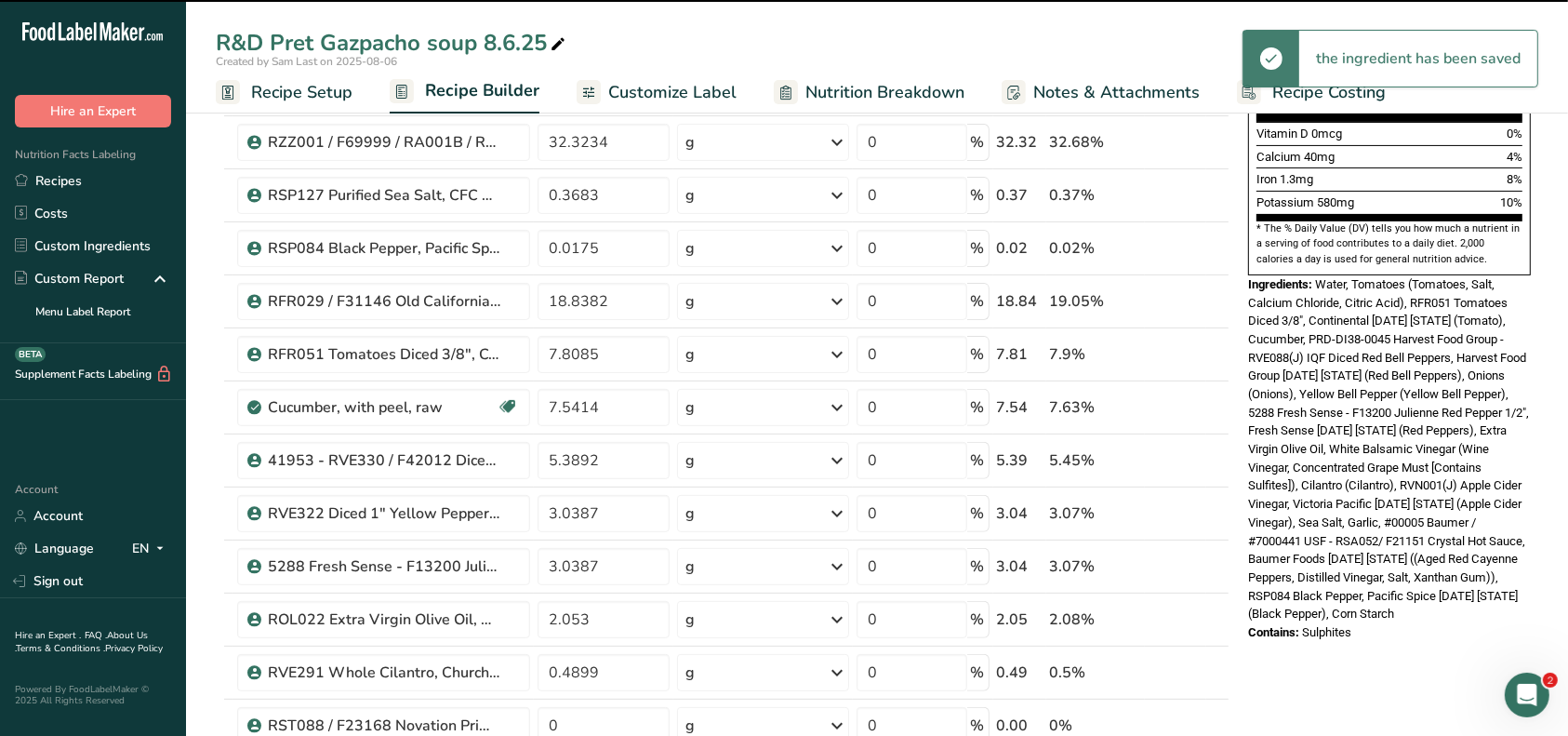 scroll, scrollTop: 620, scrollLeft: 0, axis: vertical 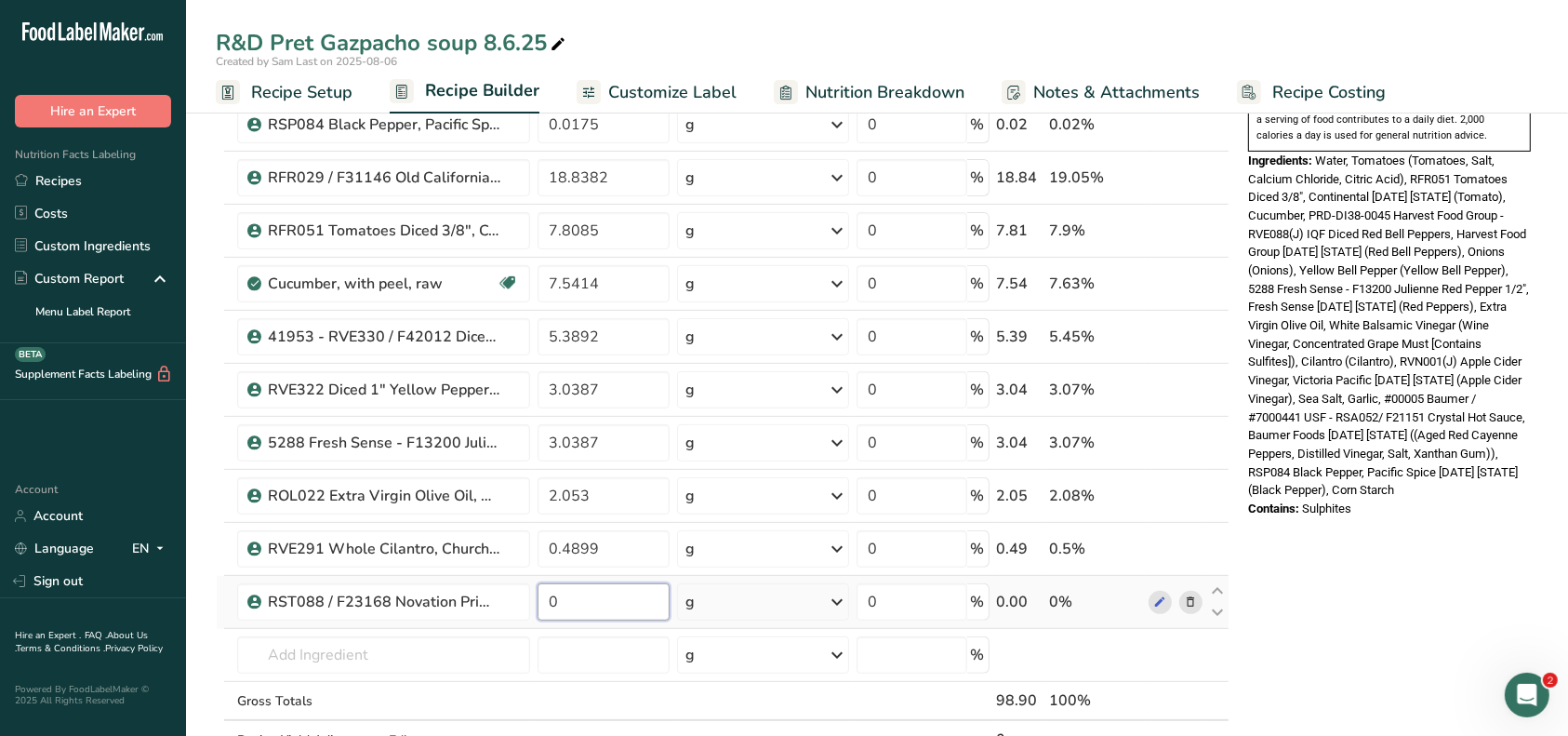 click on "0" at bounding box center (604, 602) 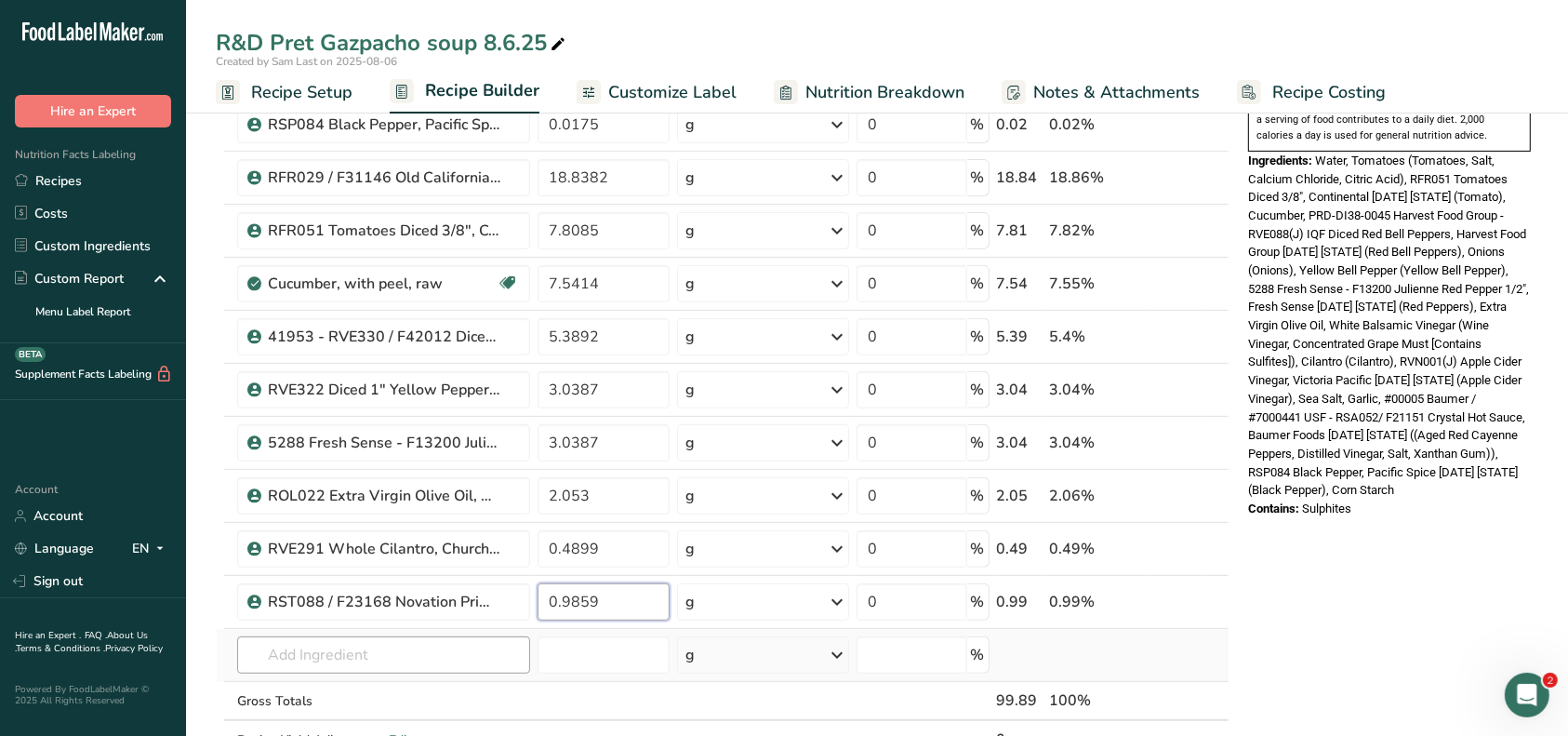 type on "0.9859" 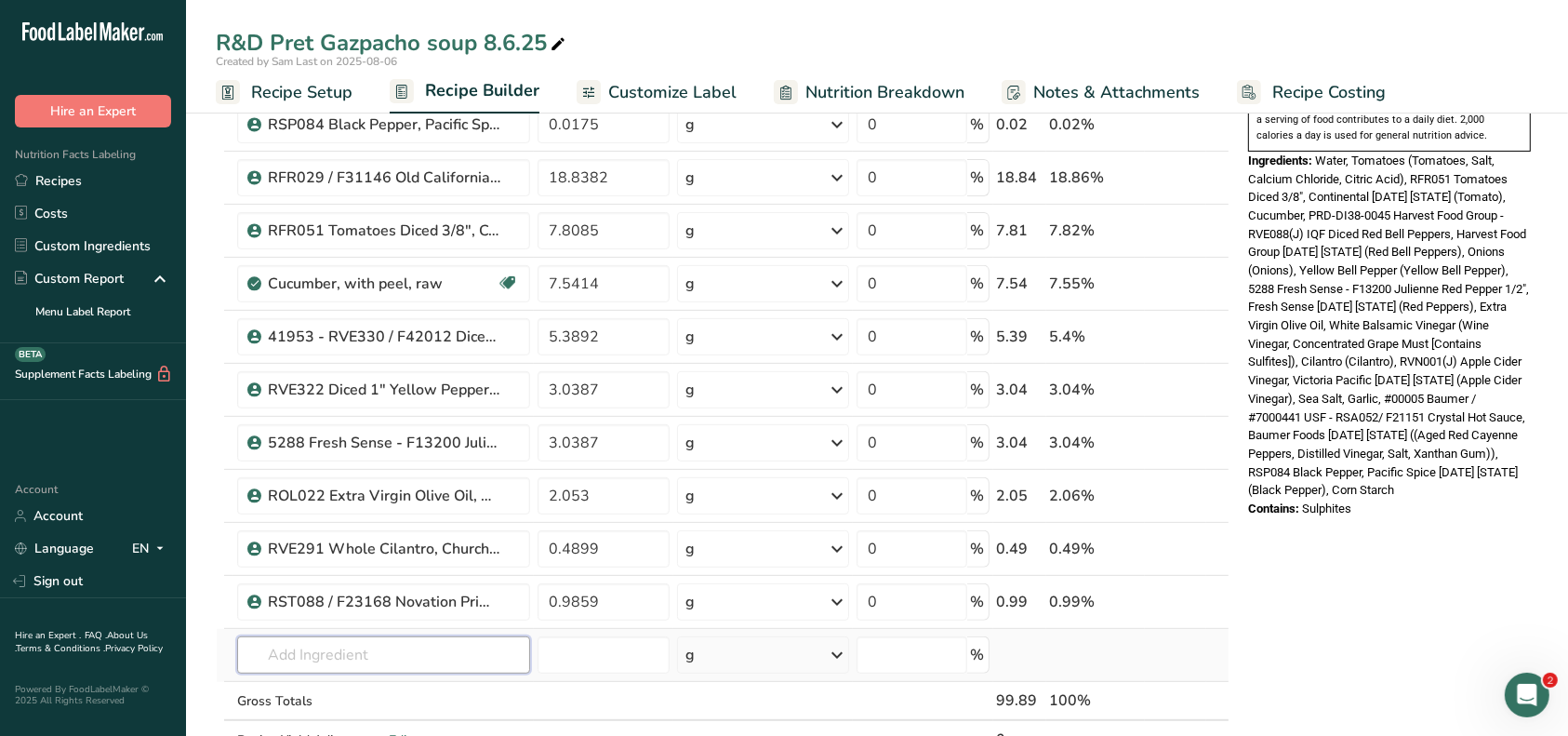 click on "Ingredient *
Amount *
Unit *
Waste *   .a-a{fill:#347362;}.b-a{fill:#fff;}          Grams
Percentage
Cucumber, with peel, raw
Dairy free
Gluten free
Vegan
Vegetarian
Soy free
7.5414
g
Portions
0.5 cup slices
1 cucumber (8-1/4")
Weight Units
g
kg
mg
See more
Volume Units
l
Volume units require a density conversion. If you know your ingredient's density enter it below. Otherwise, click on "RIA" our AI Regulatory bot - she will be able to help you
lb/ft3
g/cm3
Confirm
mL
fl oz" at bounding box center [723, 190] 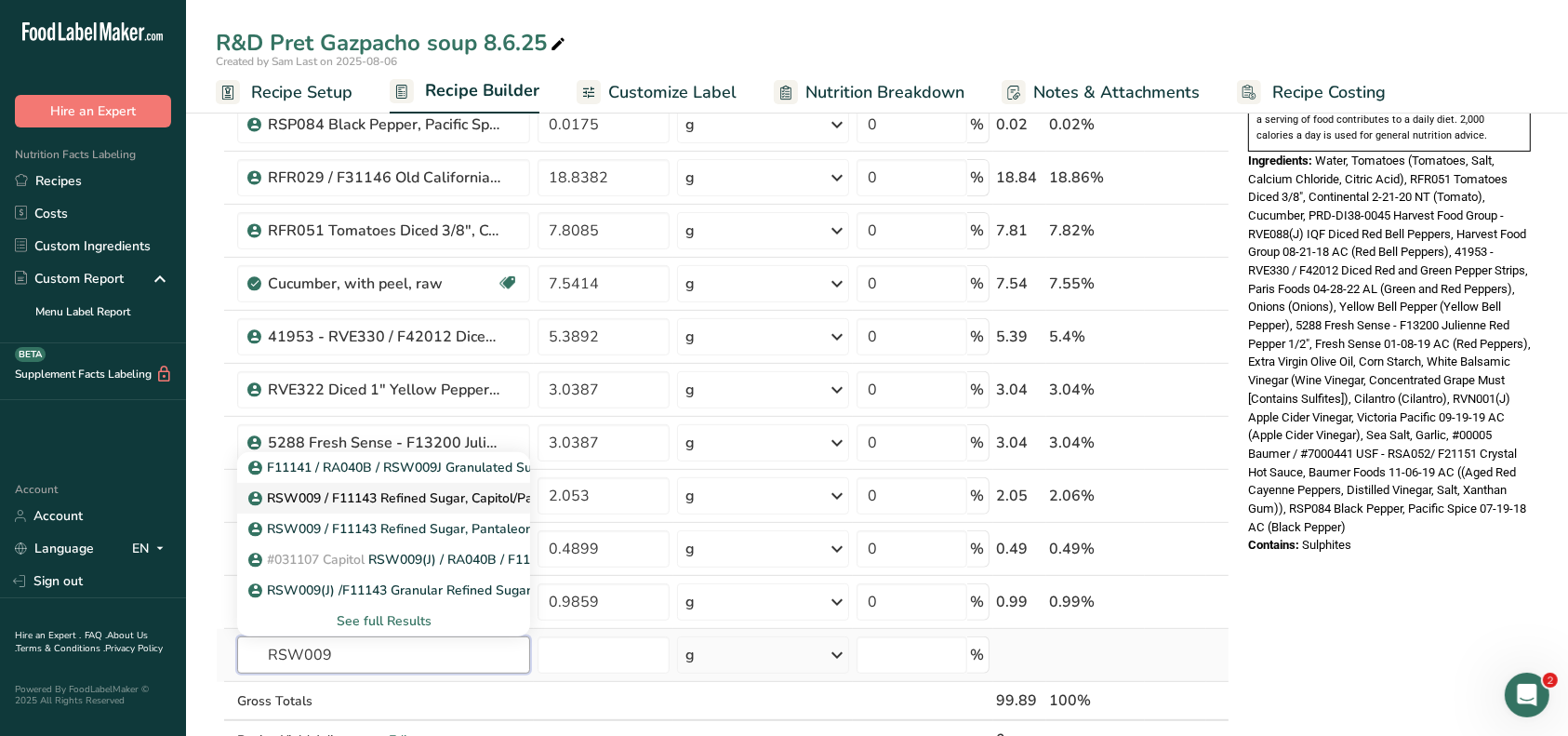 type on "RSW009" 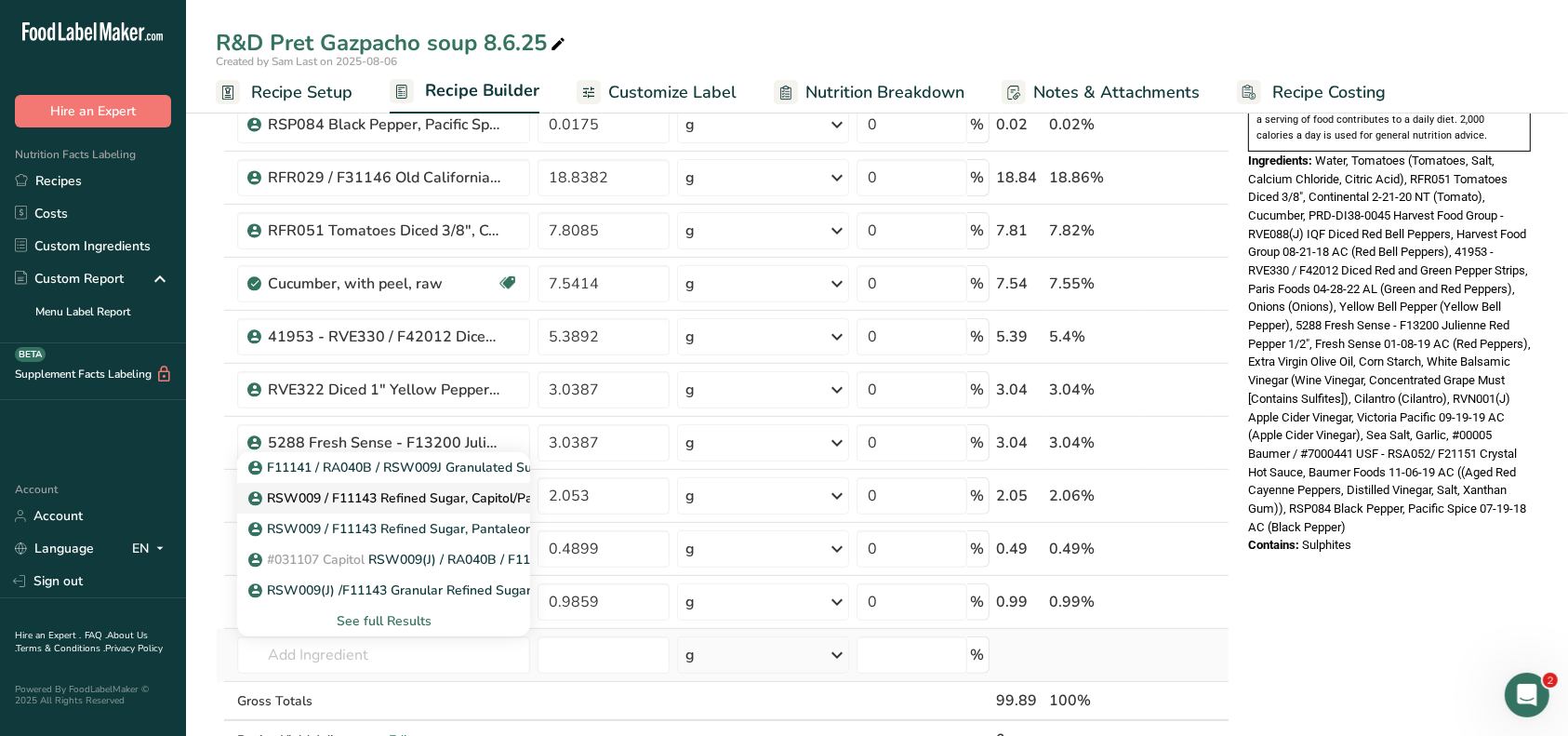 click on "RSW009 / F11143 Refined Sugar, Capitol/Pantaleon 02-20-24 CC" at bounding box center [455, 498] 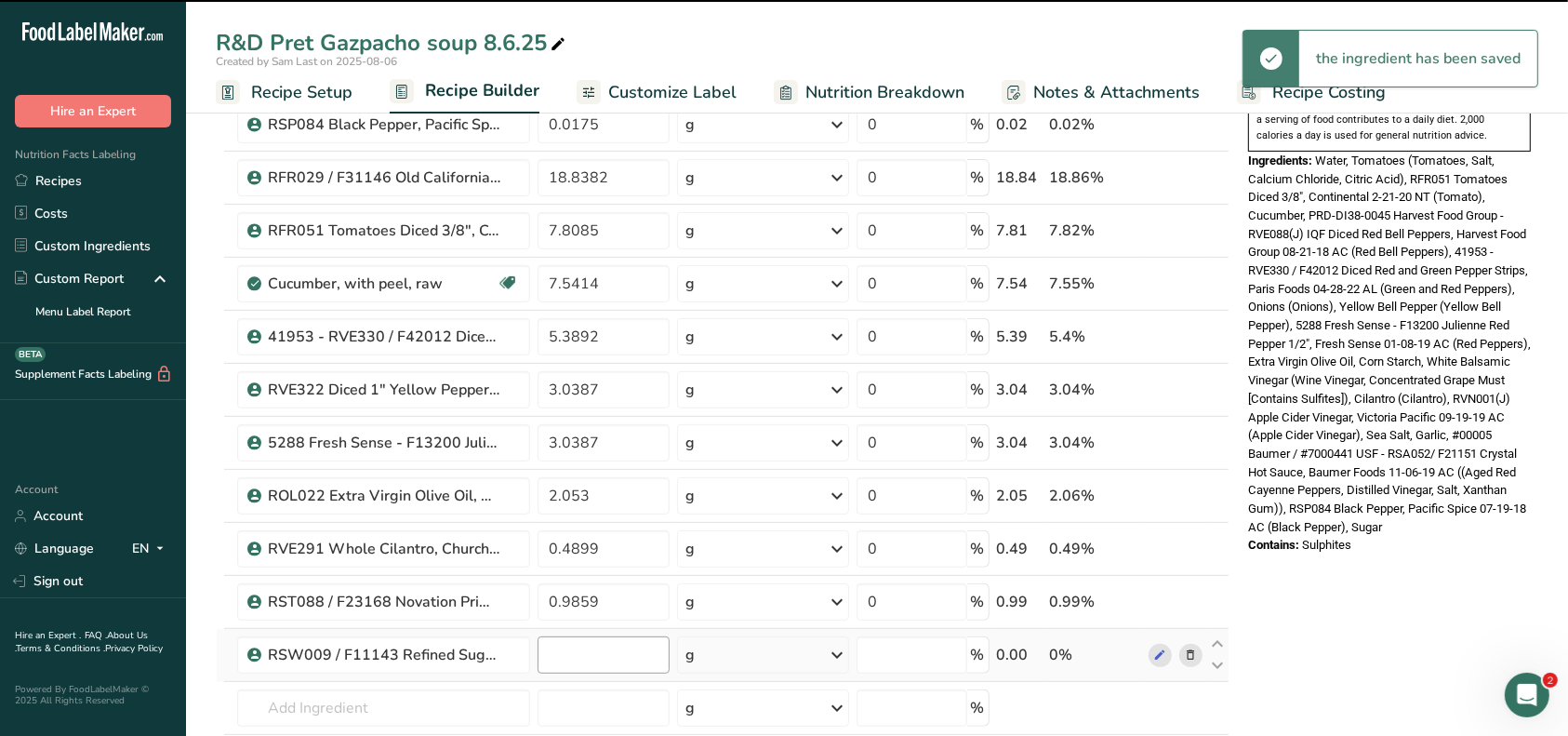 type on "0" 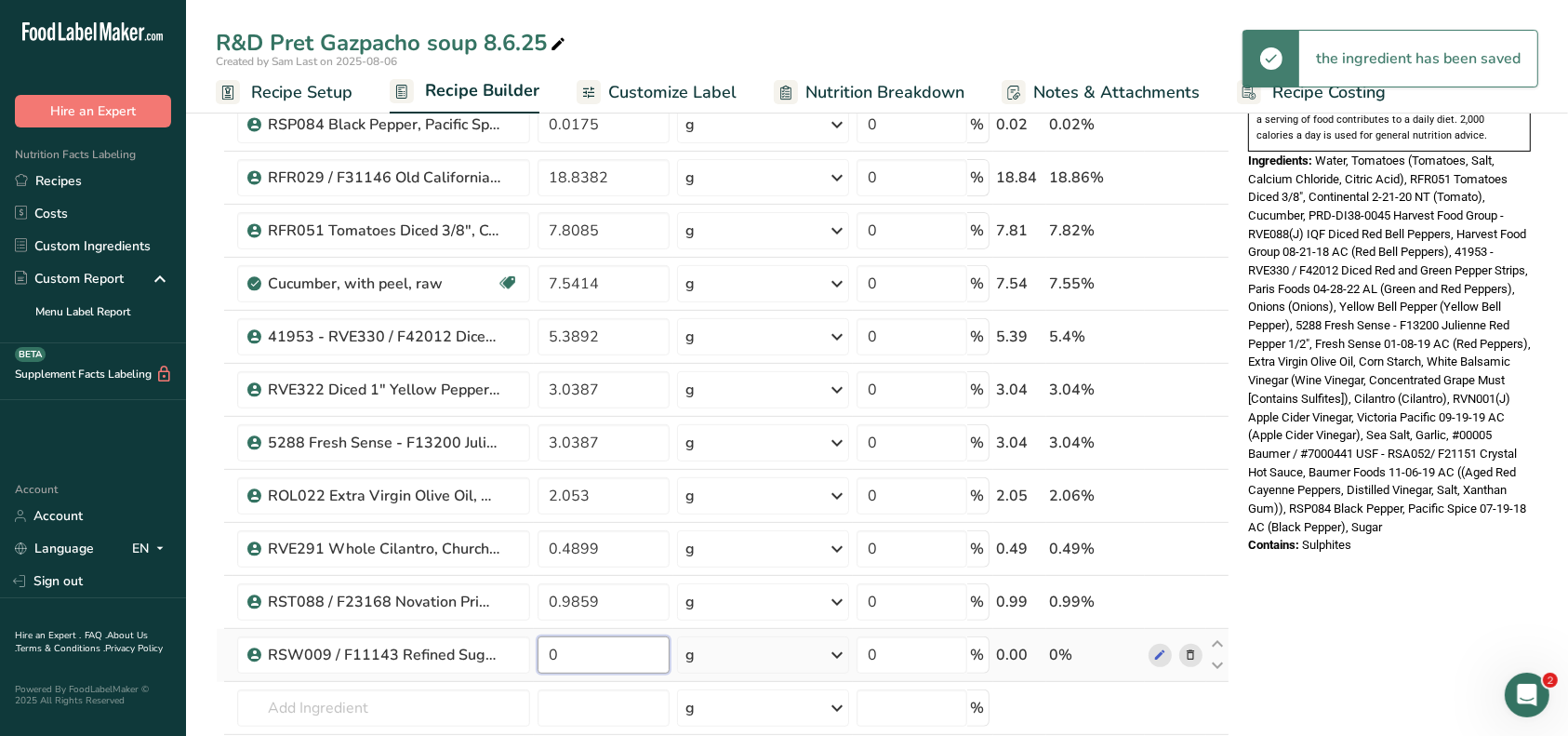 drag, startPoint x: 576, startPoint y: 657, endPoint x: 534, endPoint y: 649, distance: 42.755117 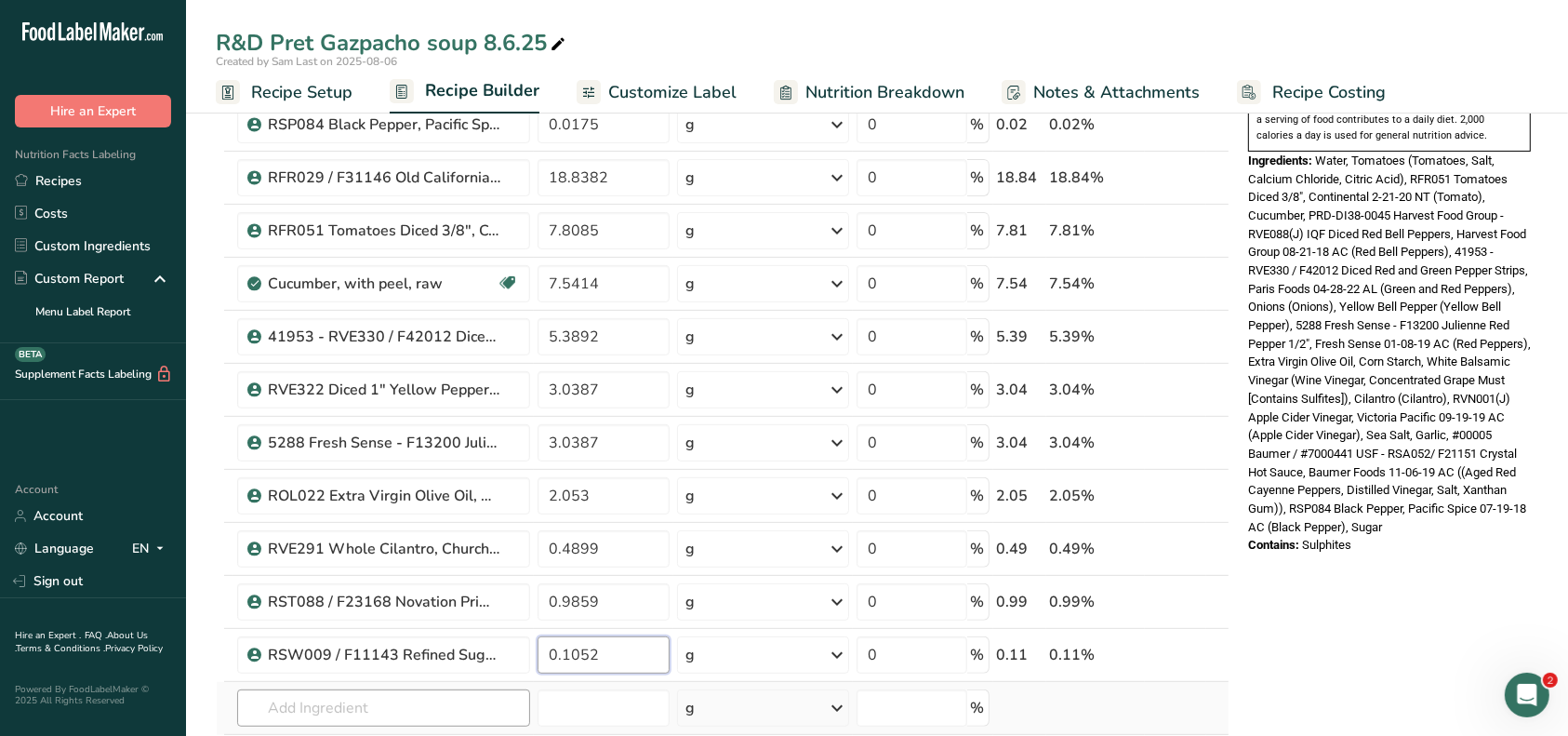 type on "0.1052" 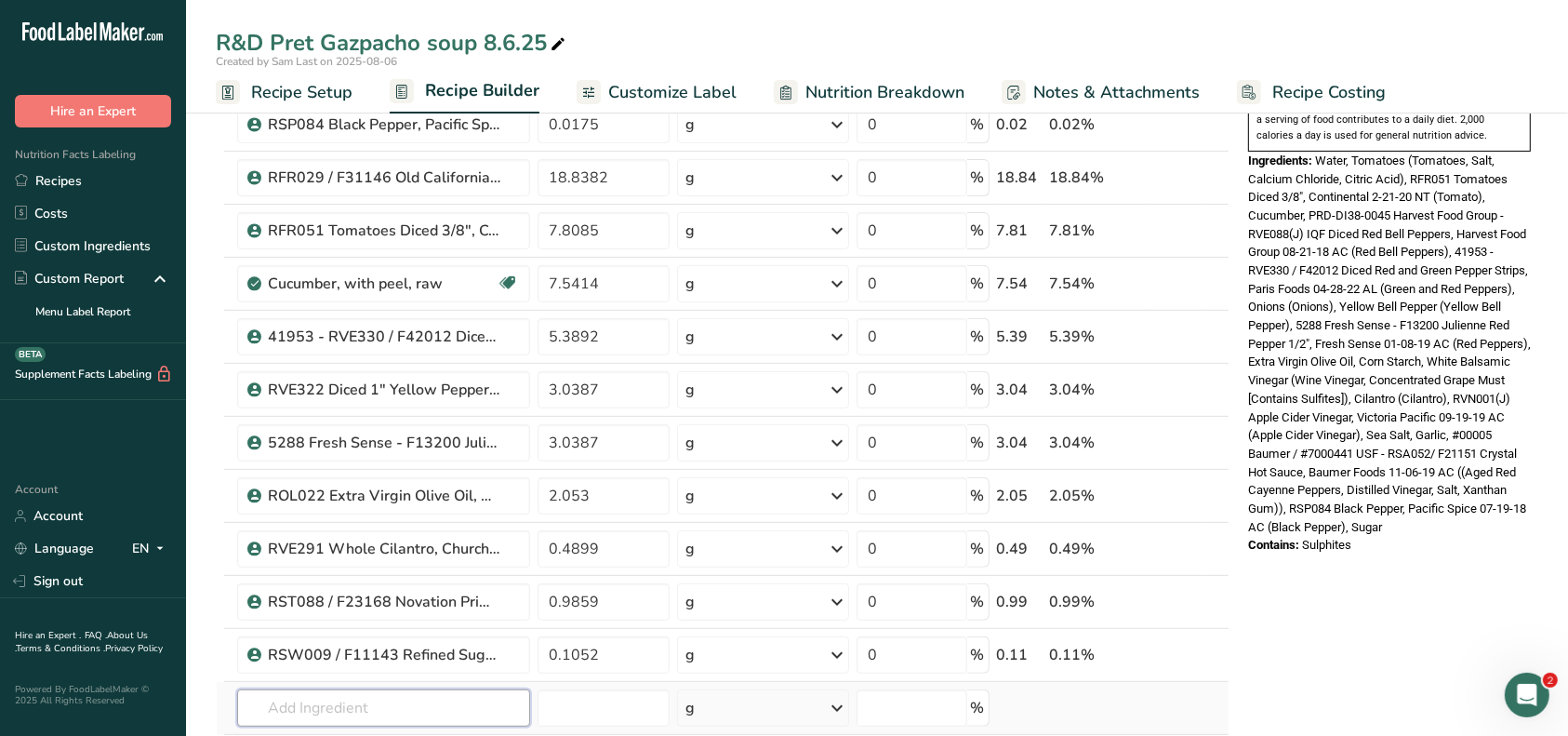 click on "Ingredient *
Amount *
Unit *
Waste *   .a-a{fill:#347362;}.b-a{fill:#fff;}          Grams
Percentage
Cucumber, with peel, raw
Dairy free
Gluten free
Vegan
Vegetarian
Soy free
7.5414
g
Portions
0.5 cup slices
1 cucumber (8-1/4")
Weight Units
g
kg
mg
See more
Volume Units
l
Volume units require a density conversion. If you know your ingredient's density enter it below. Otherwise, click on "RIA" our AI Regulatory bot - she will be able to help you
lb/ft3
g/cm3
Confirm
mL
fl oz" at bounding box center [723, 216] 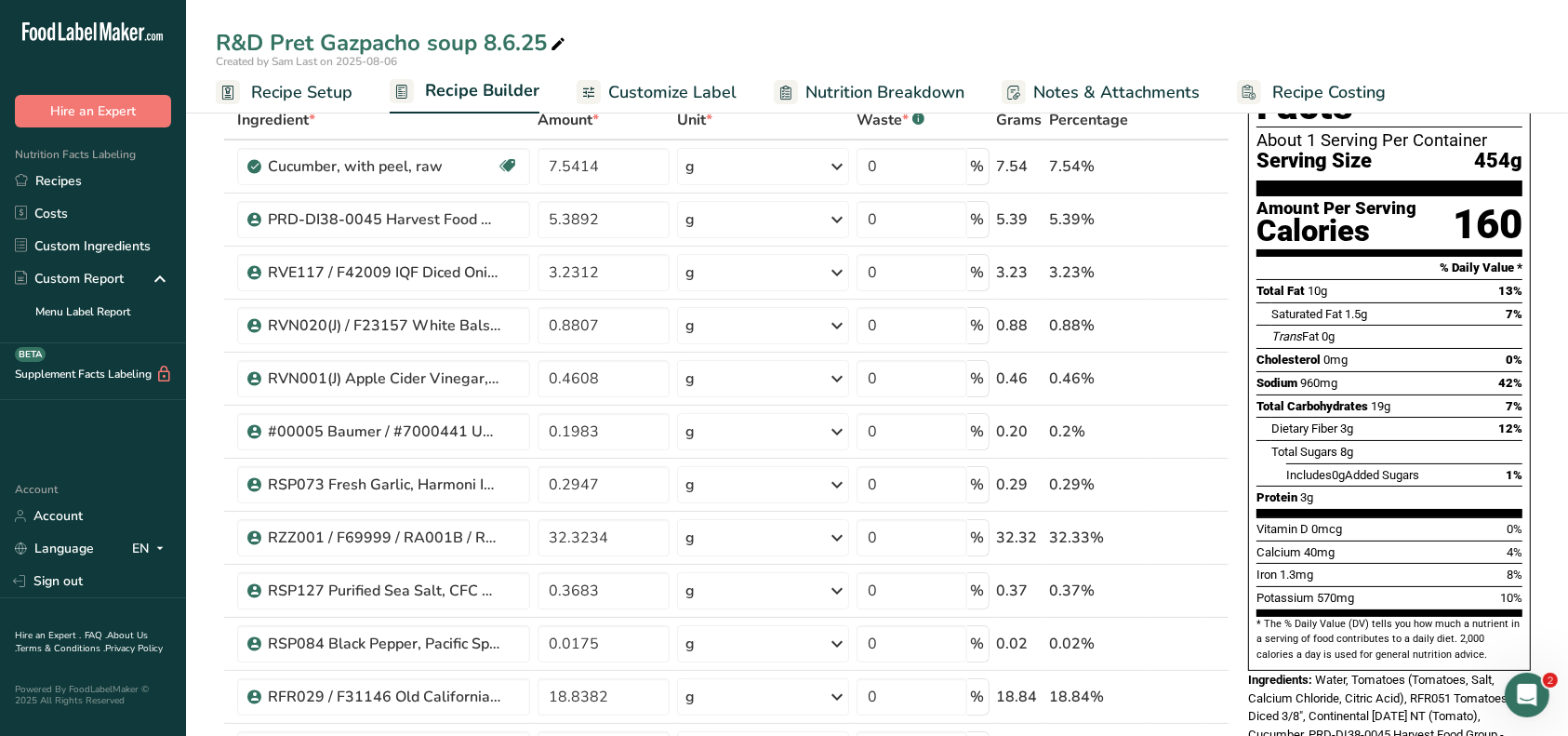 scroll, scrollTop: 0, scrollLeft: 0, axis: both 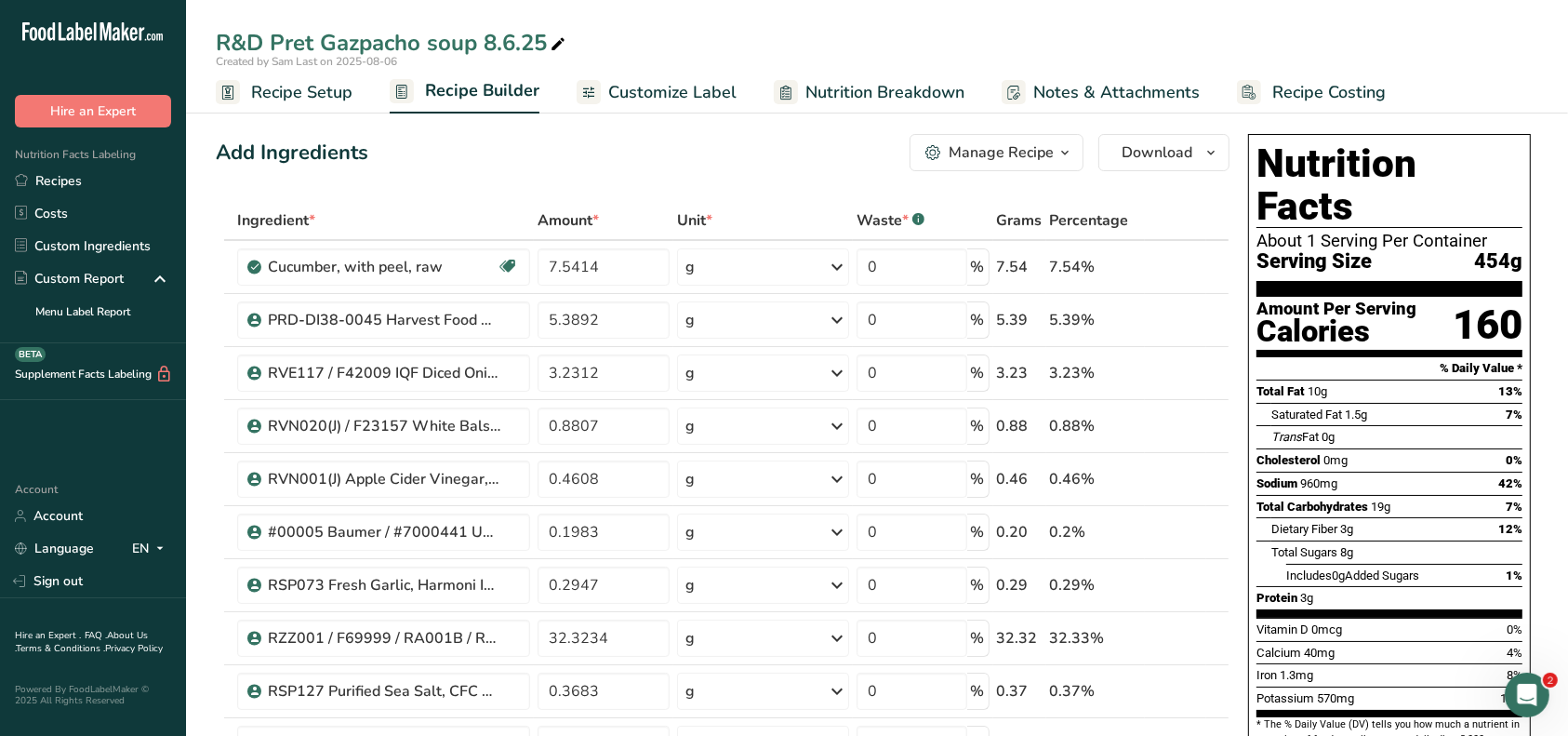 click on "Manage Recipe" at bounding box center (1001, 153) 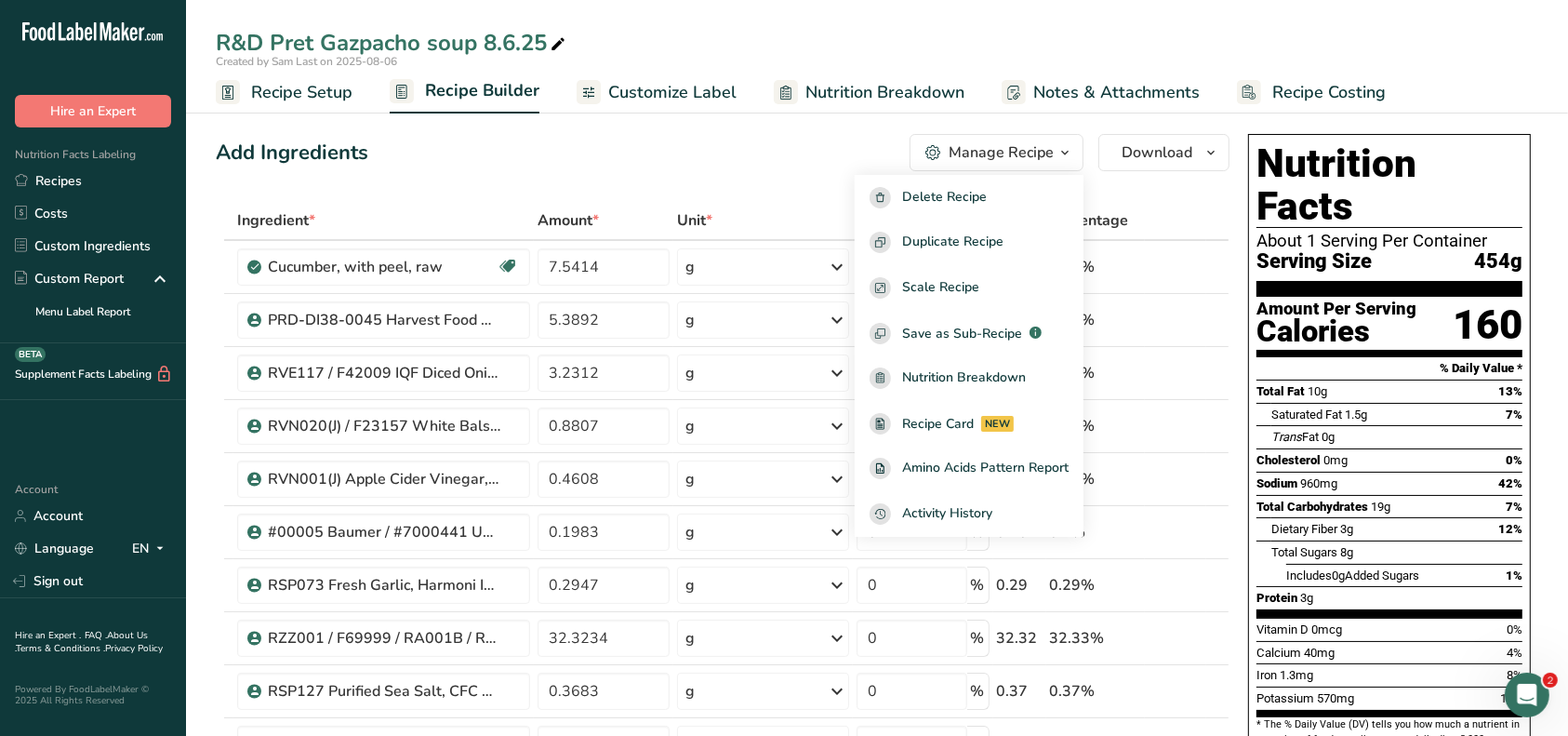 click on "Add Ingredients
Manage Recipe         Delete Recipe           Duplicate Recipe             Scale Recipe             Save as Sub-Recipe   .a-a{fill:#347362;}.b-a{fill:#fff;}                               Nutrition Breakdown                 Recipe Card
NEW
Amino Acids Pattern Report           Activity History
Download
Choose your preferred label style
Standard FDA label
Standard FDA label
The most common format for nutrition facts labels in compliance with the FDA's typeface, style and requirements
Tabular FDA label
A label format compliant with the FDA regulations presented in a tabular (horizontal) display.
Linear FDA label
A simple linear display for small sized packages.
Simplified FDA label" at bounding box center [728, 1119] 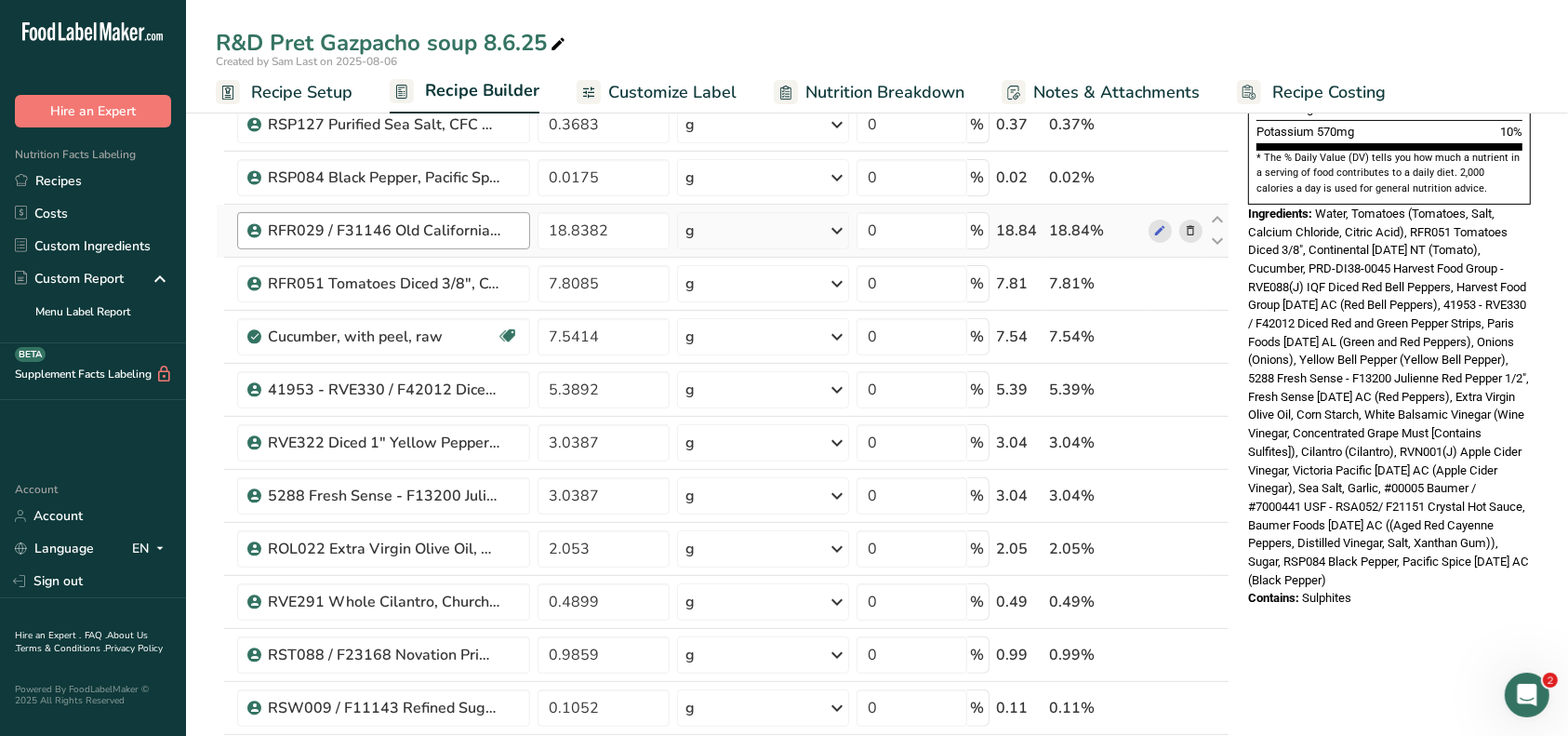 scroll, scrollTop: 620, scrollLeft: 0, axis: vertical 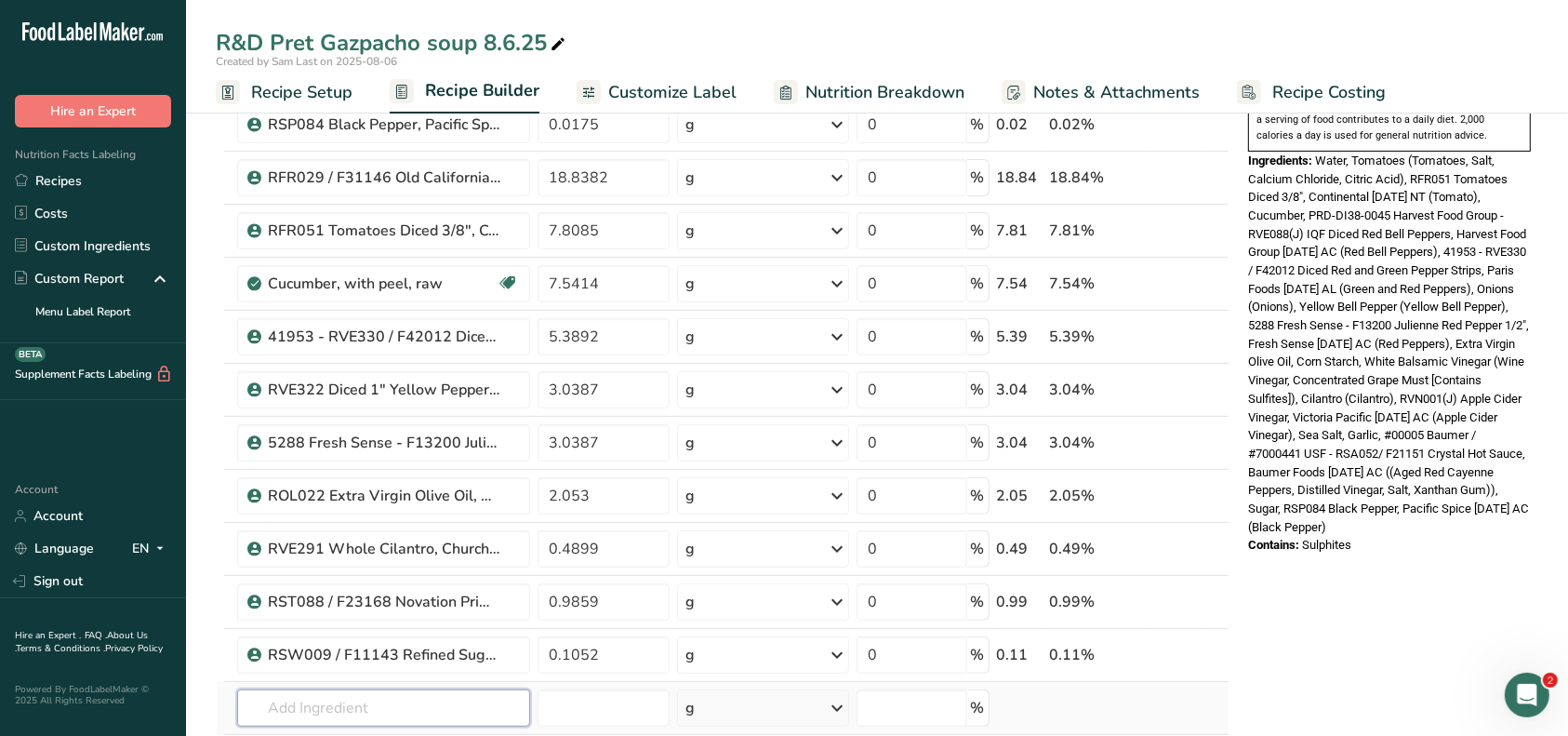 click at bounding box center [383, 708] 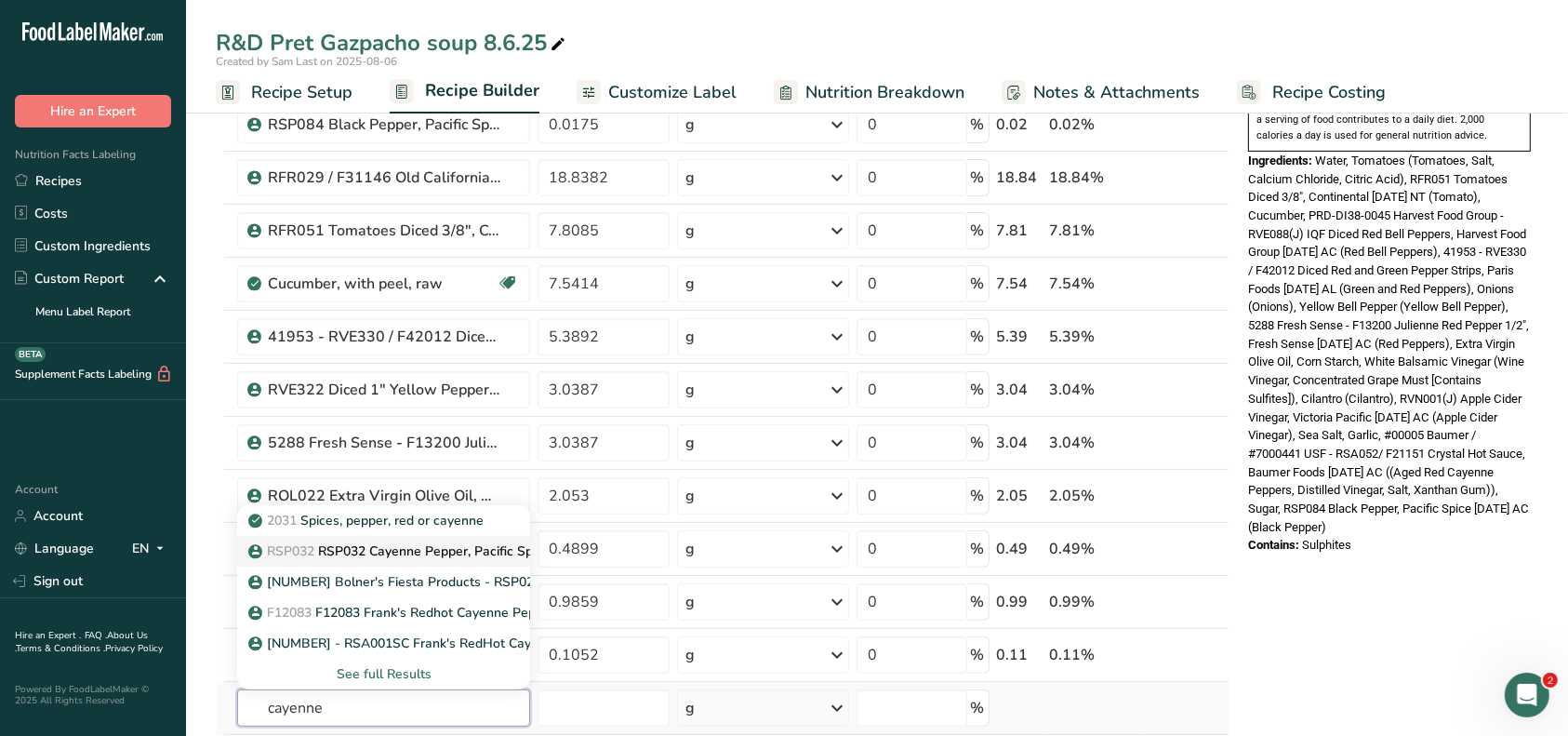 type on "cayenne" 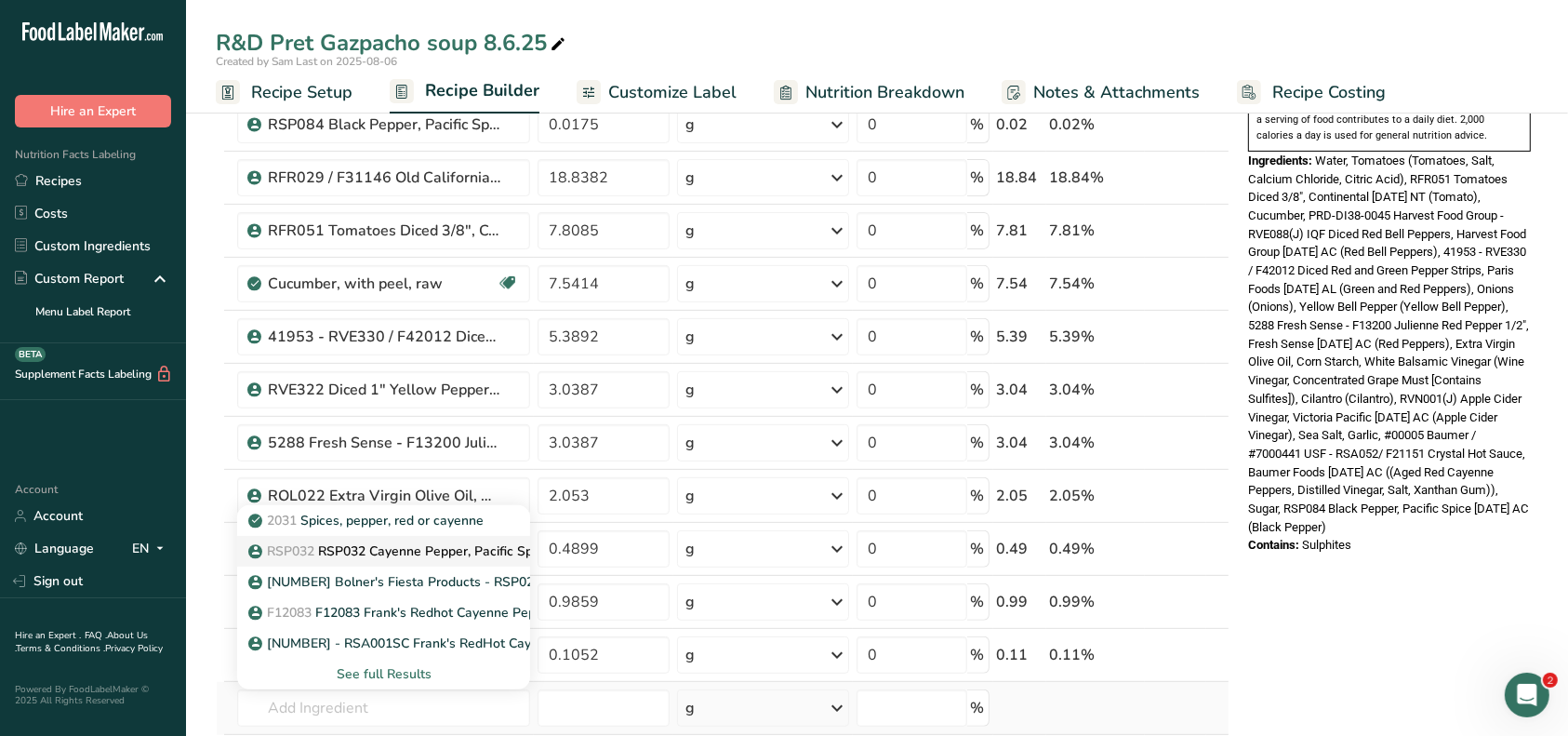 click on "RSP032
RSP032 Cayenne Pepper, Pacific Spice [DATE] [STATE]" at bounding box center [441, 551] 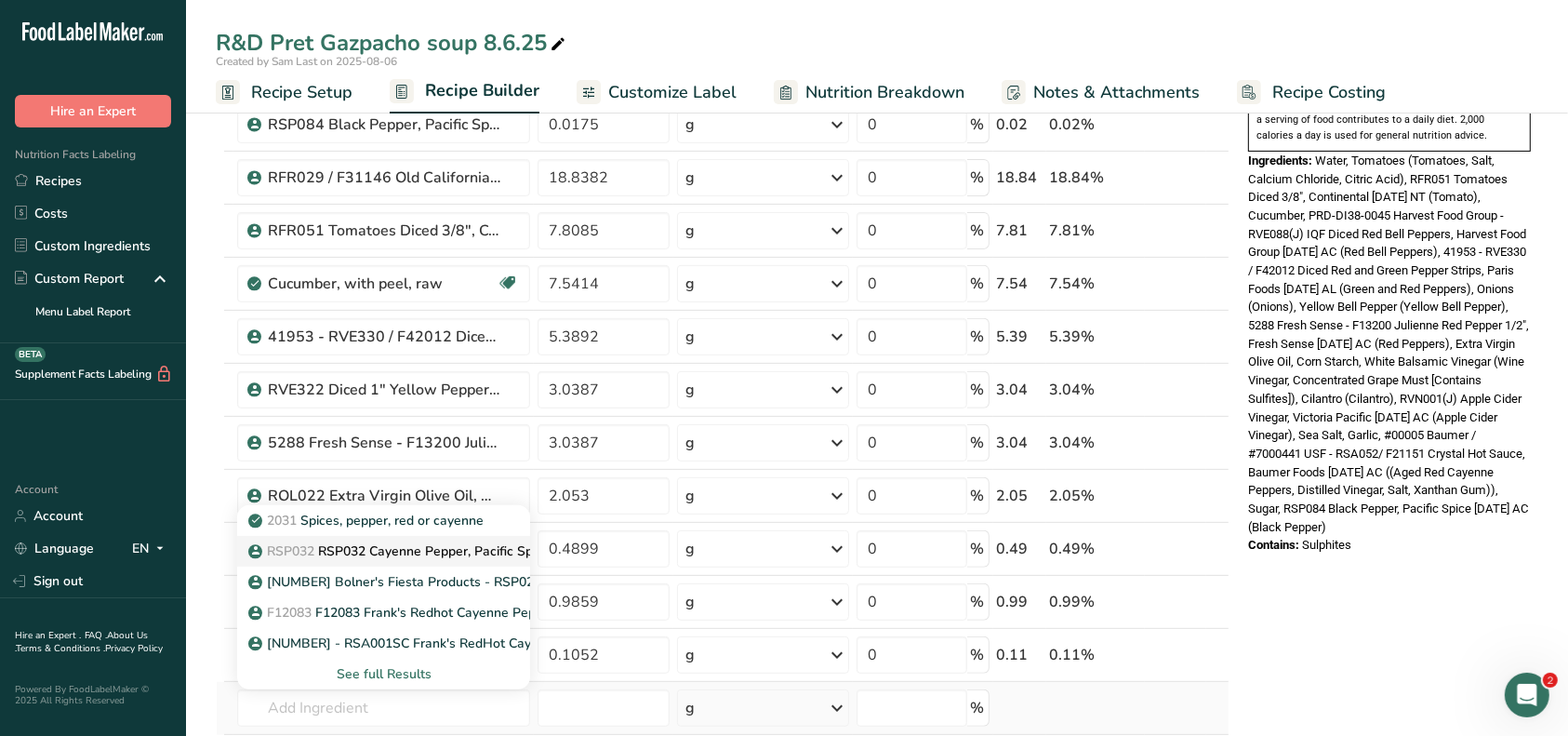 type on "RSP032 Cayenne Pepper, Pacific Spice 08-23-18 AC" 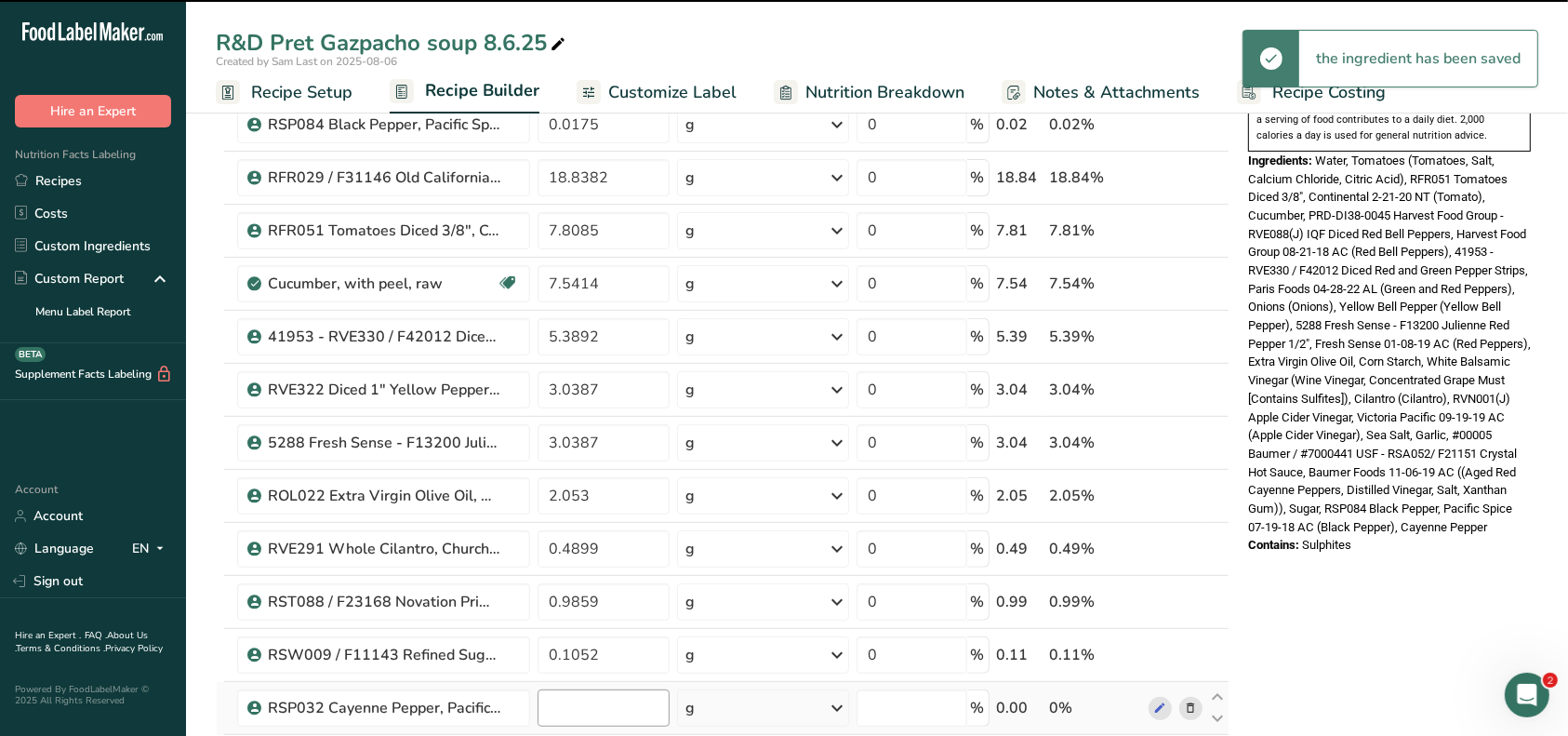 type on "0" 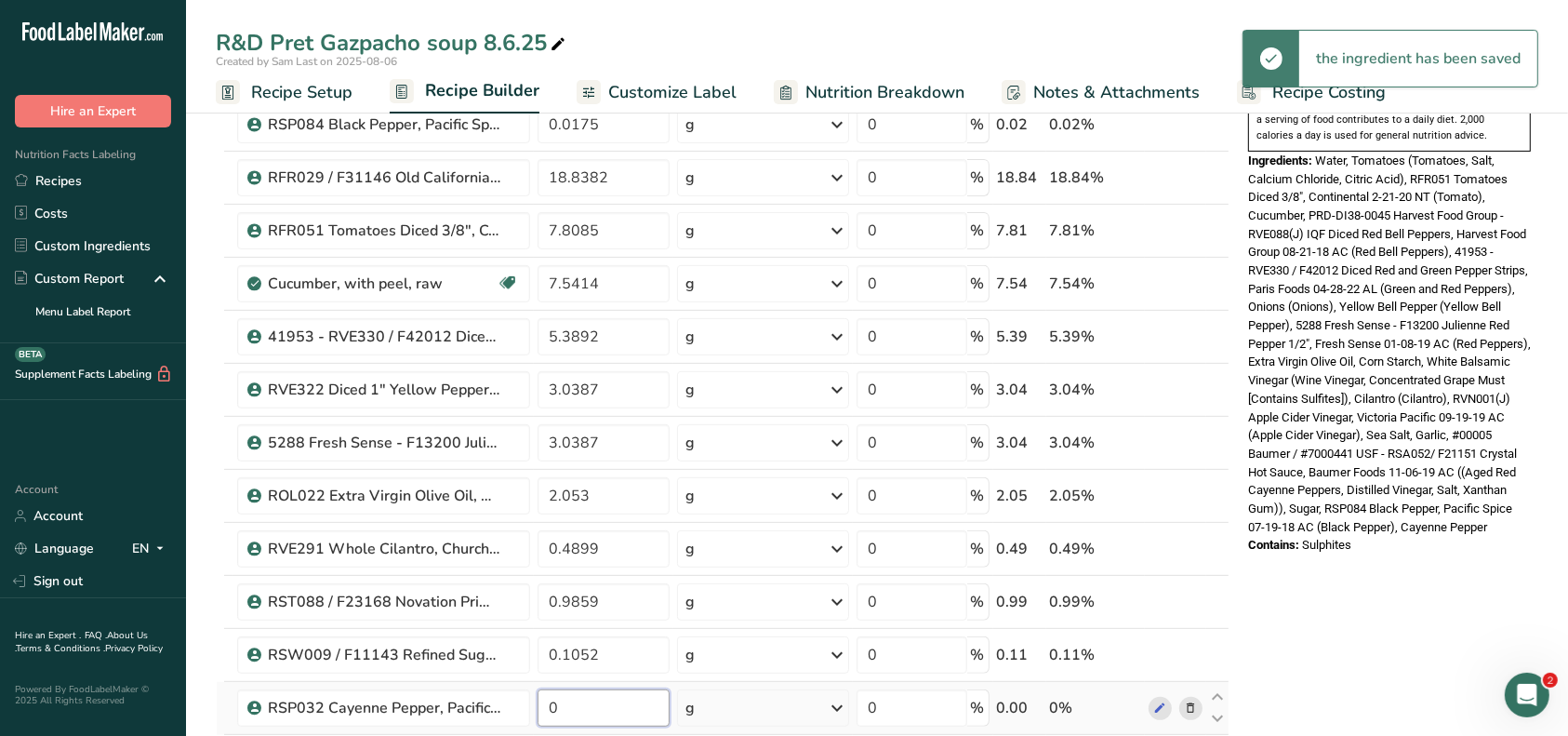 drag, startPoint x: 571, startPoint y: 703, endPoint x: 540, endPoint y: 703, distance: 31 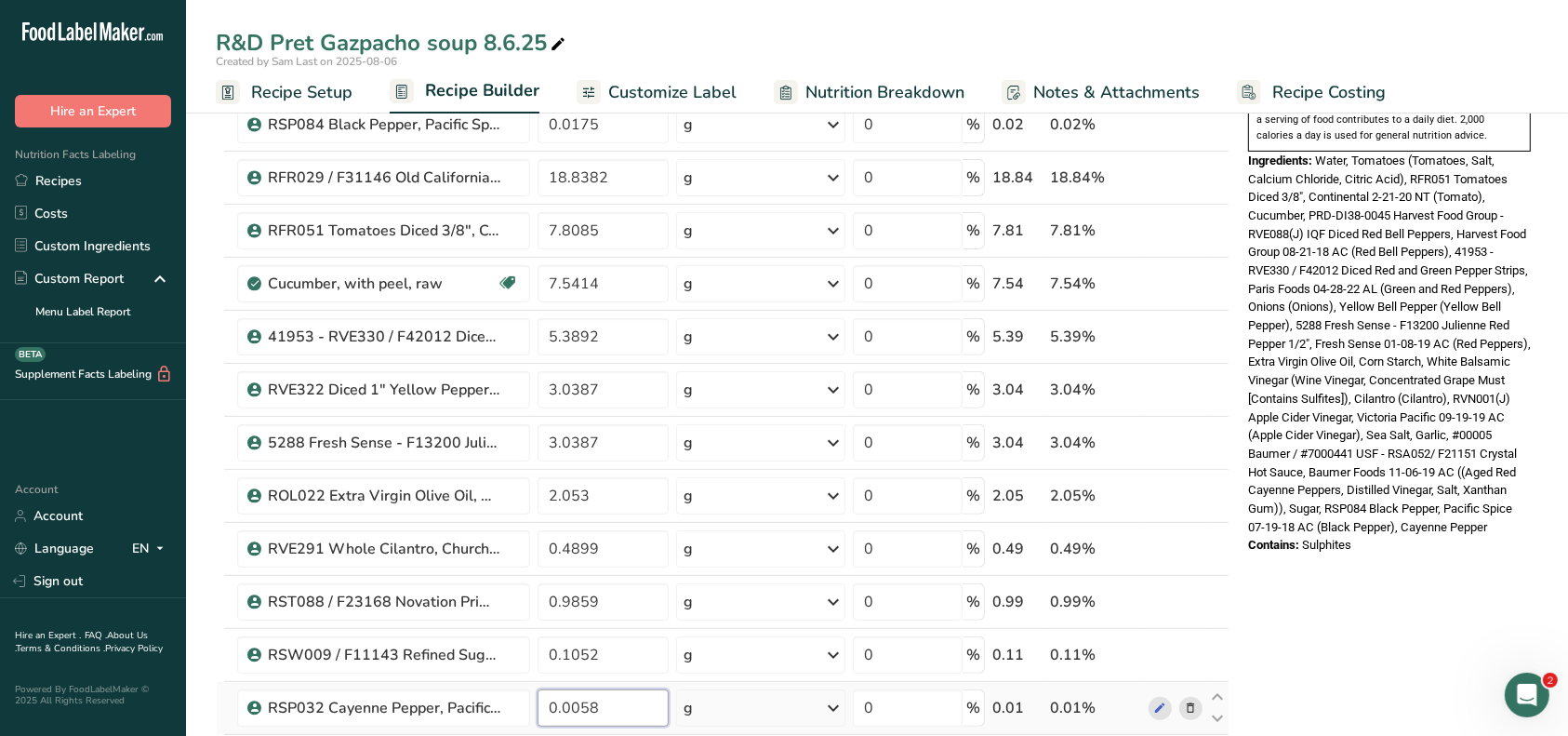 type on "0.0058" 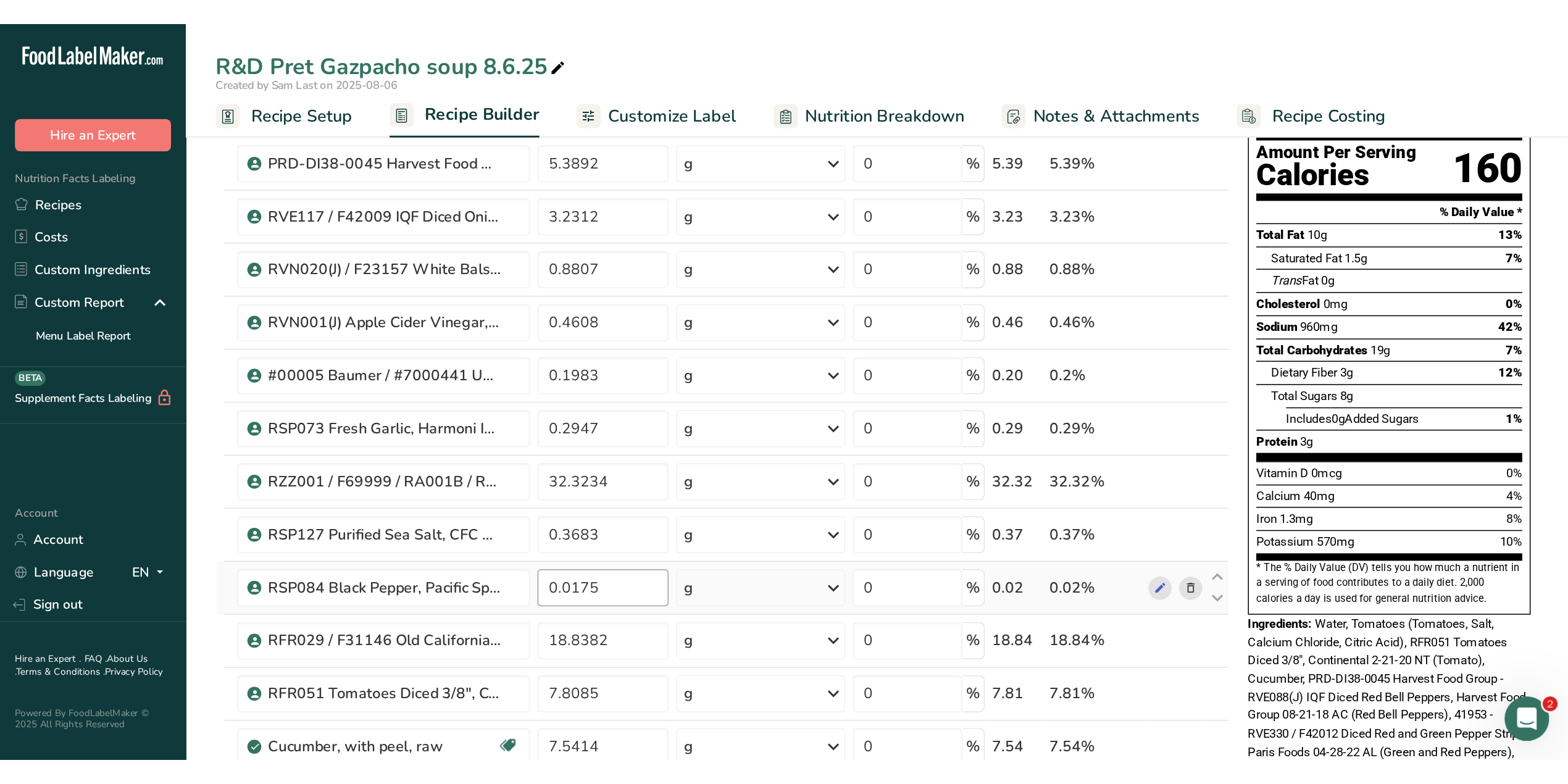 scroll, scrollTop: 82, scrollLeft: 0, axis: vertical 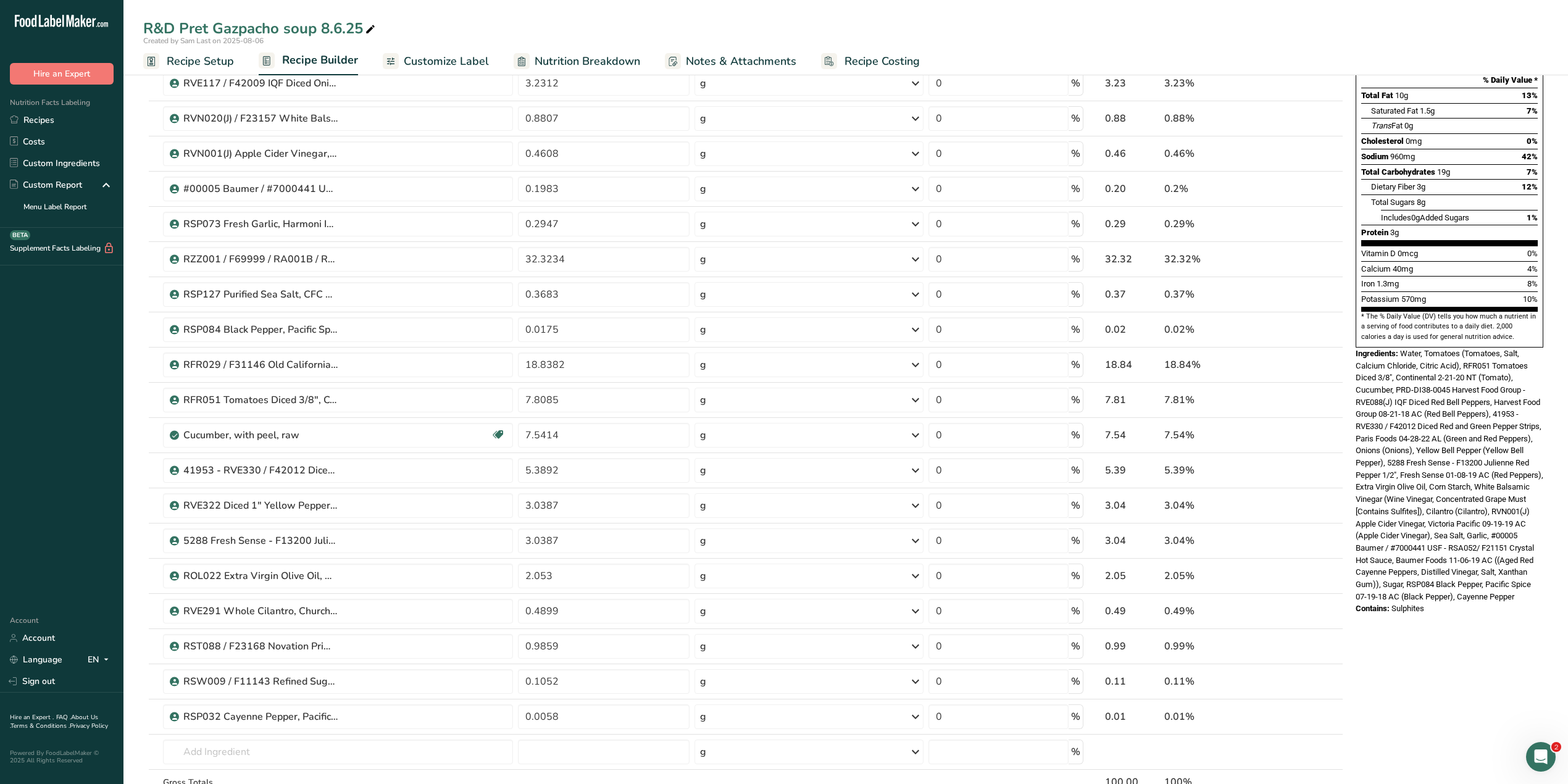 click on "Sulphites" at bounding box center (1407, 608) 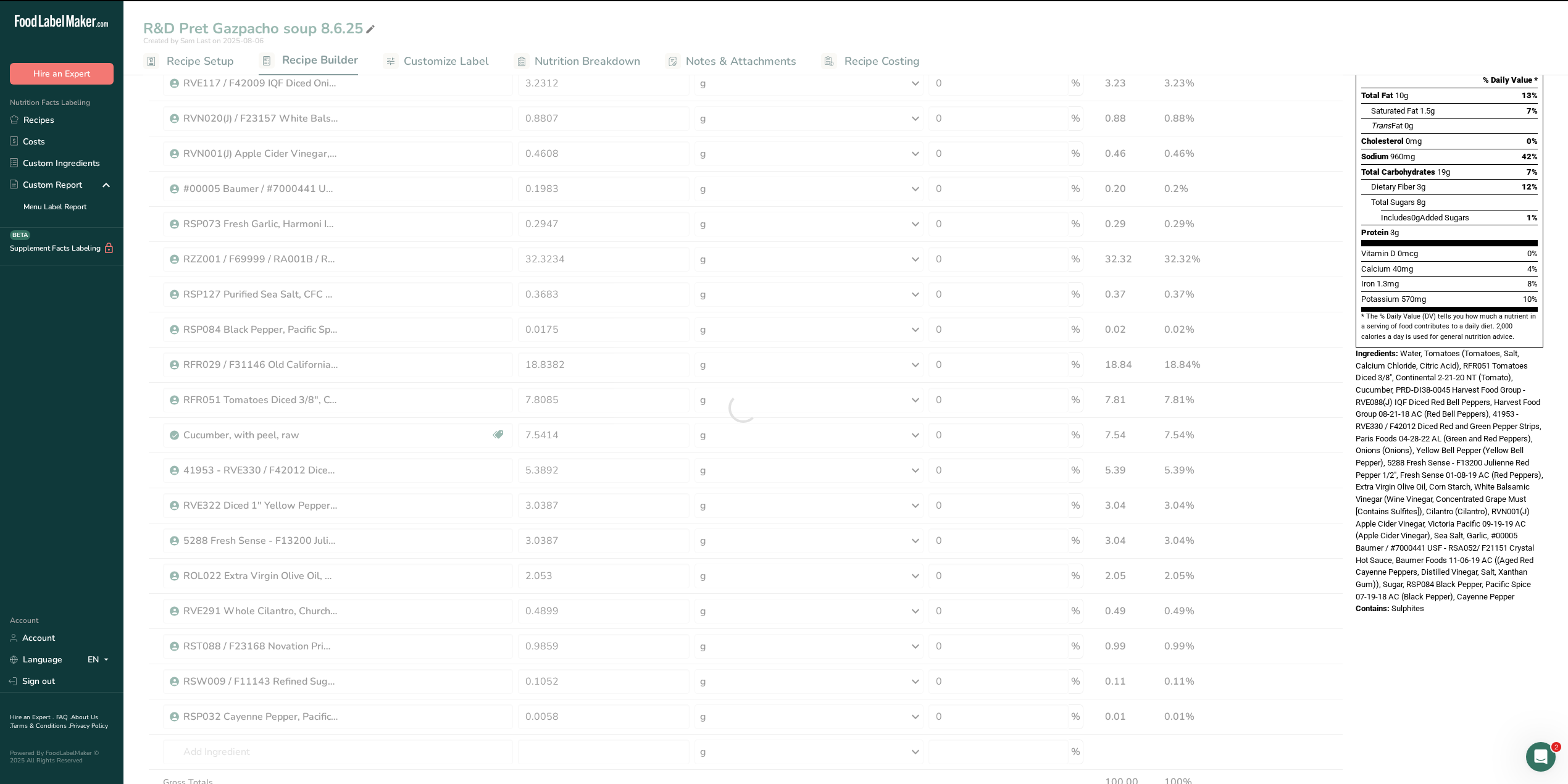 click on "Ingredients: Water, Tomatoes (Tomatoes, Salt, Calcium Chloride, Citric Acid), RFR051 Tomatoes Diced 3/8", Continental 2-21-20 NT (Tomato), Cucumber, PRD-DI38-0045 Harvest Food Group - RVE088(J) IQF Diced Red Bell Peppers, Harvest Food Group 08-21-18 AC (Red Bell Peppers), 41953 - RVE330 / F42012 Diced Red and Green Pepper Strips, Paris Foods 04-28-22 AL (Green and Red Peppers), Onions (Onions), Yellow Bell Pepper (Yellow Bell Pepper), 5288 Fresh Sense - F13200 Julienne Red Pepper 1/2", Fresh Sense 01-08-19 AC (Red Peppers), Extra Virgin Olive Oil, Corn Starch, White Balsamic Vinegar (Wine Vinegar, Concentrated Grape Must [Contains Sulfites]), Cilantro (Cilantro), RVN001(J) Apple Cider Vinegar, Victoria Pacific 09-19-19 AC (Apple Cider Vinegar), Sea Salt, Garlic, #00005 Baumer / #7000441 USF - RSA052/ F21151 Crystal Hot Sauce, Baumer Foods 11-06-19 AC ((Aged Red Cayenne Peppers, Distilled Vinegar, Salt, Xanthan Gum)), Sugar, RSP084 Black Pepper, Pacific Spice 07-19-18 AC (Black Pepper), Cayenne Pepper" at bounding box center [1449, 475] 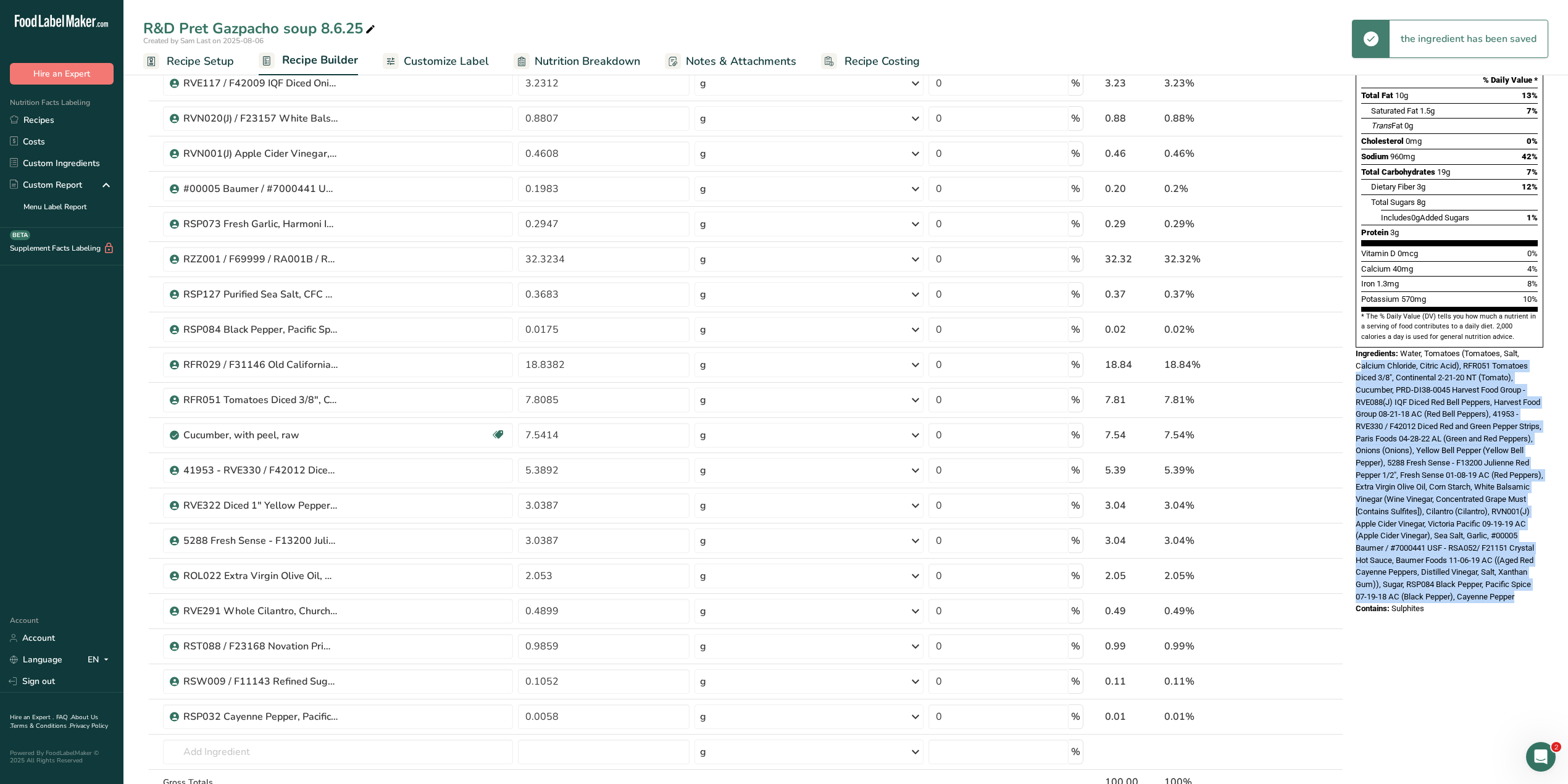 drag, startPoint x: 1413, startPoint y: 582, endPoint x: 1362, endPoint y: 344, distance: 243.40296 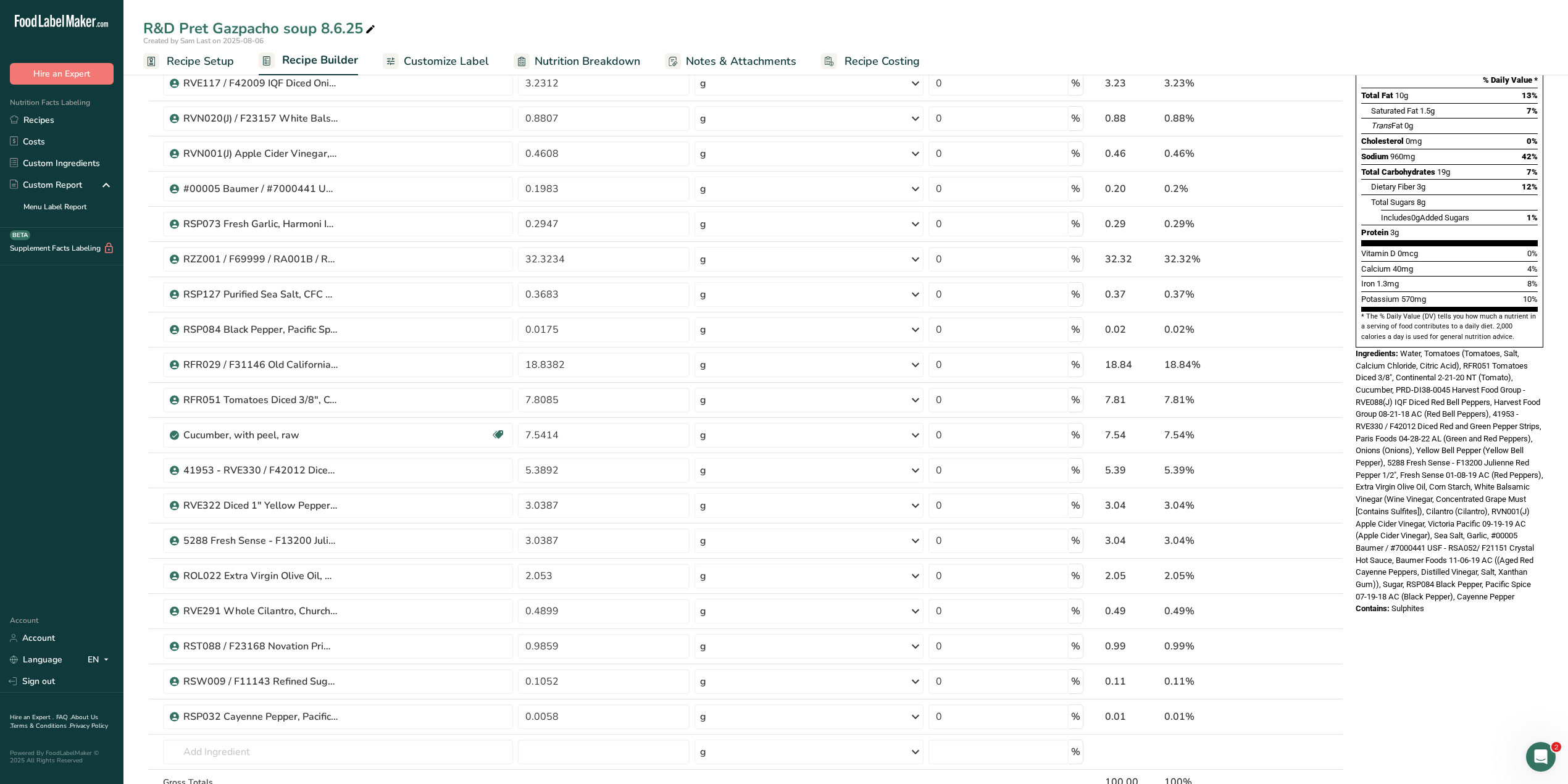 click on "Nutrition Facts
About 1 Serving Per Container
Serving Size
454g
Amount Per Serving
Calories
160
% Daily Value *
Total Fat
10g
13%
Saturated Fat
1.5g
7%
Trans  Fat
0g
Cholesterol
0mg
0%
Sodium
960mg
42%
Total Carbohydrates
19g
7%
Dietary Fiber
3g
12%" at bounding box center (1449, 270) 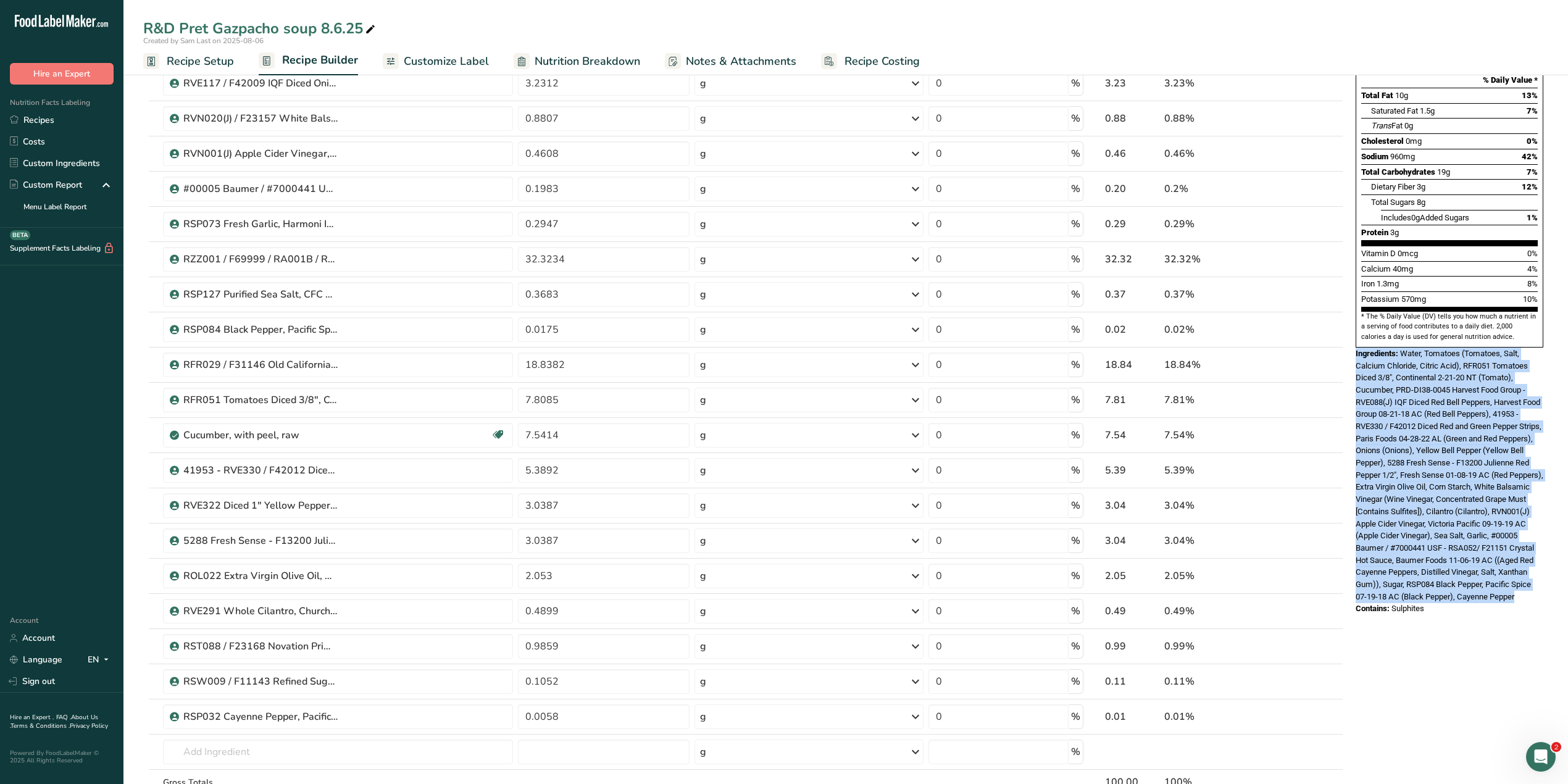 drag, startPoint x: 1356, startPoint y: 329, endPoint x: 1460, endPoint y: 581, distance: 272.61695 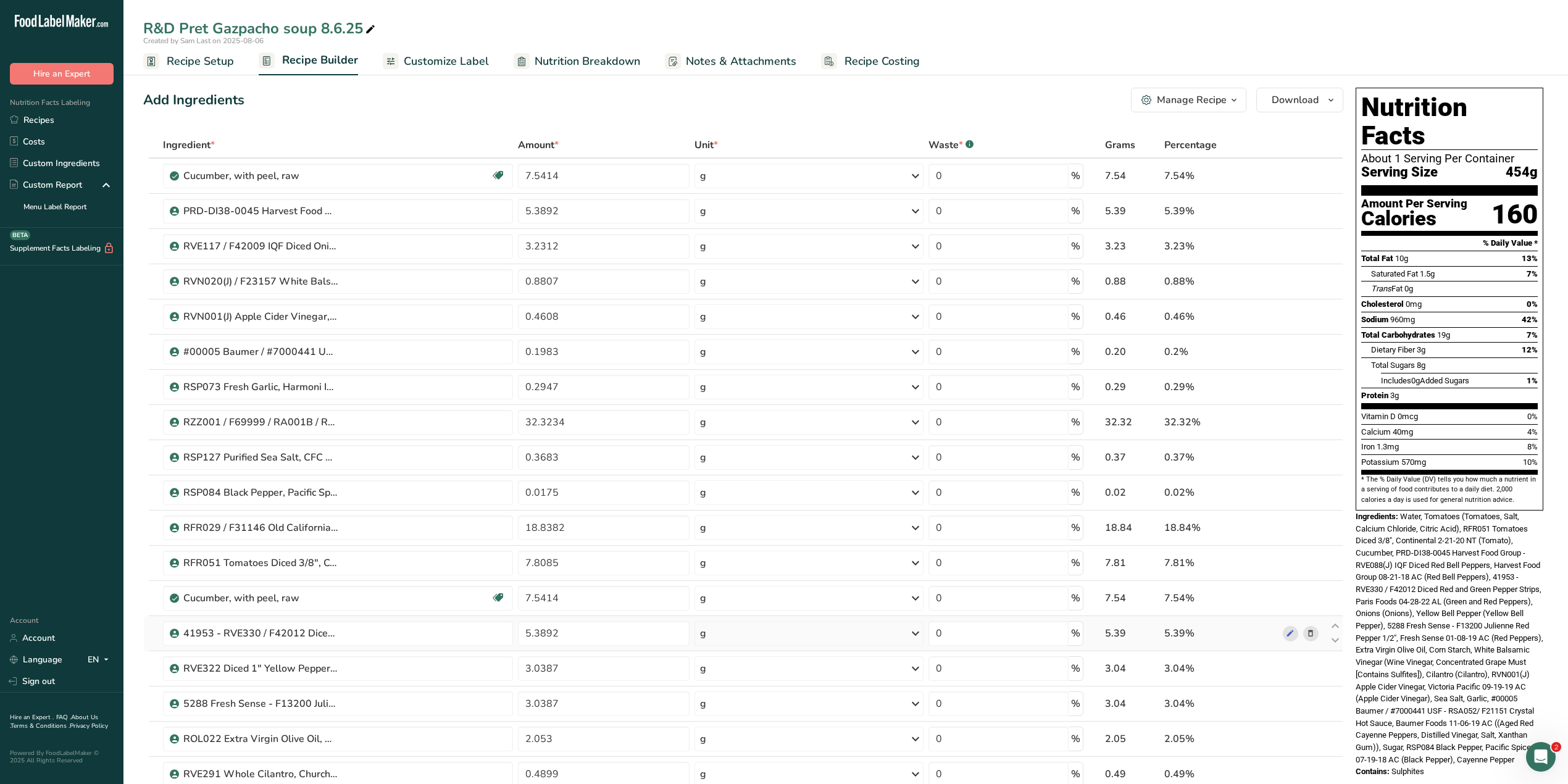 scroll, scrollTop: 0, scrollLeft: 0, axis: both 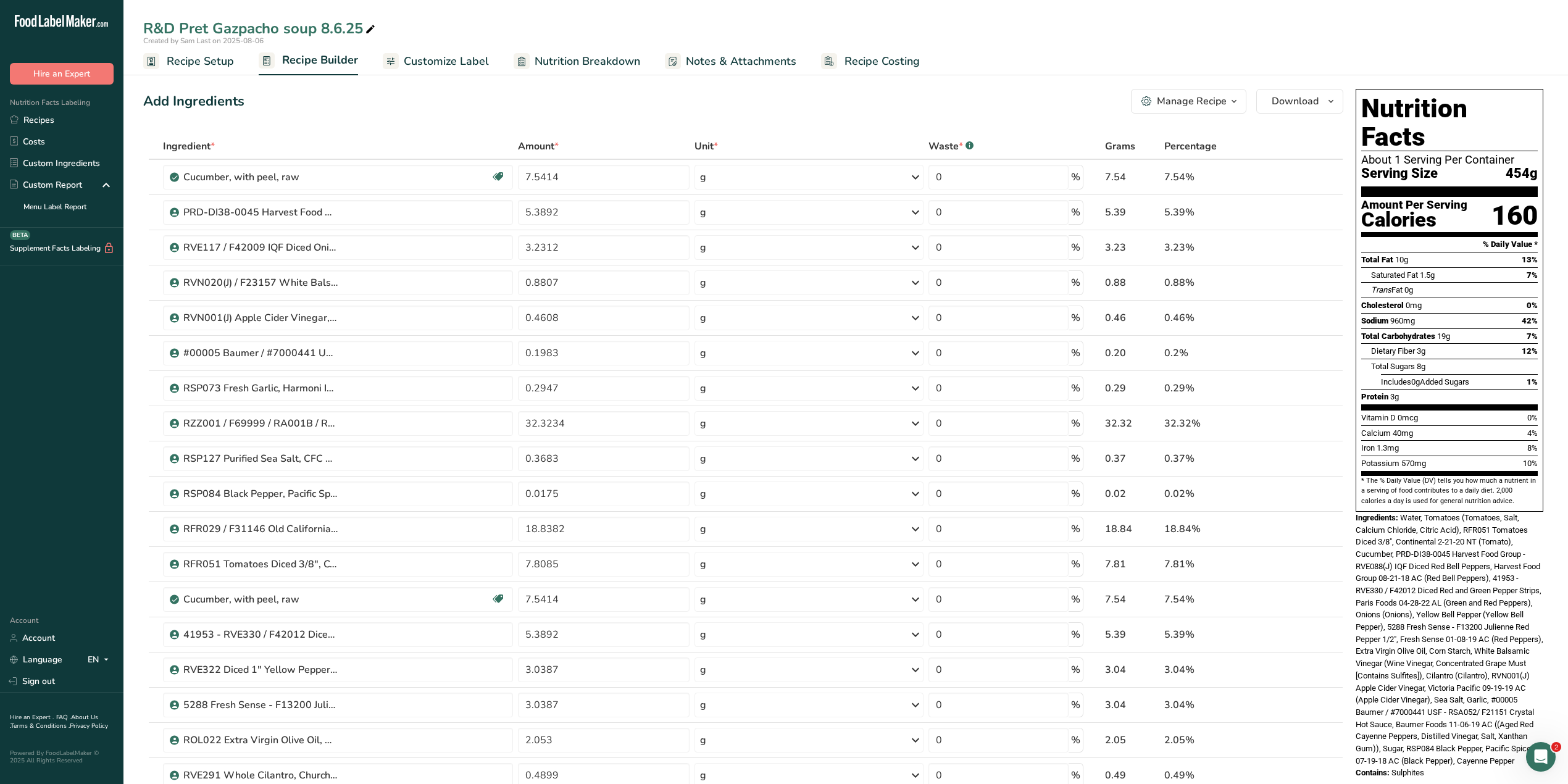 click on "Recipe Setup" at bounding box center [200, 61] 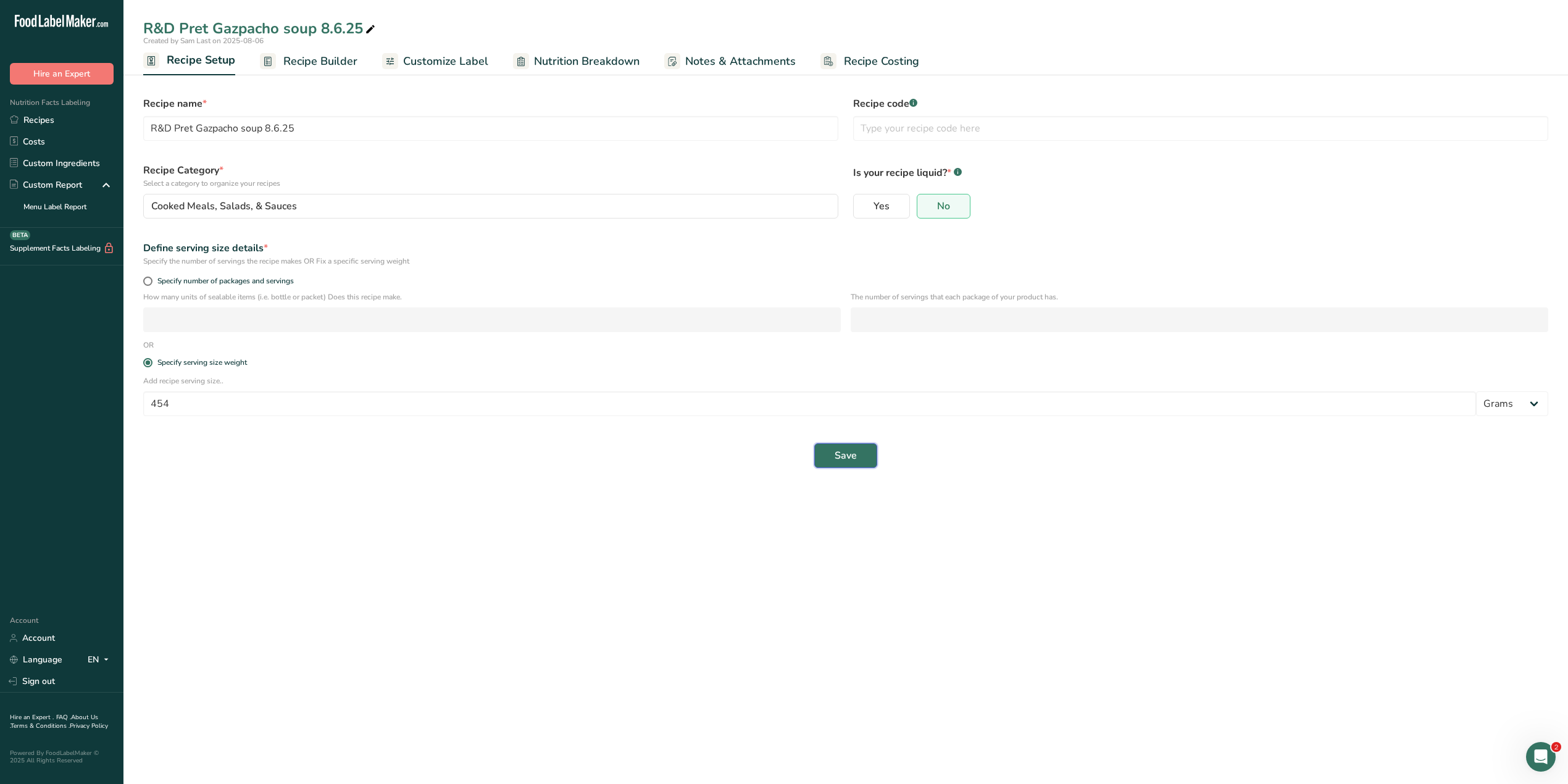 click on "Save" at bounding box center (846, 456) 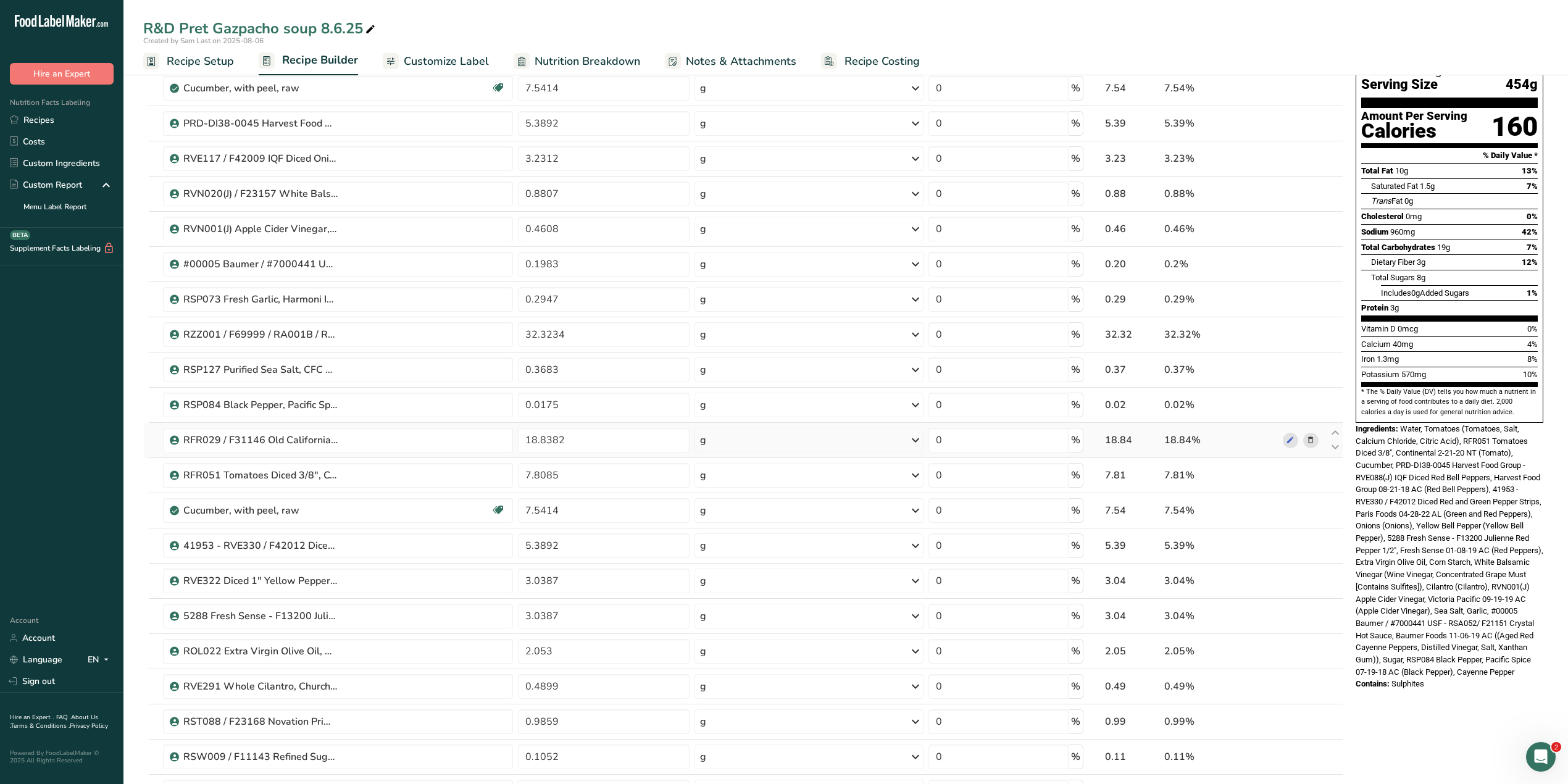 scroll, scrollTop: 82, scrollLeft: 0, axis: vertical 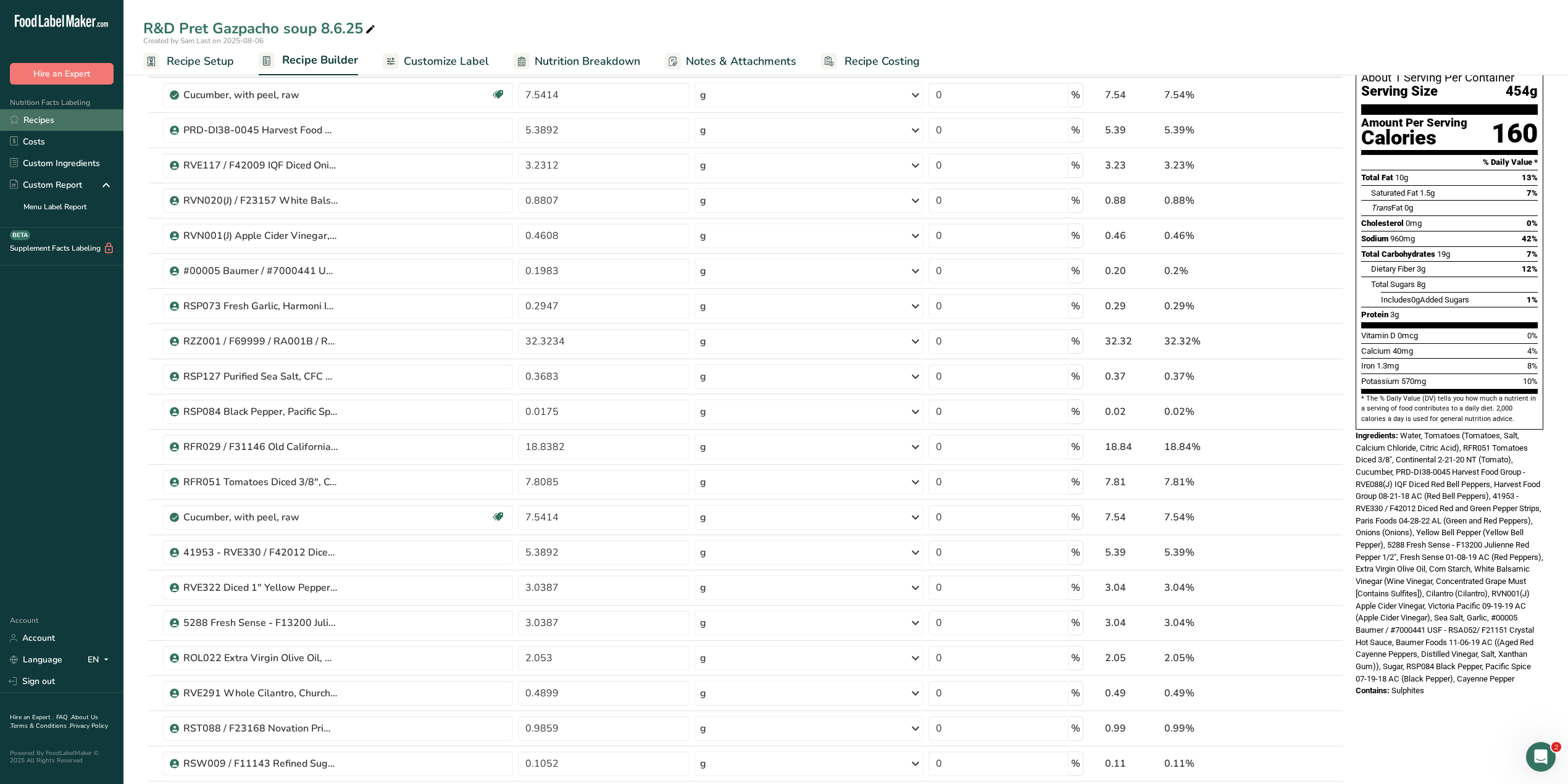 click on "Recipes" at bounding box center [62, 120] 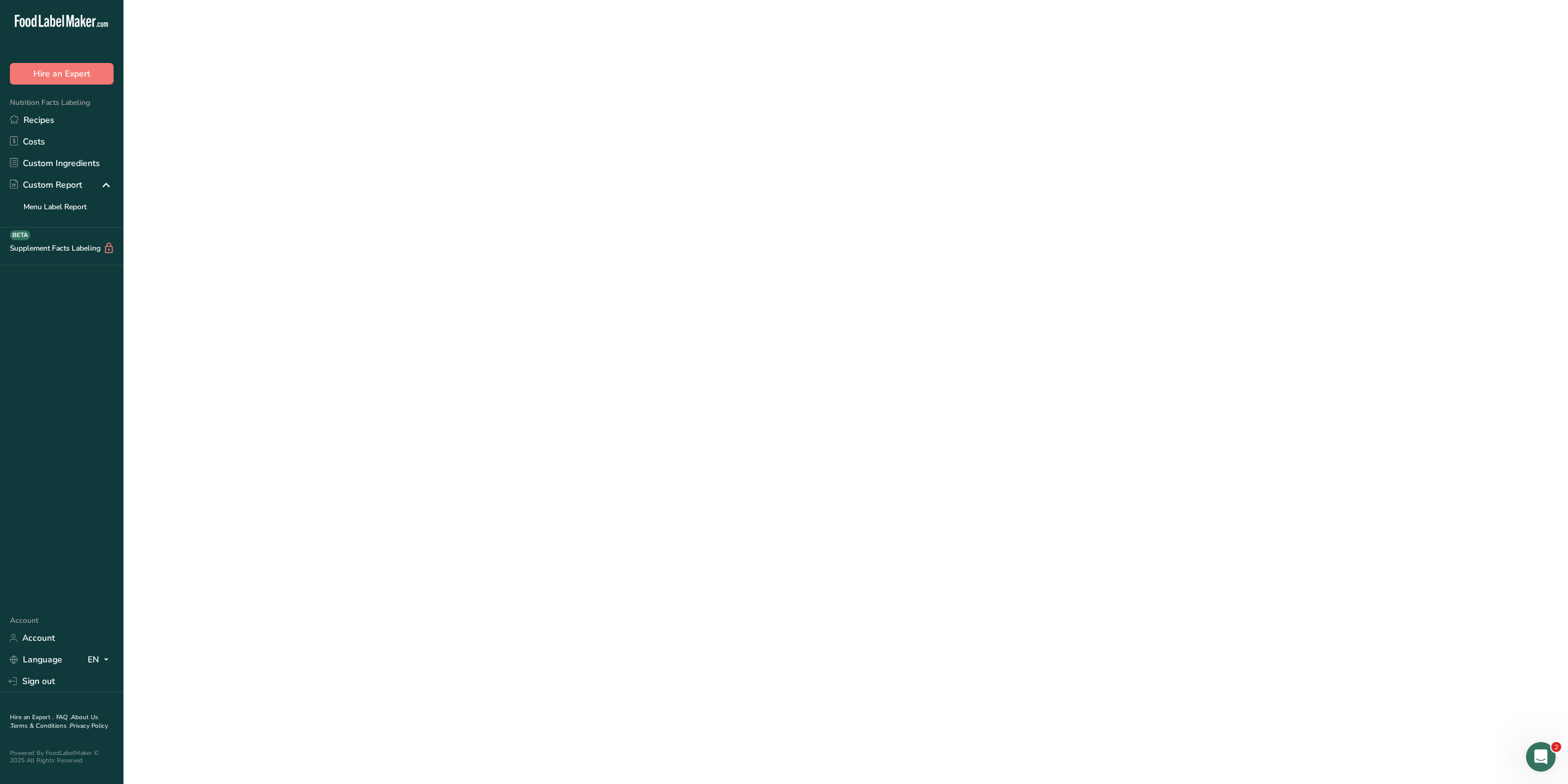 scroll, scrollTop: 0, scrollLeft: 0, axis: both 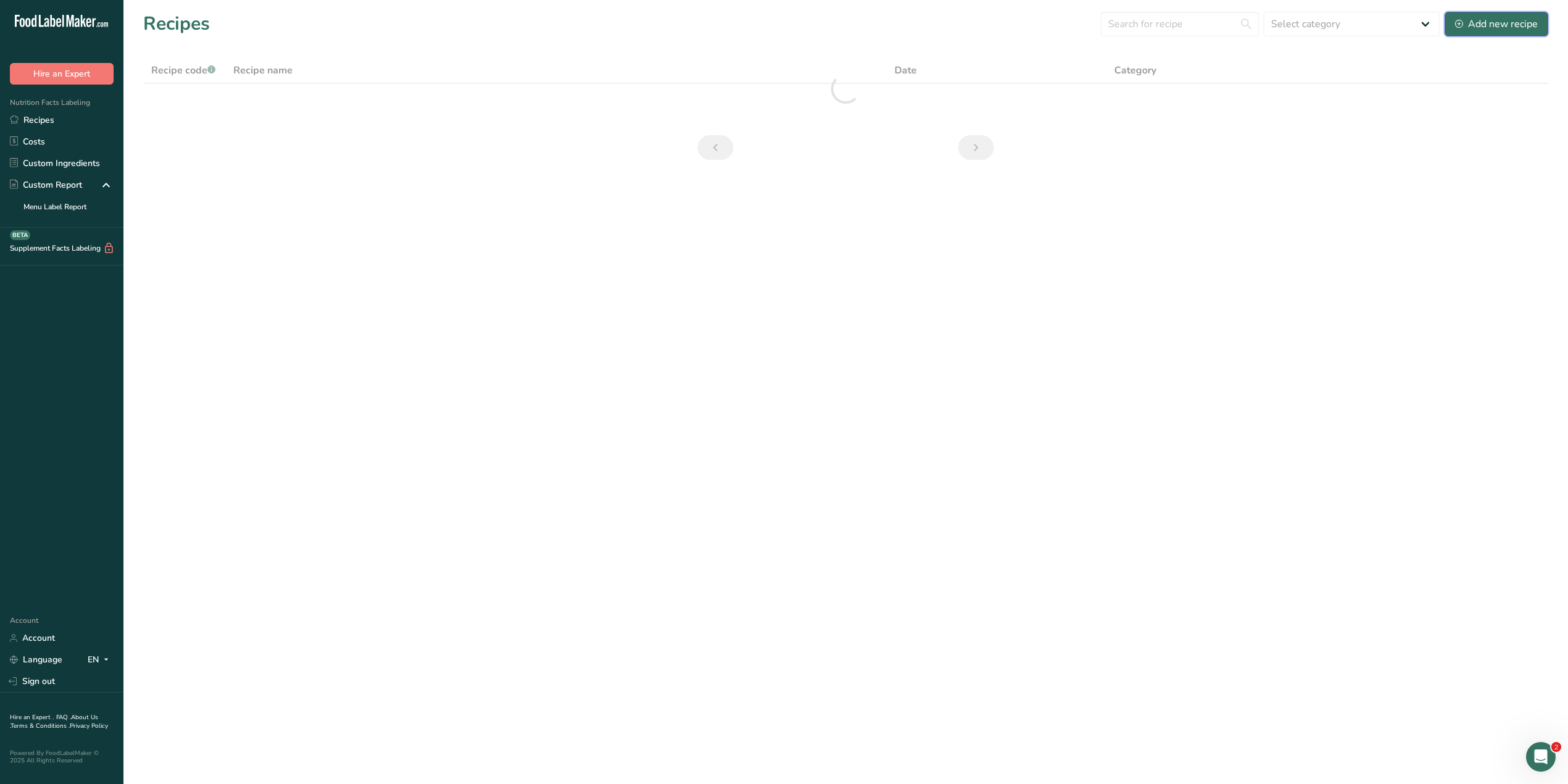 click on "Add new recipe" at bounding box center (1496, 24) 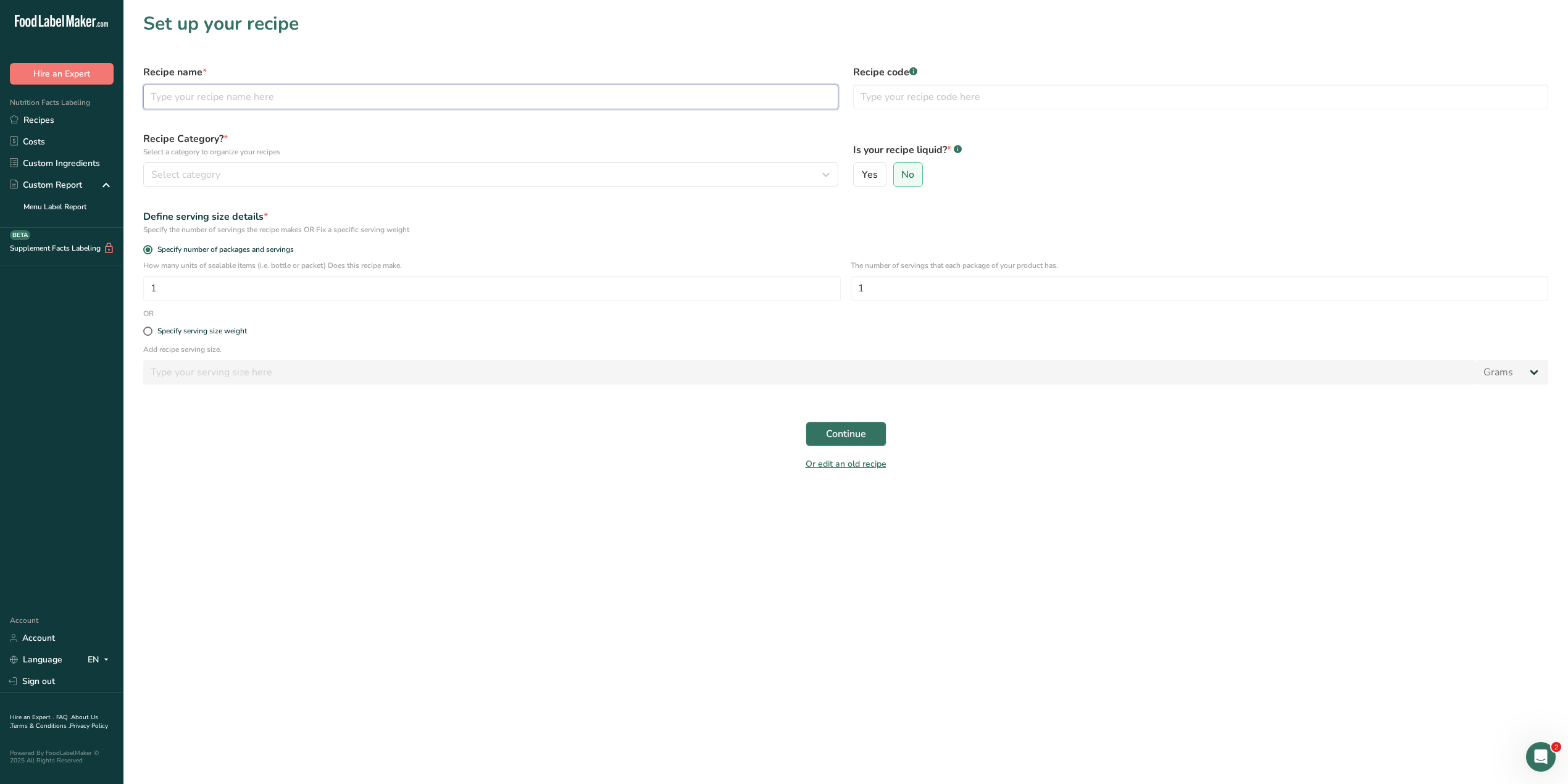 click at bounding box center [491, 97] 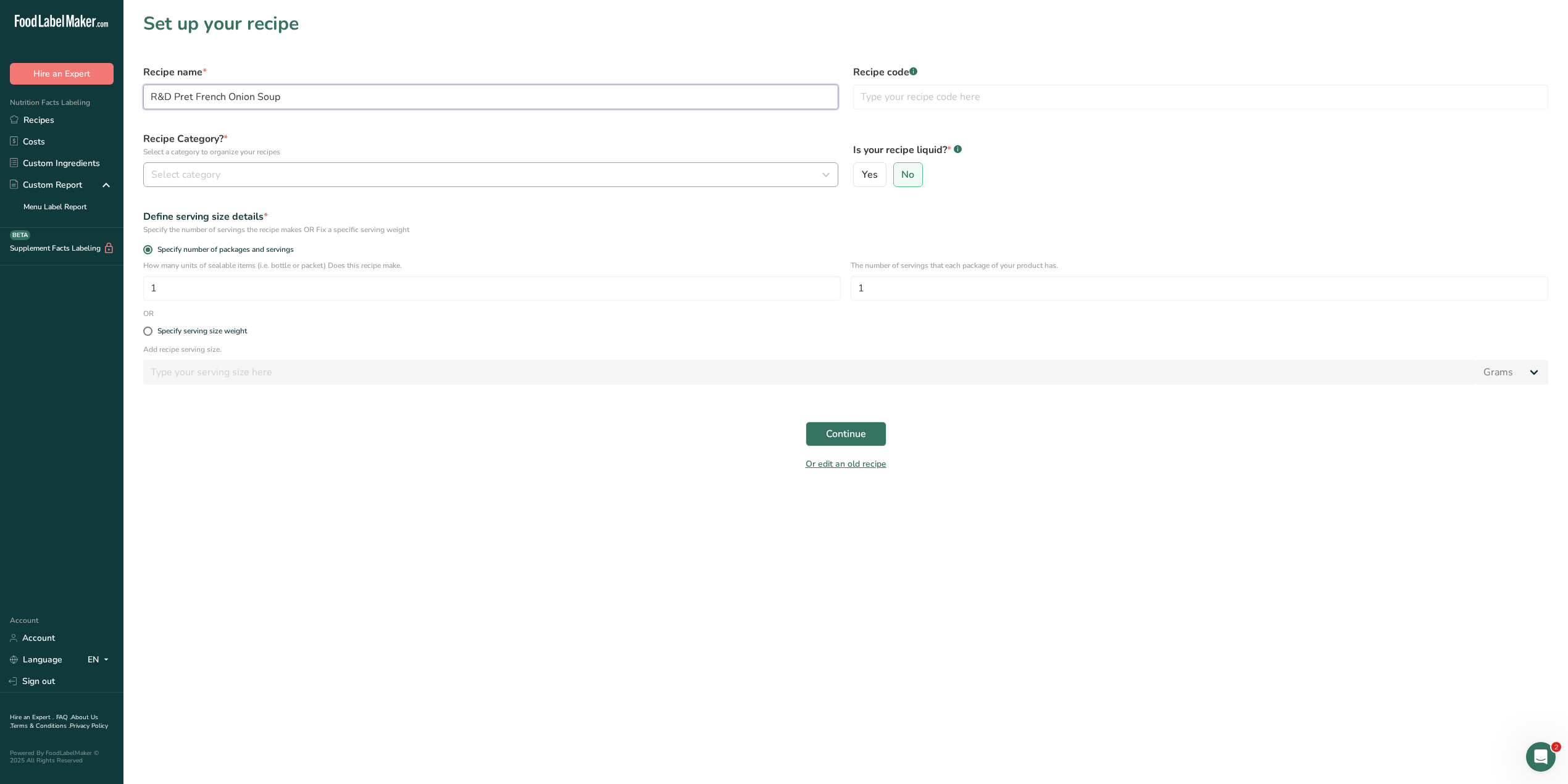 type on "R&D Pret French Onion Soup" 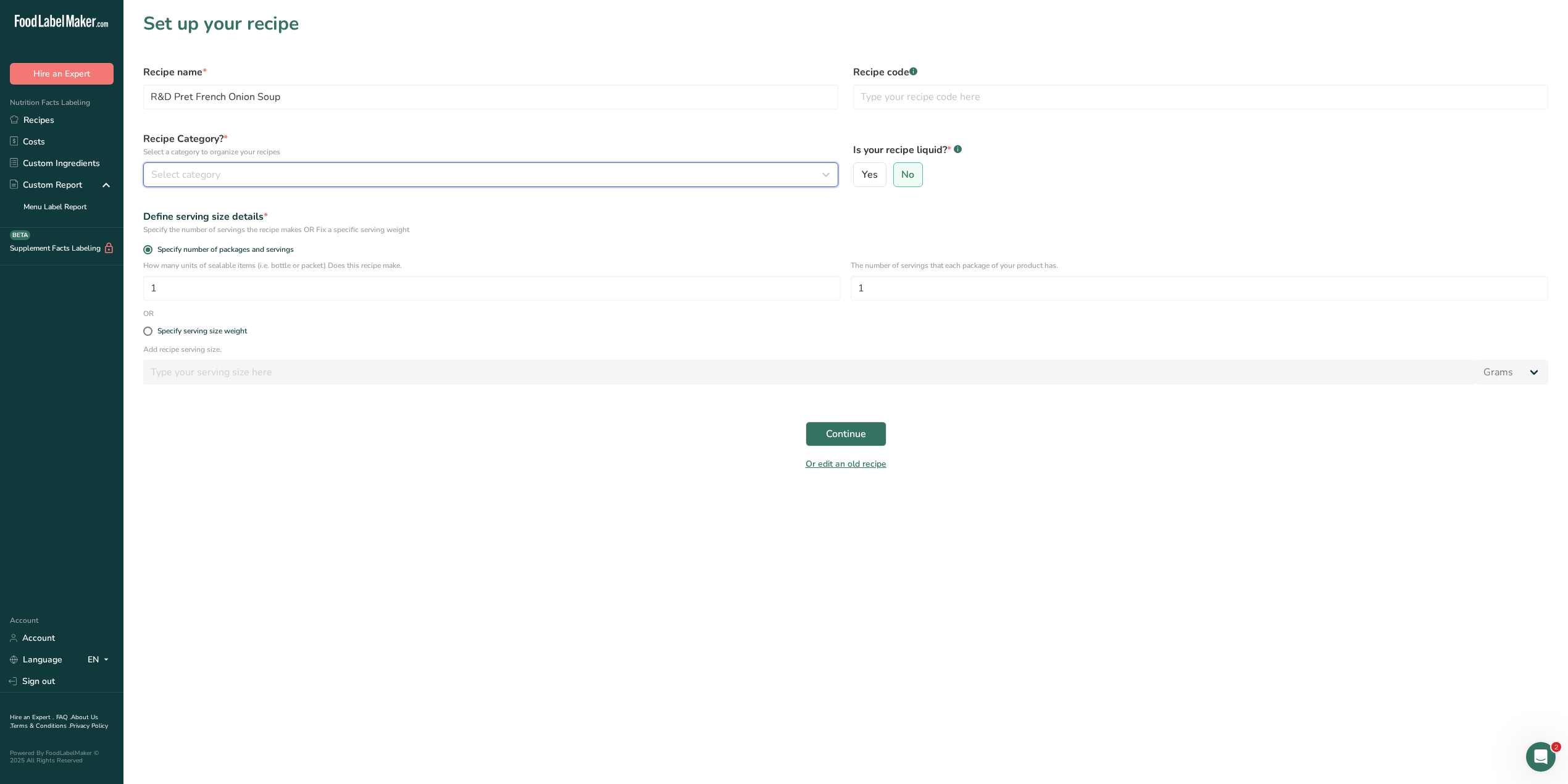 click on "Select category" at bounding box center [487, 175] 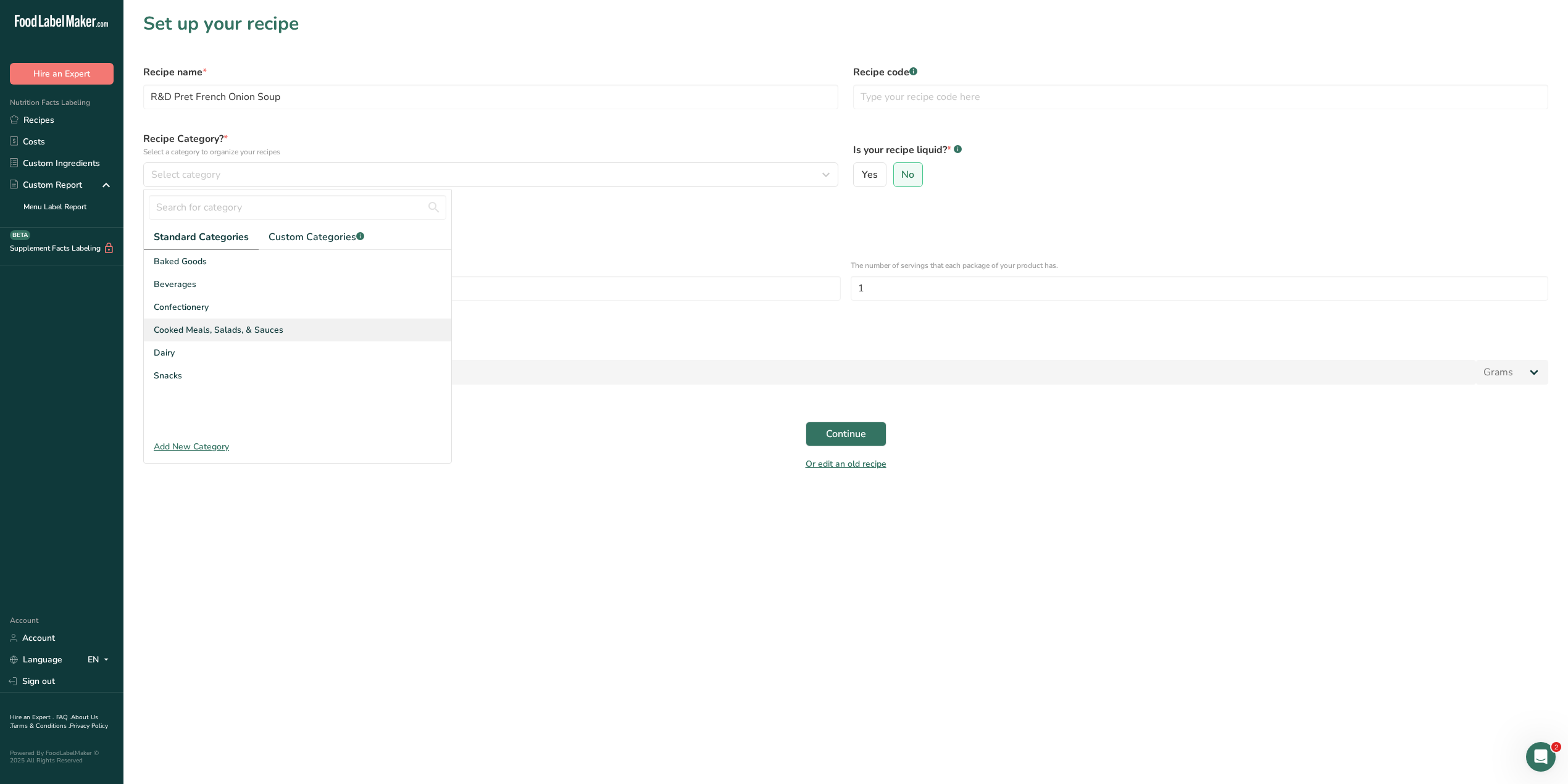 click on "Cooked Meals, Salads, & Sauces" at bounding box center (219, 330) 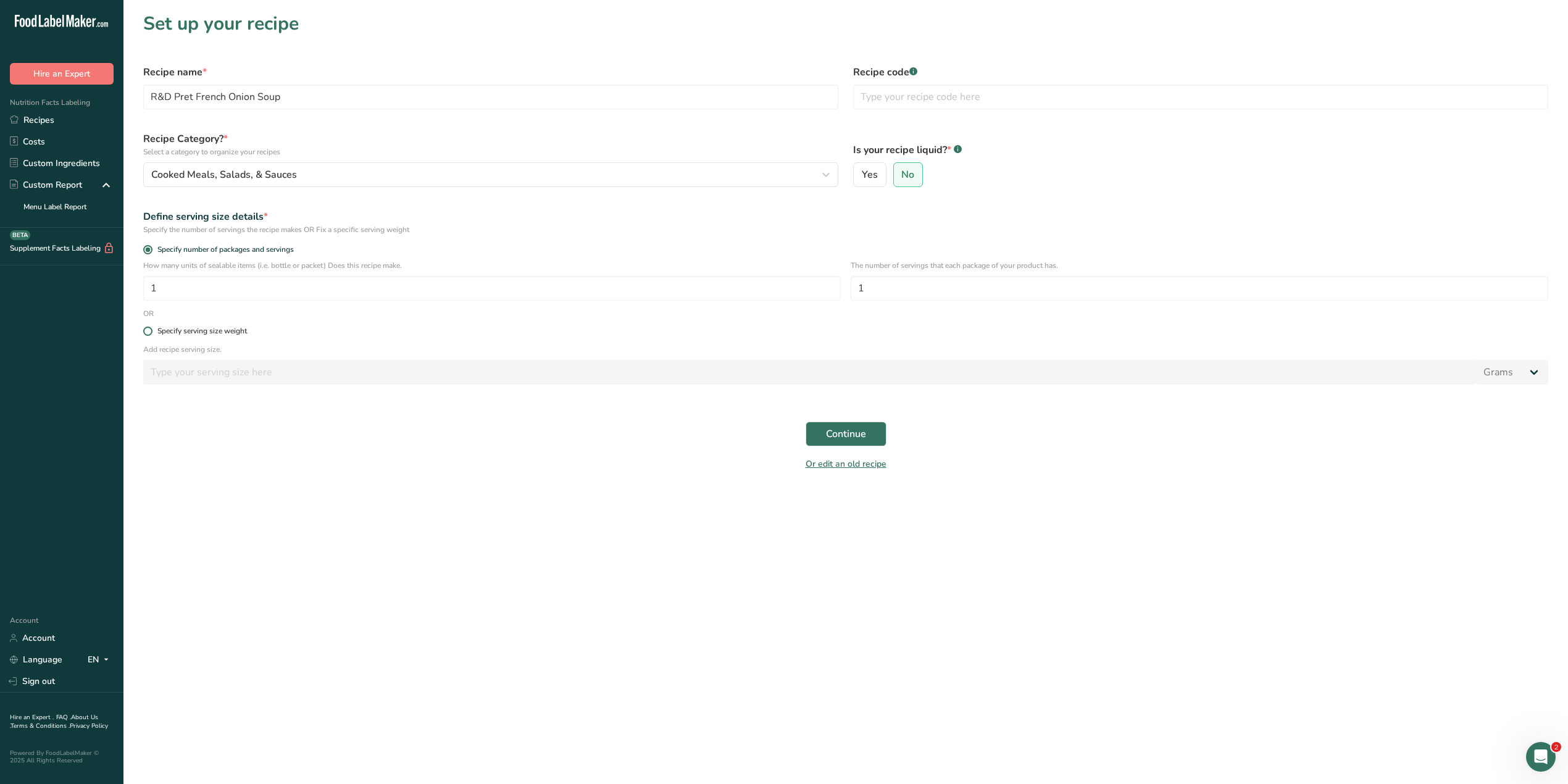 click on "Specify serving size weight" at bounding box center (202, 331) 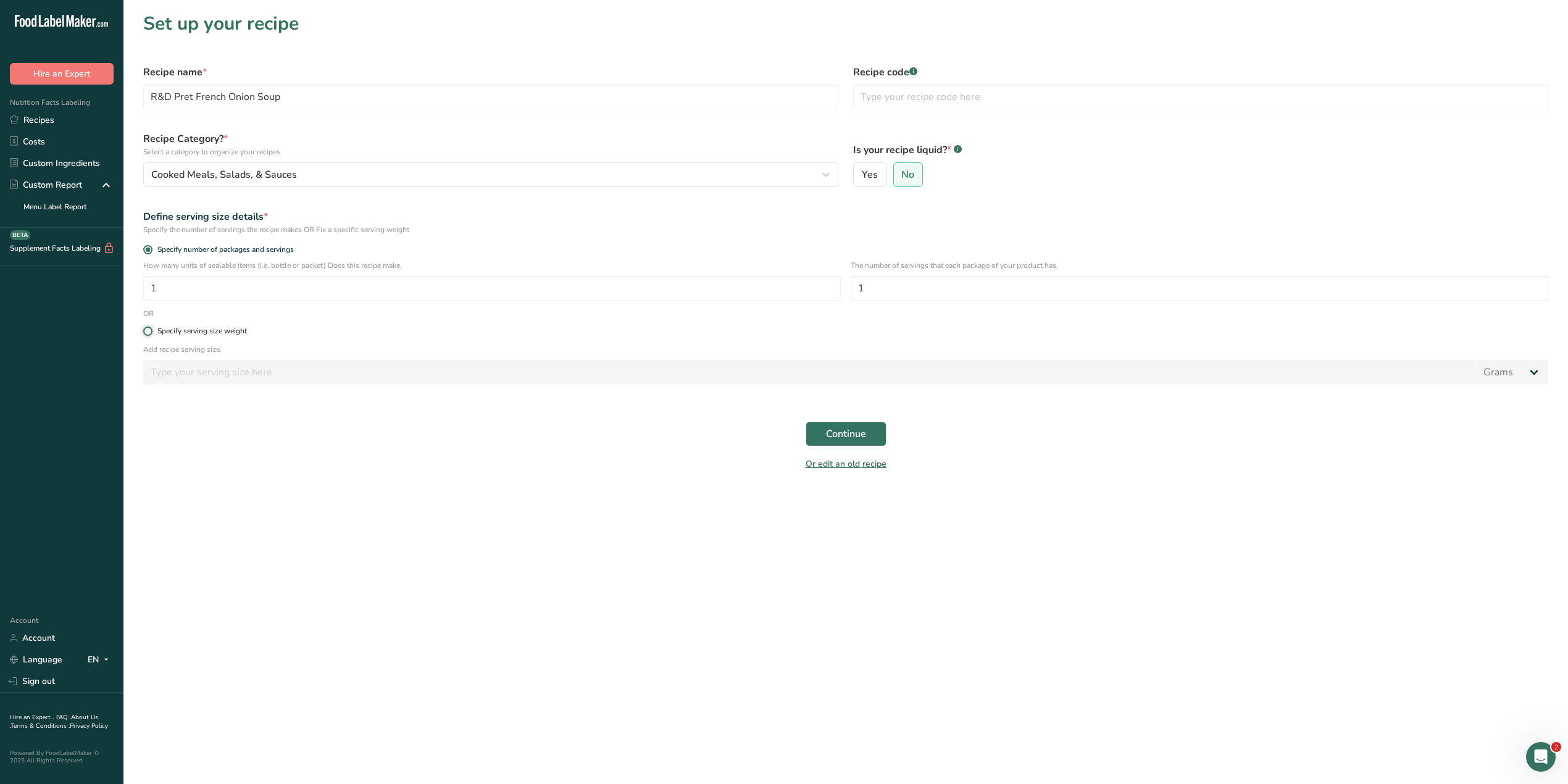 radio on "true" 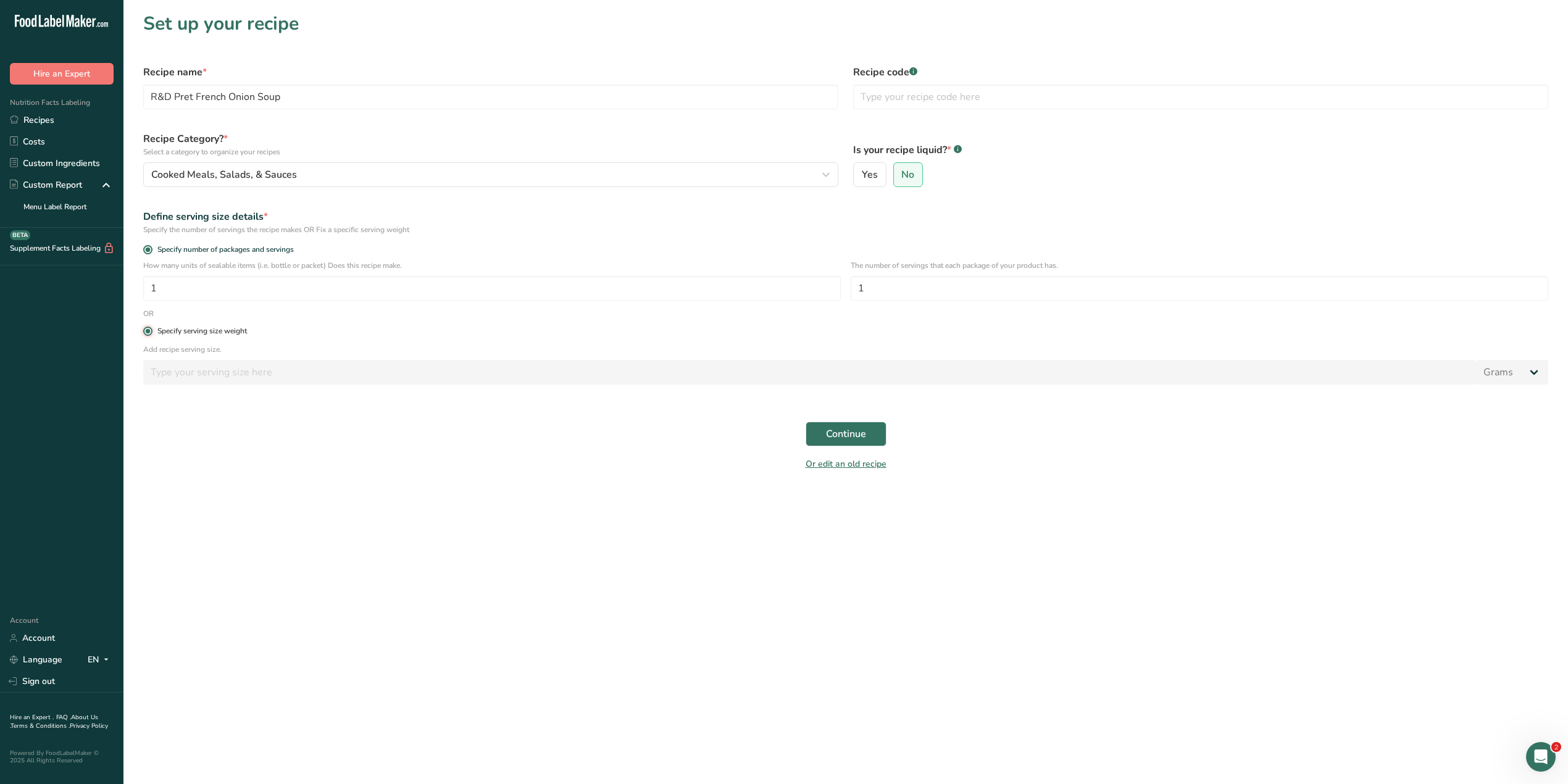 radio on "false" 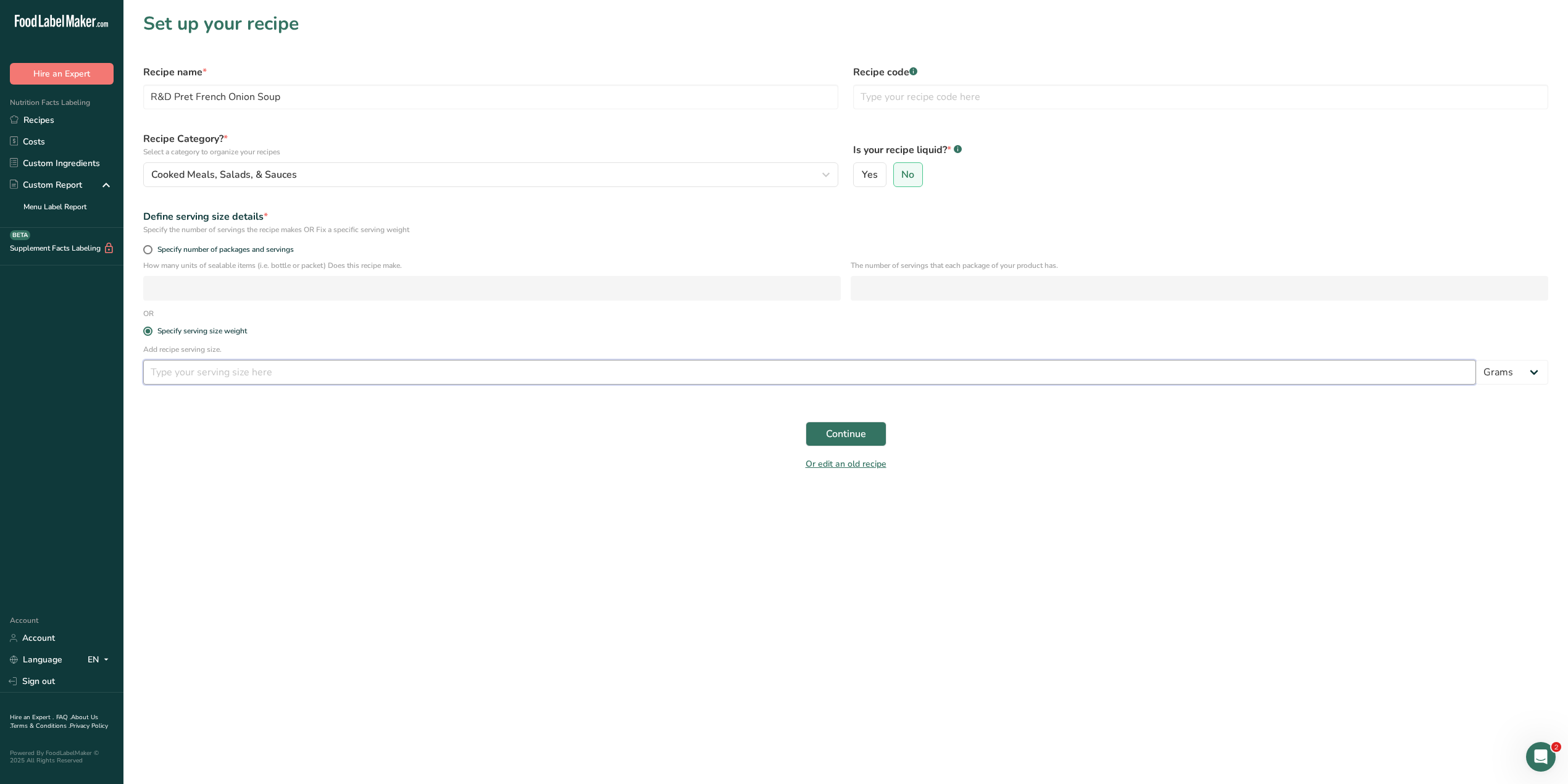click at bounding box center [809, 372] 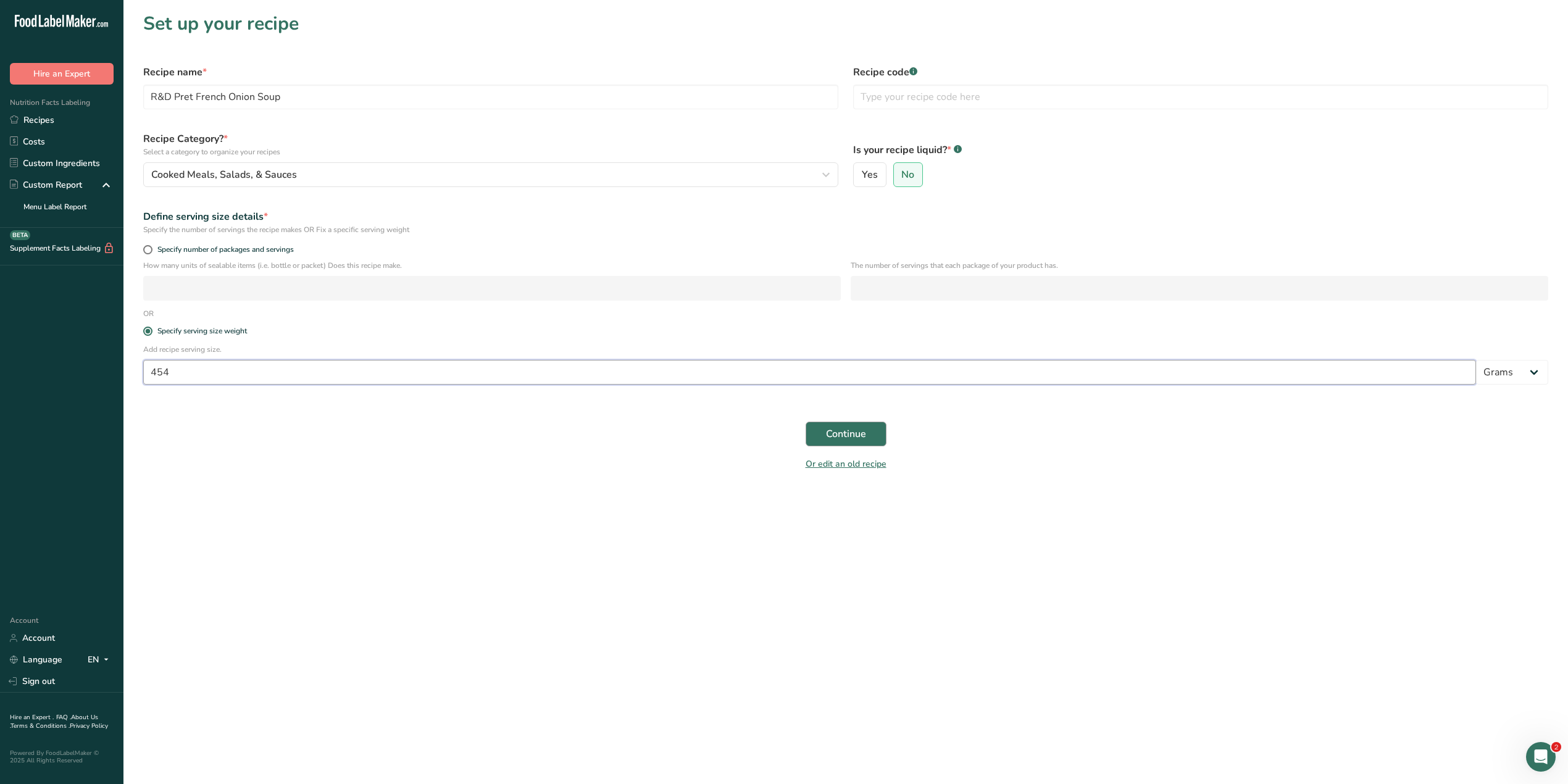 type on "454" 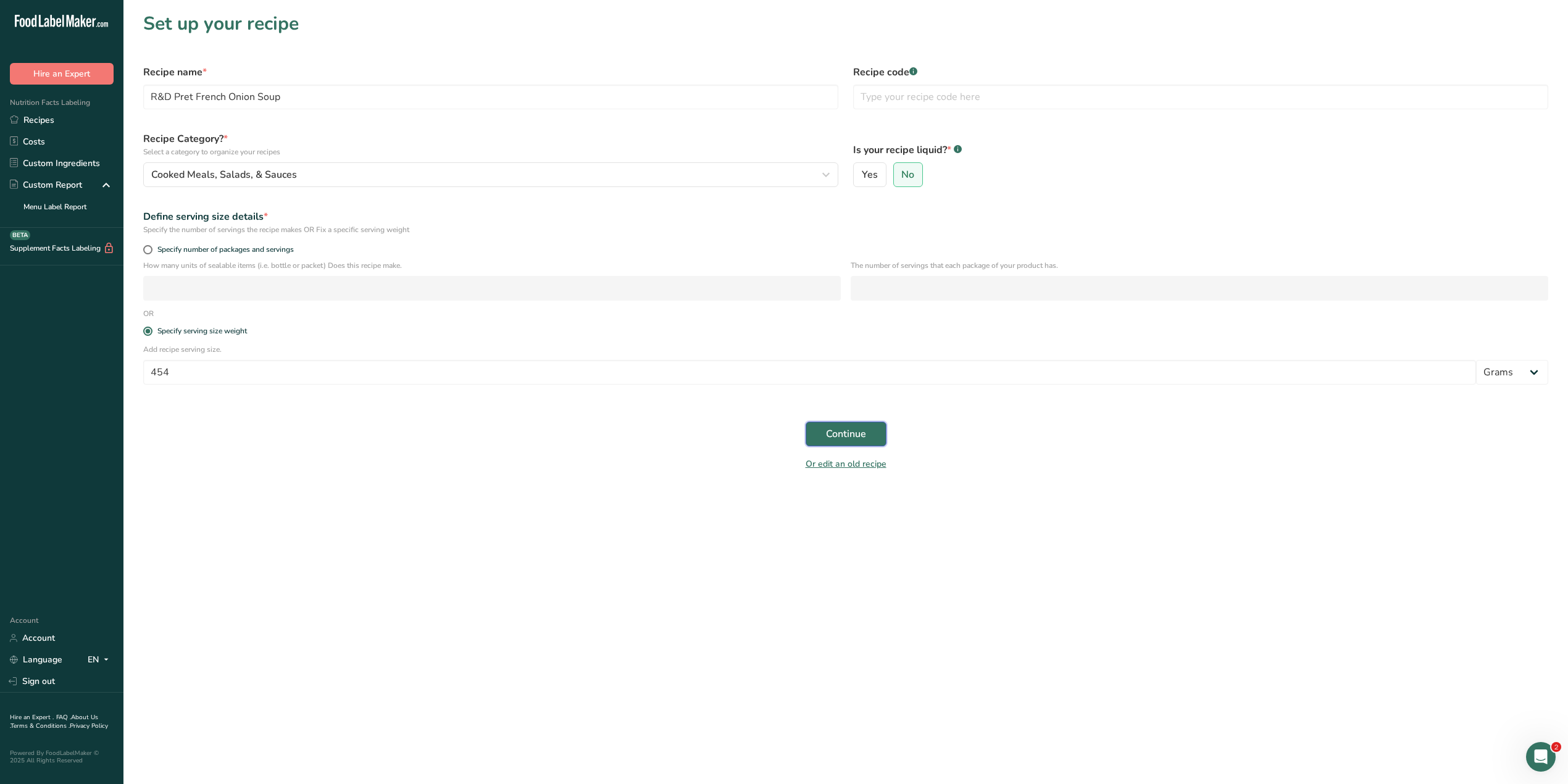 click on "Continue" at bounding box center [846, 434] 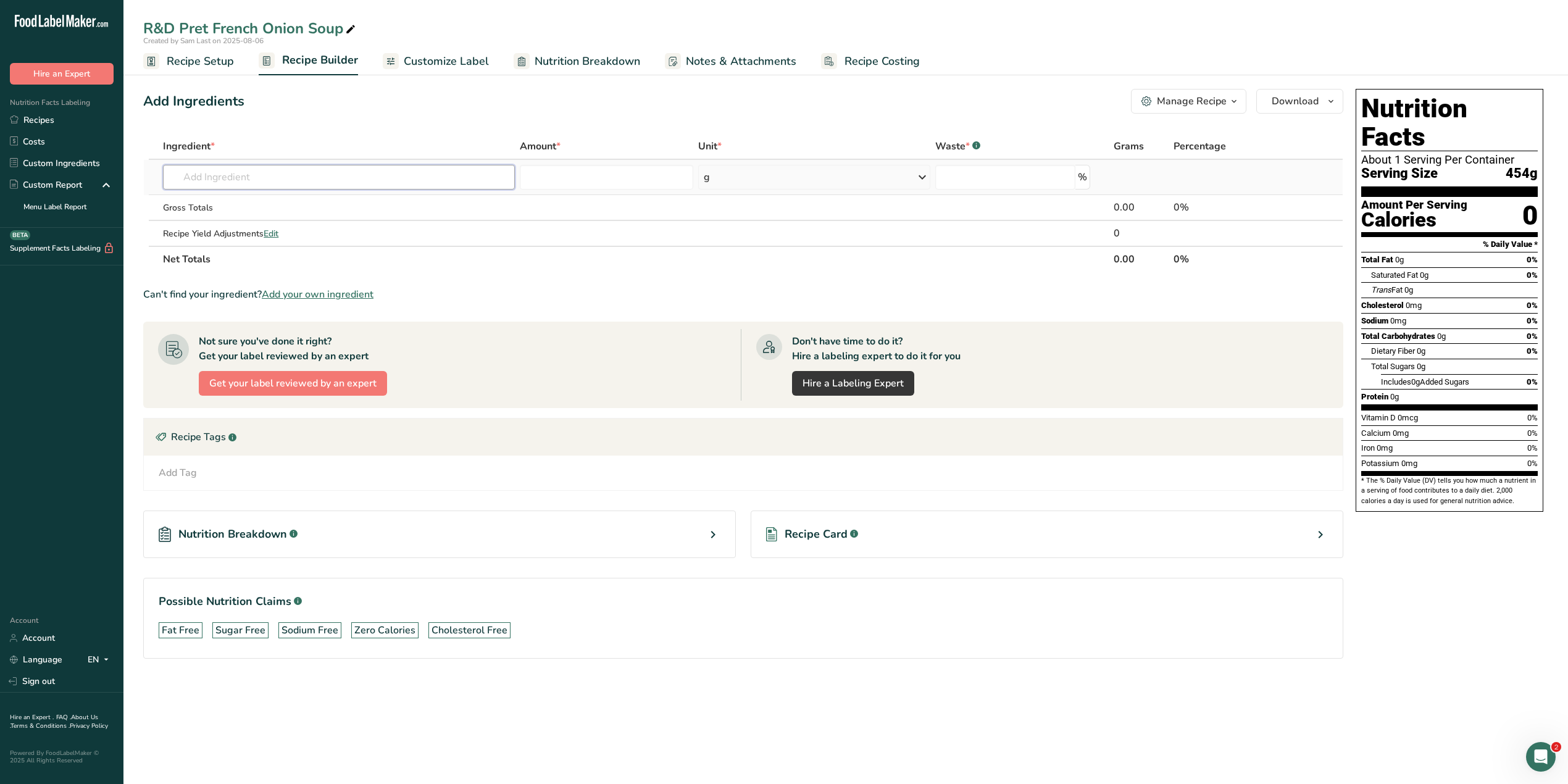 click at bounding box center (338, 177) 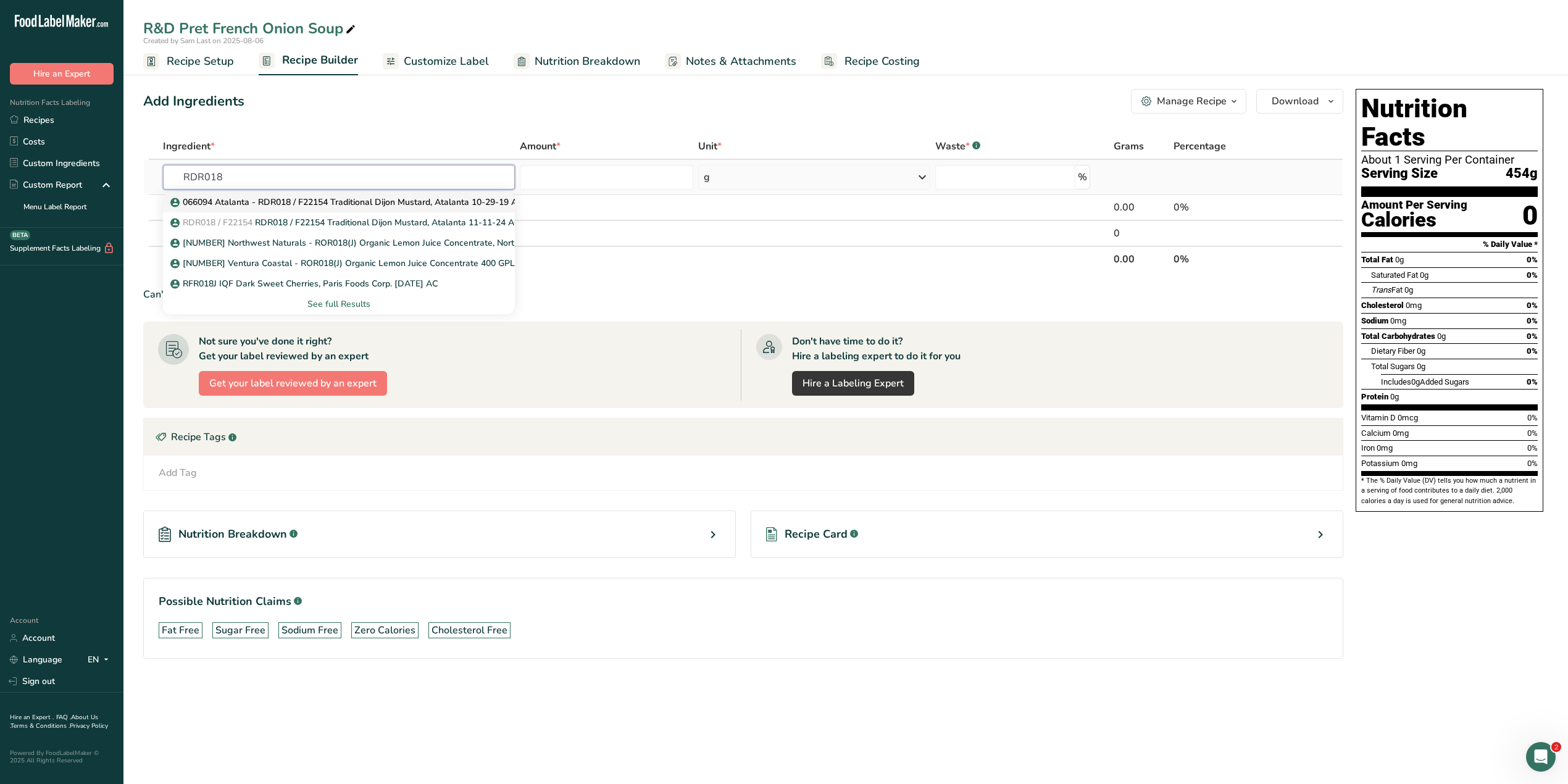 type on "RDR018" 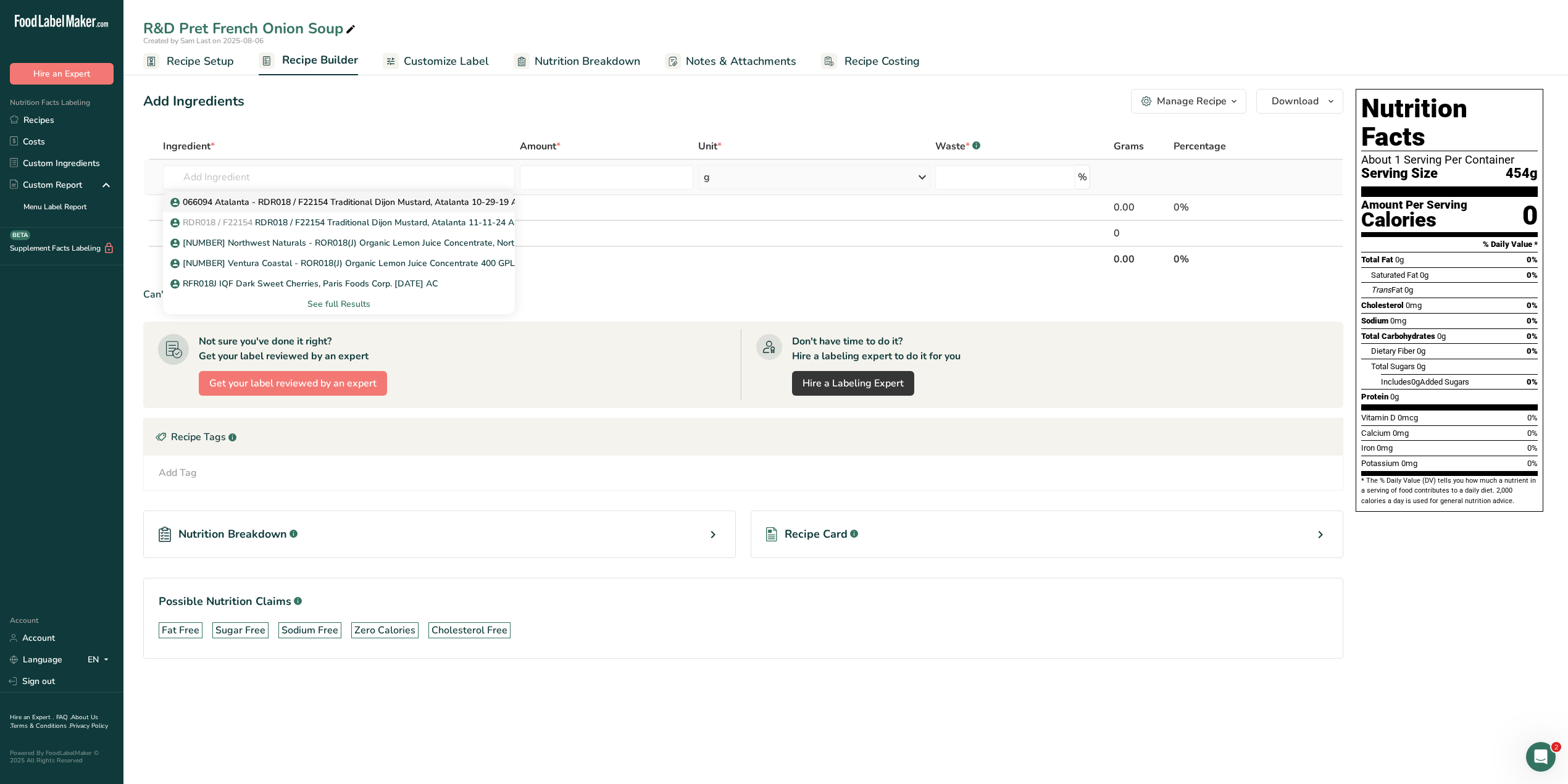 click on "066094 Atalanta - RDR018 / F22154 Traditional Dijon Mustard, Atalanta 10-29-19 AC" at bounding box center (348, 202) 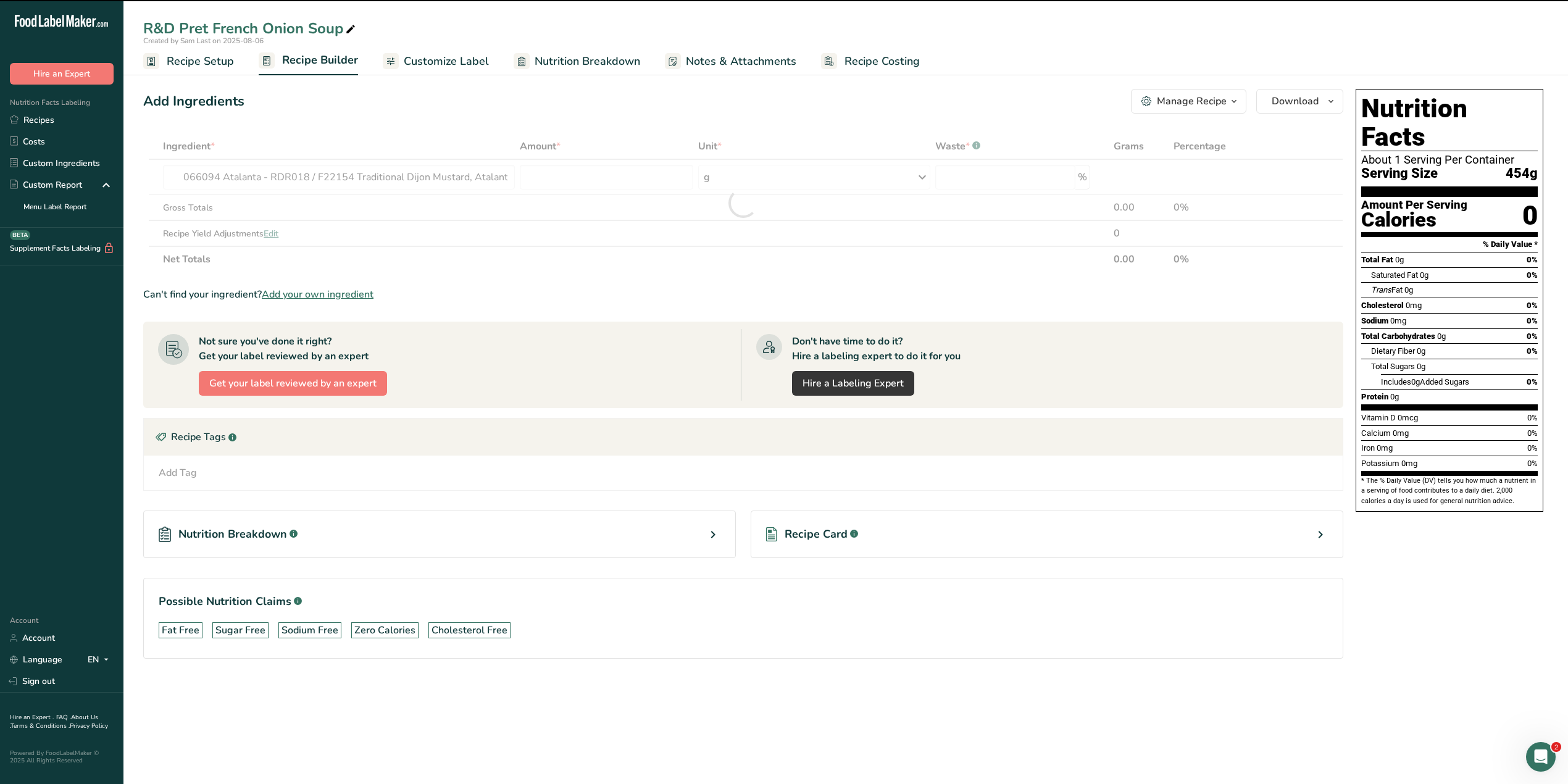 type on "0" 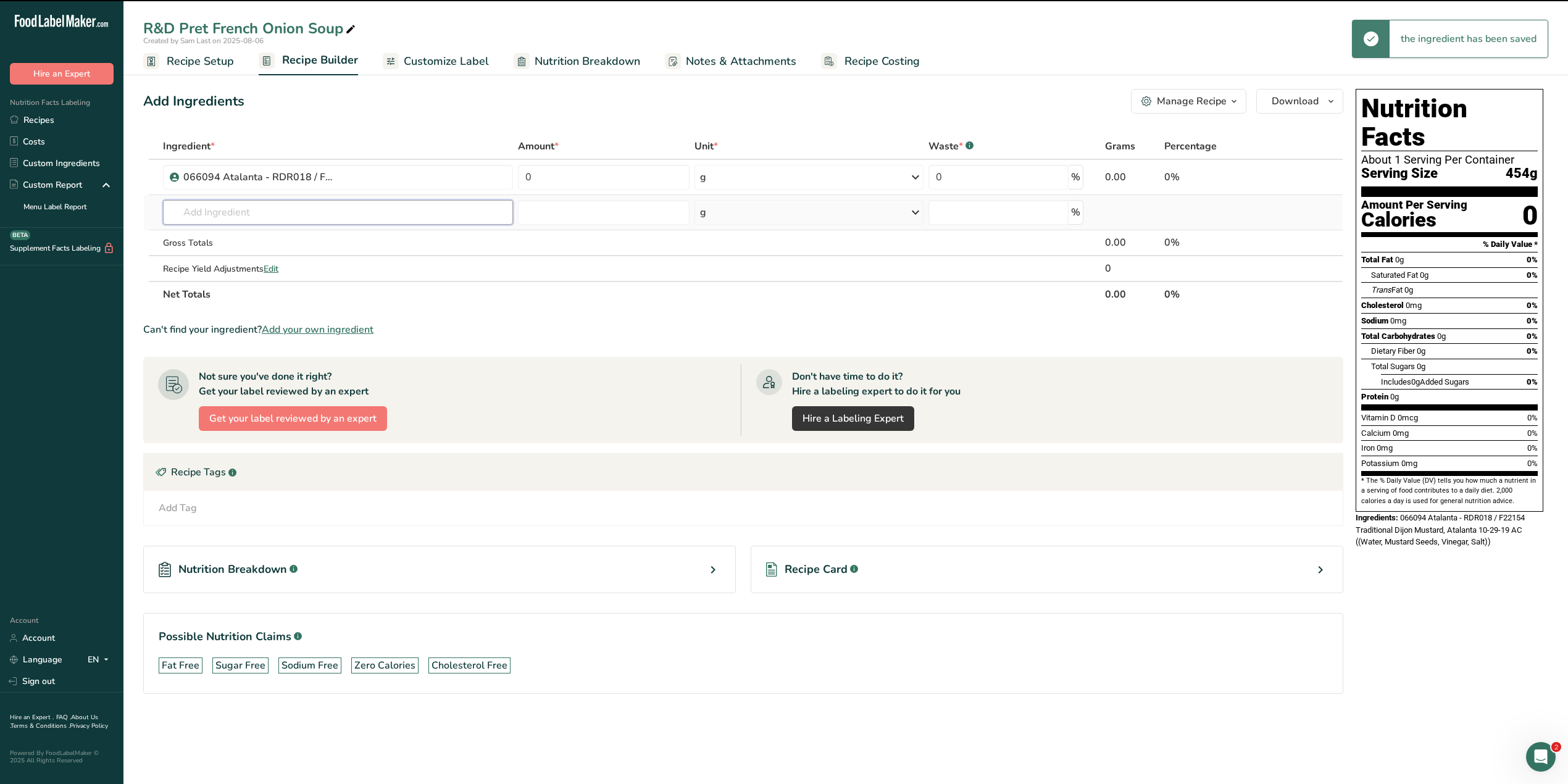 click at bounding box center [338, 212] 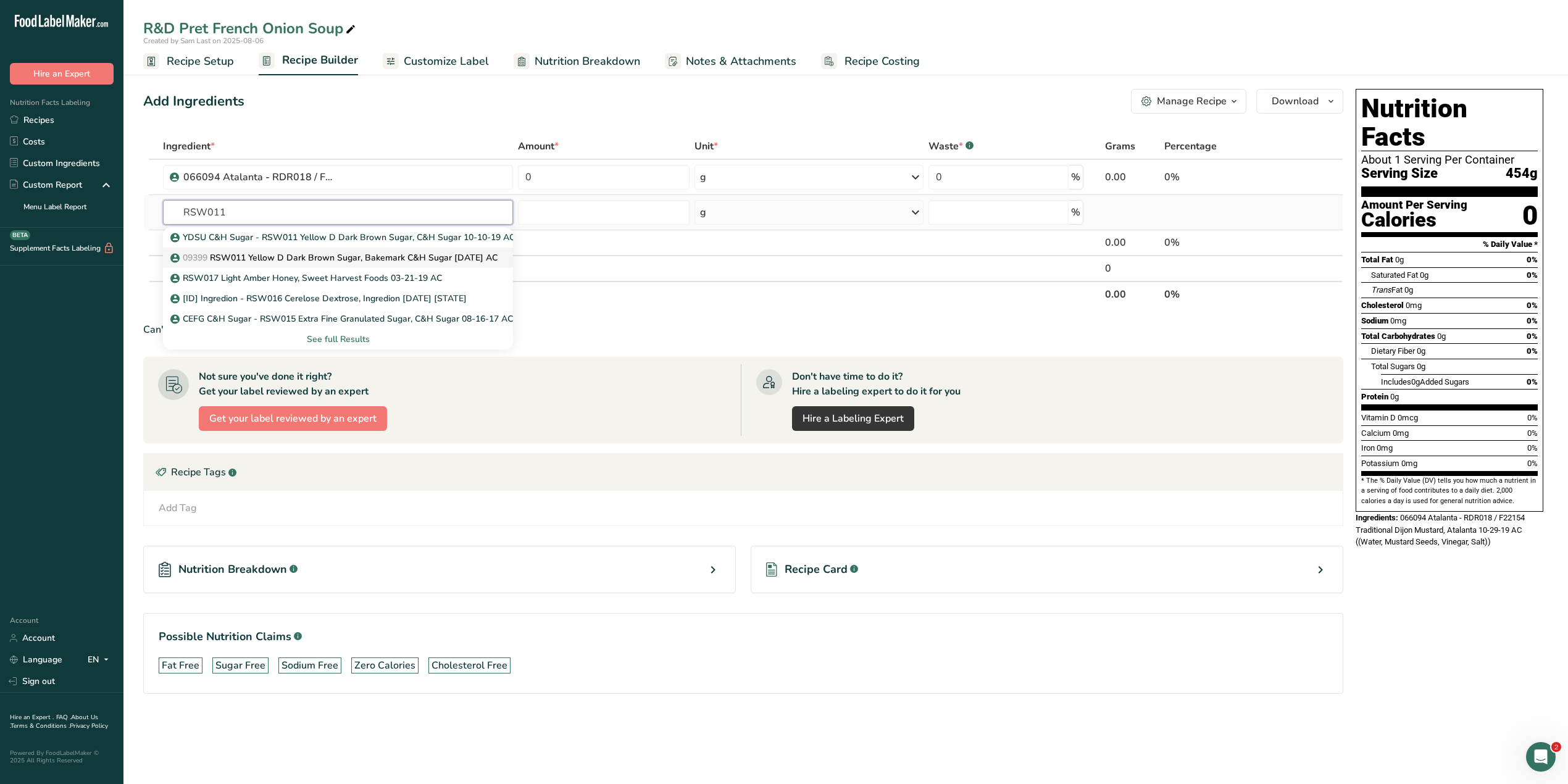 type on "RSW011" 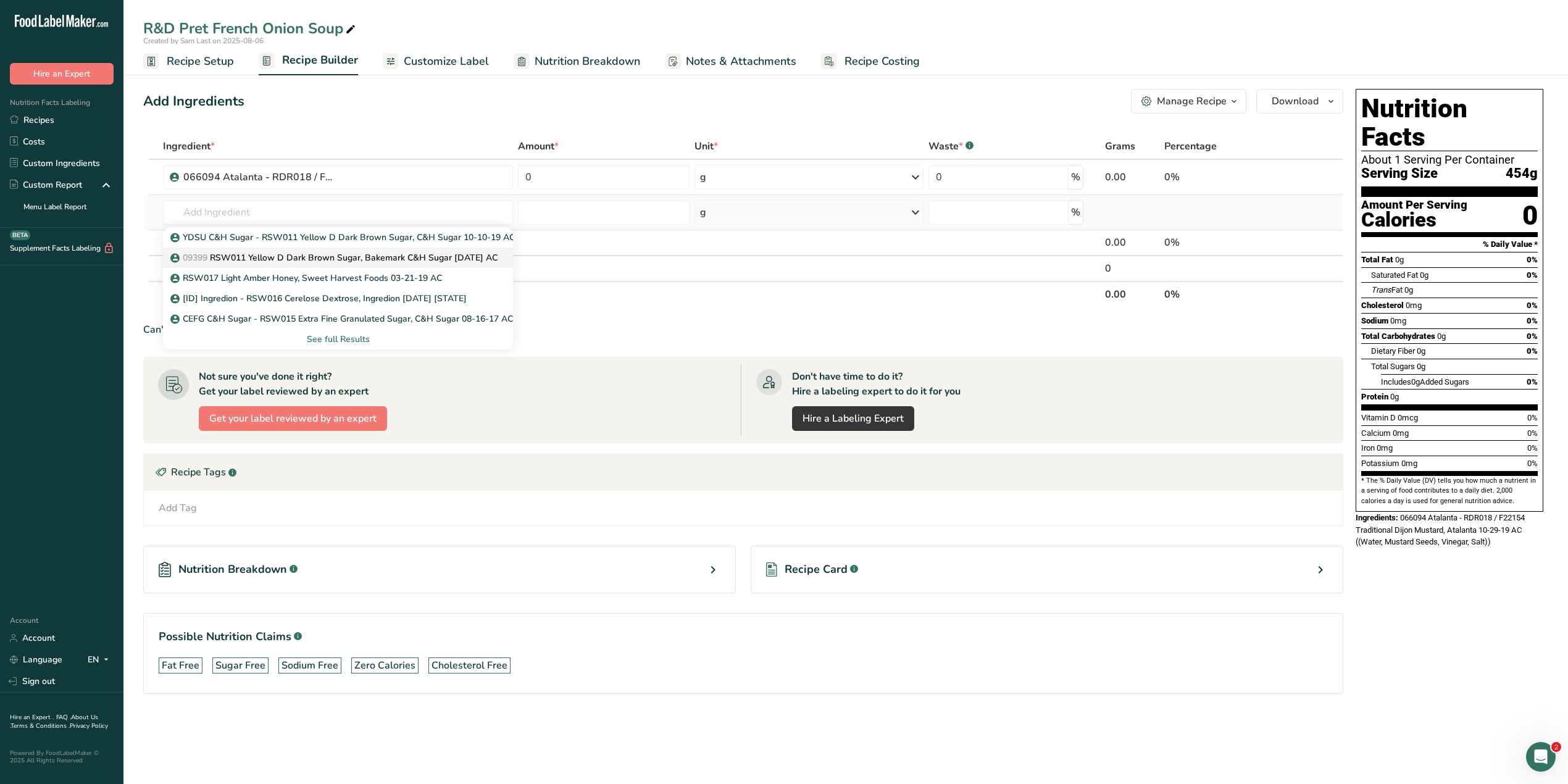 click on "09399
RSW011 Yellow D Dark Brown Sugar, Bakemark C&H Sugar 10-10-19 AC" at bounding box center (335, 257) 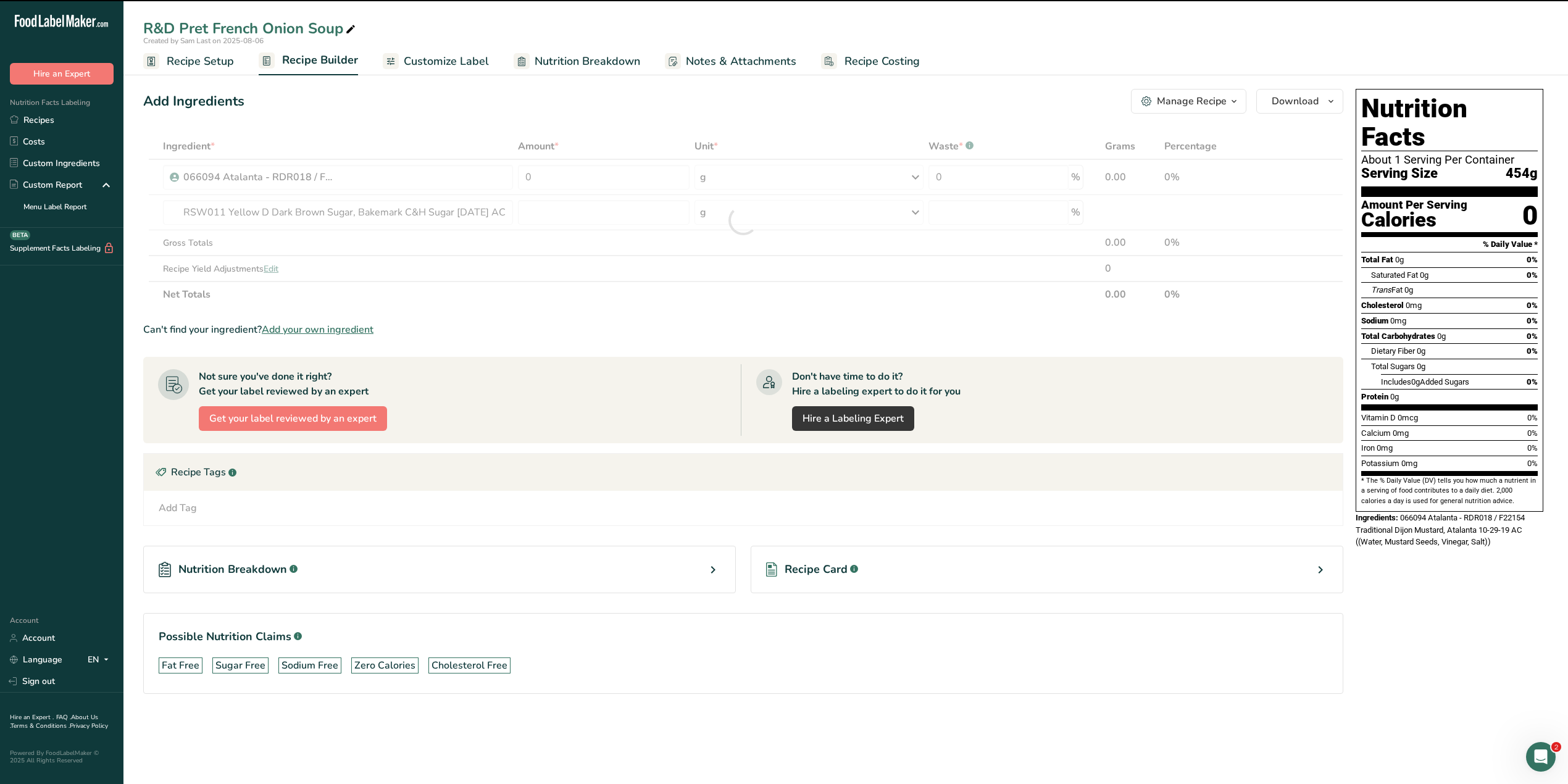 type on "0" 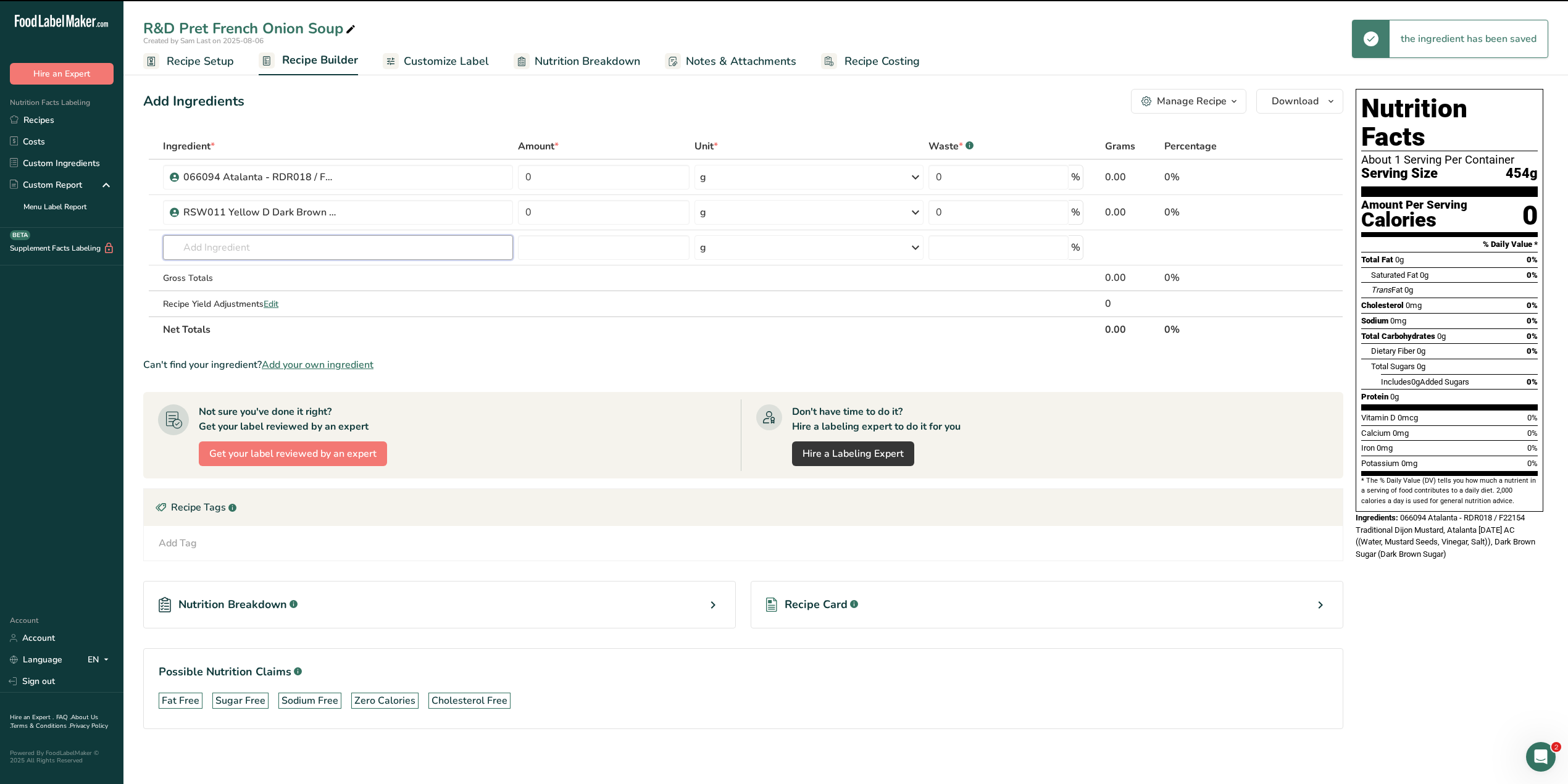 click at bounding box center (338, 248) 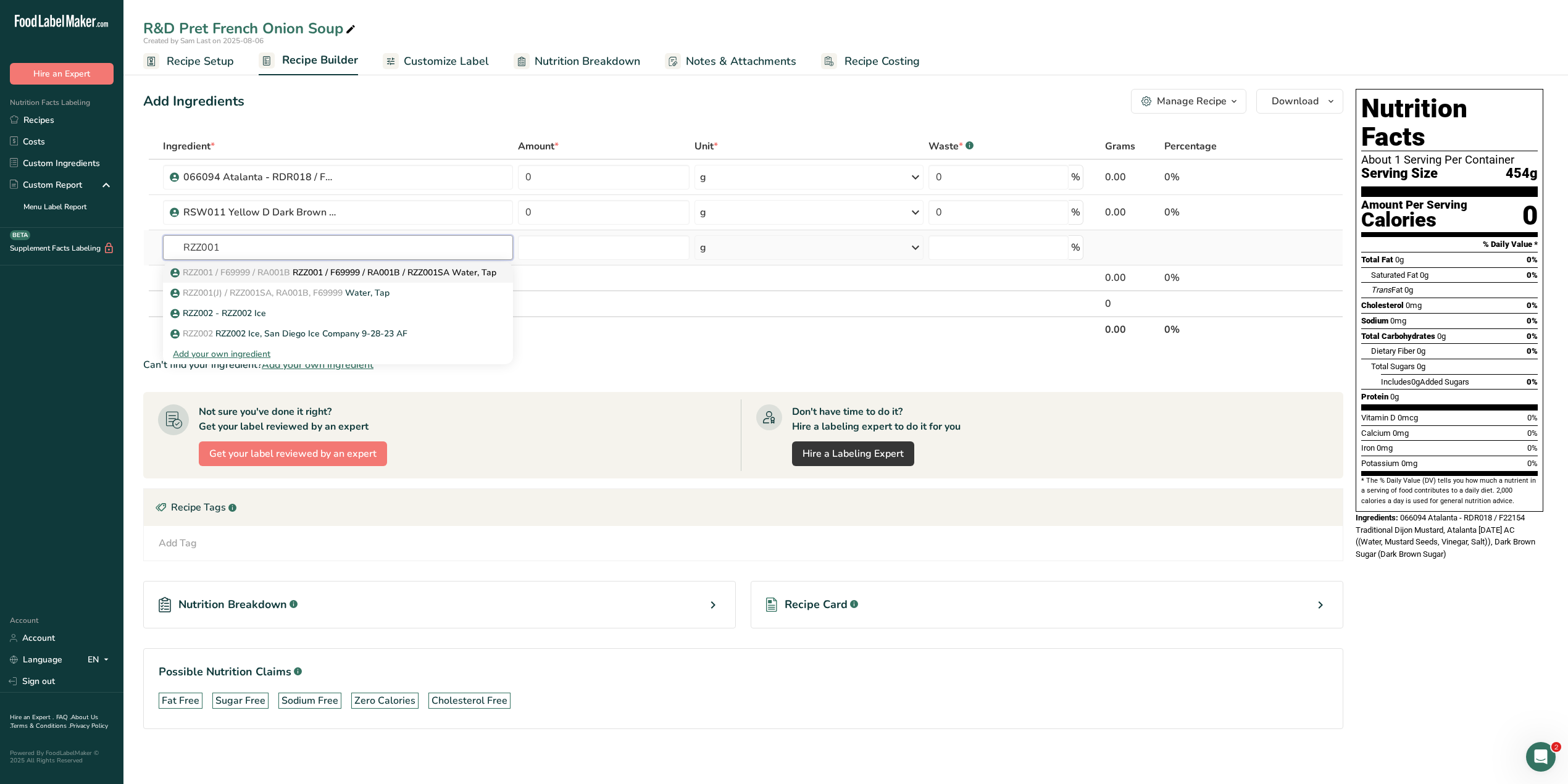 type on "RZZ001" 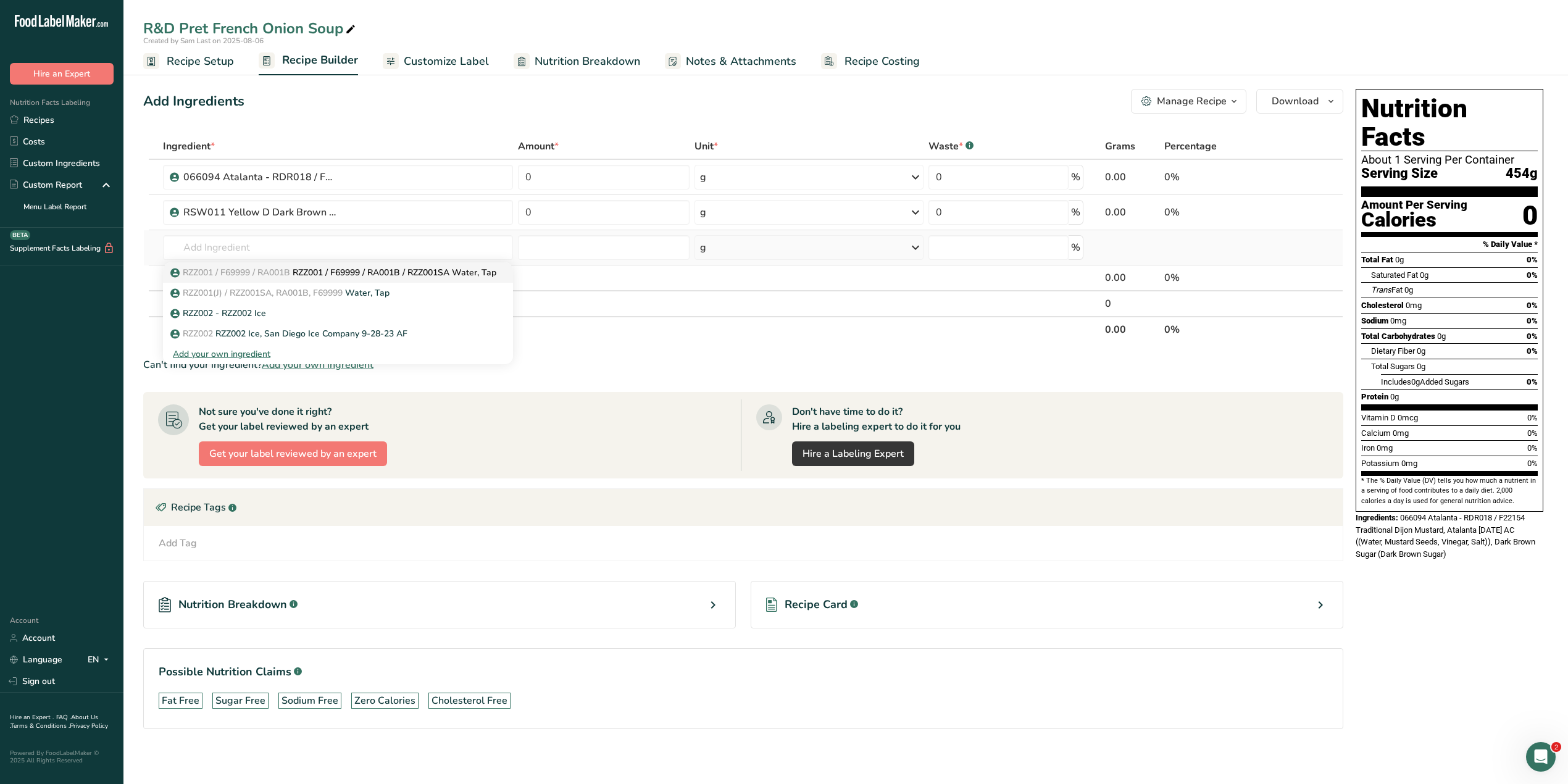click on "RZZ001 / F69999 / RA001B" at bounding box center [236, 272] 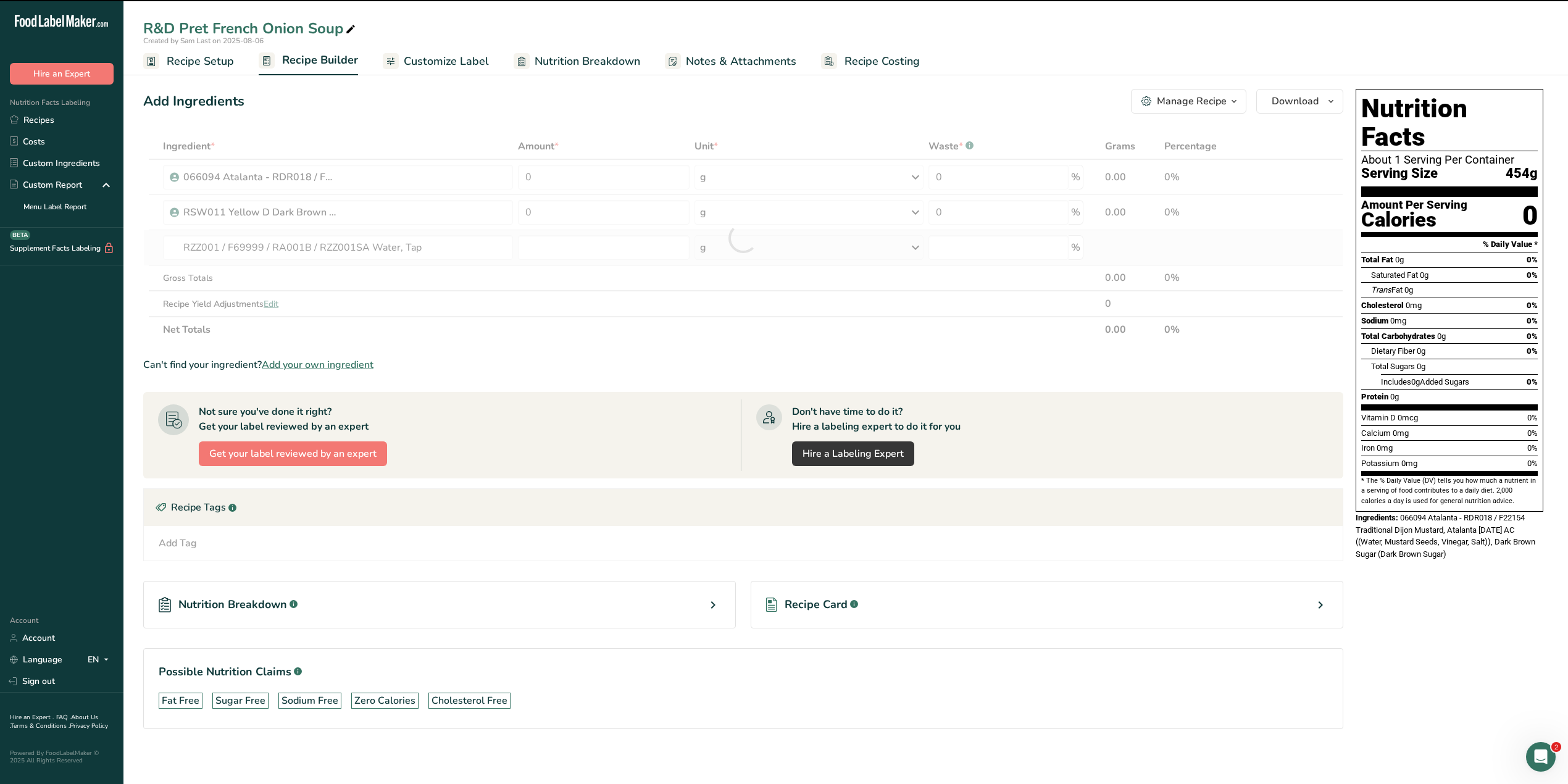 type on "0" 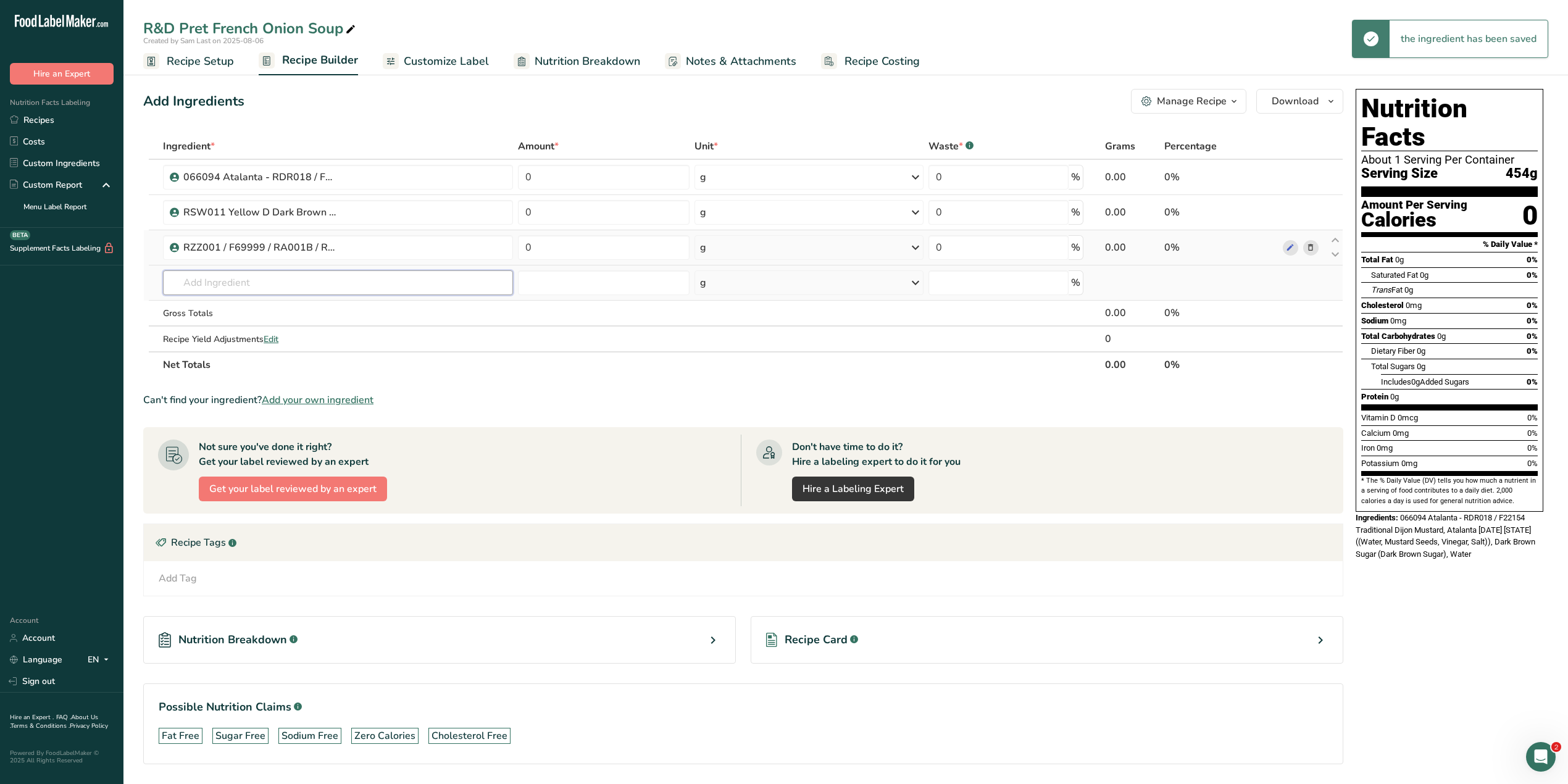 click at bounding box center [338, 283] 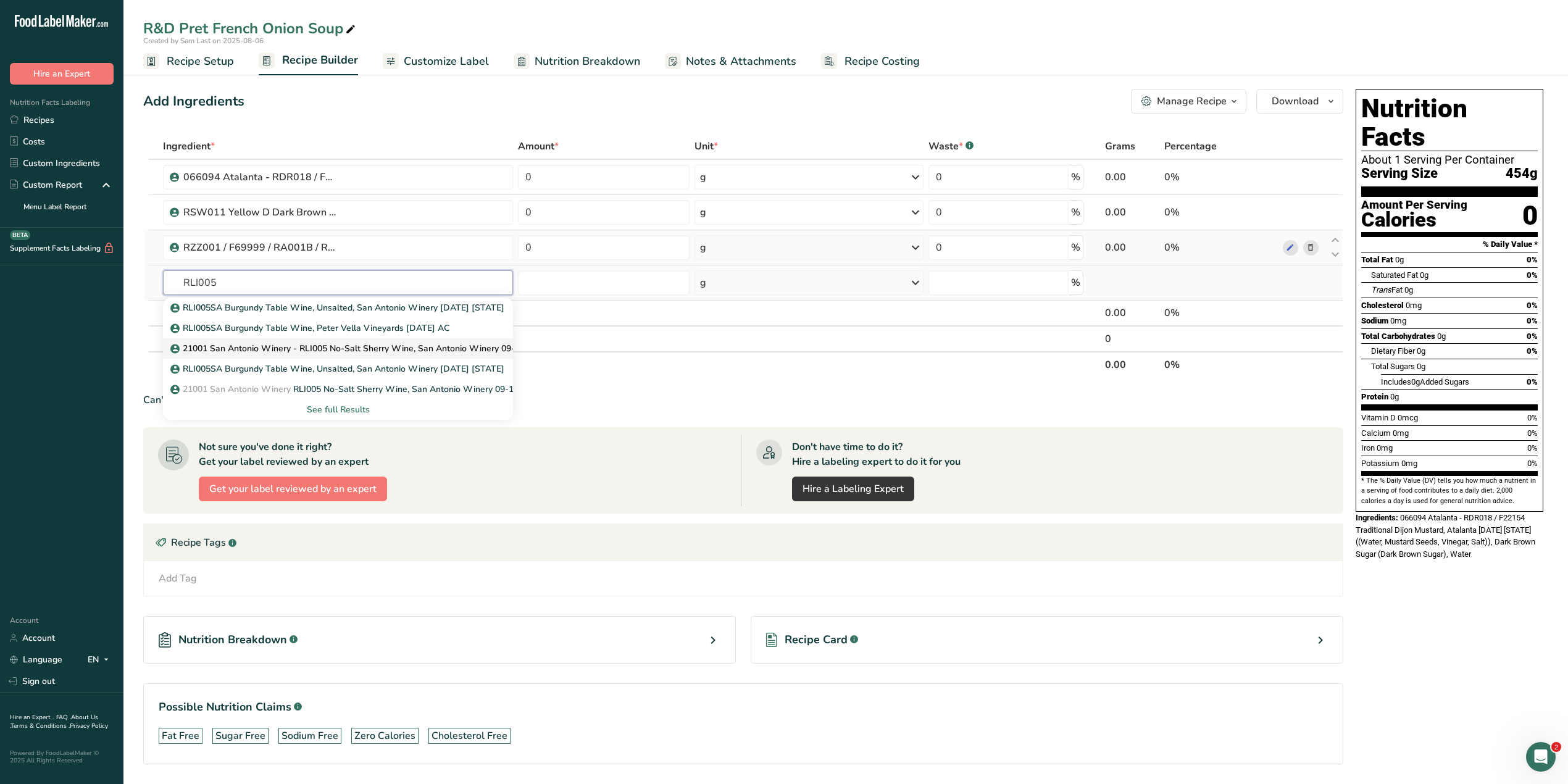 type on "RLI005" 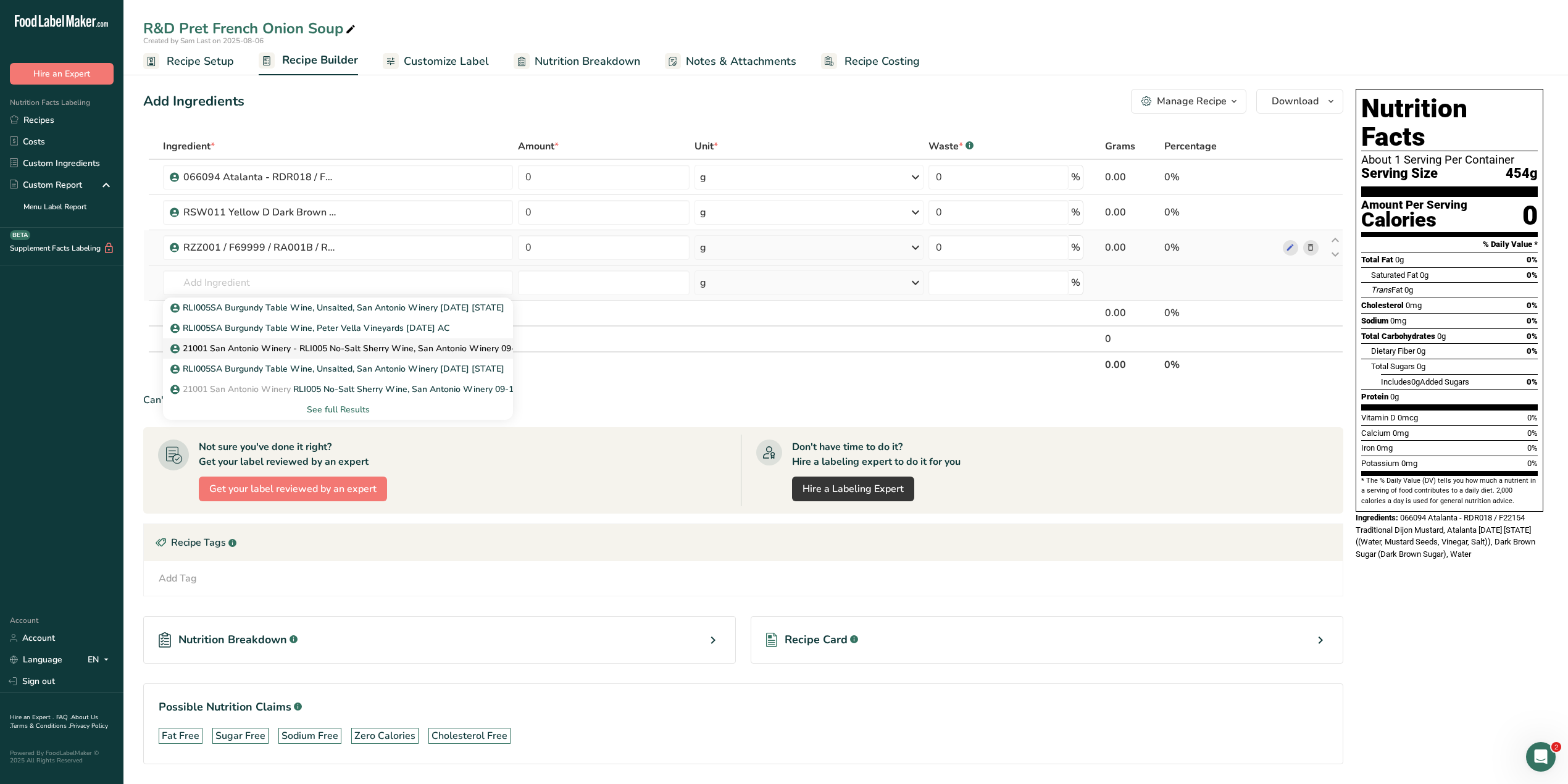click on "21001 San Antonio Winery - RLI005 No-Salt Sherry Wine, San Antonio Winery 09-16-20 AC" at bounding box center (362, 348) 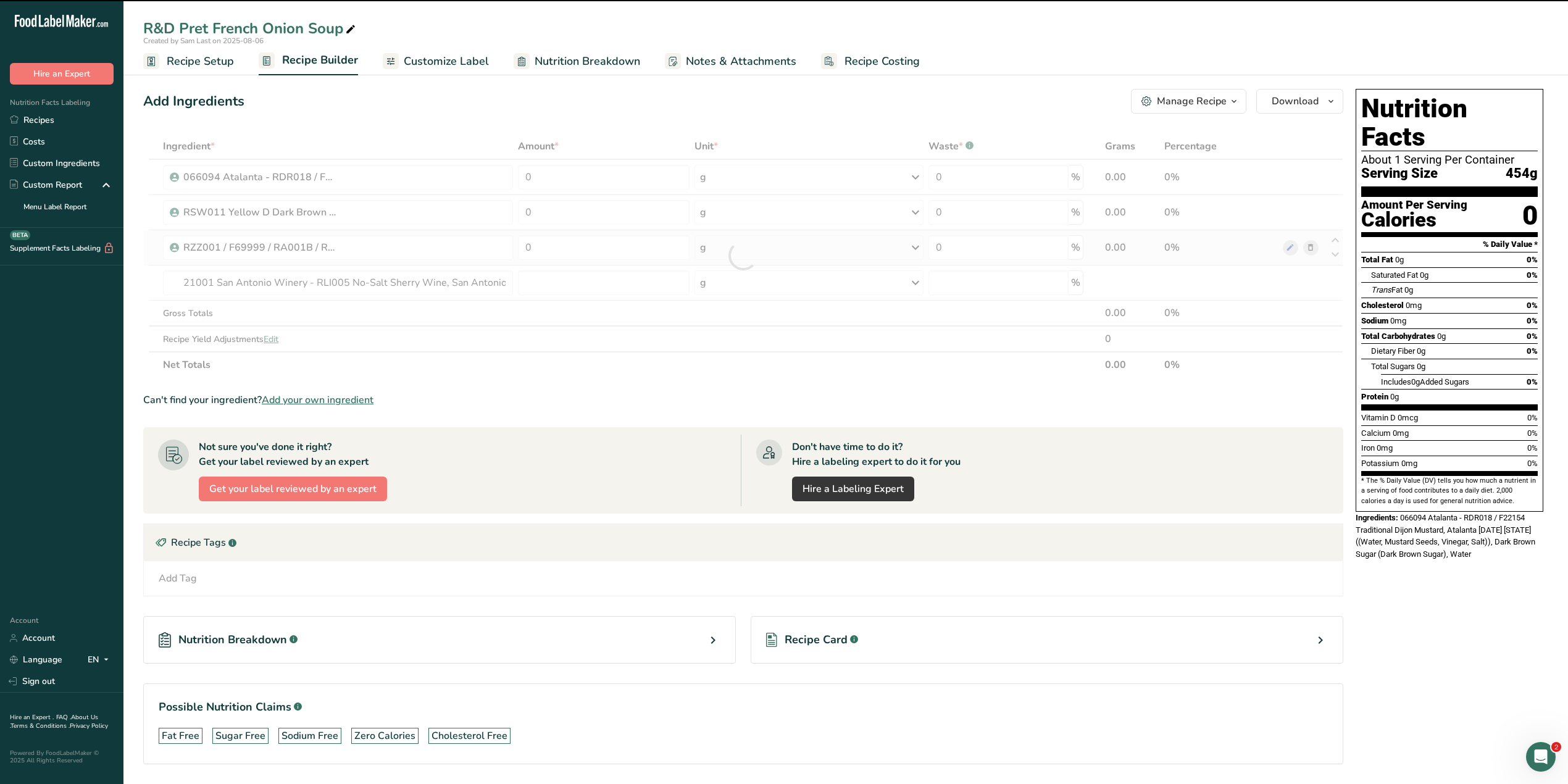 type on "0" 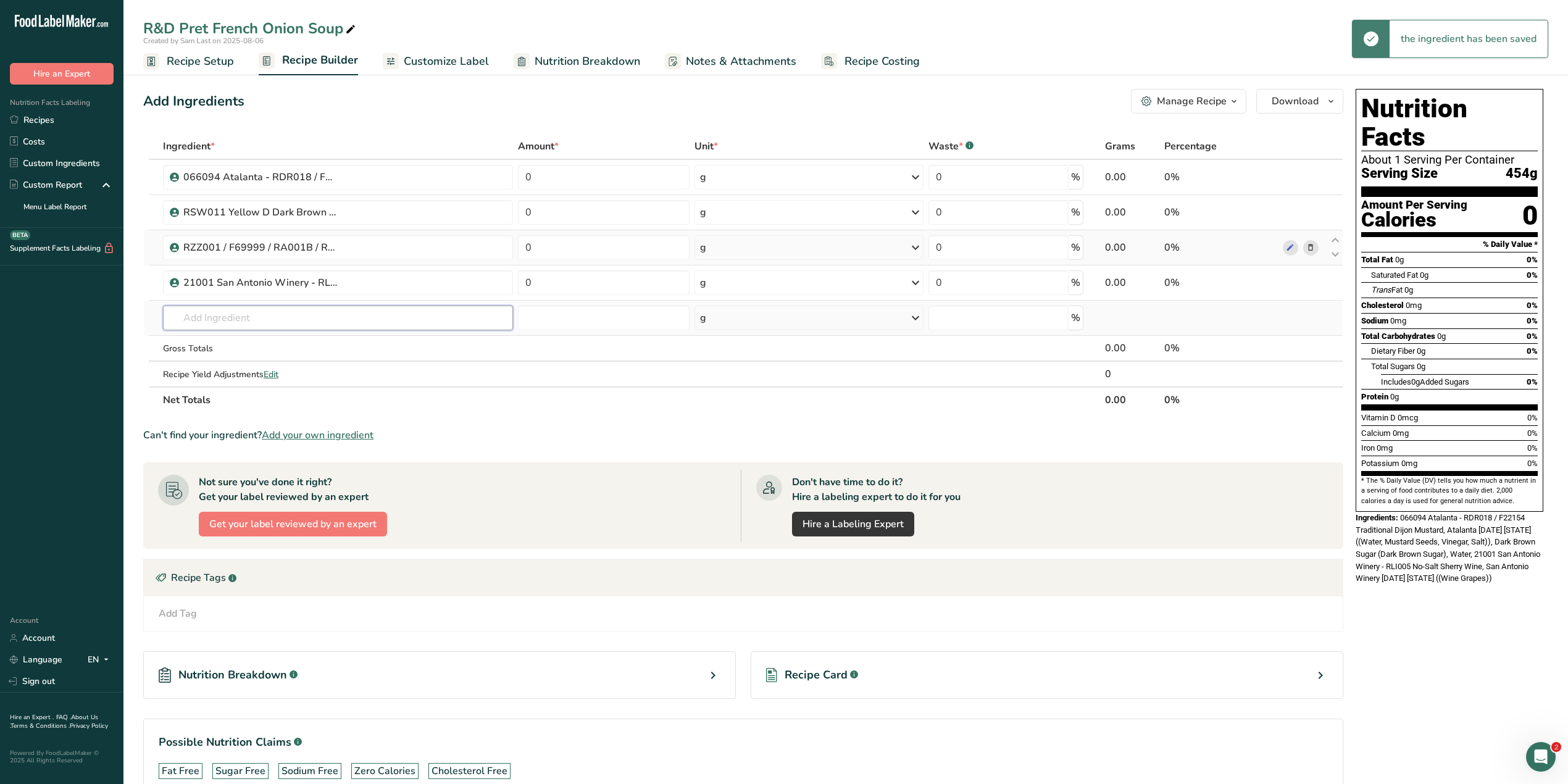 click at bounding box center [338, 318] 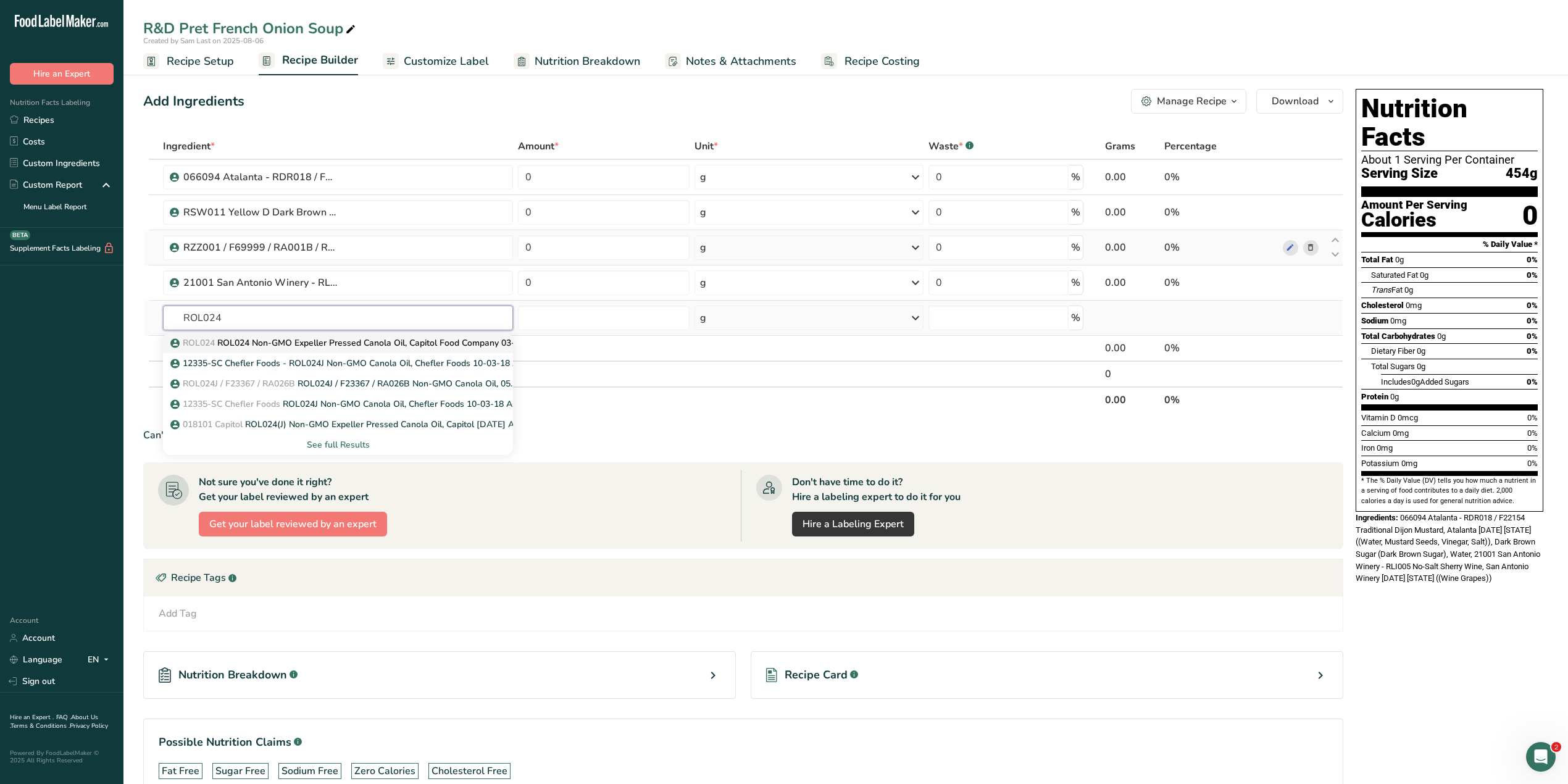 type on "ROL024" 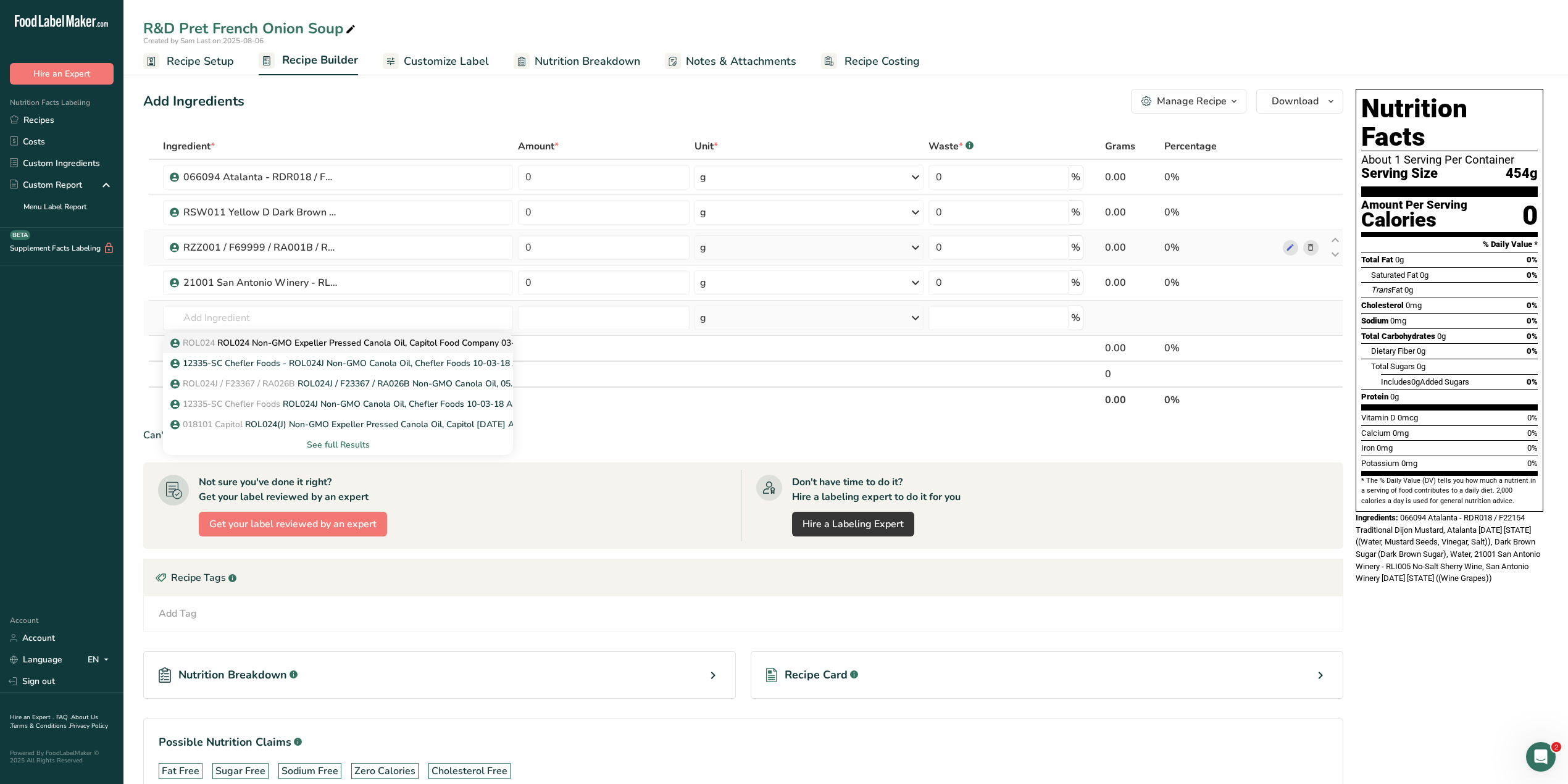 click on "ROL024
ROL024 Non-GMO Expeller Pressed Canola Oil, Capitol Food Company 03-08-24 AL" at bounding box center [362, 343] 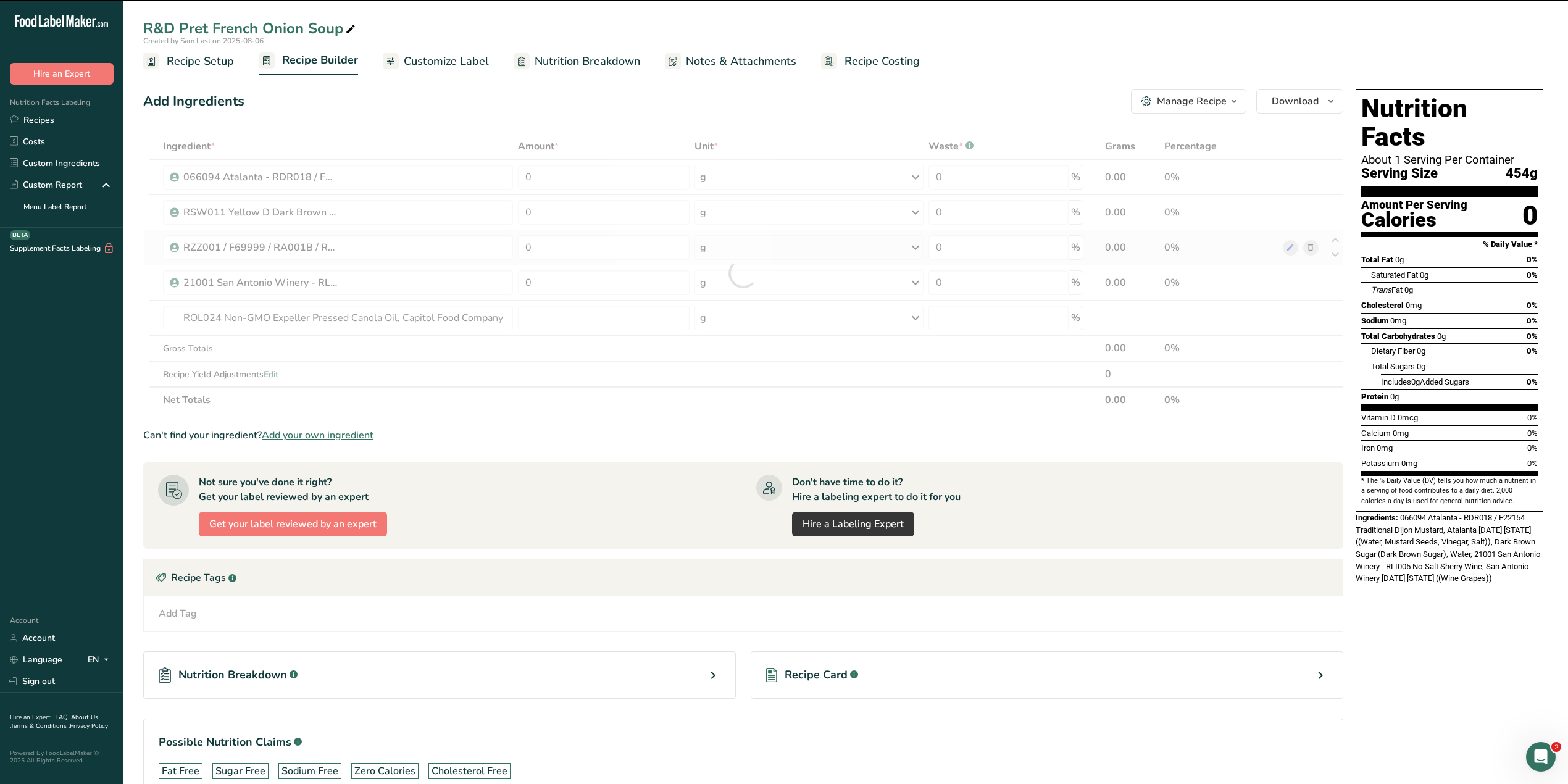 type on "0" 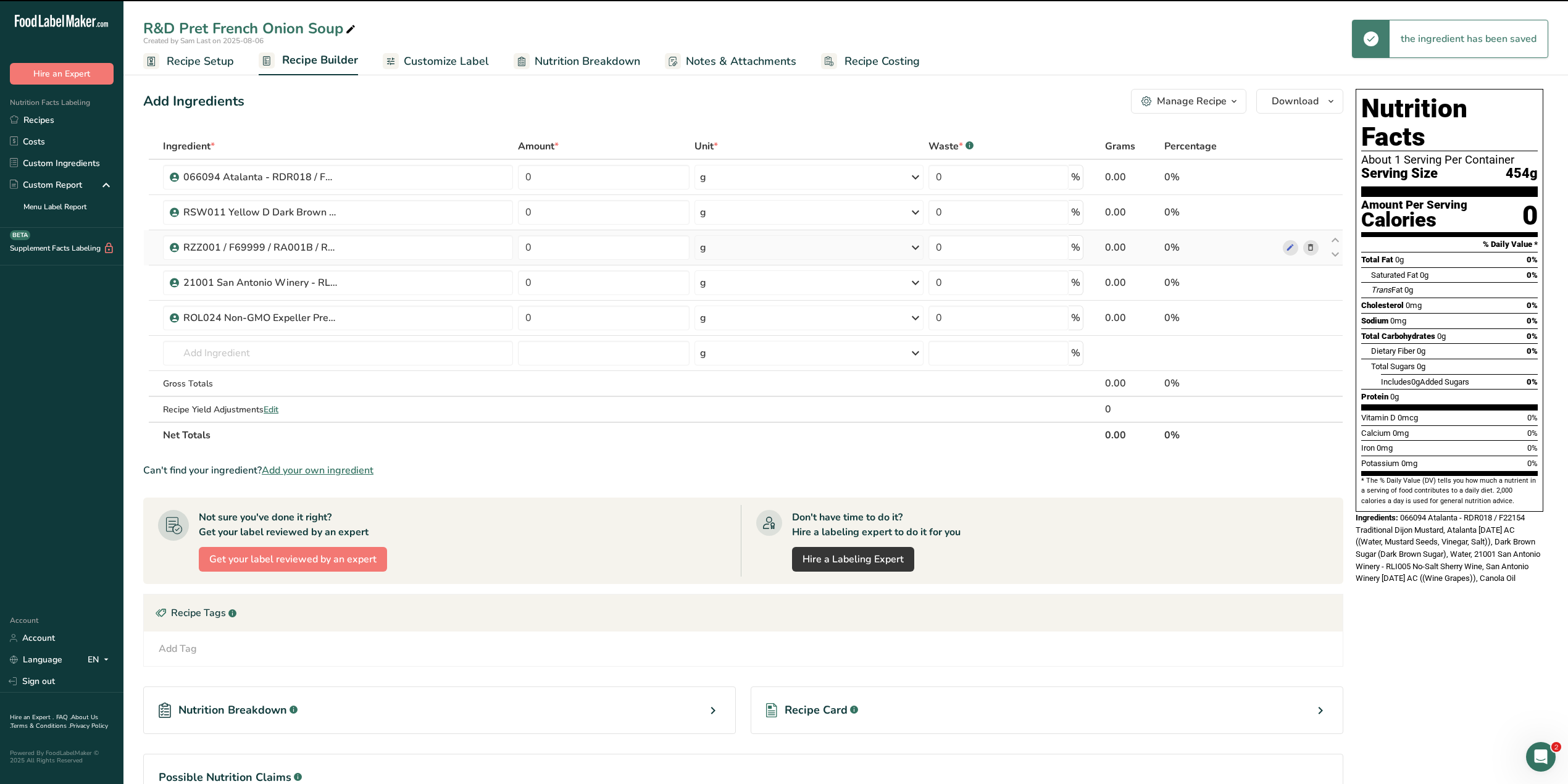 click at bounding box center (338, 353) 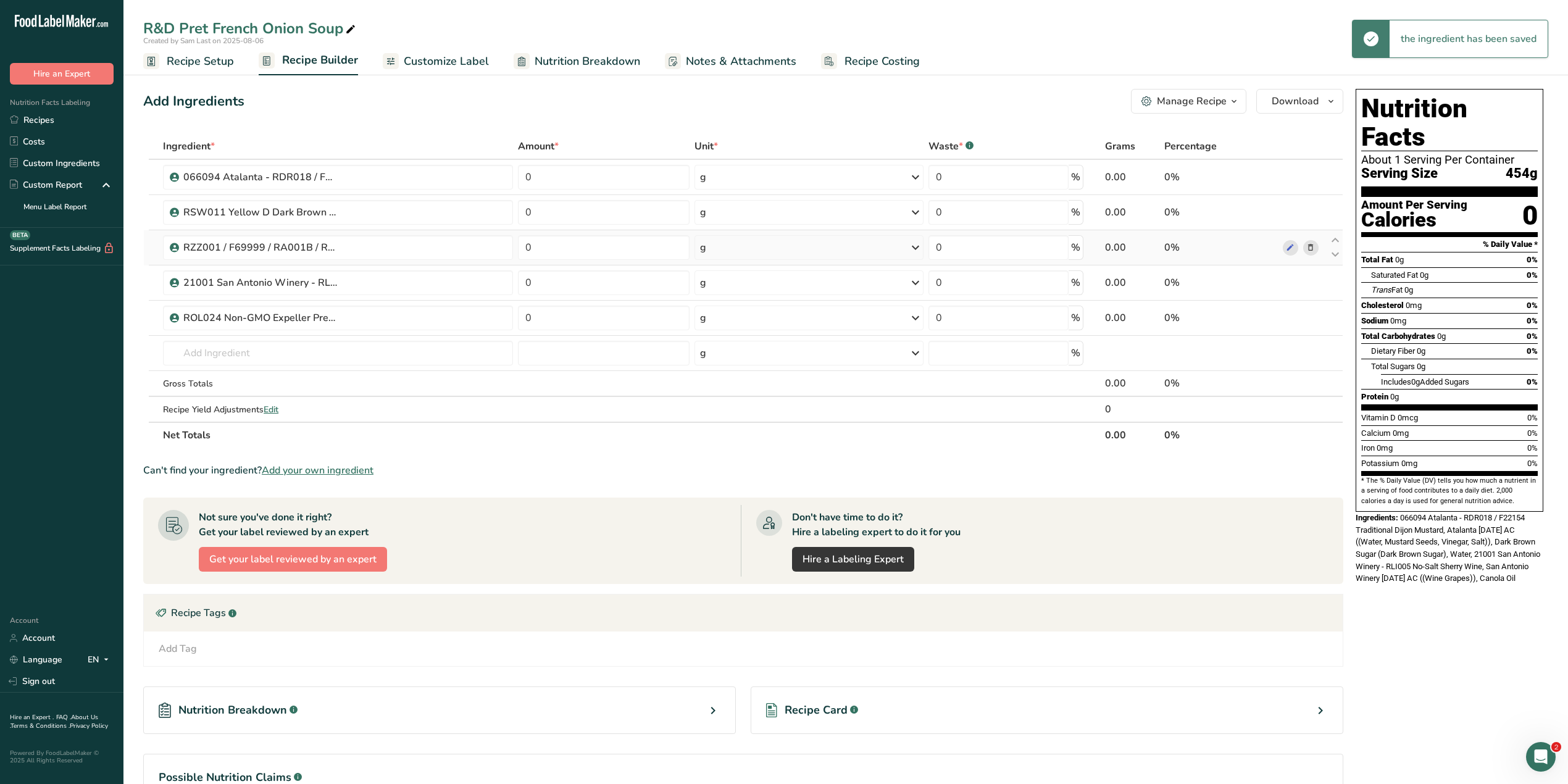 type on "T" 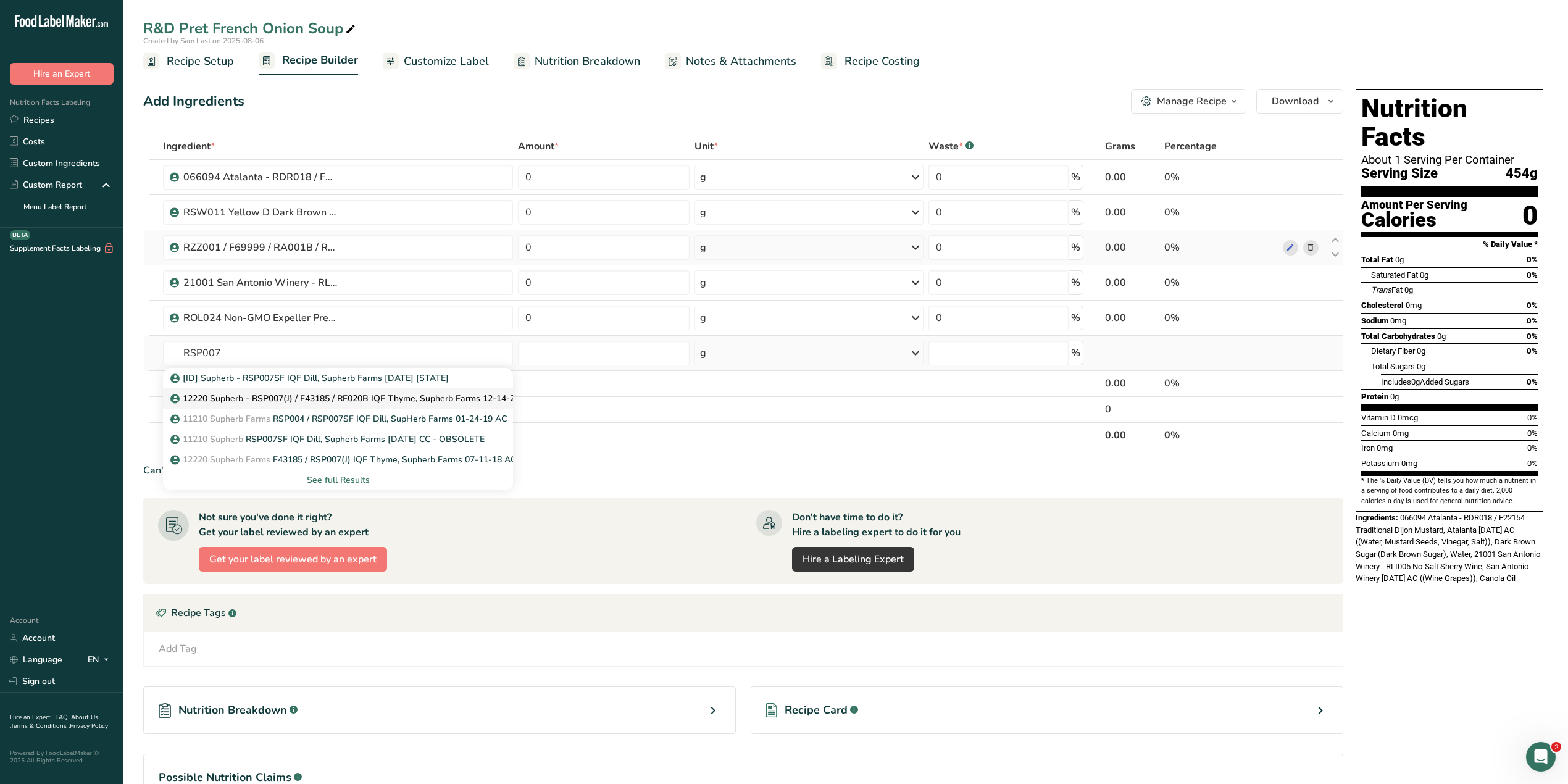 type on "RSP007" 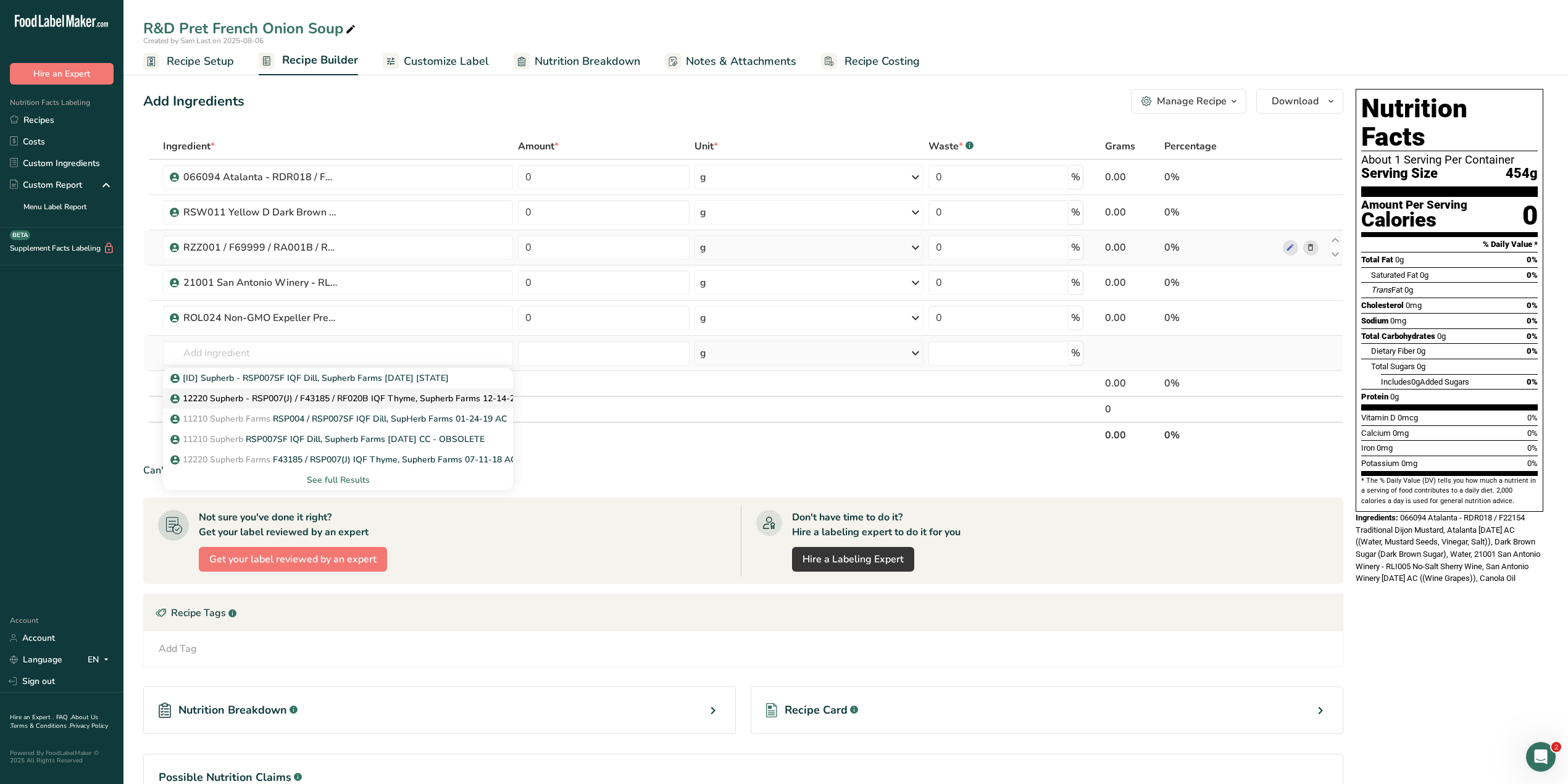 click on "12220 Supherb - RSP007(J) / F43185 / RF020B IQF Thyme, Supherb Farms 12-14-20 AC" at bounding box center (353, 398) 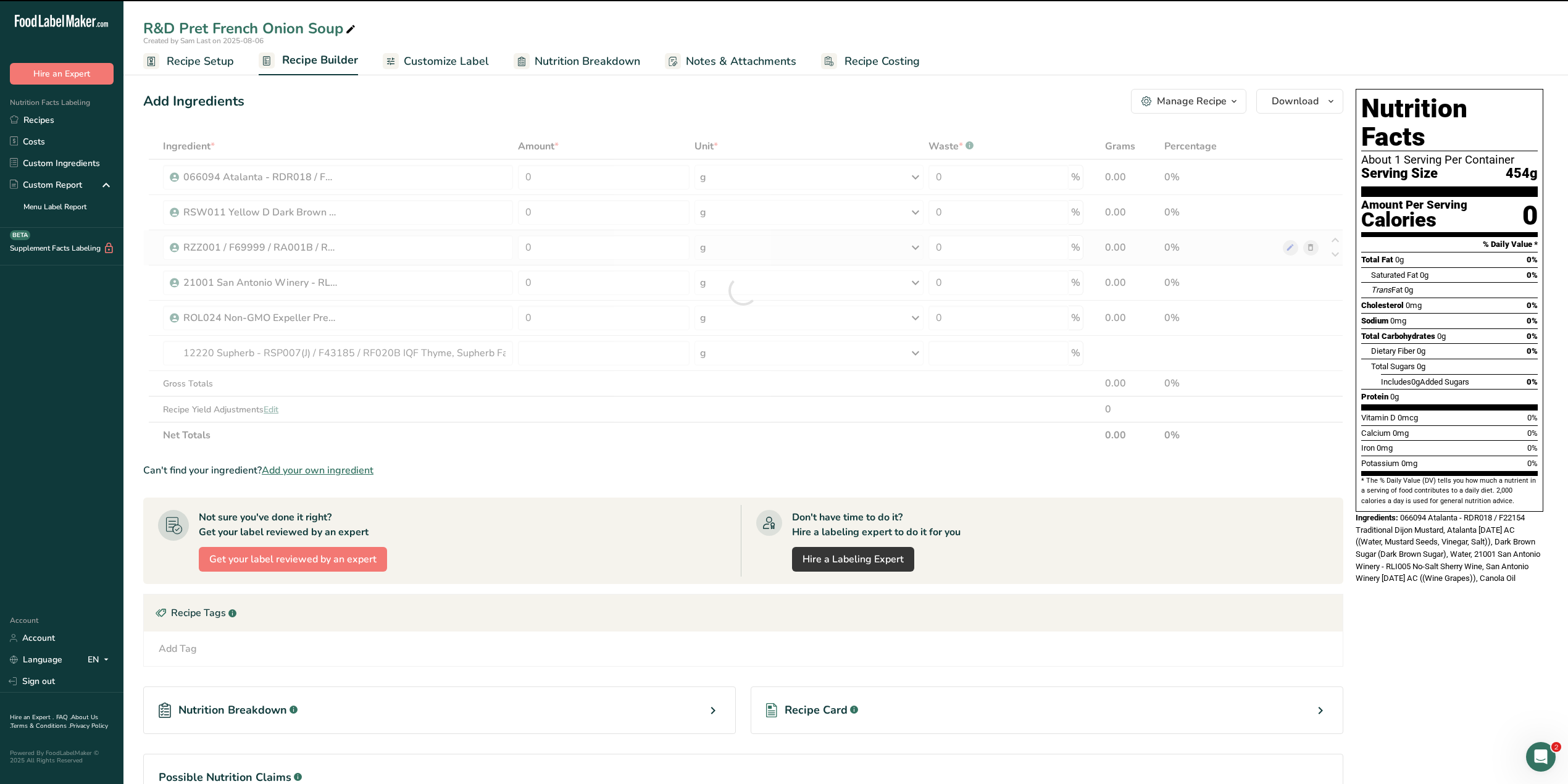 type on "0" 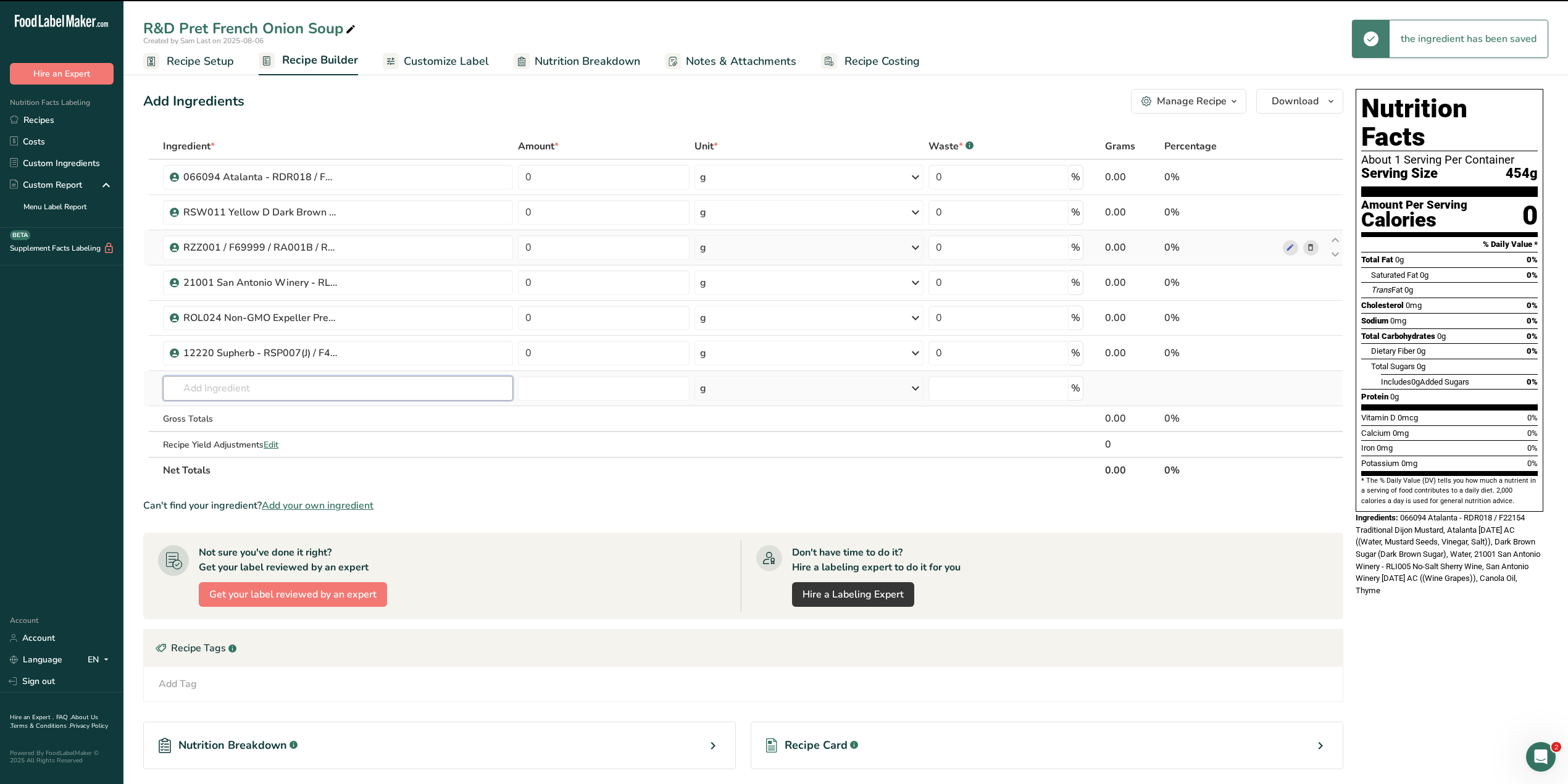 click at bounding box center (338, 388) 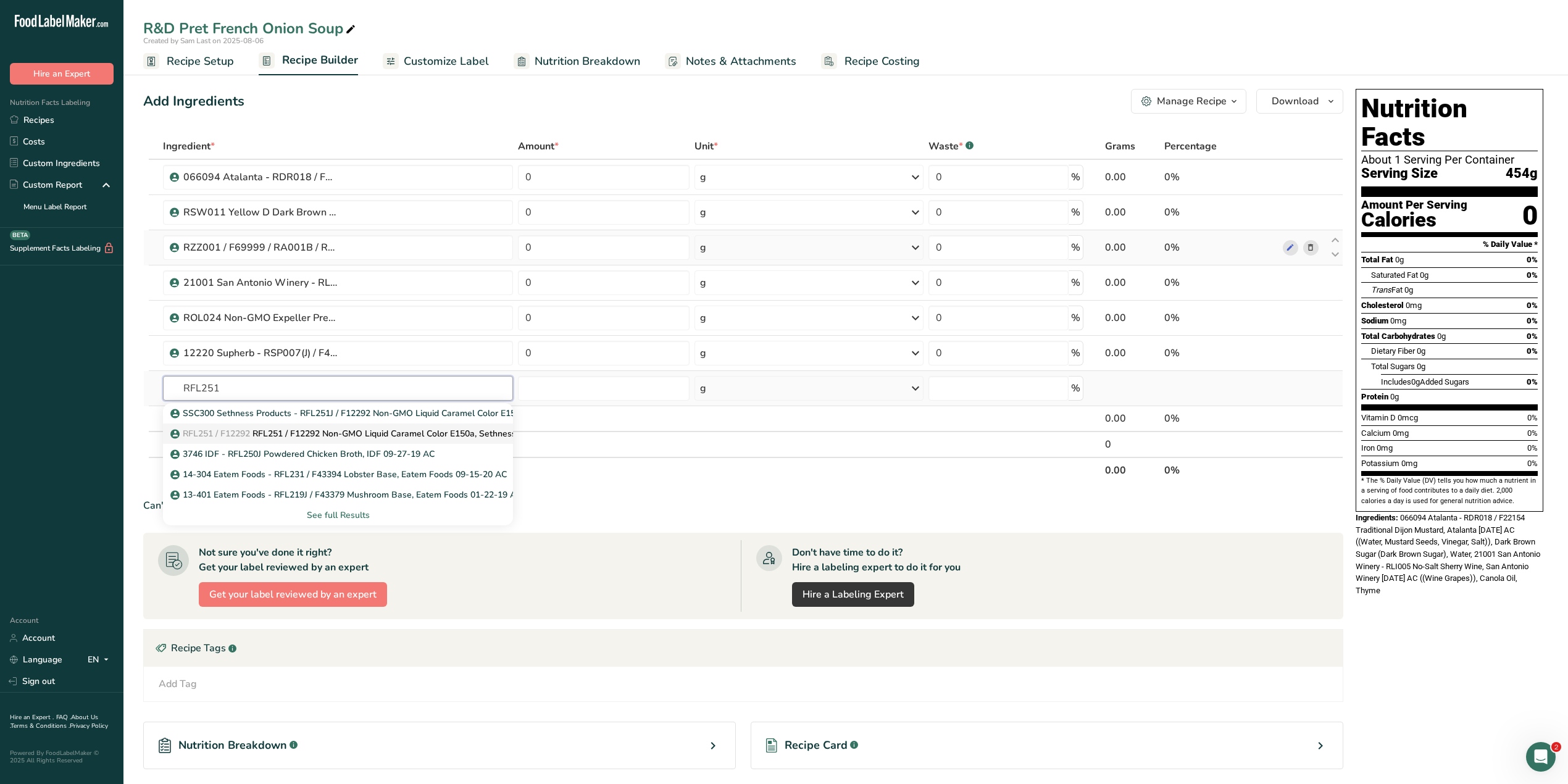 type on "RFL251" 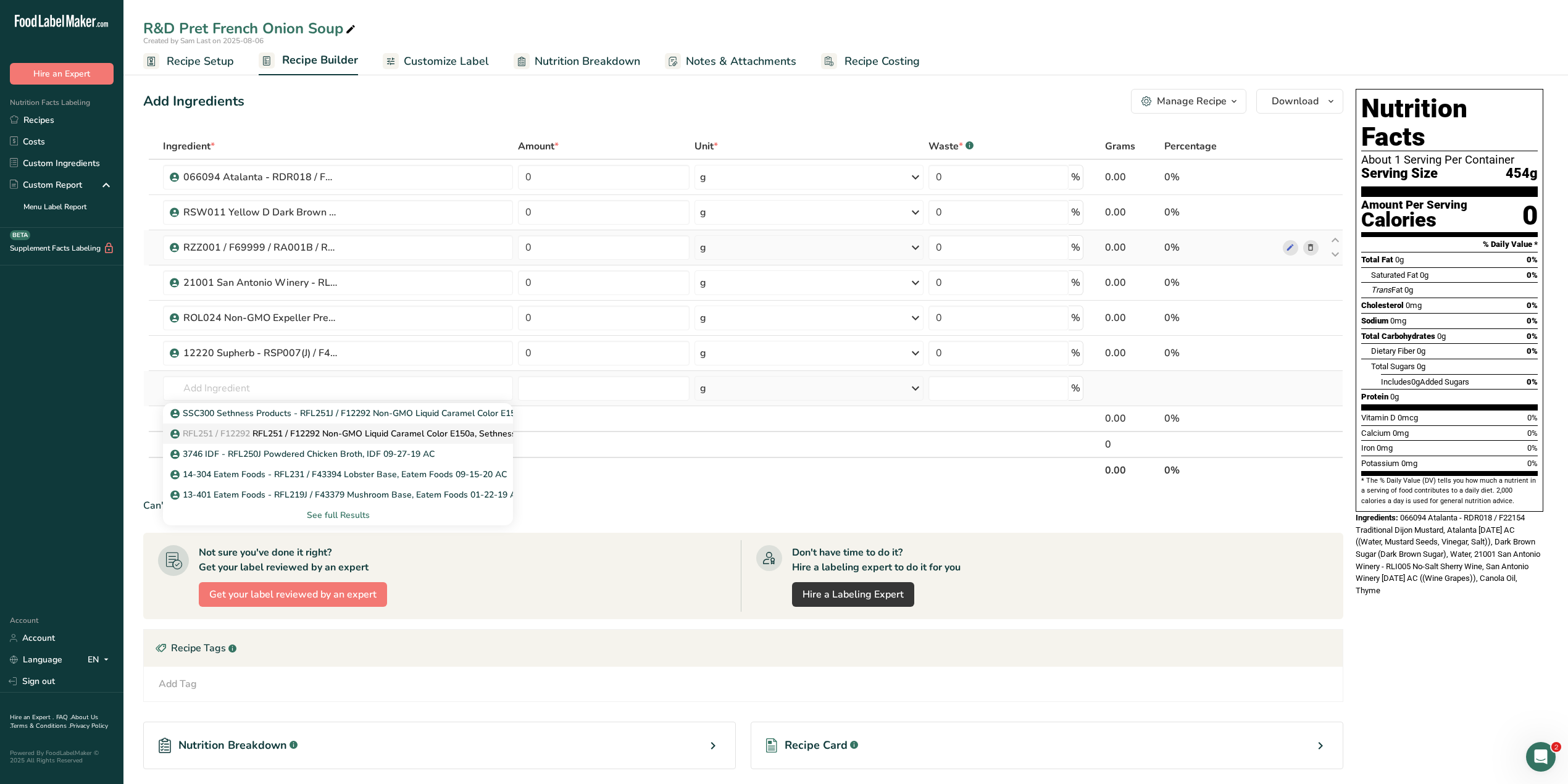 click on "RFL251 / F12292" at bounding box center [216, 433] 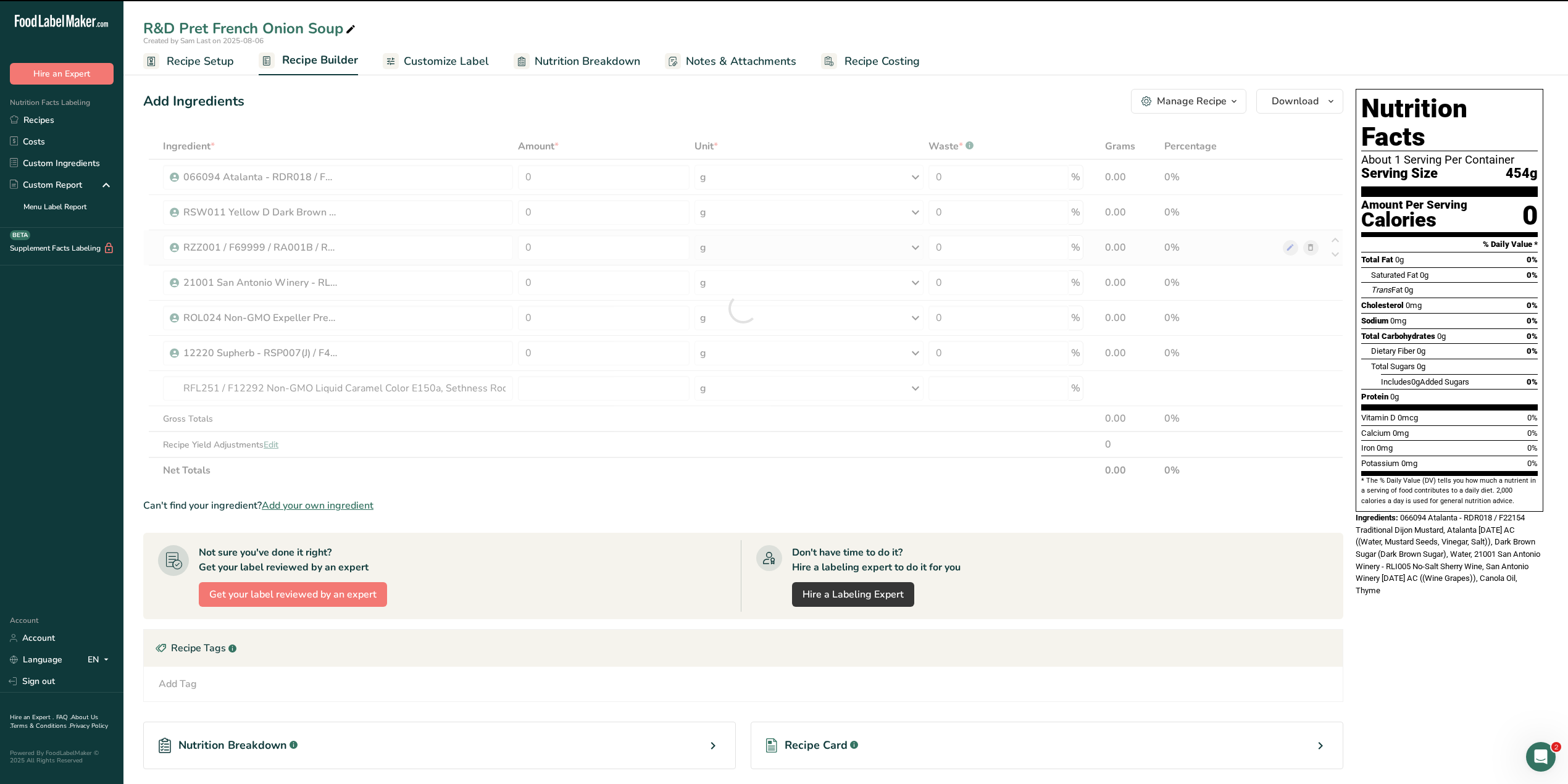 type on "0" 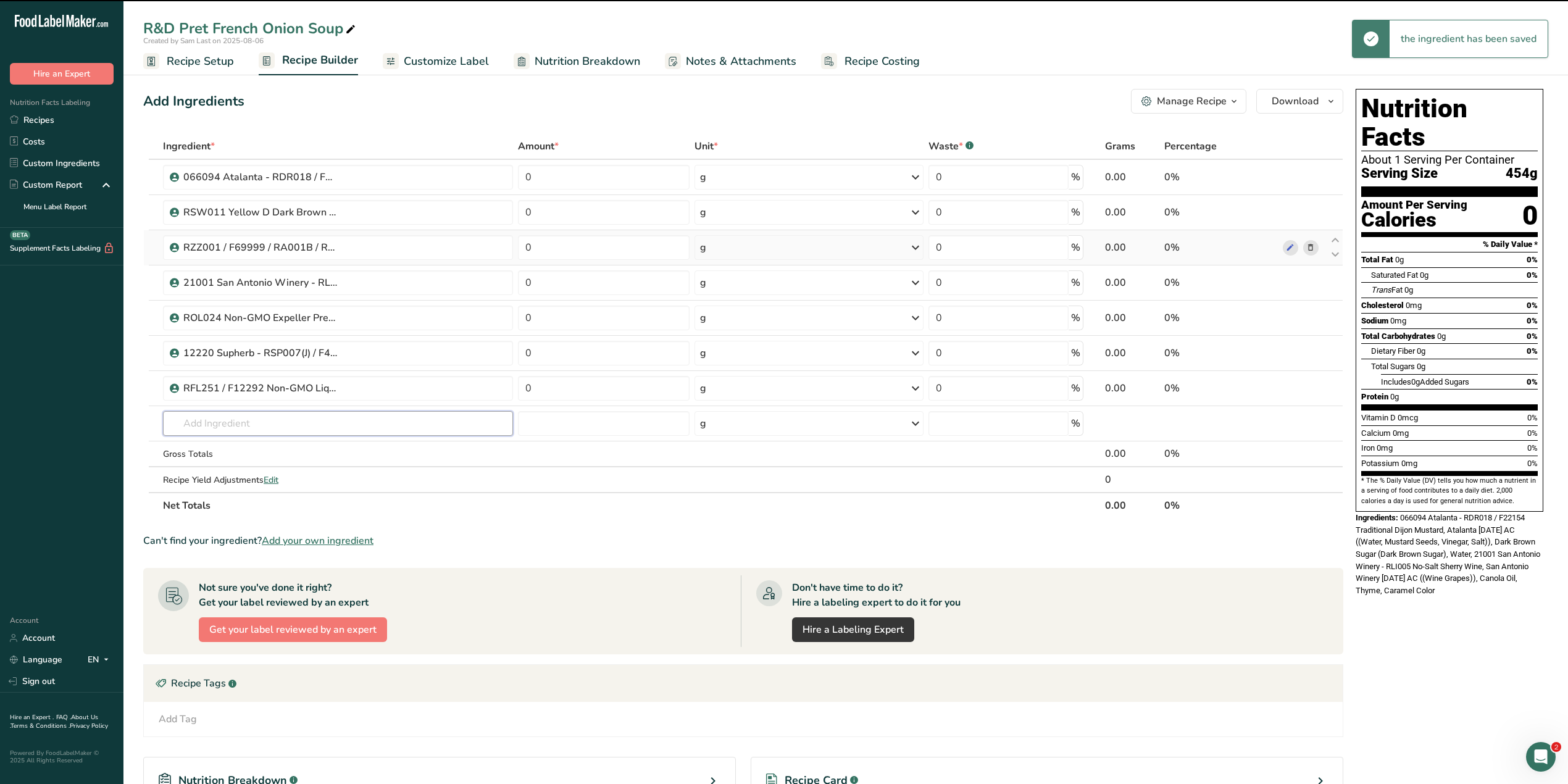 click at bounding box center [338, 423] 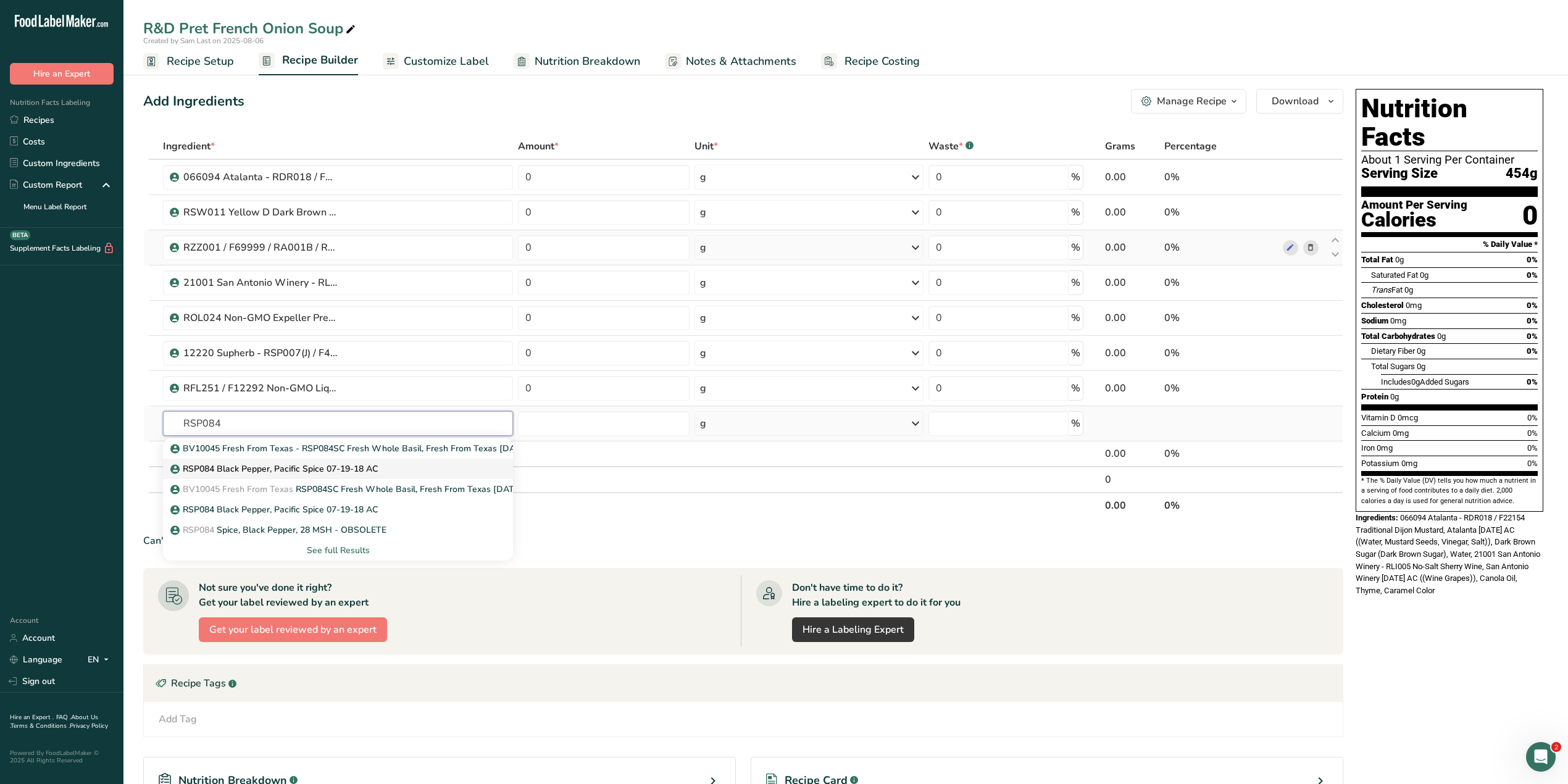 type on "RSP084" 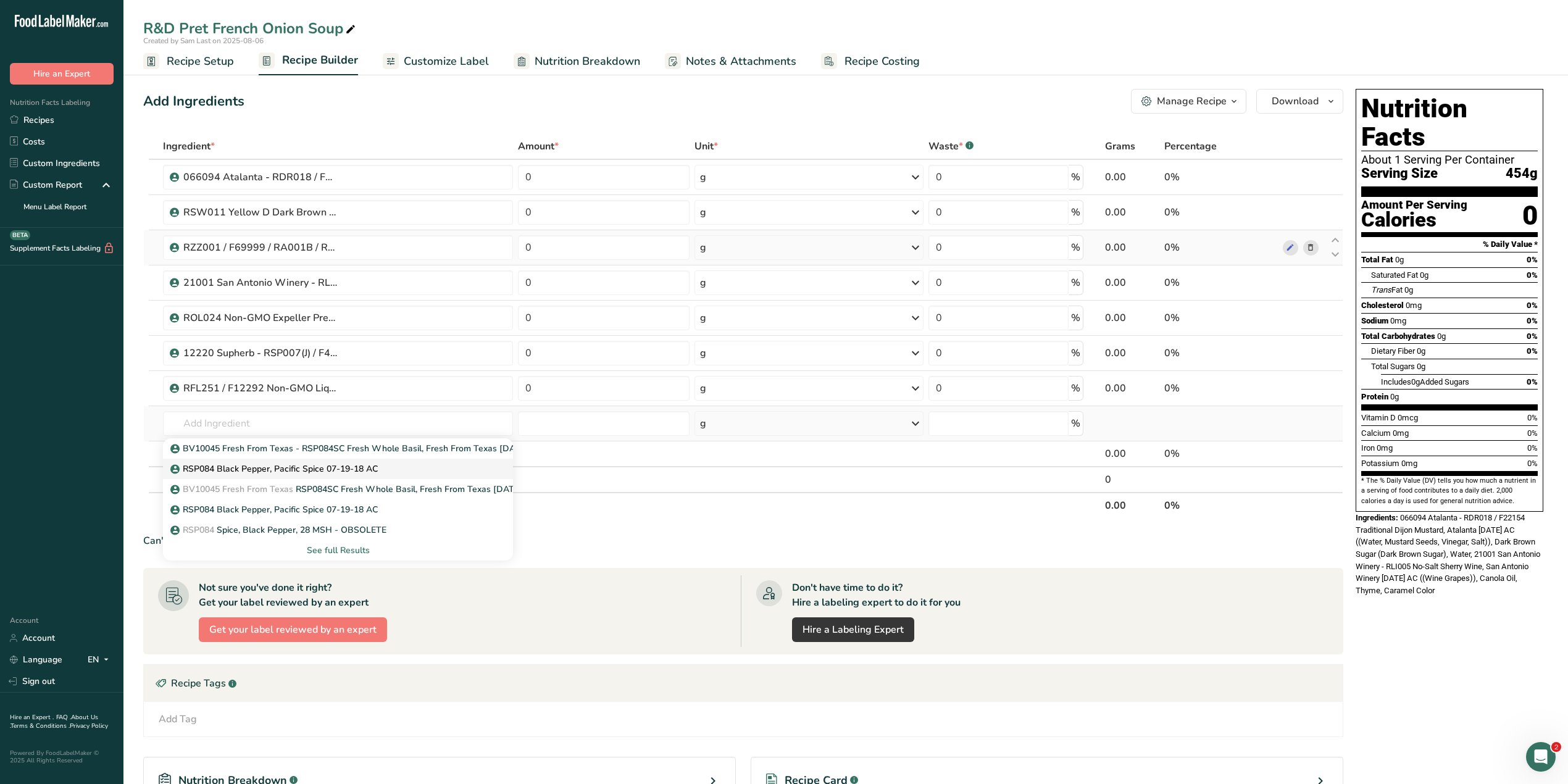 click on "RSP084 Black Pepper, Pacific Spice 07-19-18 AC" at bounding box center [275, 469] 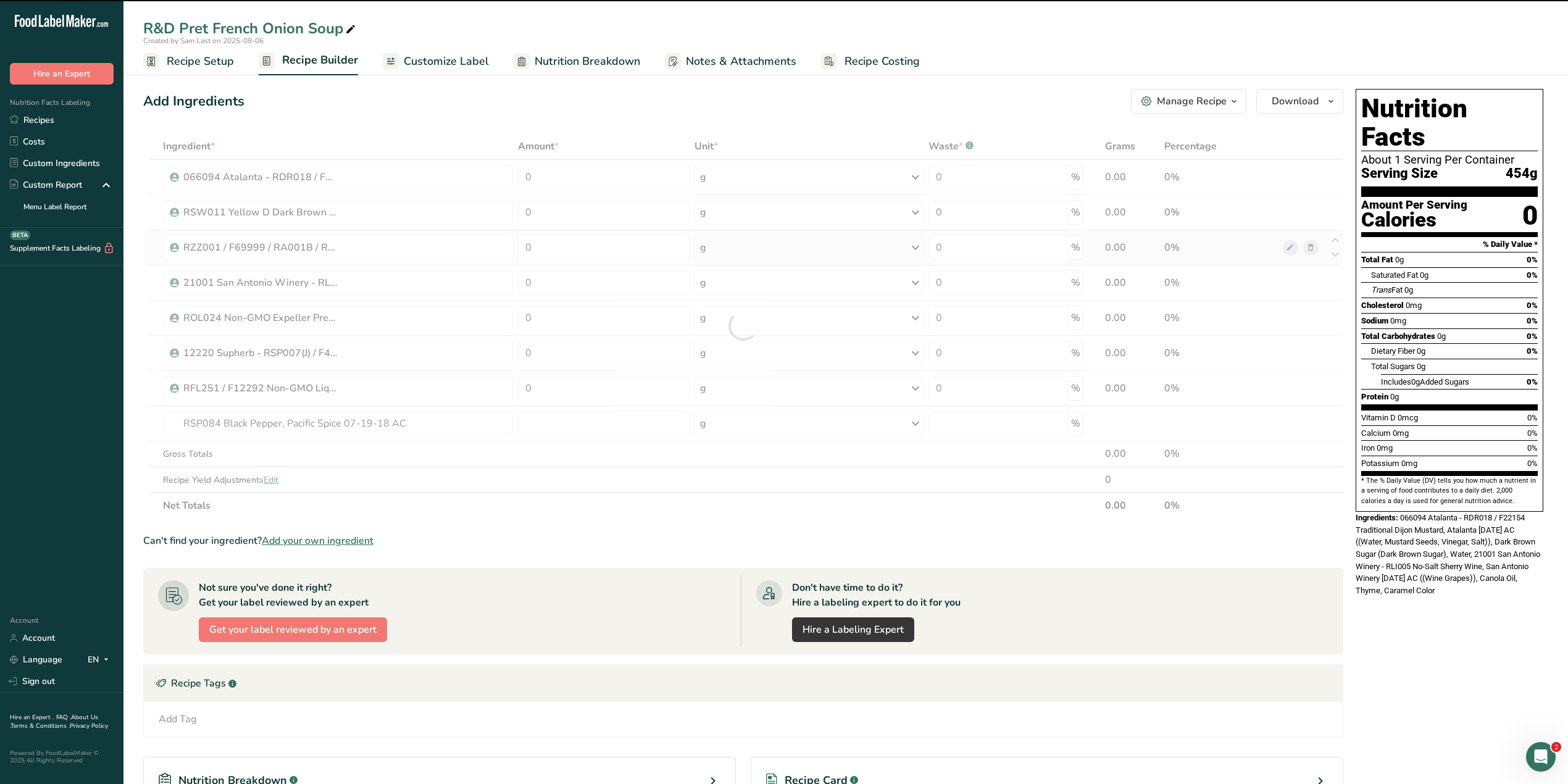 type on "0" 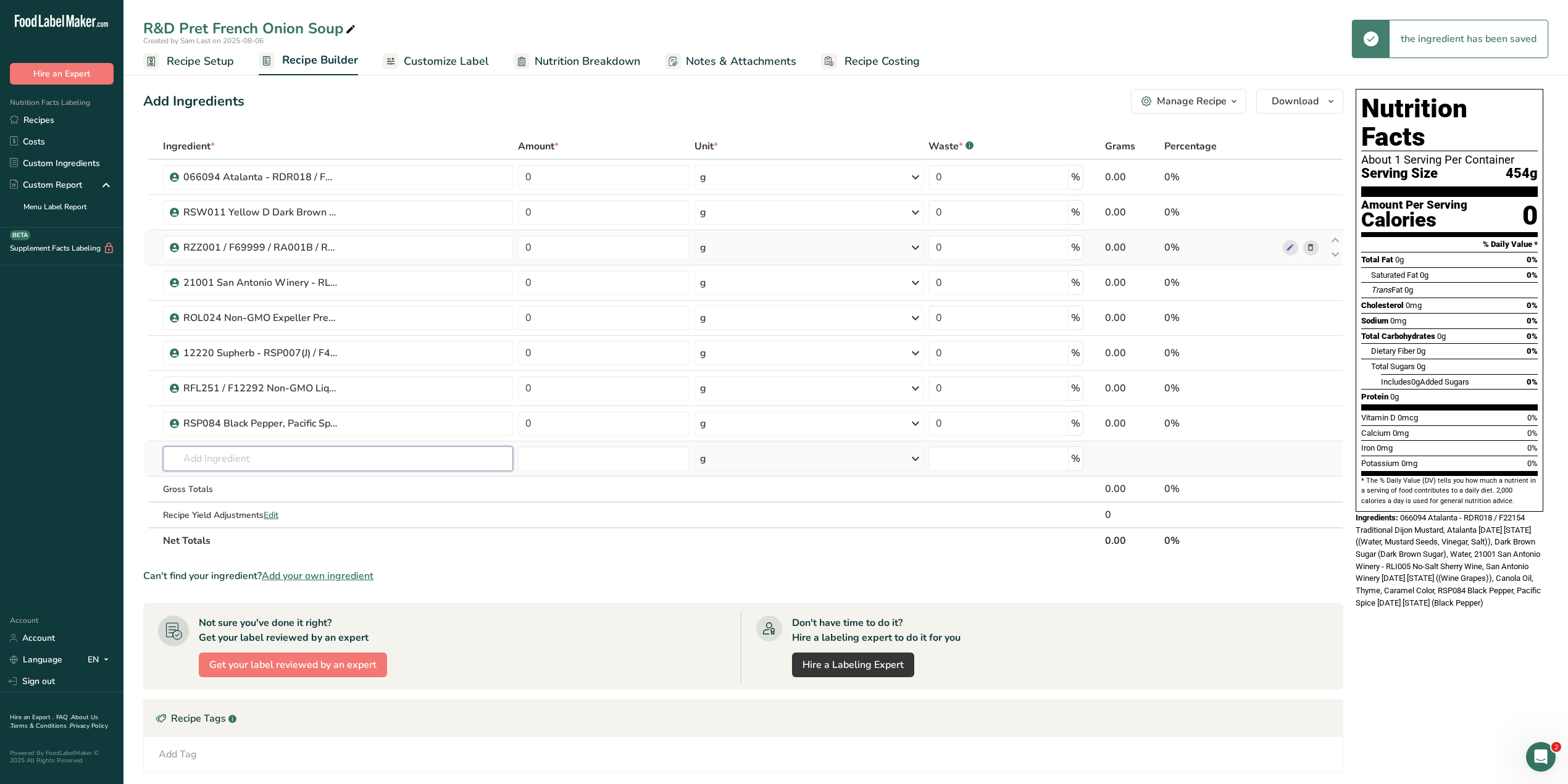 click at bounding box center (338, 459) 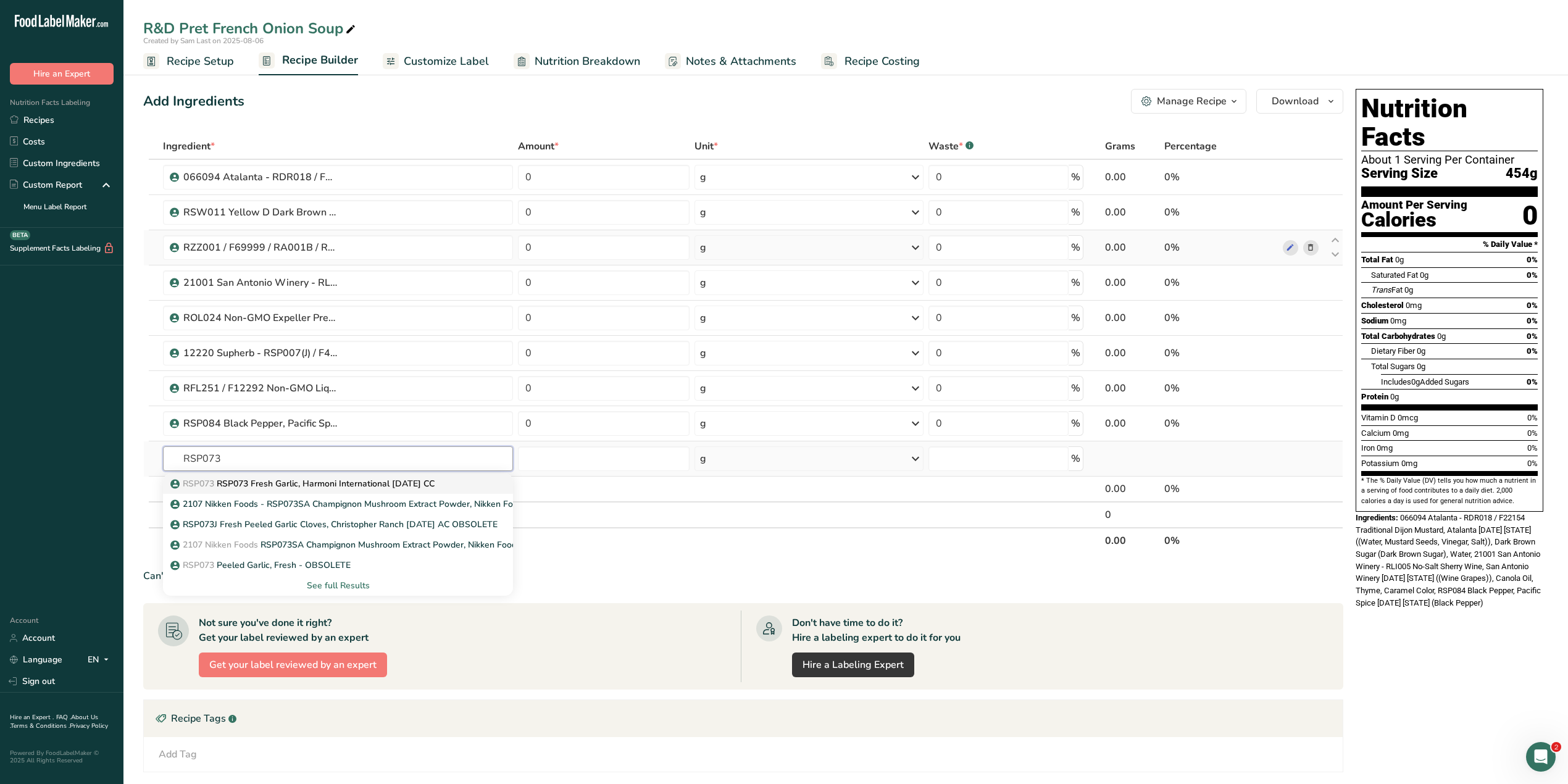 type on "RSP073" 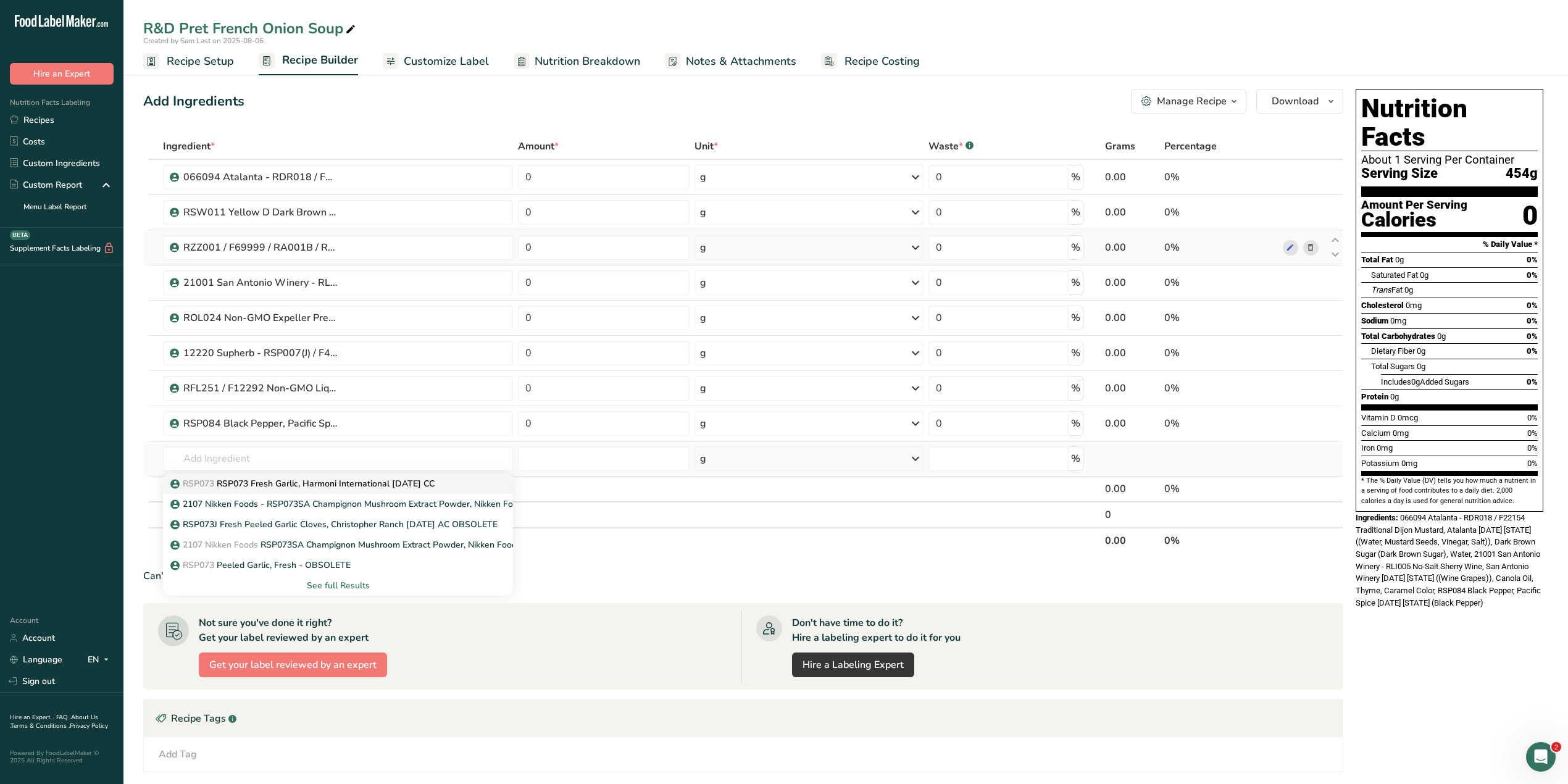 click on "RSP073
RSP073 Fresh Garlic, Harmoni International 5-16-23 CC" at bounding box center (304, 483) 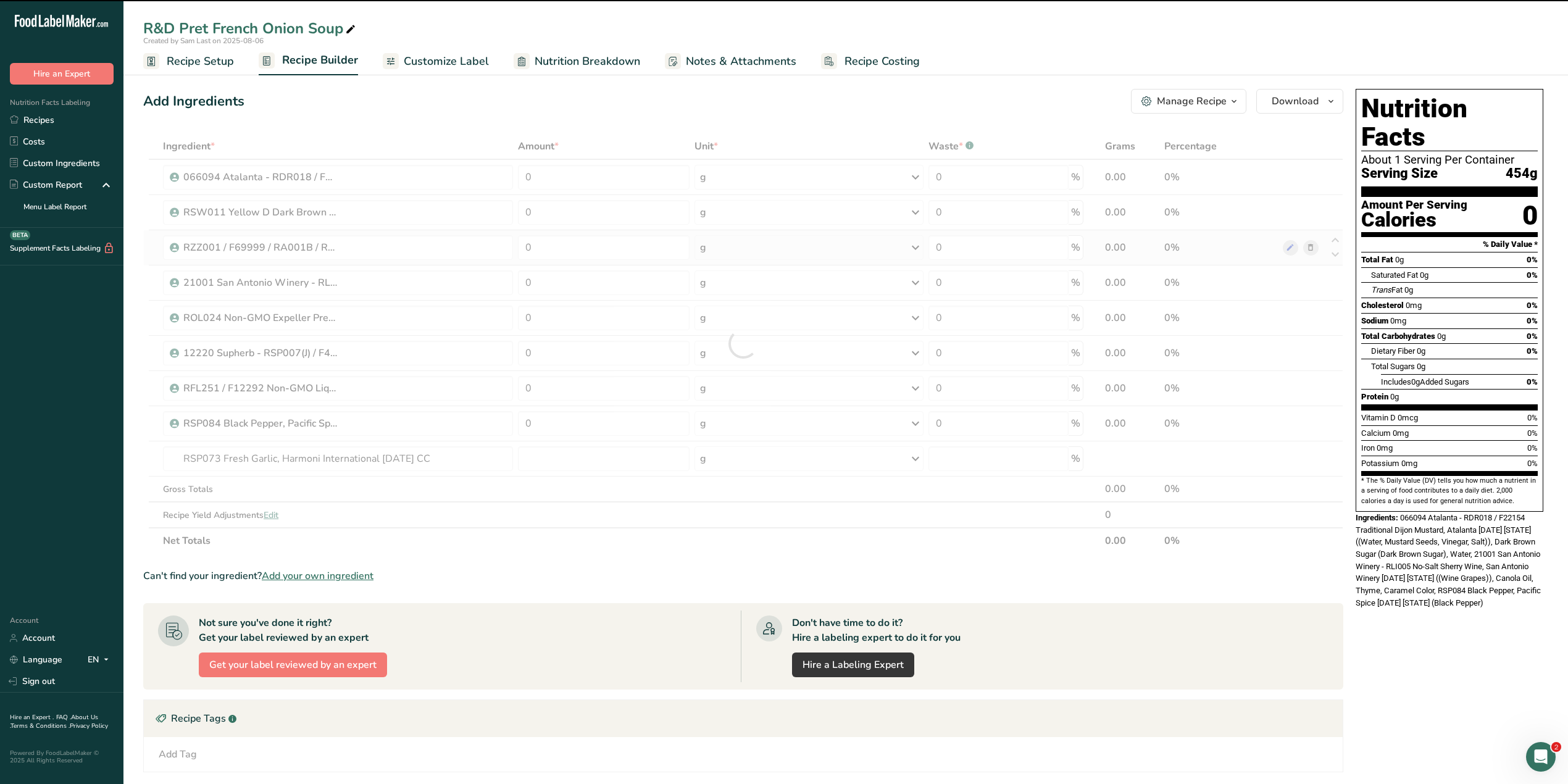 type on "0" 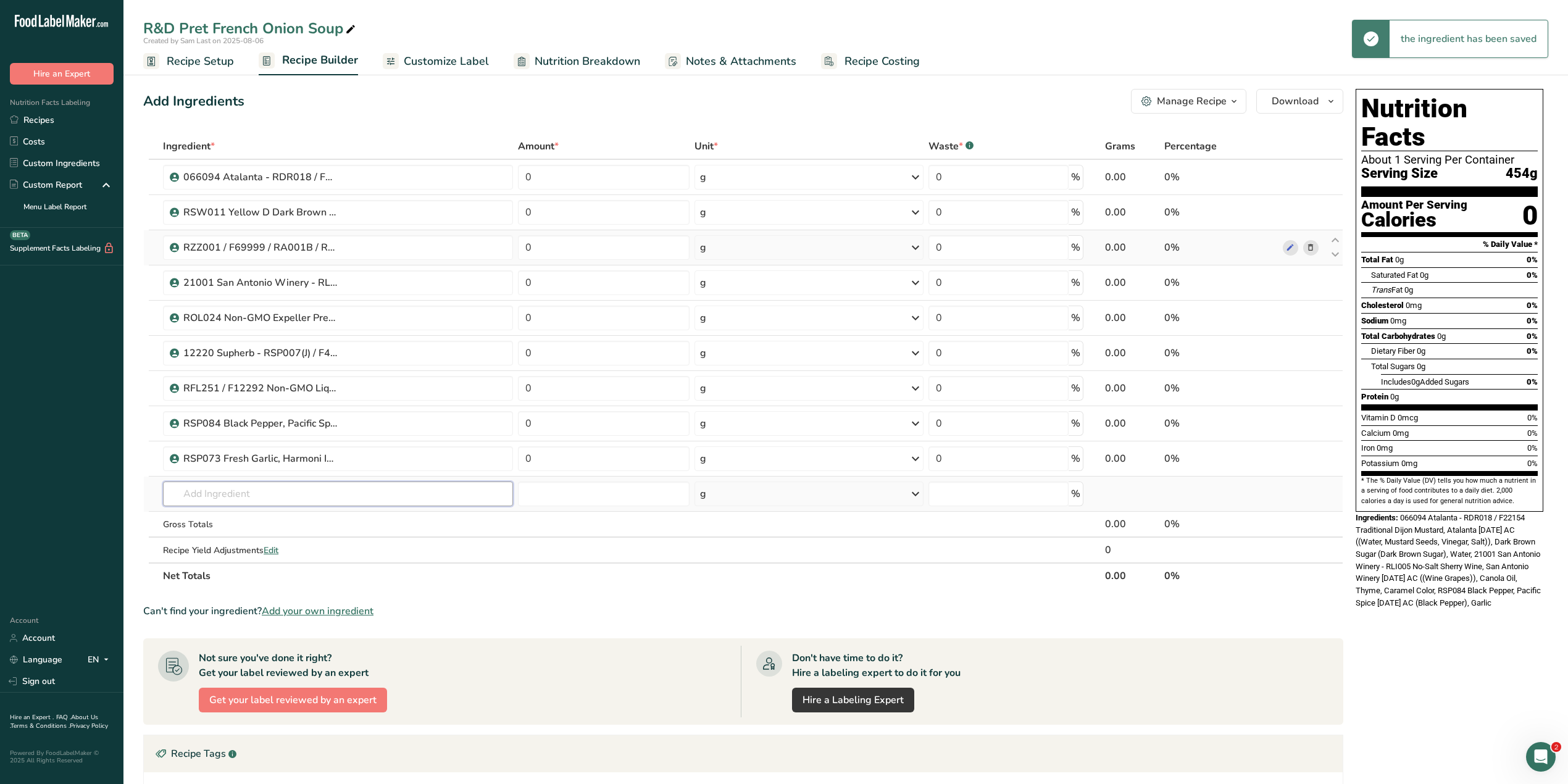 click at bounding box center (338, 494) 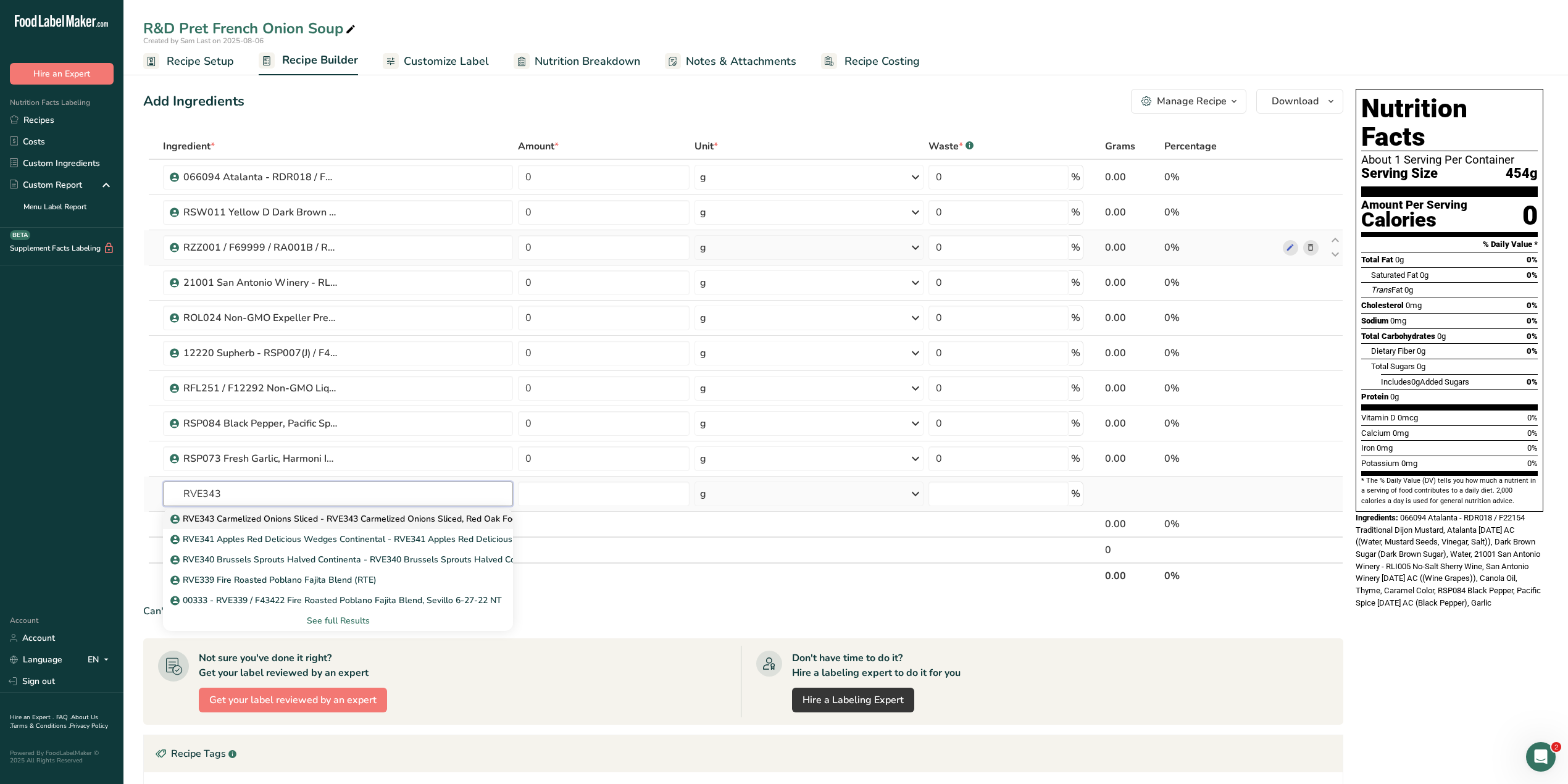 type on "RVE343" 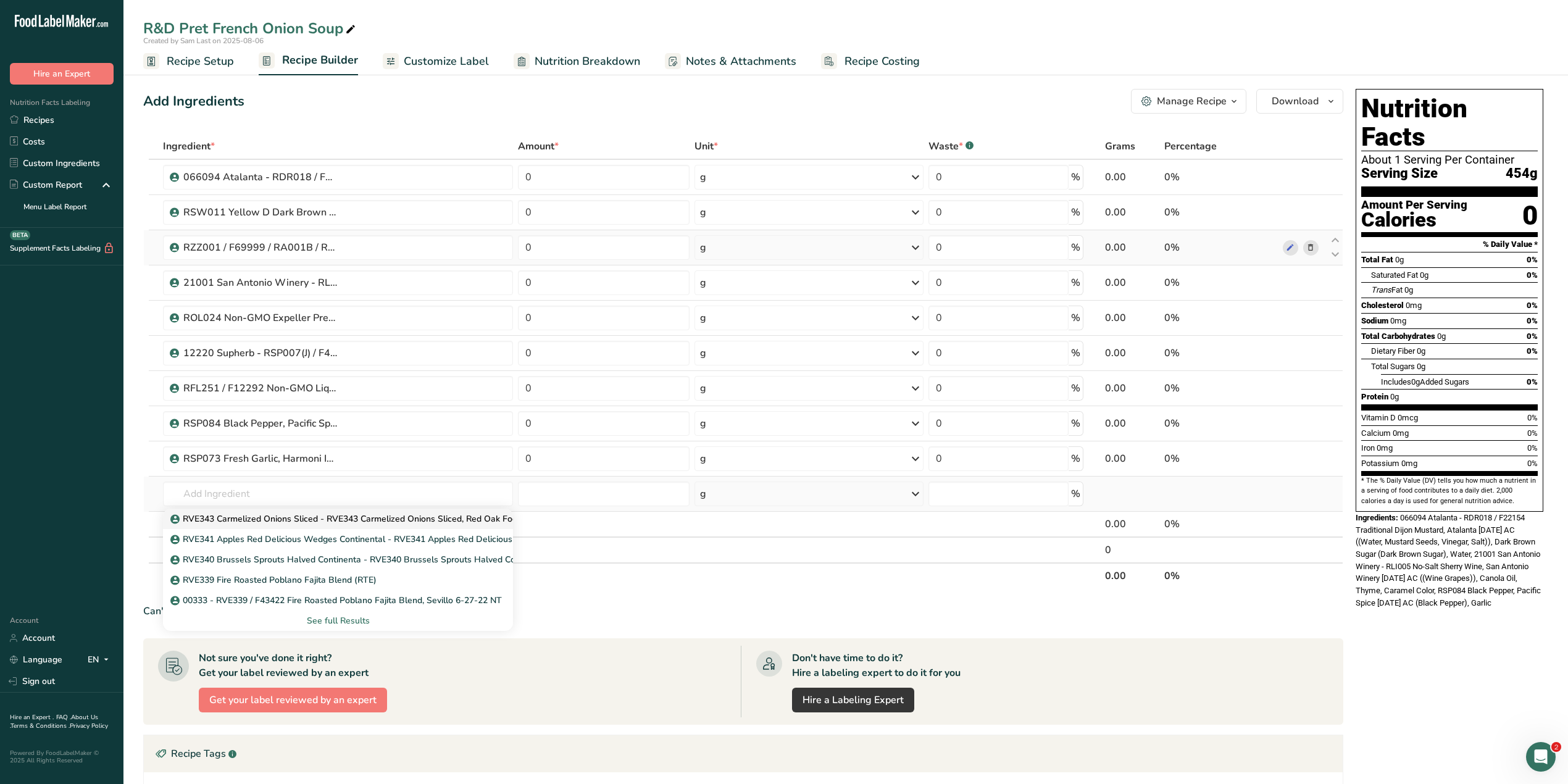 click on "RVE343 Carmelized Onions Sliced - RVE343 Carmelized Onions Sliced, Red Oak Foods 02-03-23 AF" at bounding box center (376, 519) 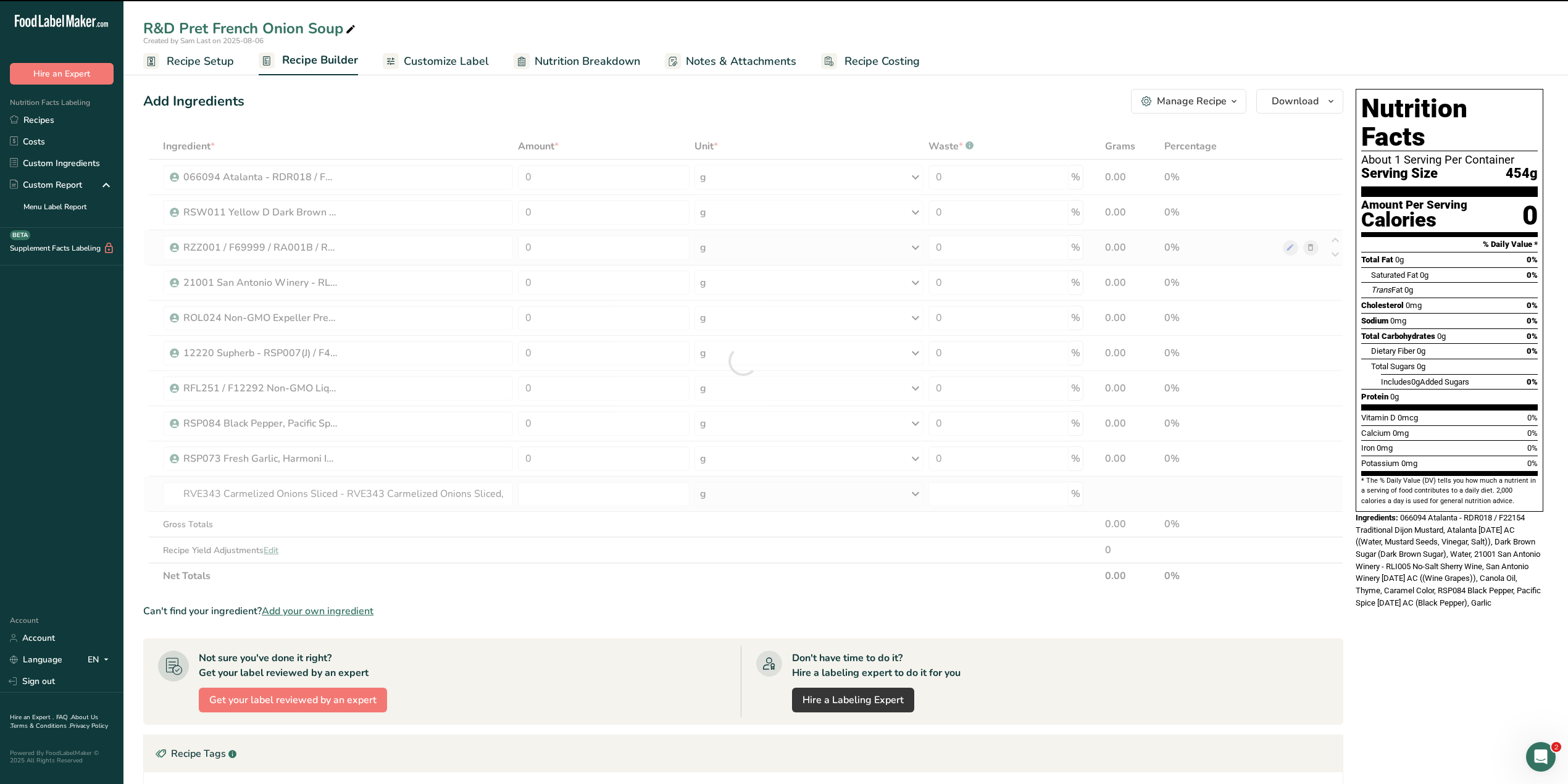 type on "0" 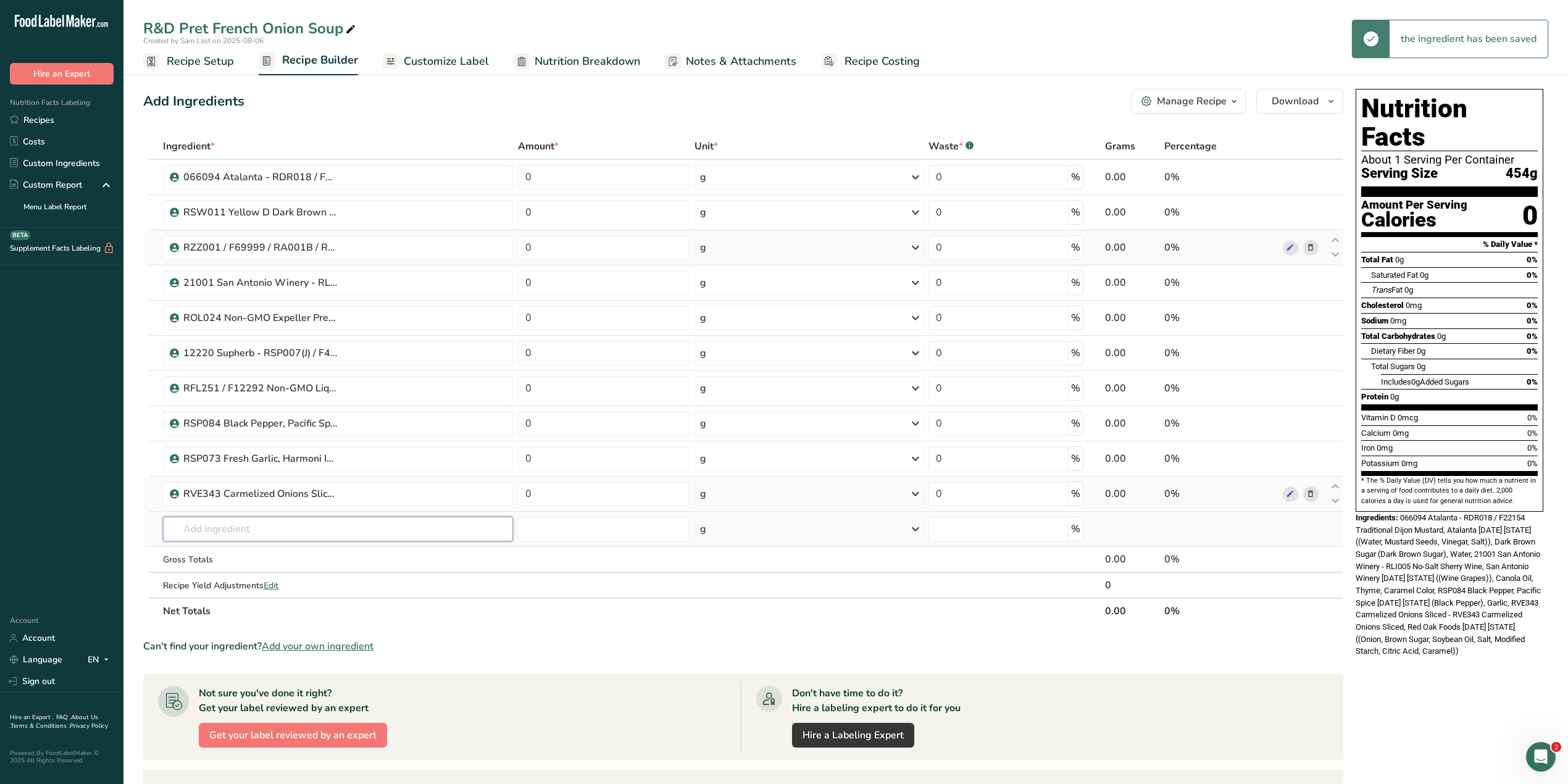 click at bounding box center (338, 529) 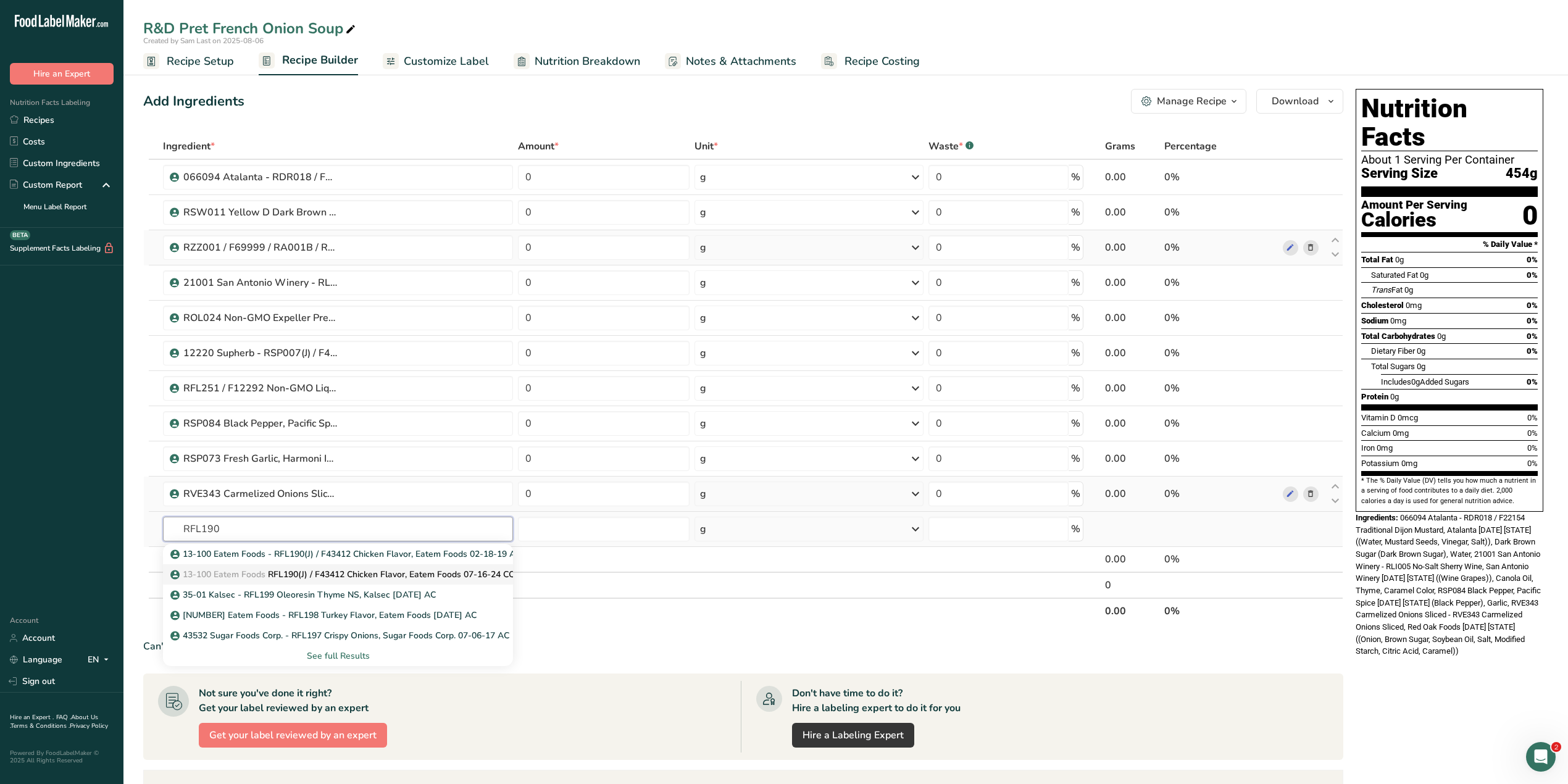 type on "RFL190" 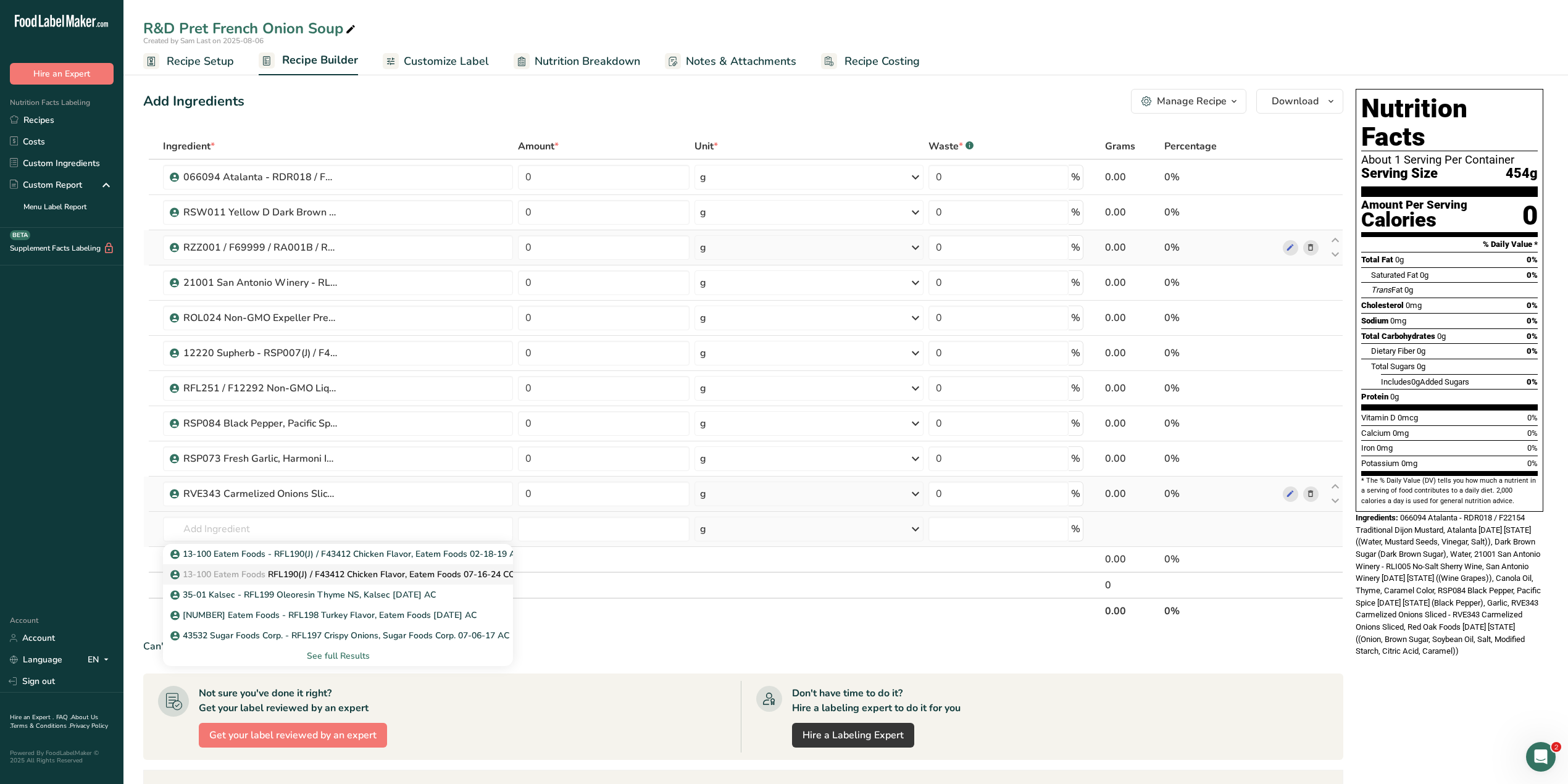 click on "13-100 Eatem Foods
RFL190(J) / F43412 Chicken Flavor, Eatem Foods 07-16-24 CC" at bounding box center (343, 574) 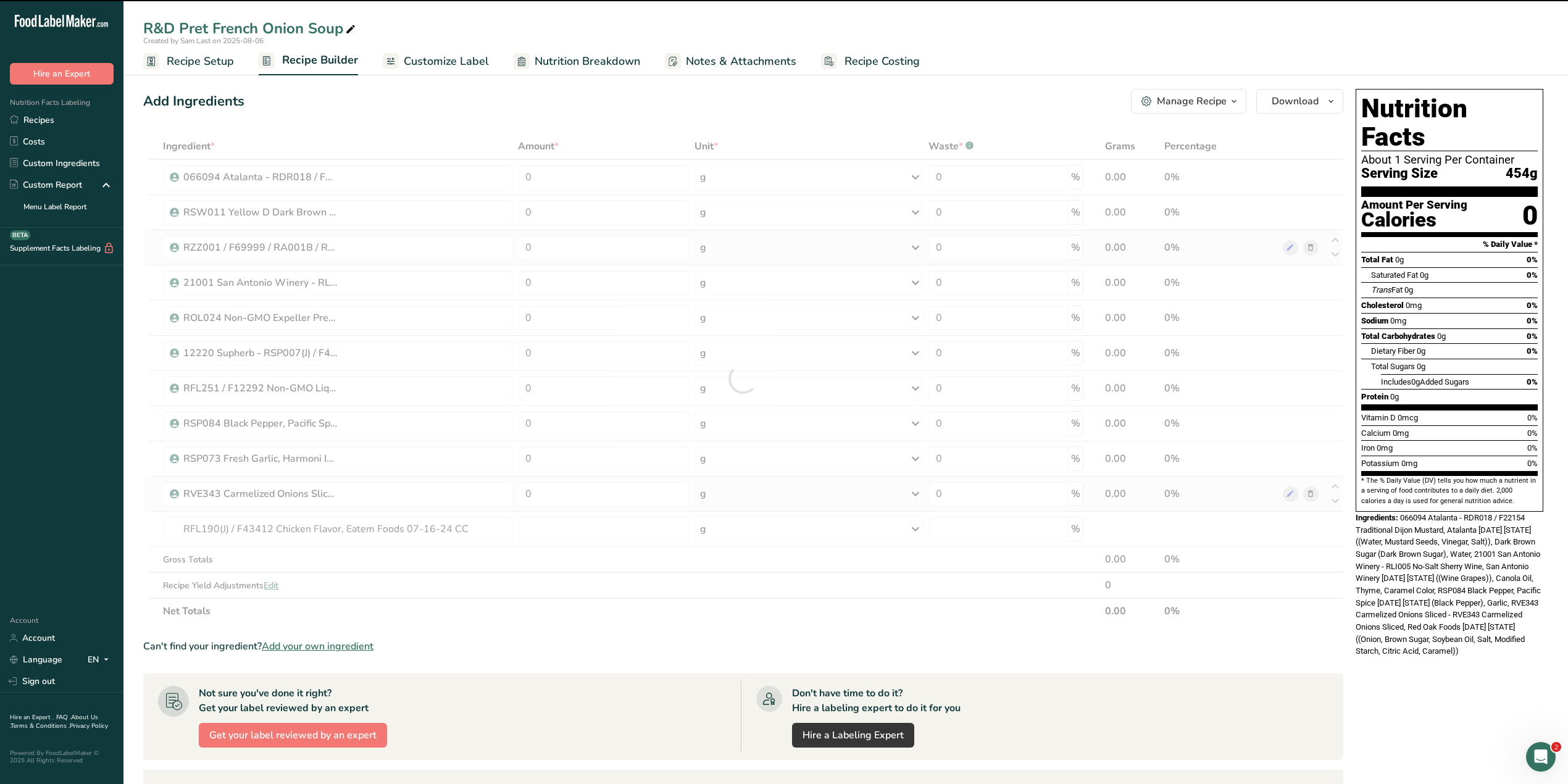 type on "0" 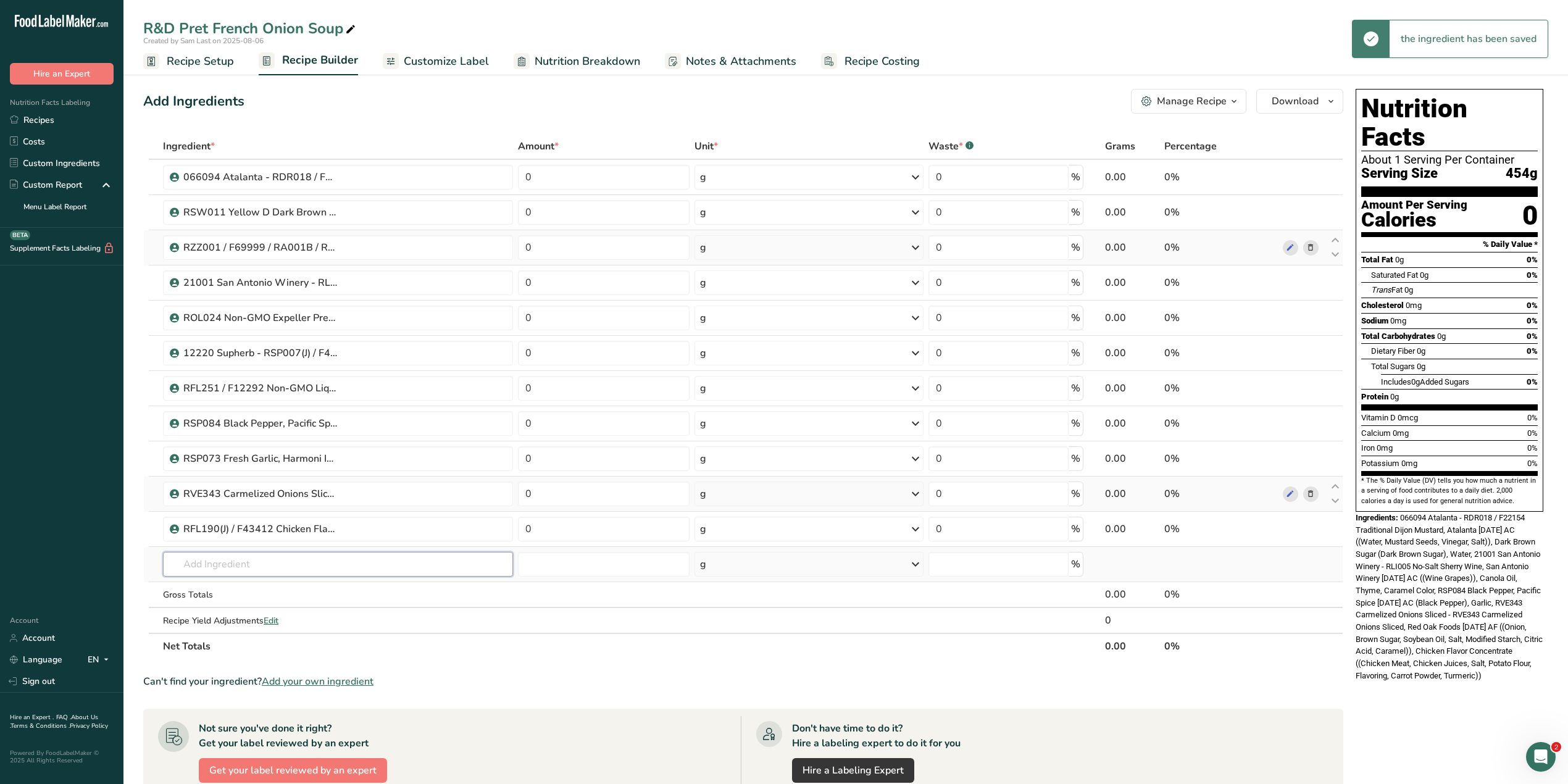 click at bounding box center (338, 564) 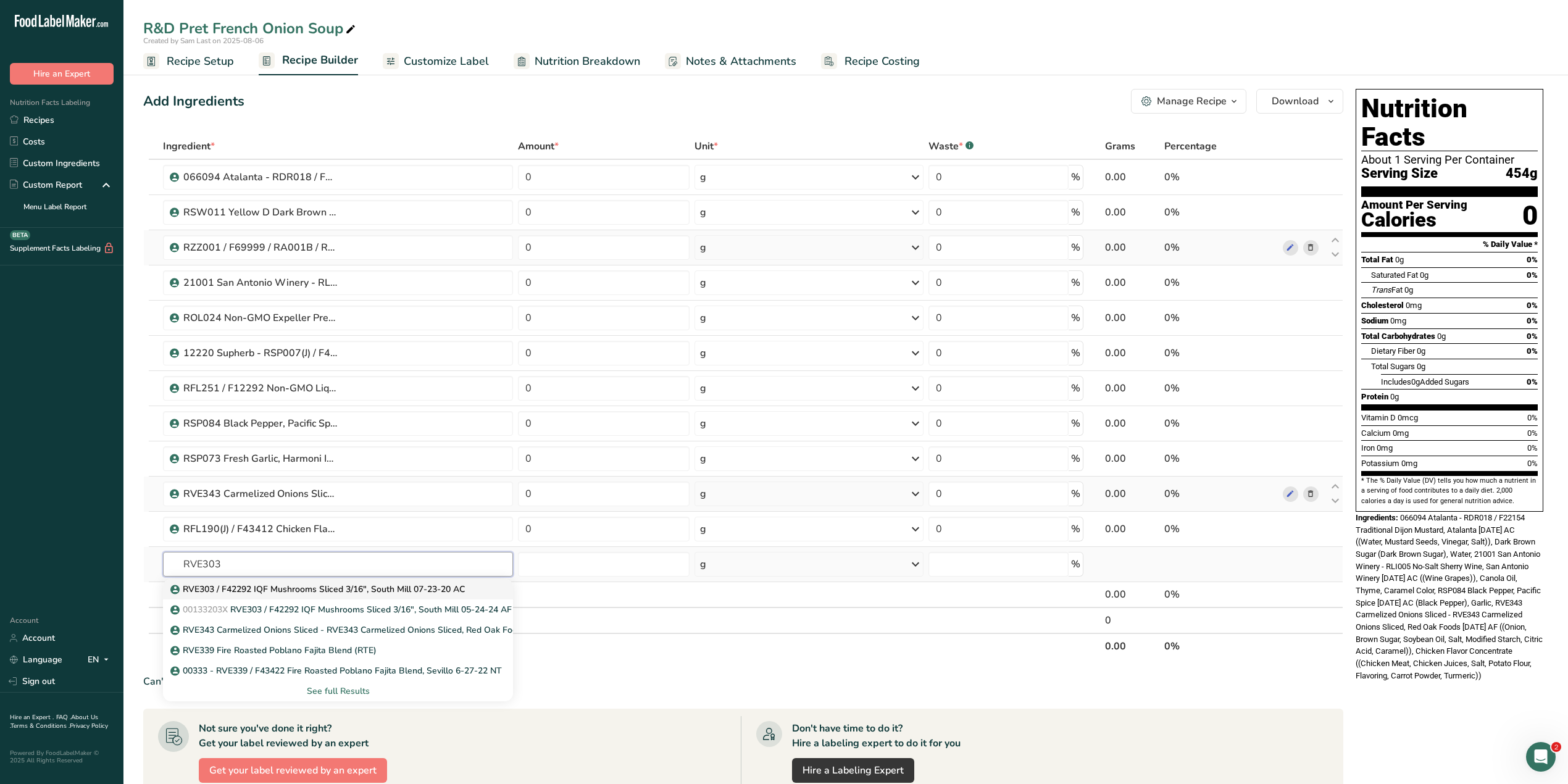 type on "RVE303" 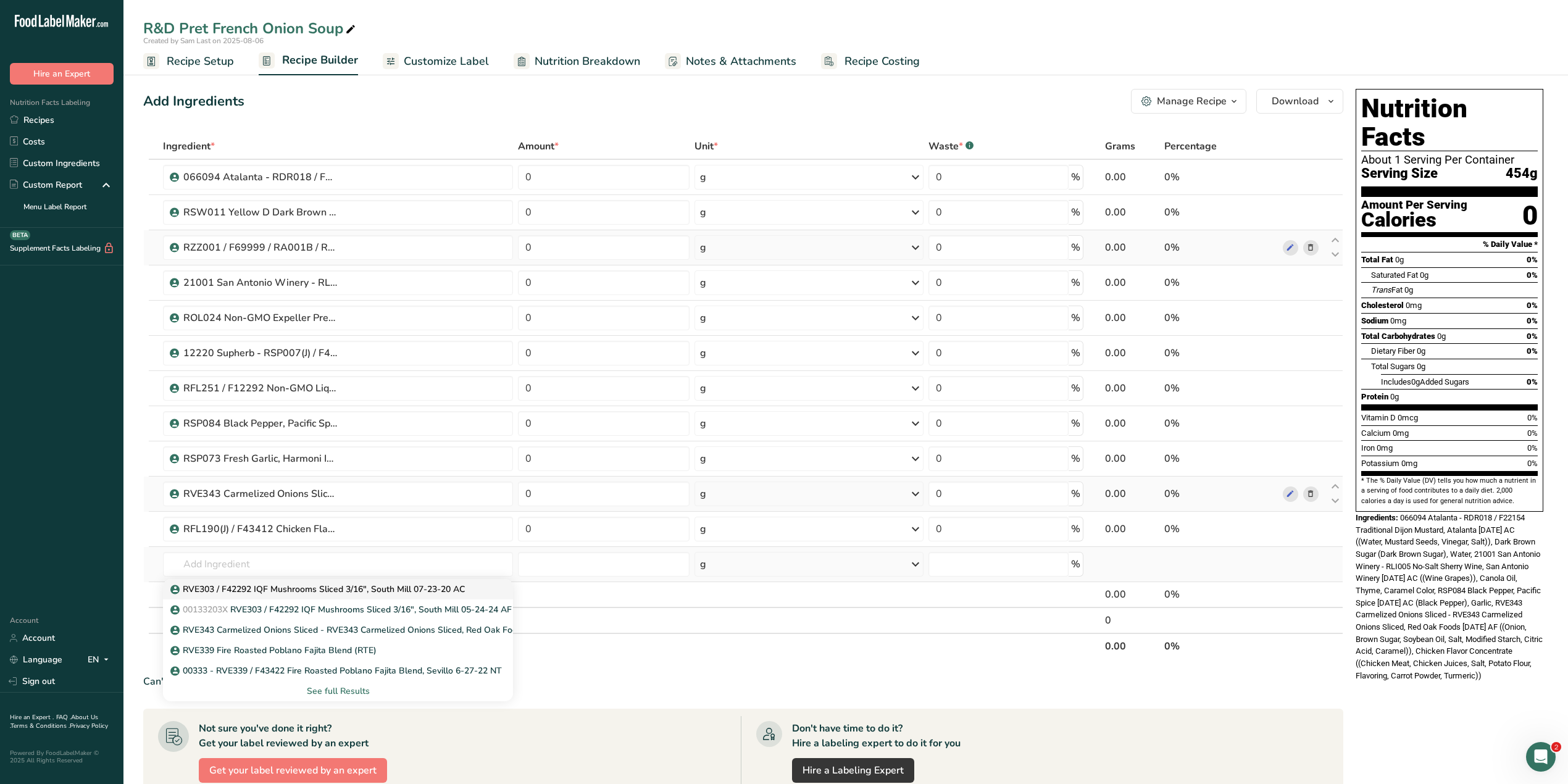 click on "RVE303 / F42292 IQF Mushrooms Sliced 3/16", South Mill 07-23-20 AC" at bounding box center [319, 589] 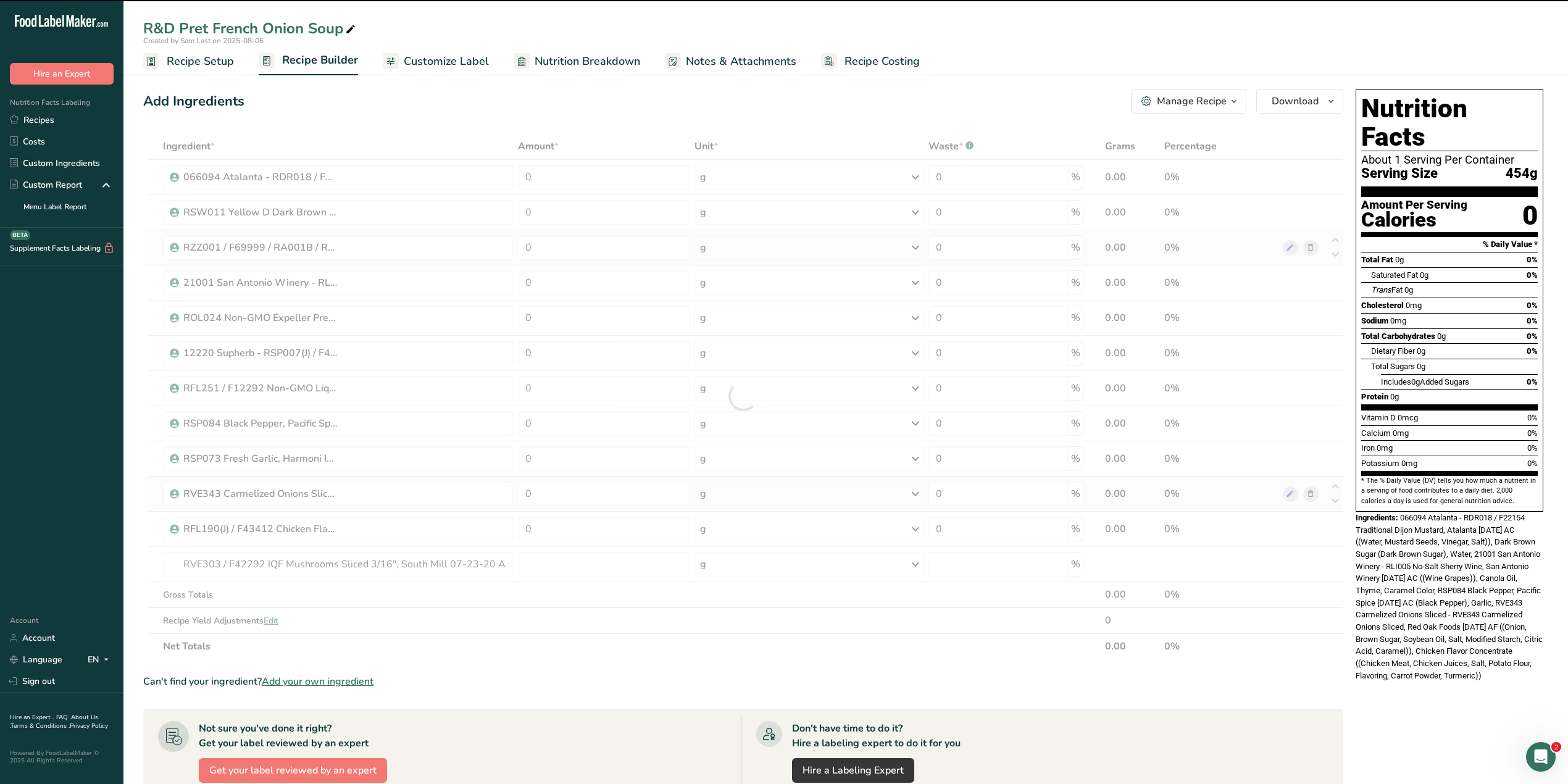 type on "0" 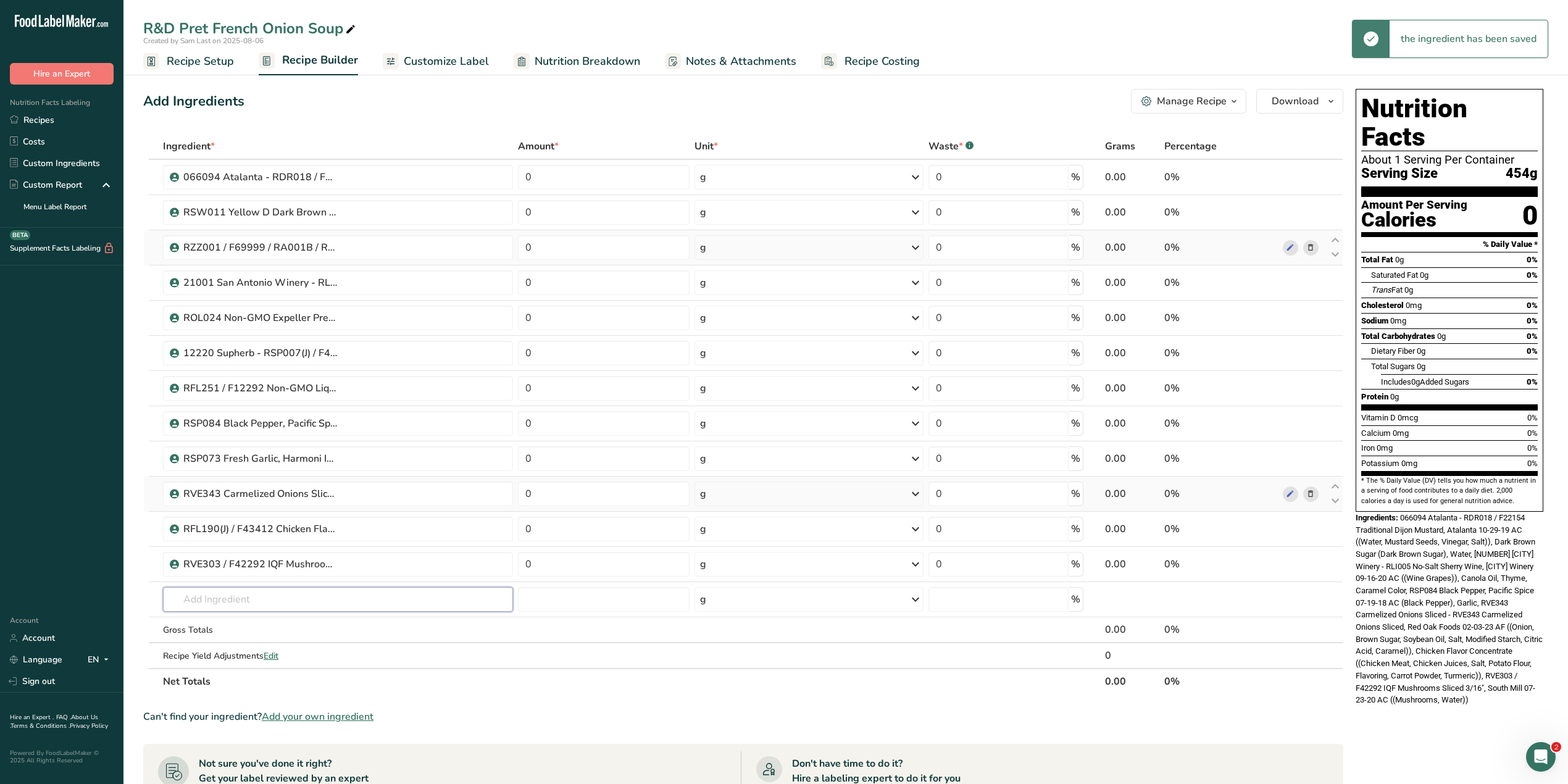 click at bounding box center (338, 599) 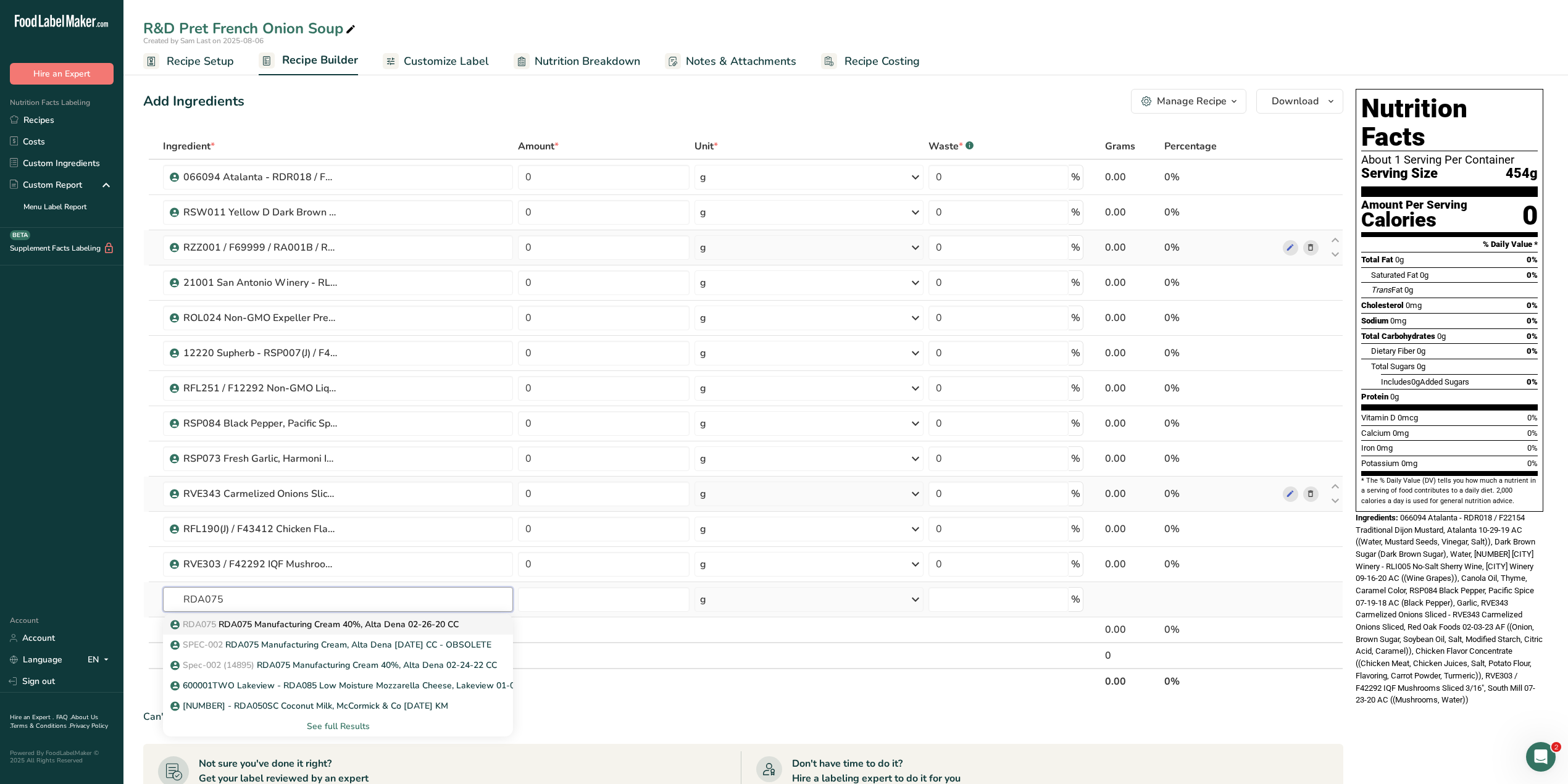 type on "RDA075" 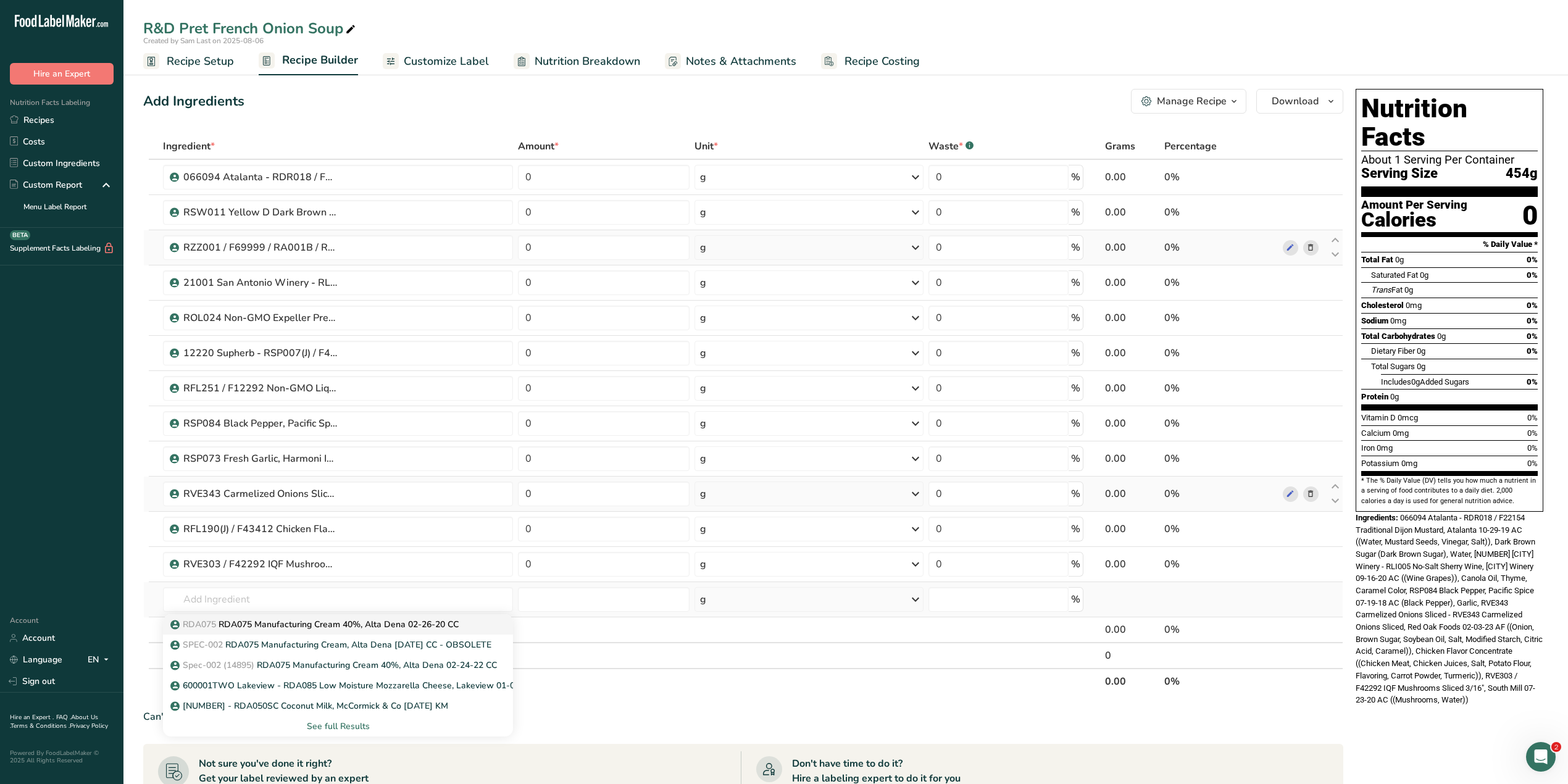 click on "RDA075
RDA075 Manufacturing Cream 40%, Alta Dena [DATE] CC" at bounding box center [315, 624] 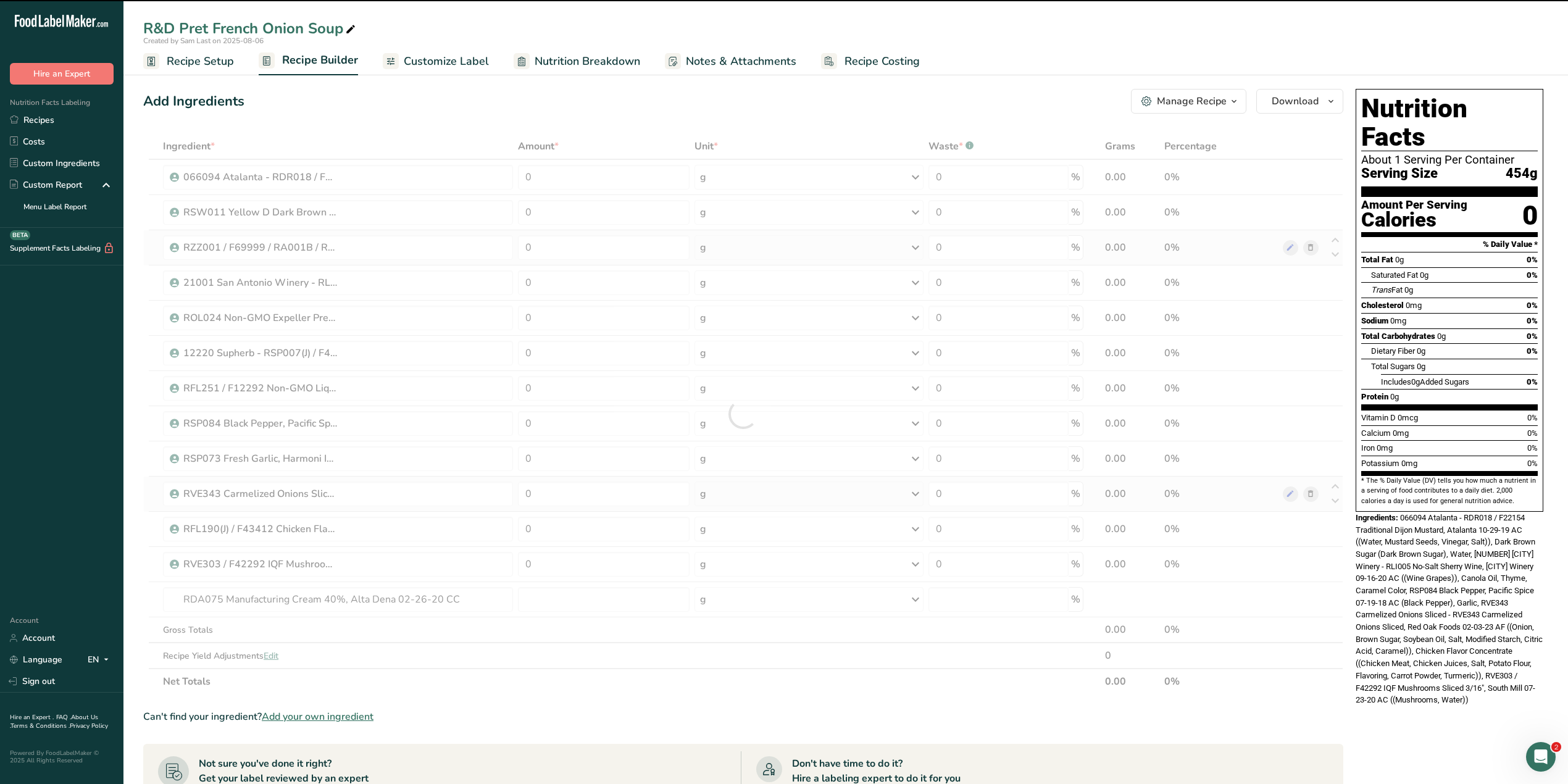 type on "0" 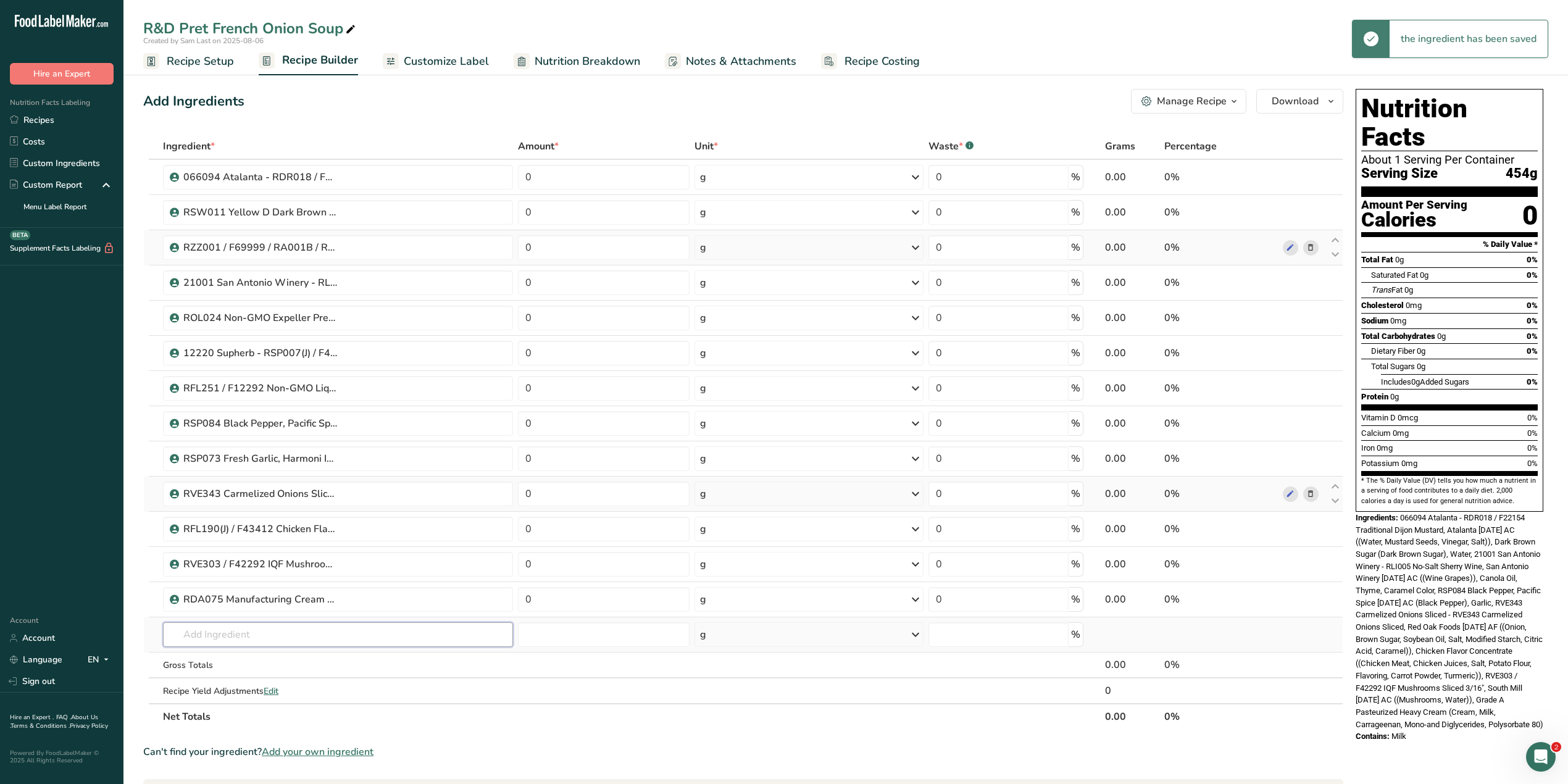 click at bounding box center [338, 635] 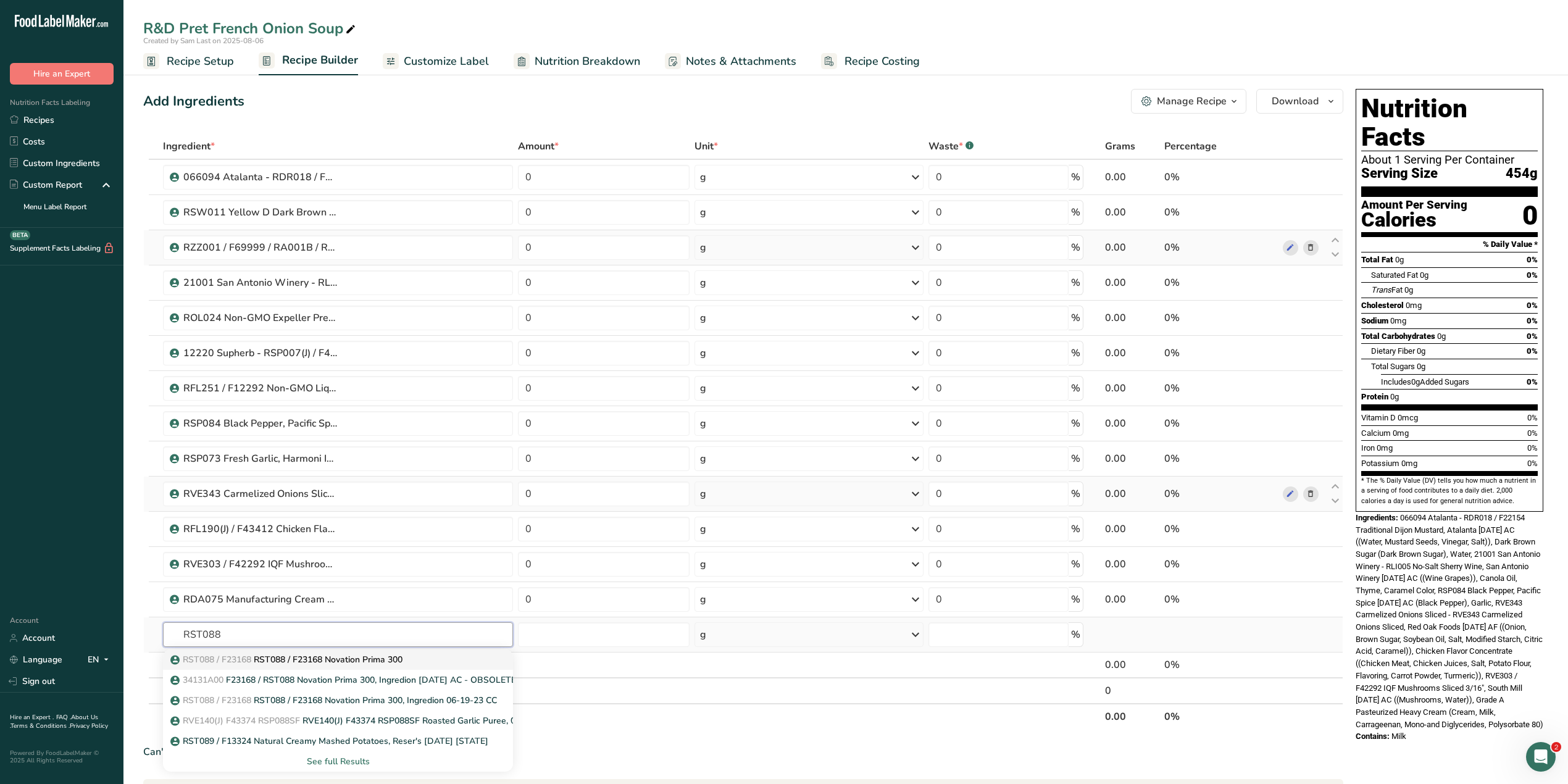 type on "RST088" 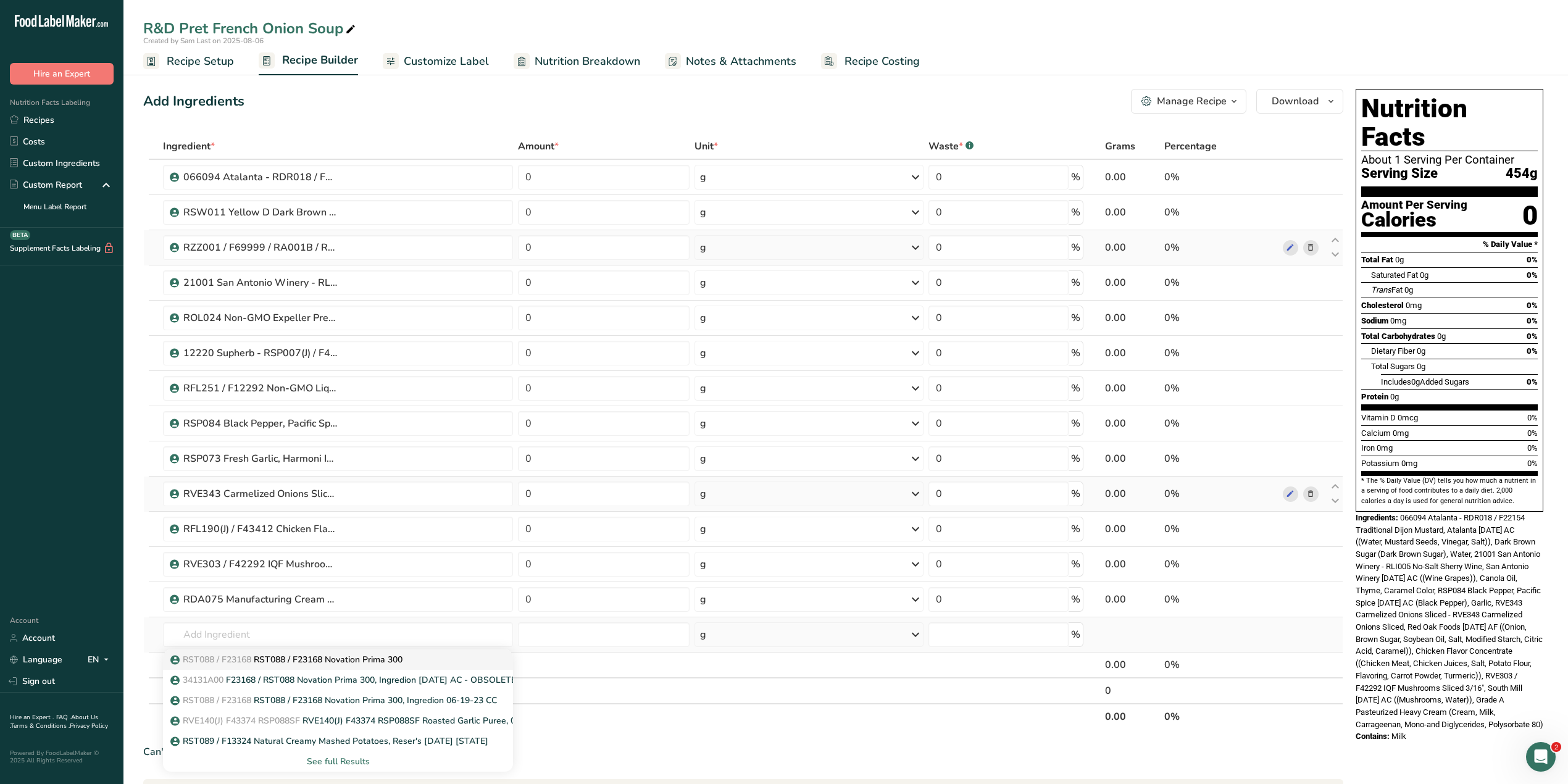 click on "RST088 / F23168
RST088 / F23168 Novation Prima 300" at bounding box center [288, 659] 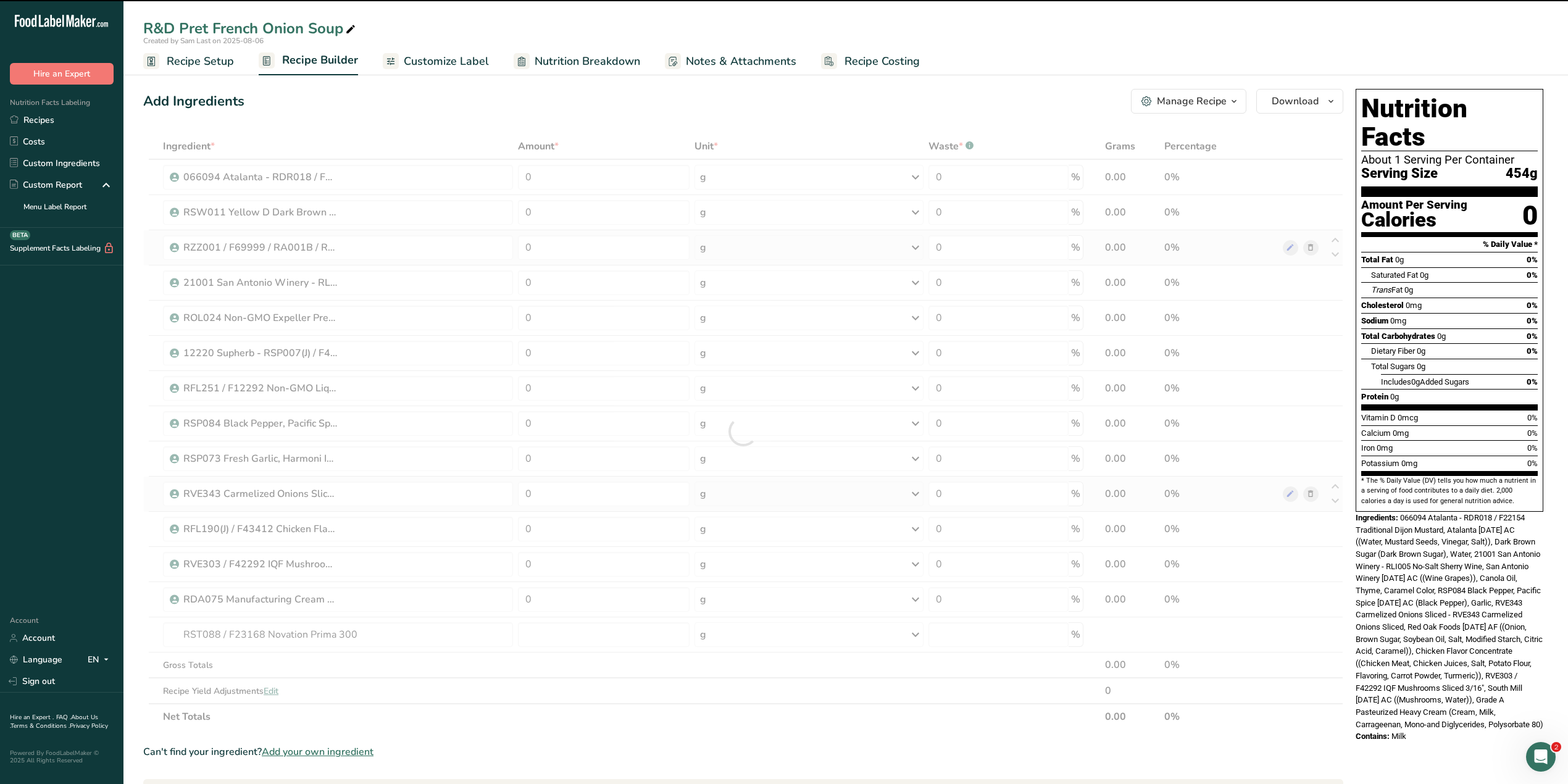 type on "0" 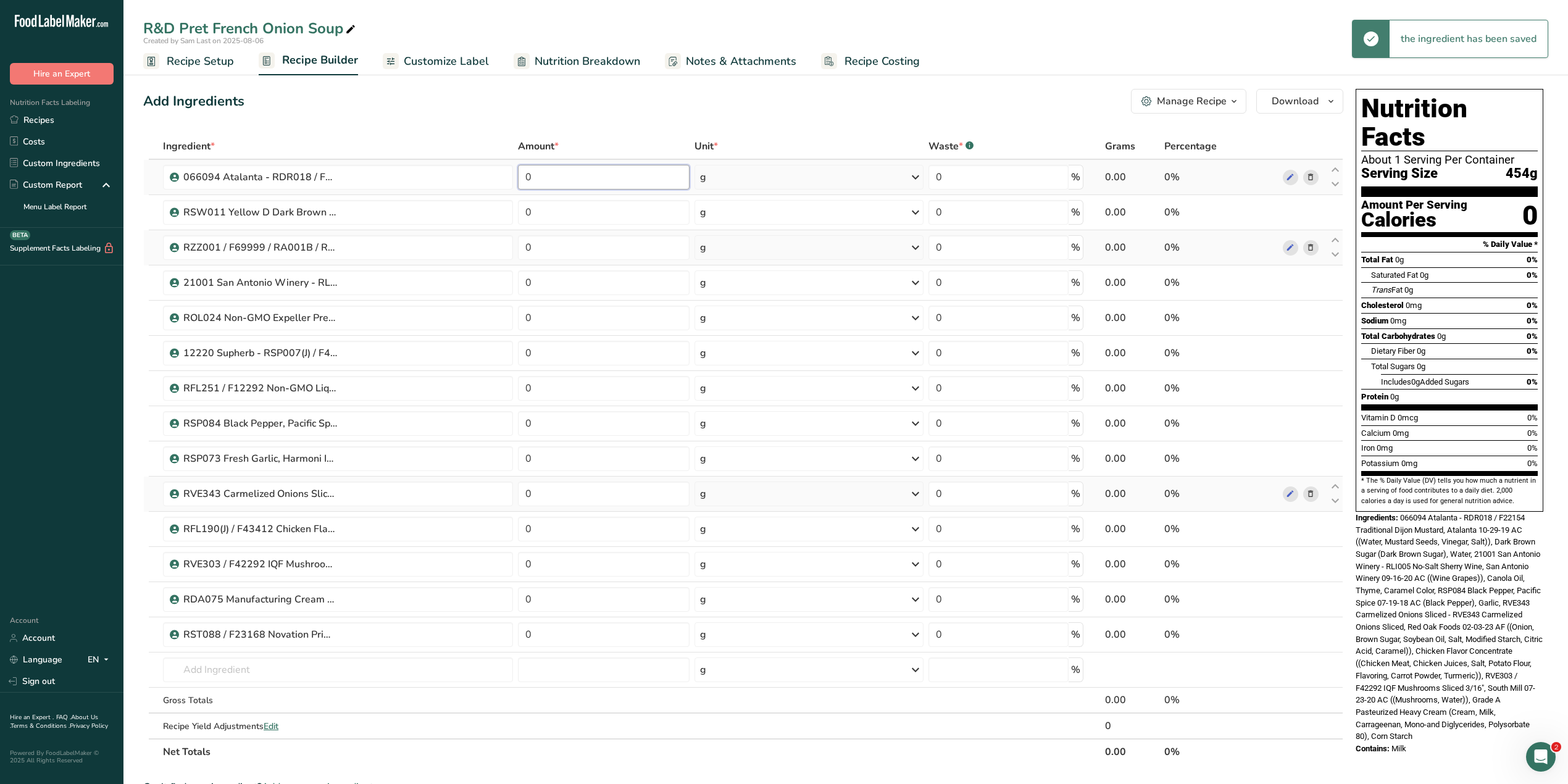 drag, startPoint x: 534, startPoint y: 175, endPoint x: 520, endPoint y: 176, distance: 14.035669 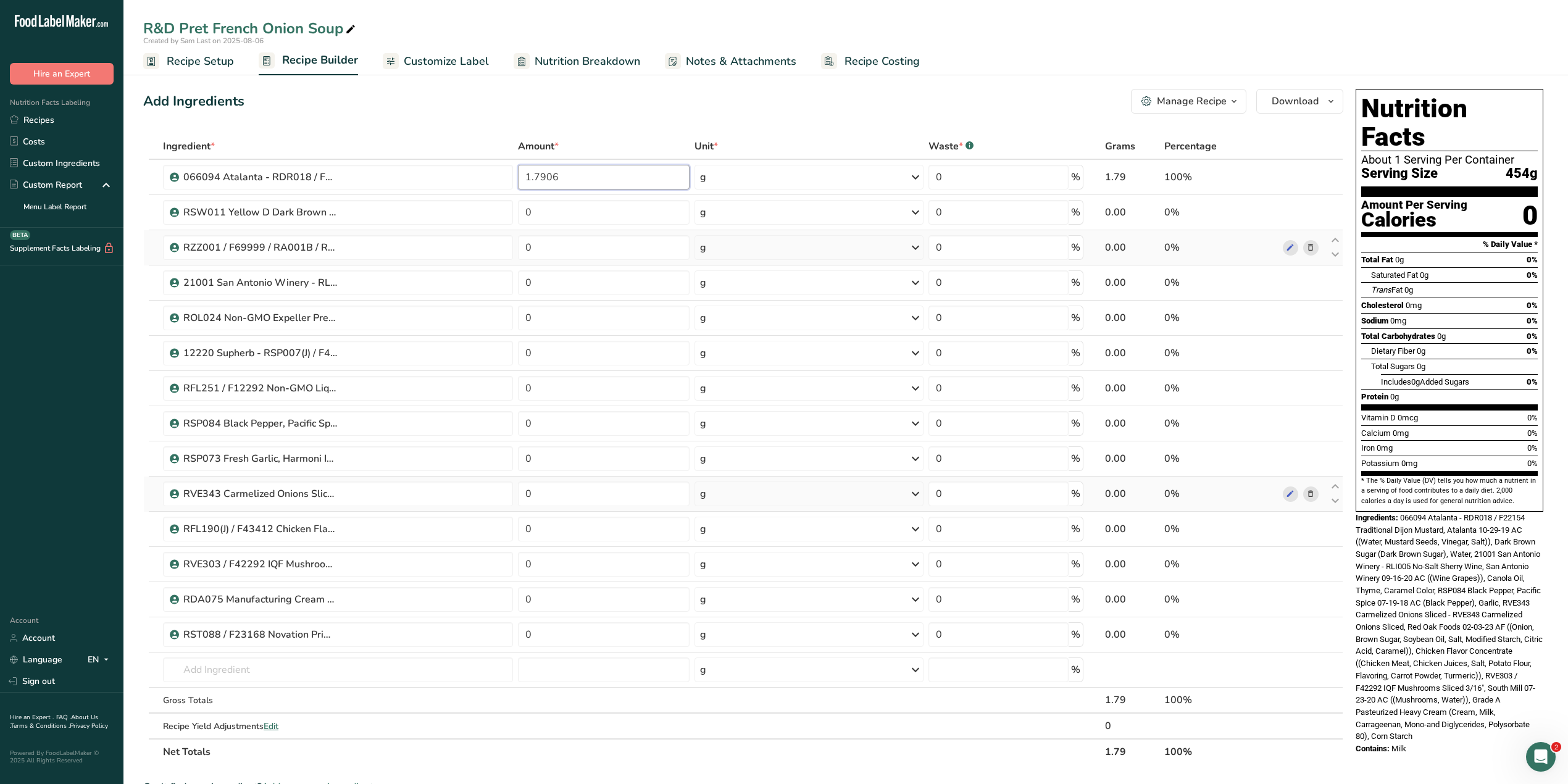 type on "1.7906" 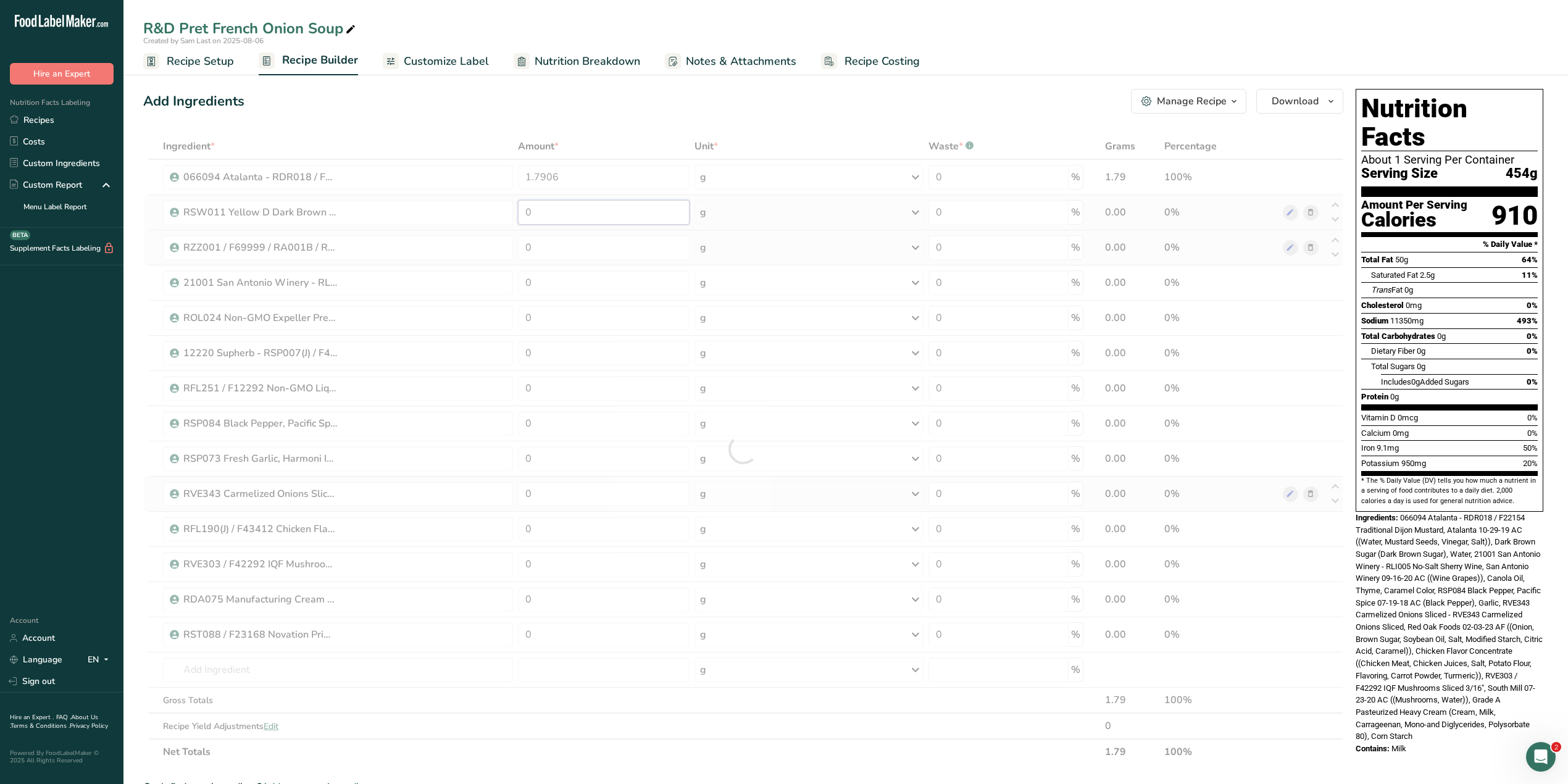 click on "Grams
Percentage
066094 Atalanta - RDR018 / F22154 Traditional Dijon Mustard, Atalanta [DATE] AC
1.7906
g
Weight Units
g
kg
mg
See more
Volume Units
l
mL
fl oz
See more
0
%
1.79
100%
RSW011 Yellow D Dark Brown Sugar, Bakemark C&H Sugar [DATE] AC
0
g
Weight Units
g
kg
mg
See more
Volume Units
l
mL
fl oz
See more
0
%
0.00" at bounding box center (743, 449) 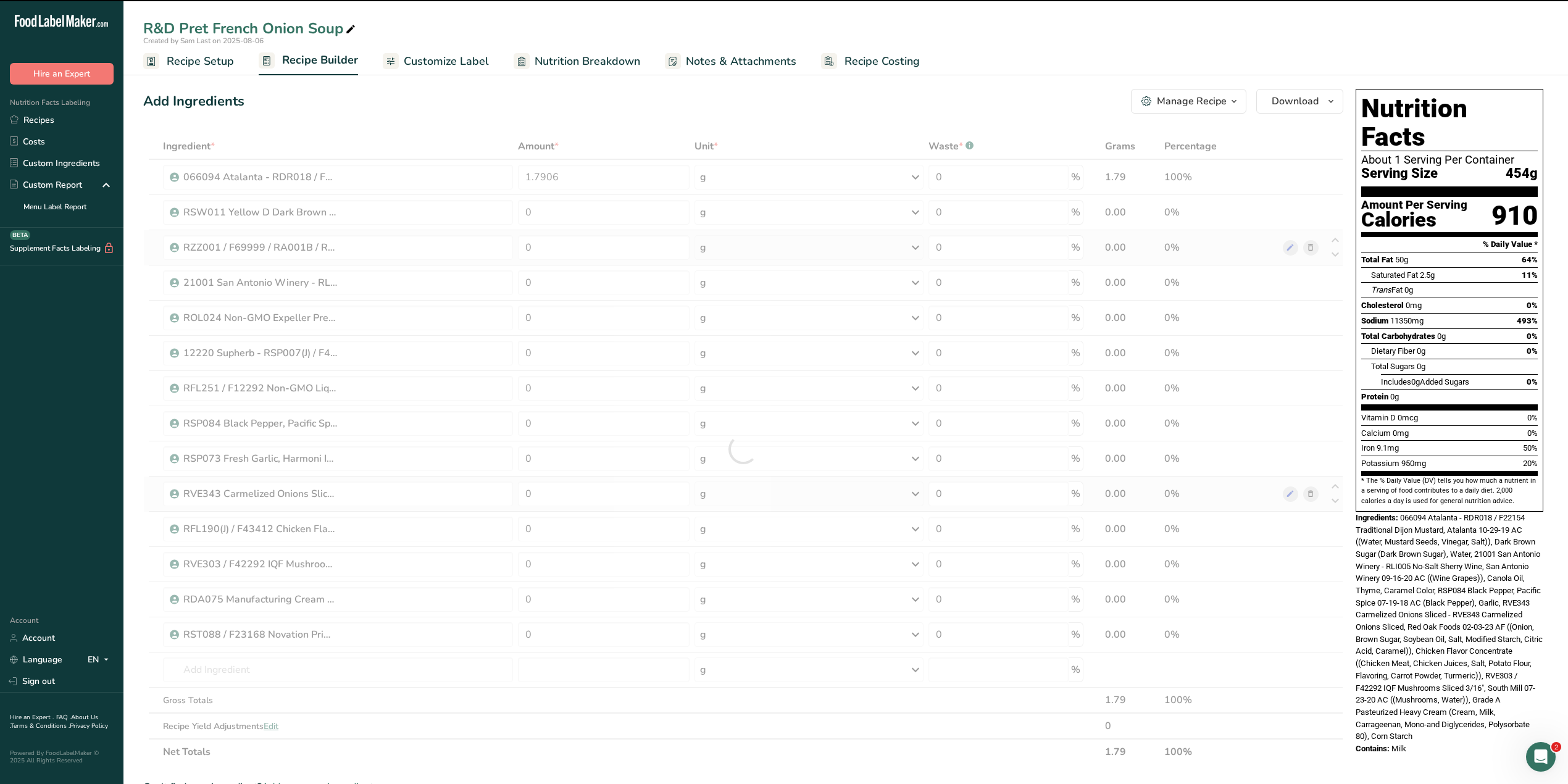 click at bounding box center (743, 449) 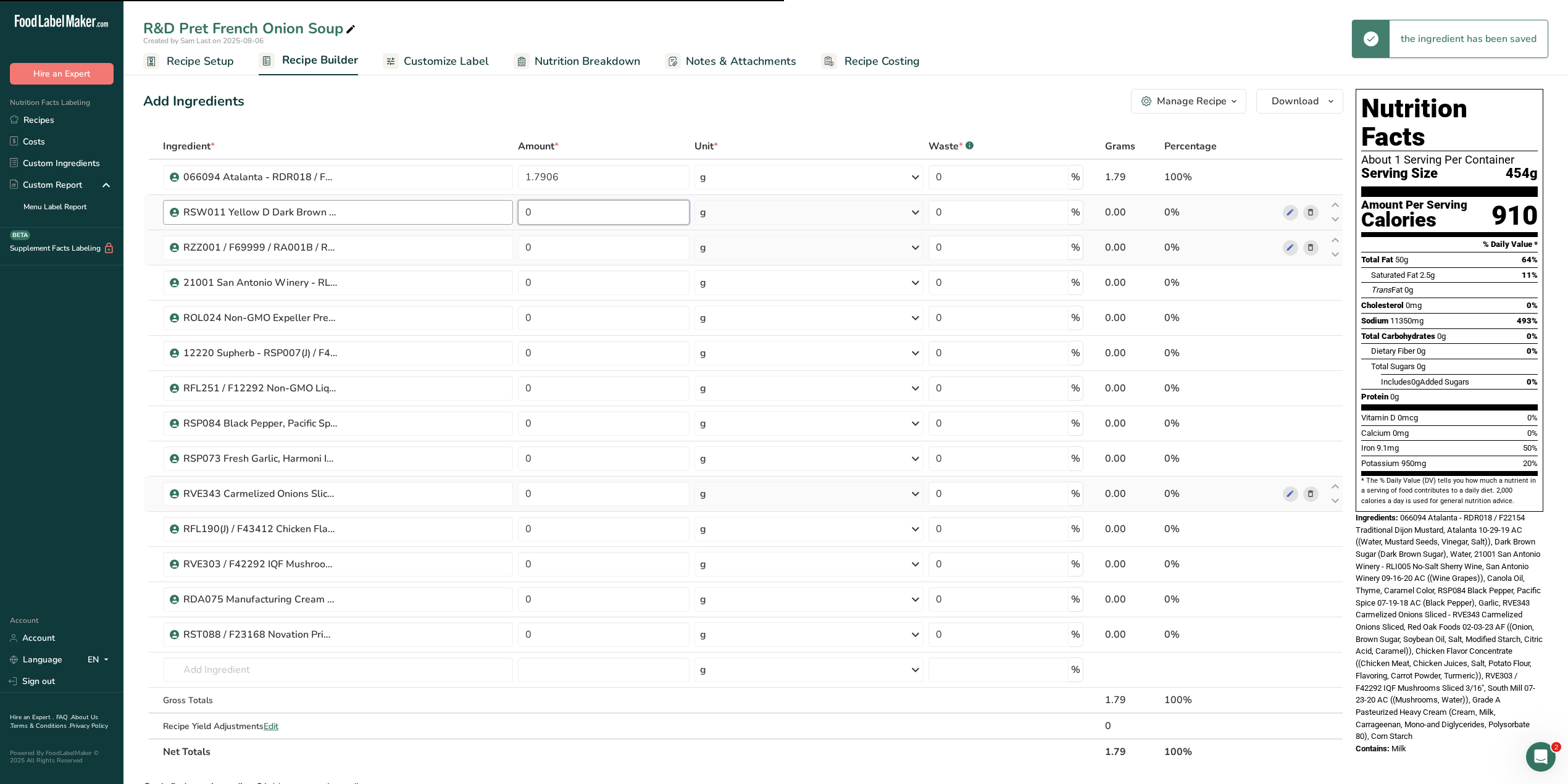 drag, startPoint x: 536, startPoint y: 212, endPoint x: 511, endPoint y: 212, distance: 25 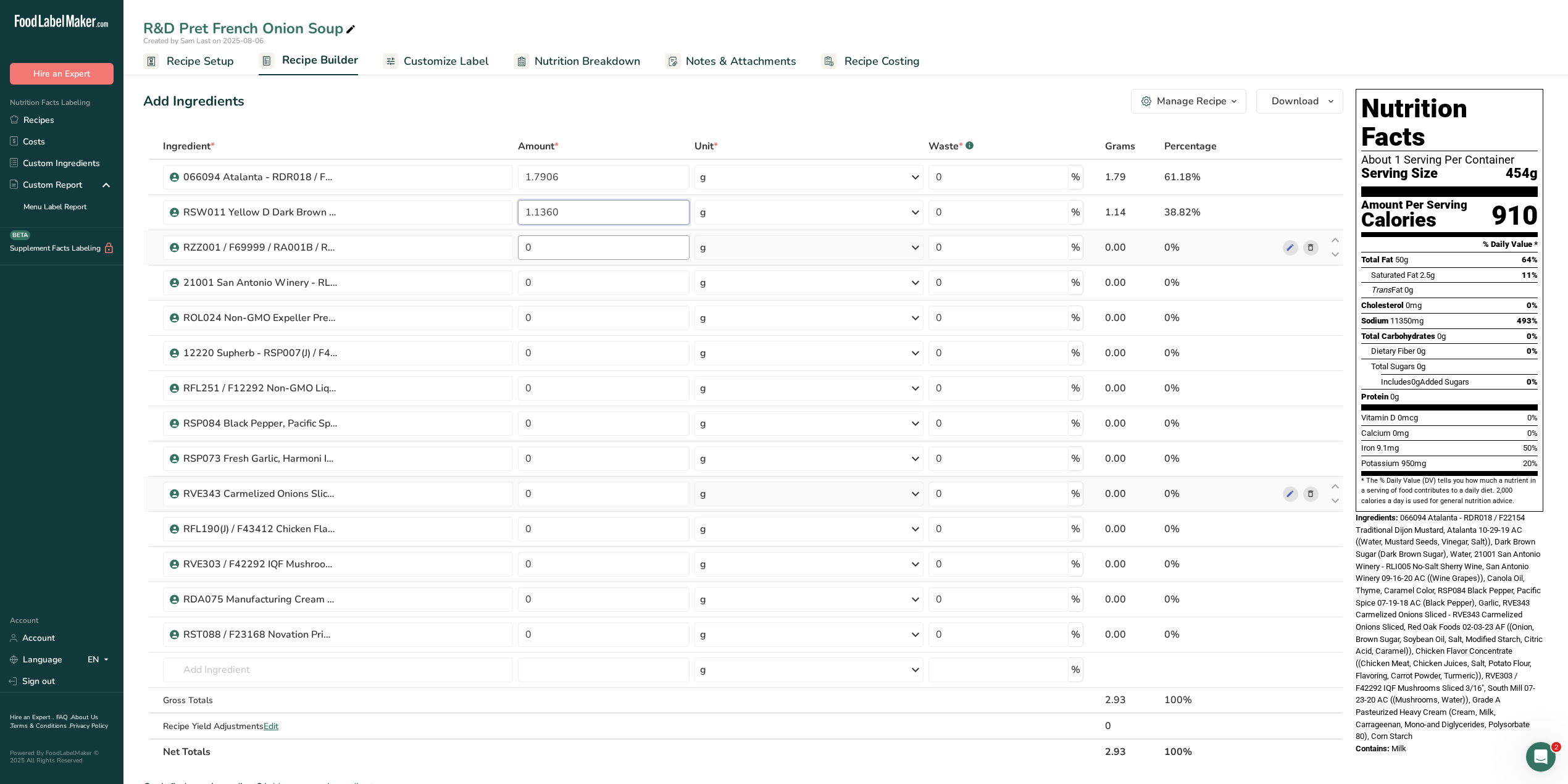 type on "1.1360" 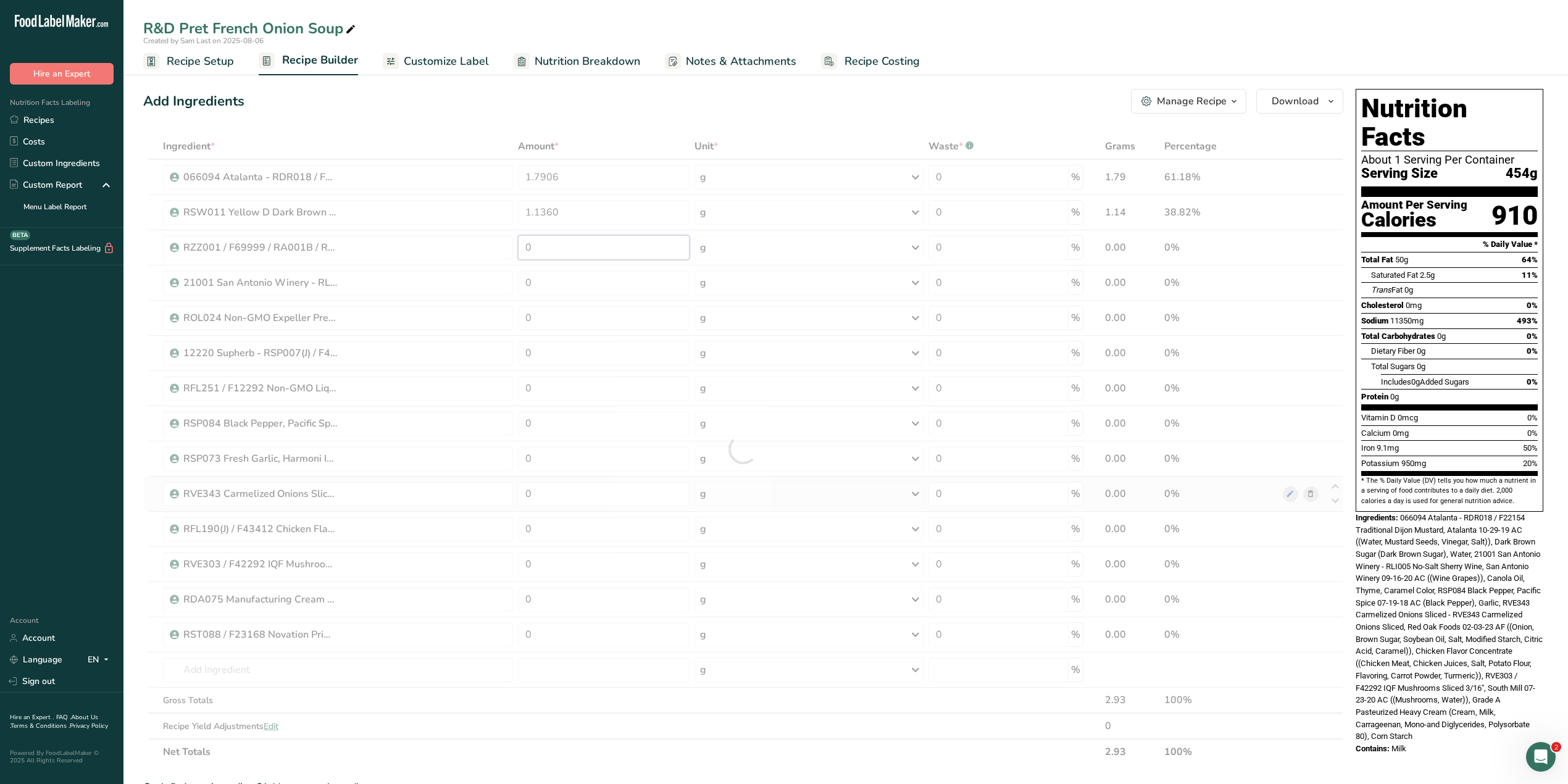 drag, startPoint x: 548, startPoint y: 249, endPoint x: 522, endPoint y: 250, distance: 26.0192 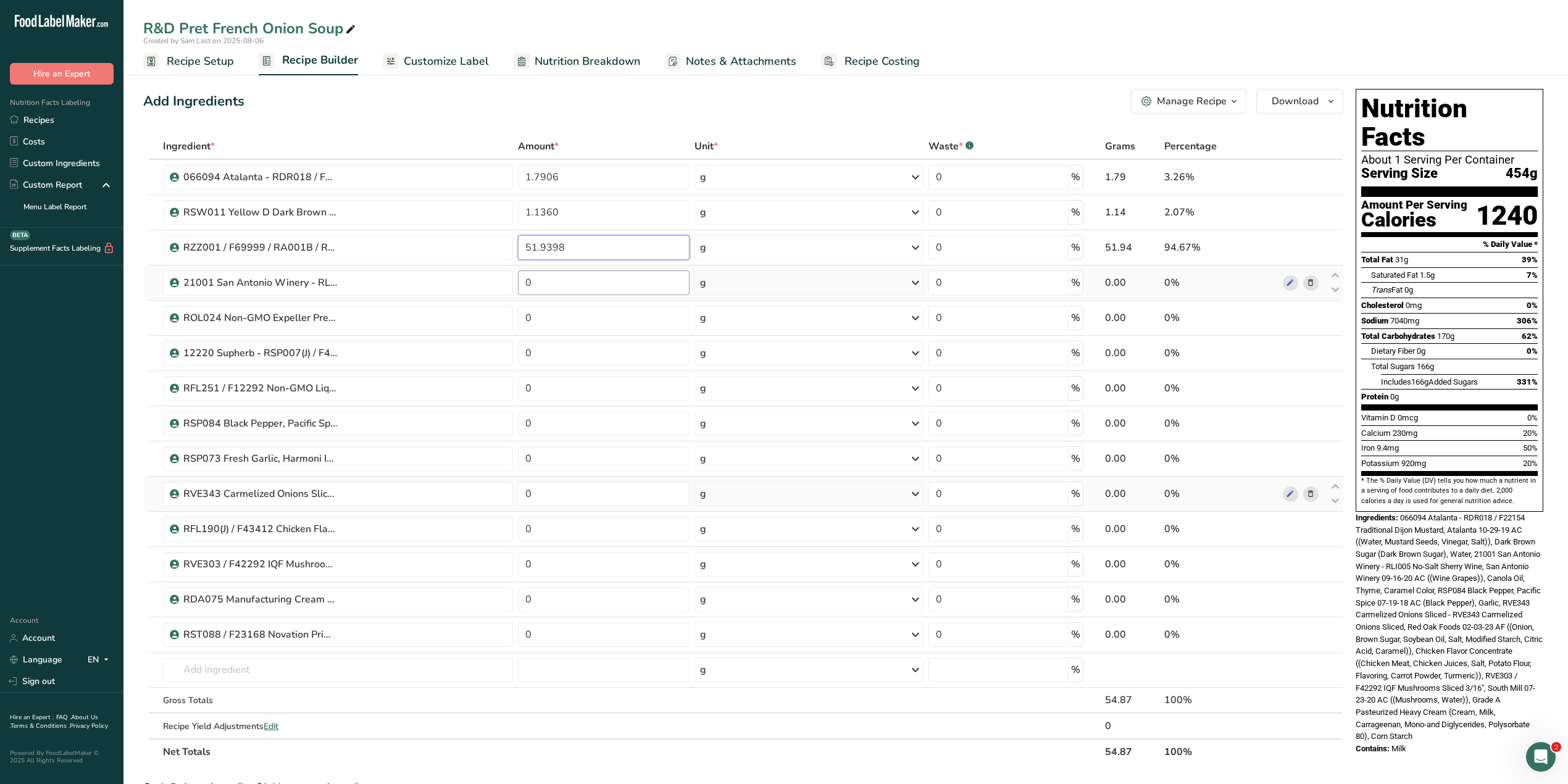 type on "51.9398" 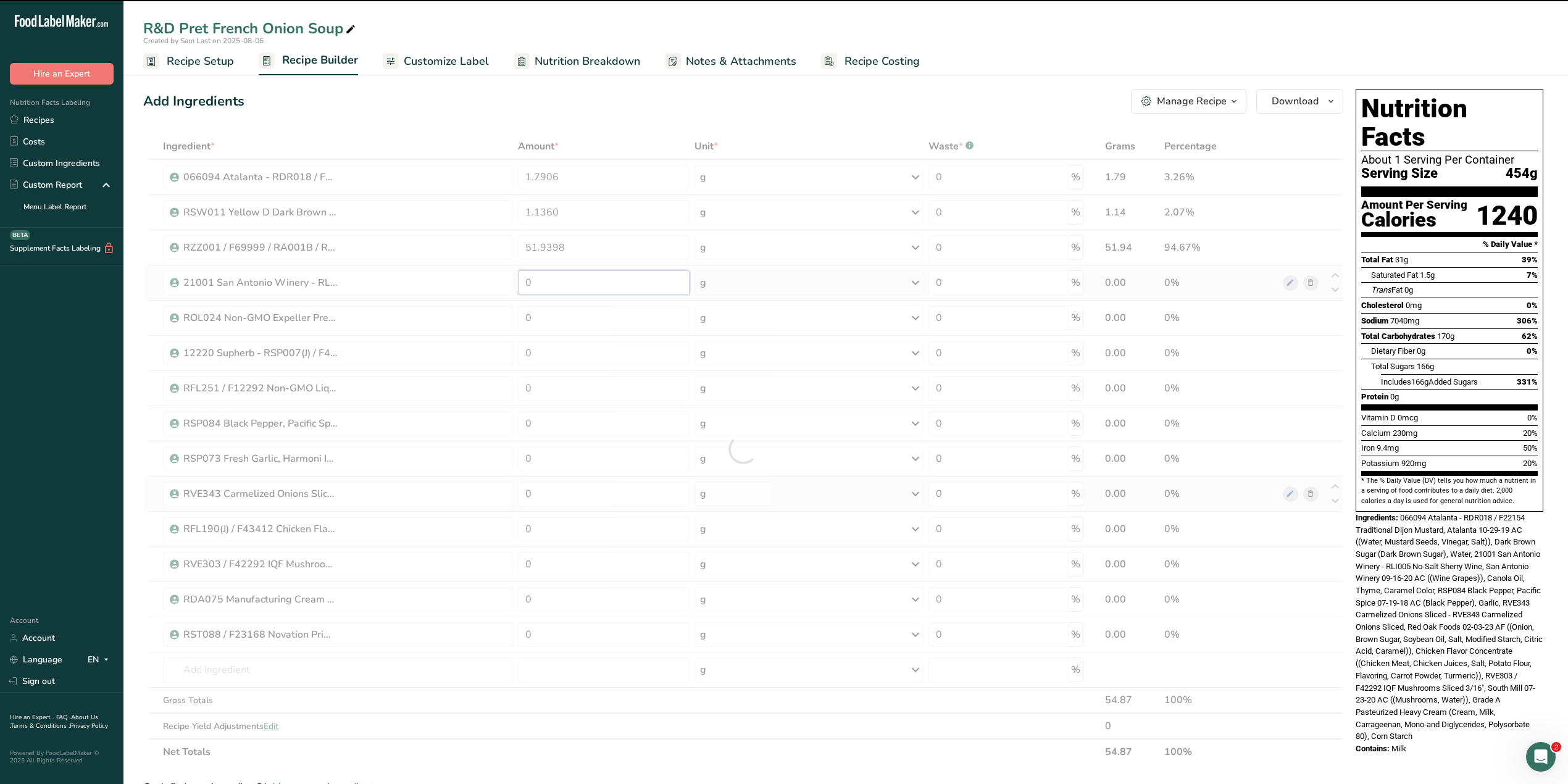 drag, startPoint x: 536, startPoint y: 290, endPoint x: 523, endPoint y: 290, distance: 13 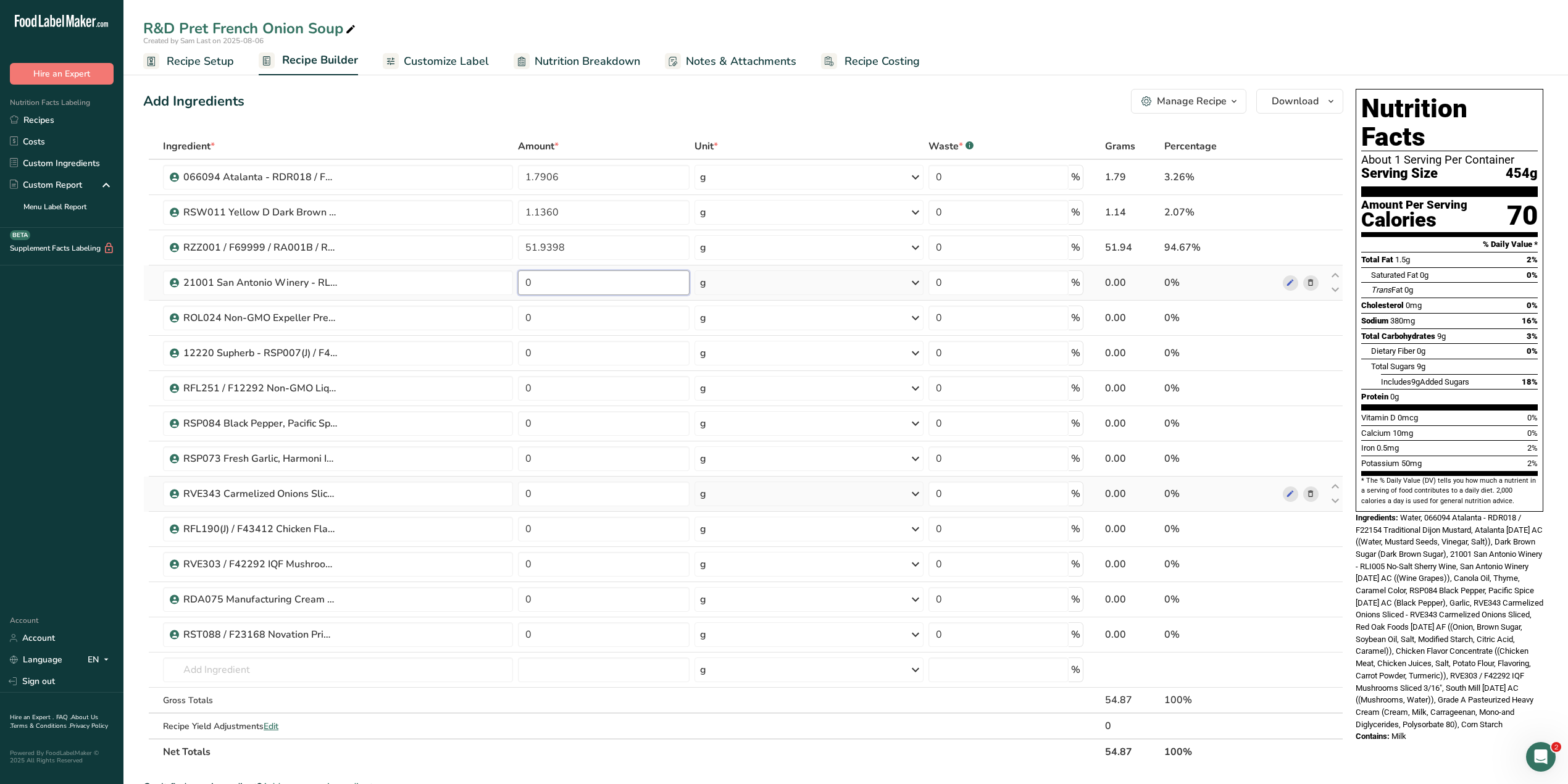 type on "5" 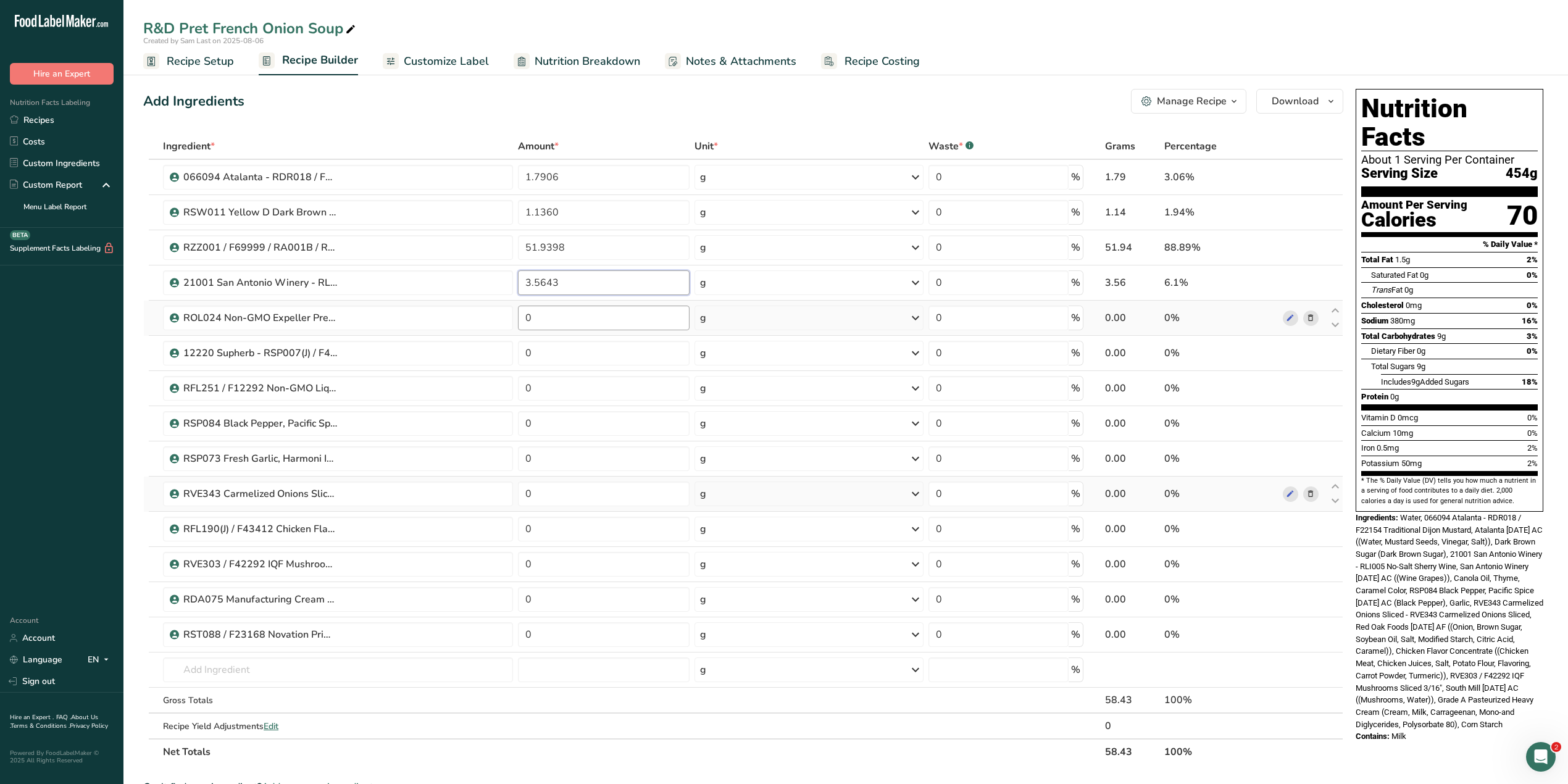 type on "3.5643" 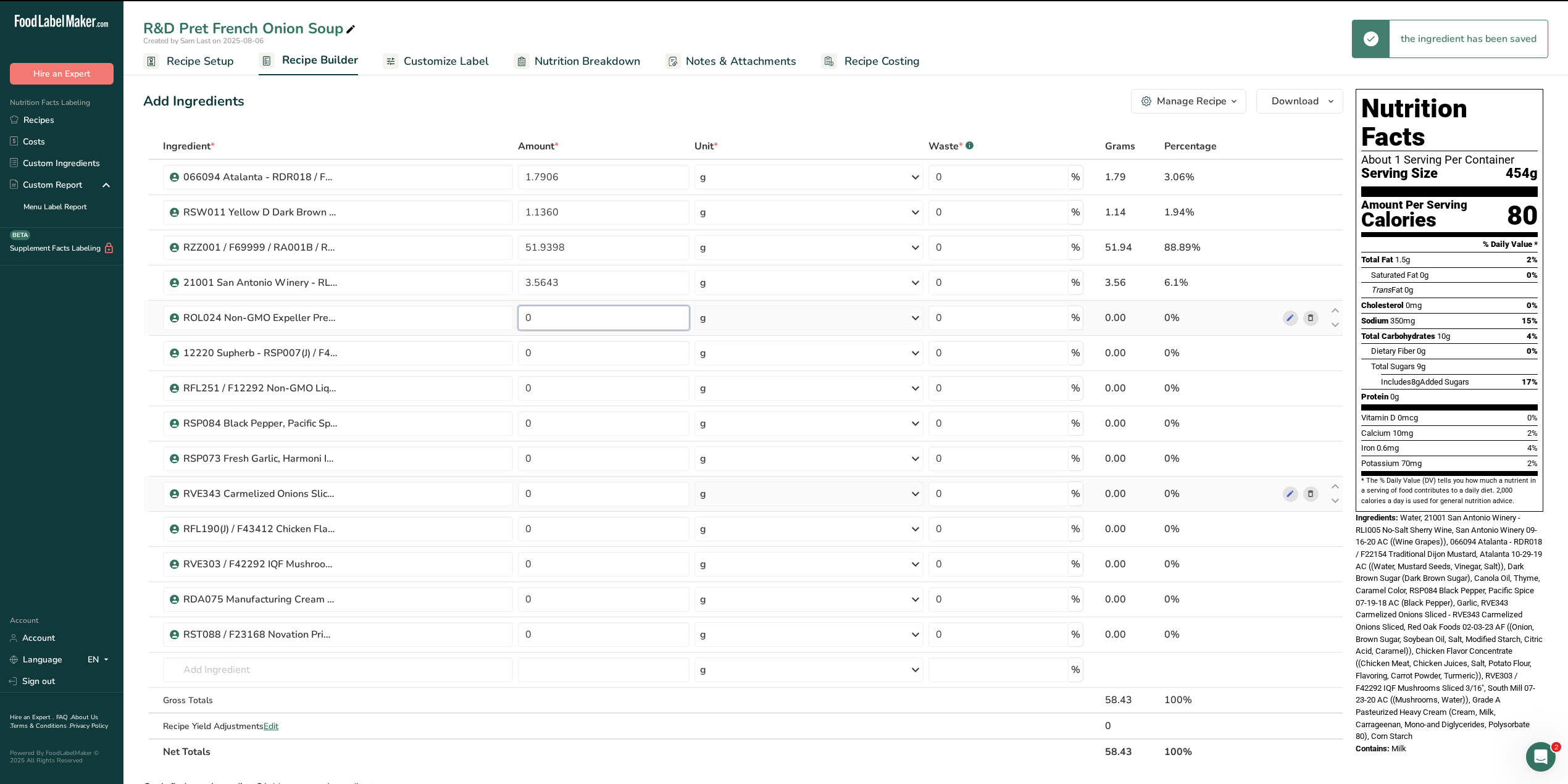 drag, startPoint x: 533, startPoint y: 310, endPoint x: 524, endPoint y: 319, distance: 12.727922 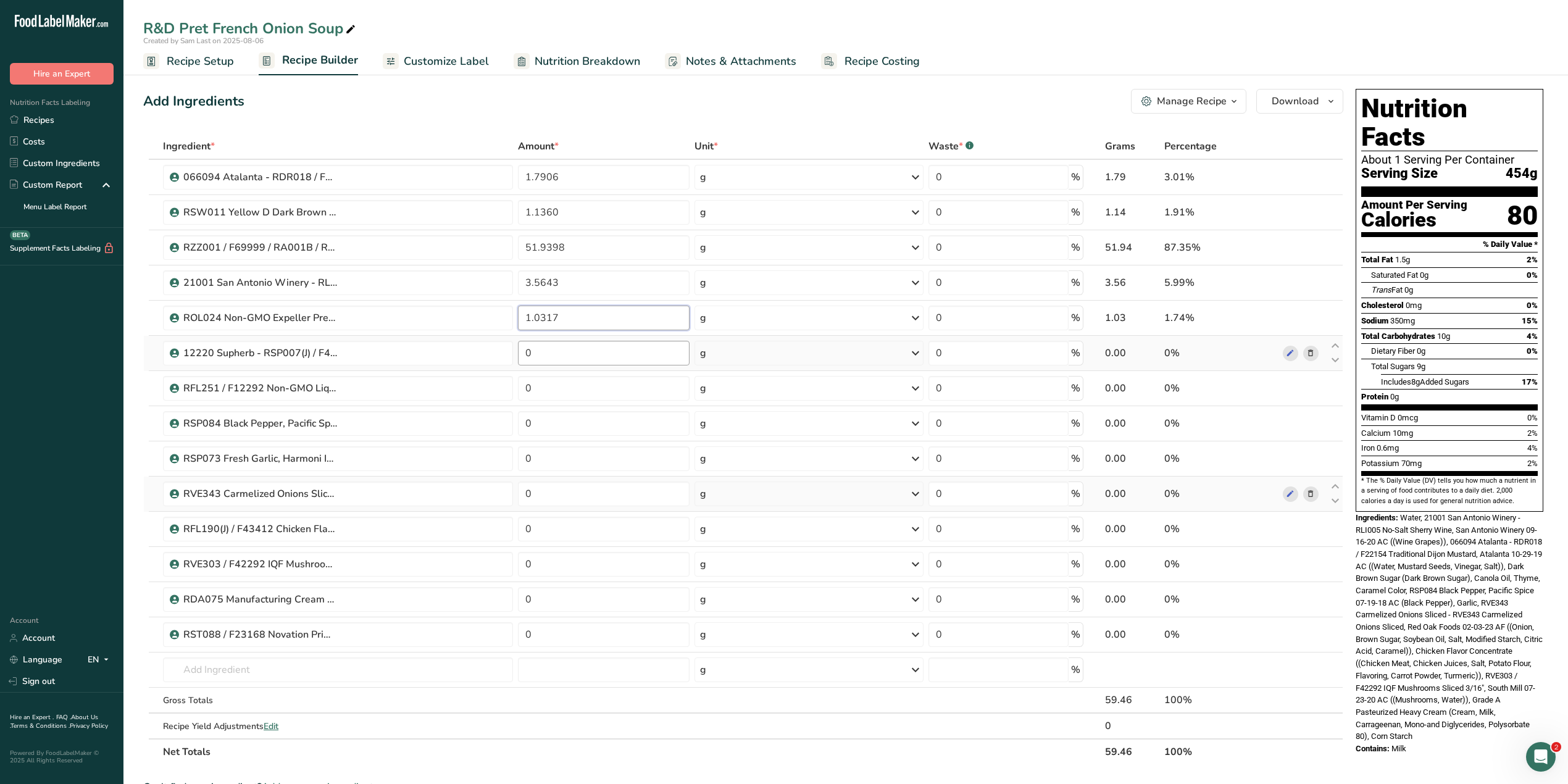 type on "1.0317" 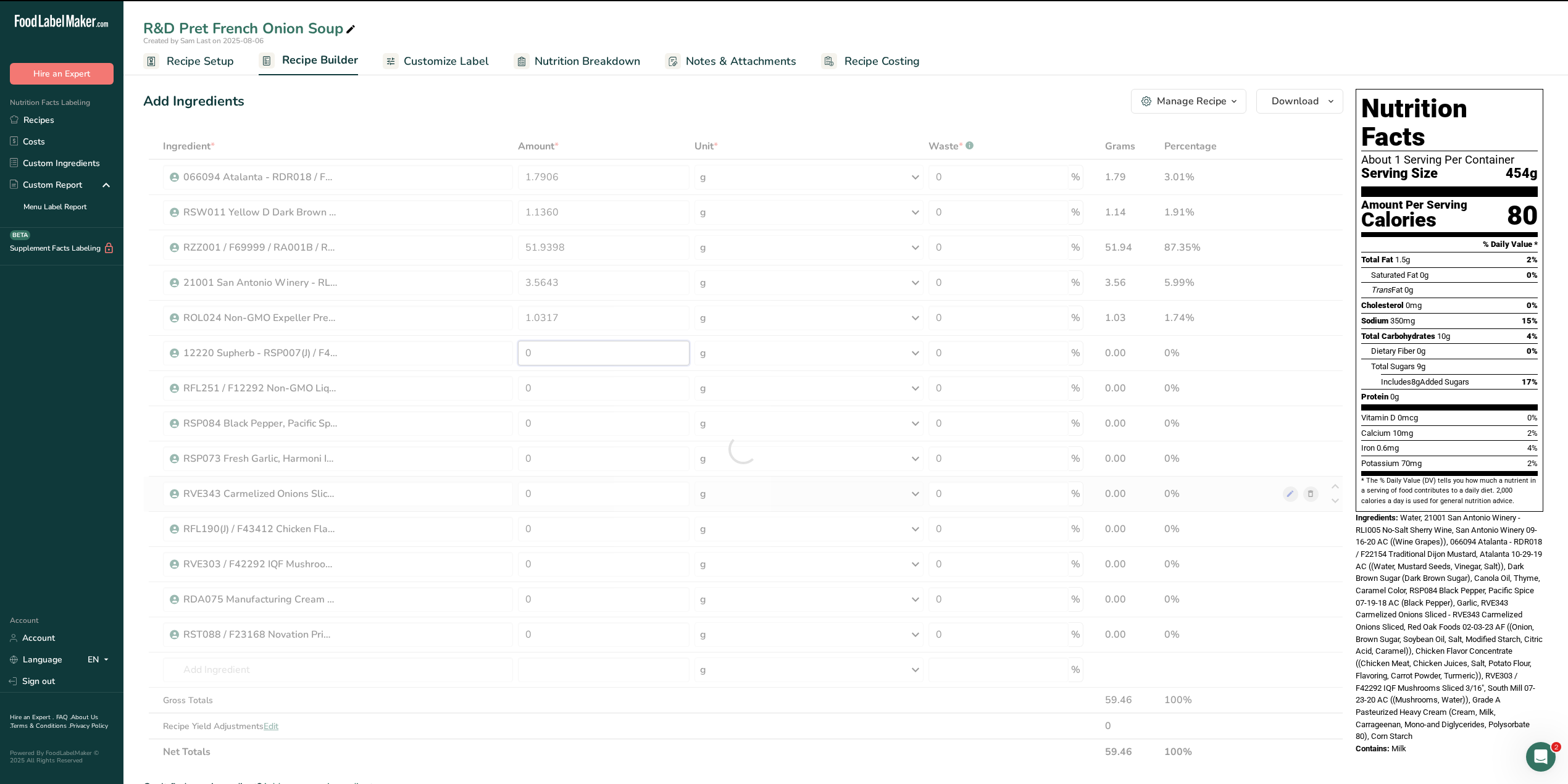drag, startPoint x: 532, startPoint y: 351, endPoint x: 525, endPoint y: 354, distance: 7.615773 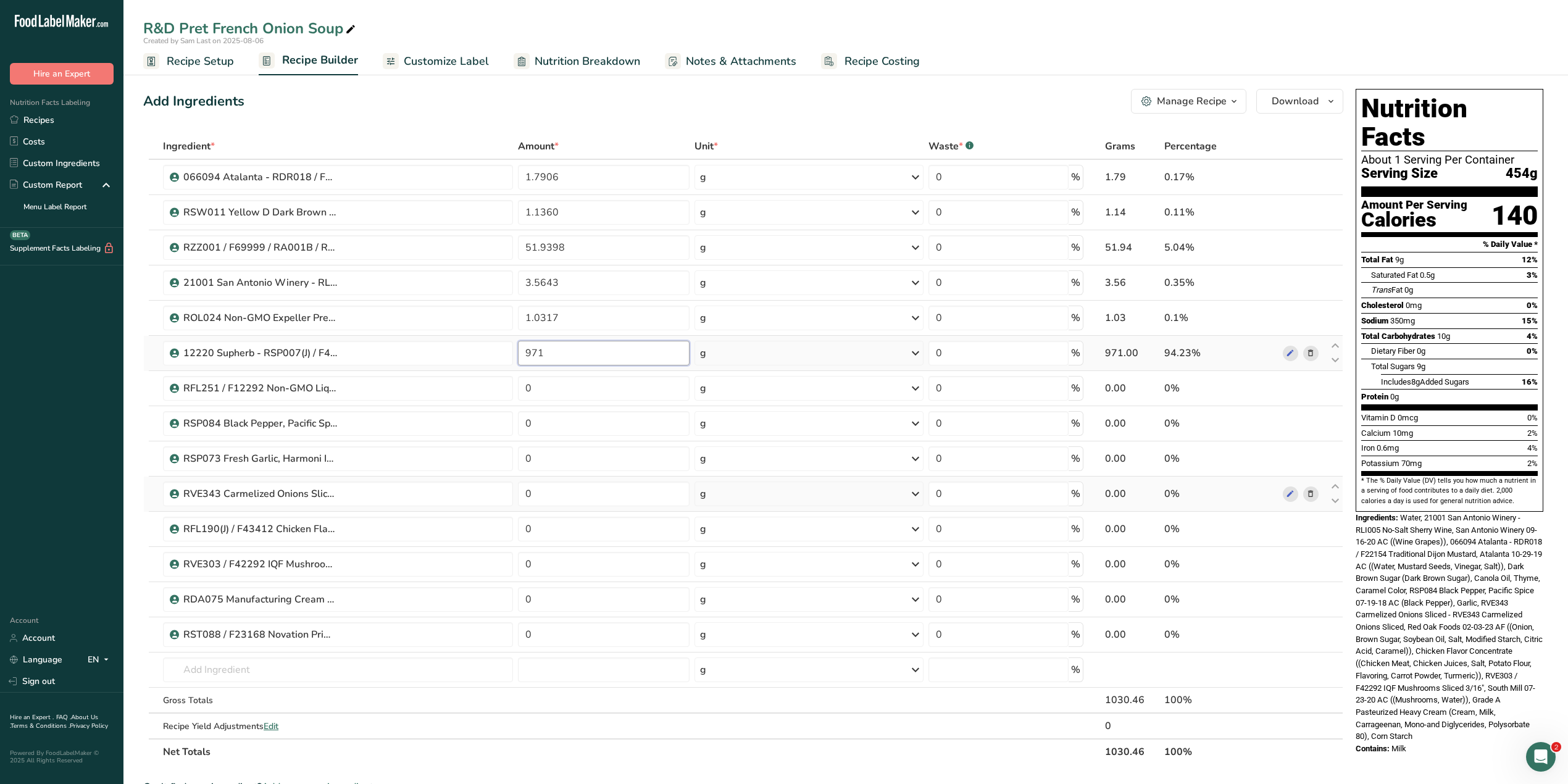 click on "971" at bounding box center [603, 353] 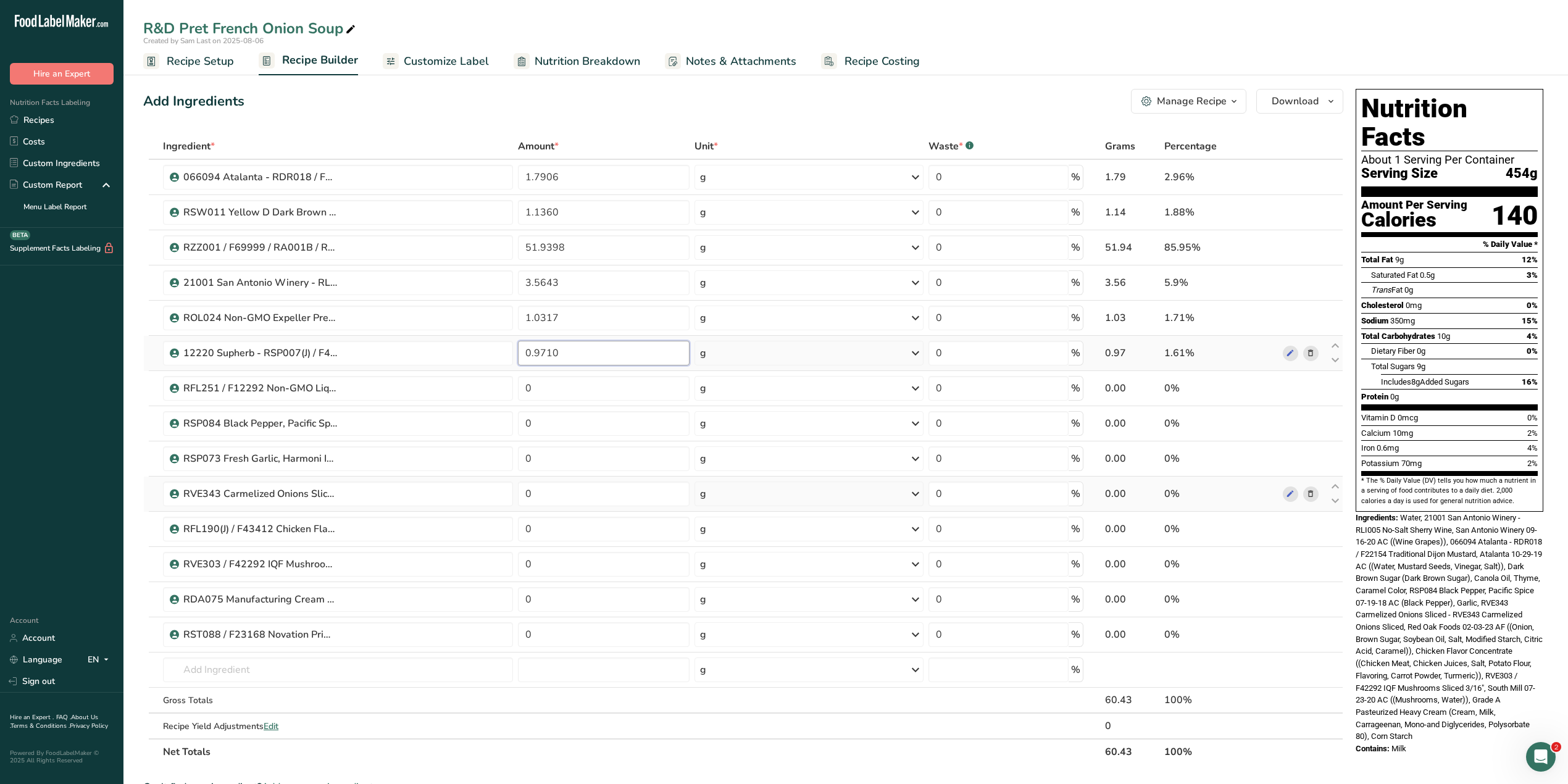 click on "0.9710" at bounding box center (604, 353) 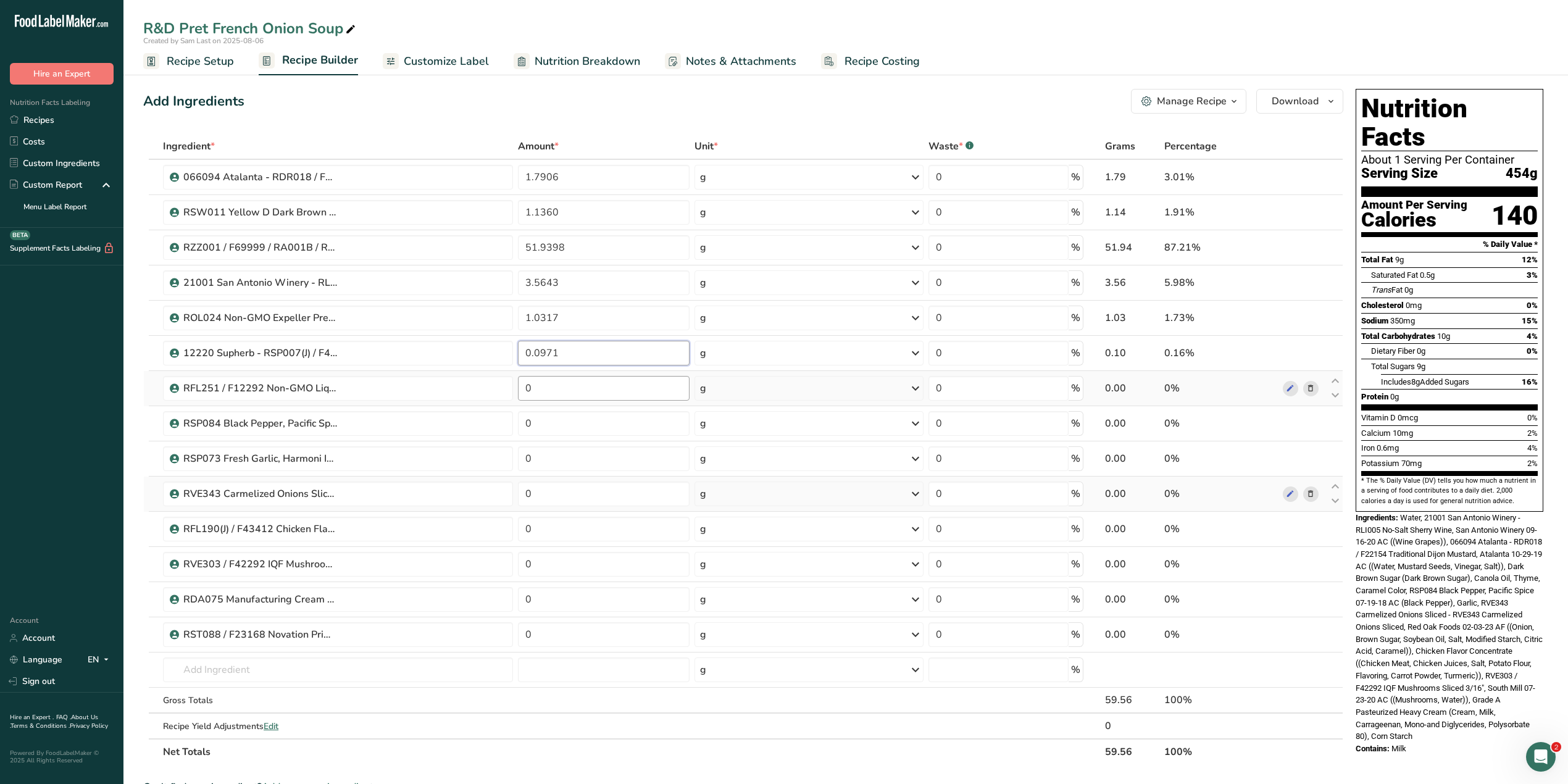type on "0.0971" 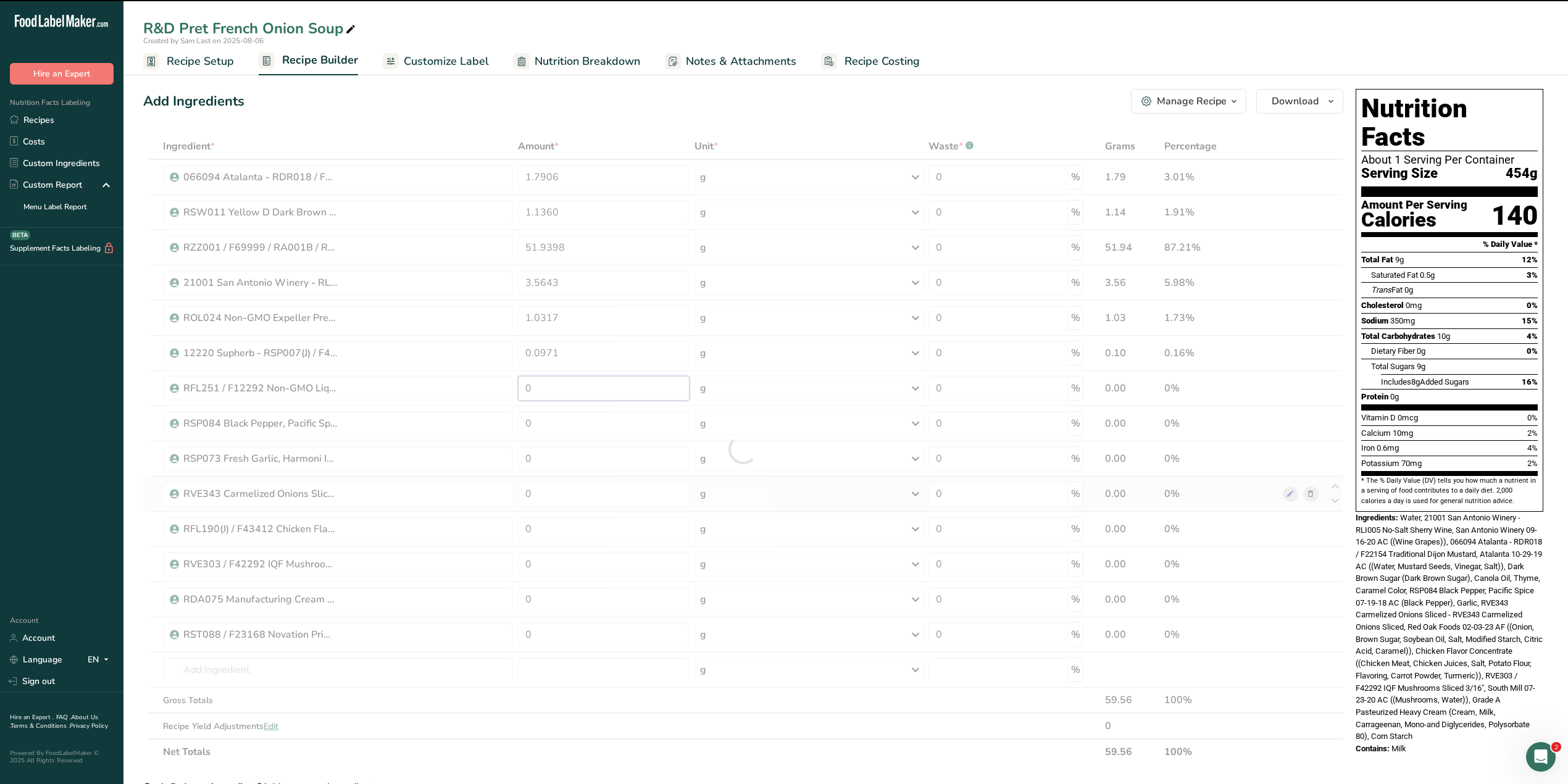 drag, startPoint x: 541, startPoint y: 388, endPoint x: 521, endPoint y: 388, distance: 20 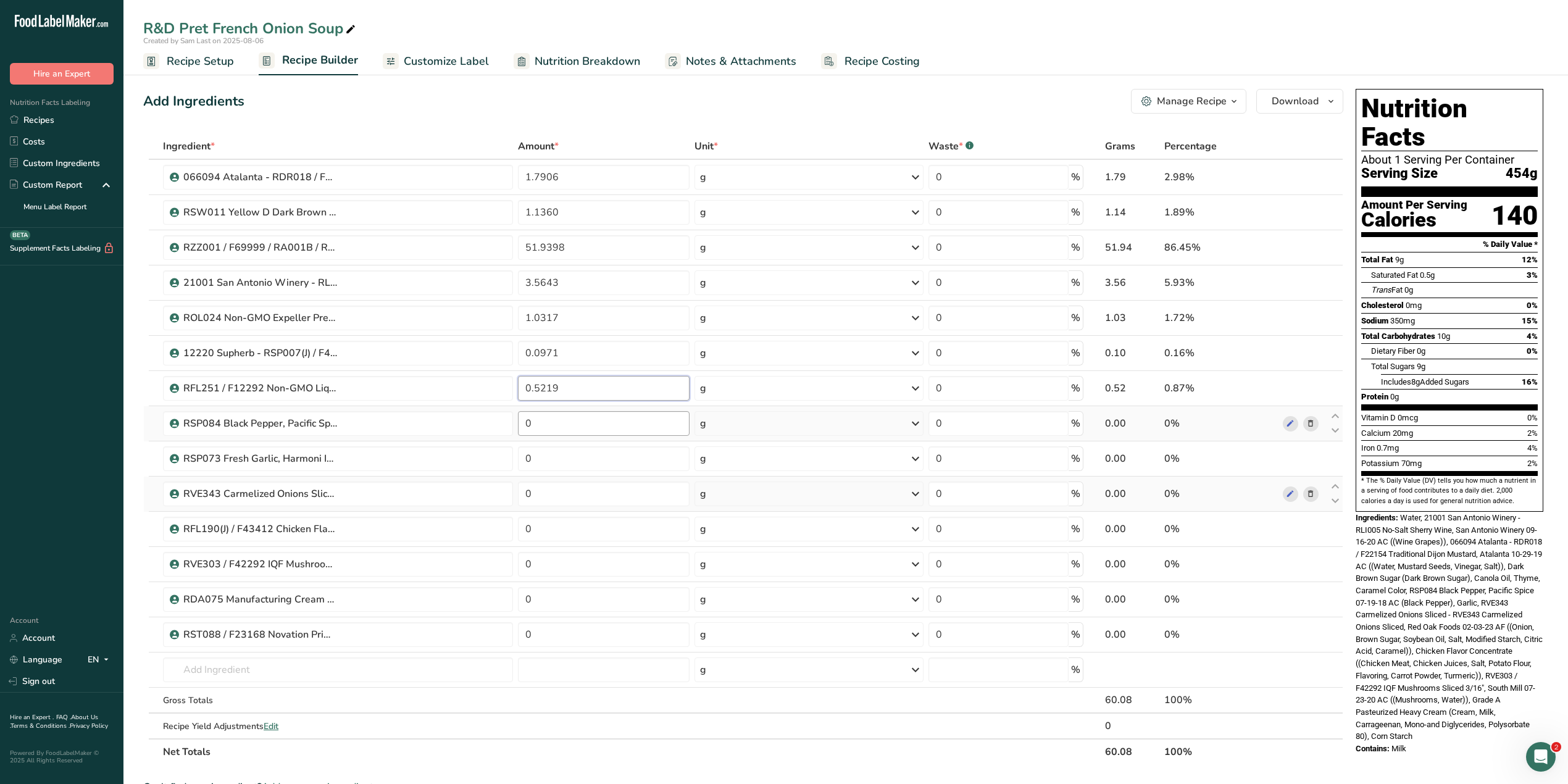 type on "0.5219" 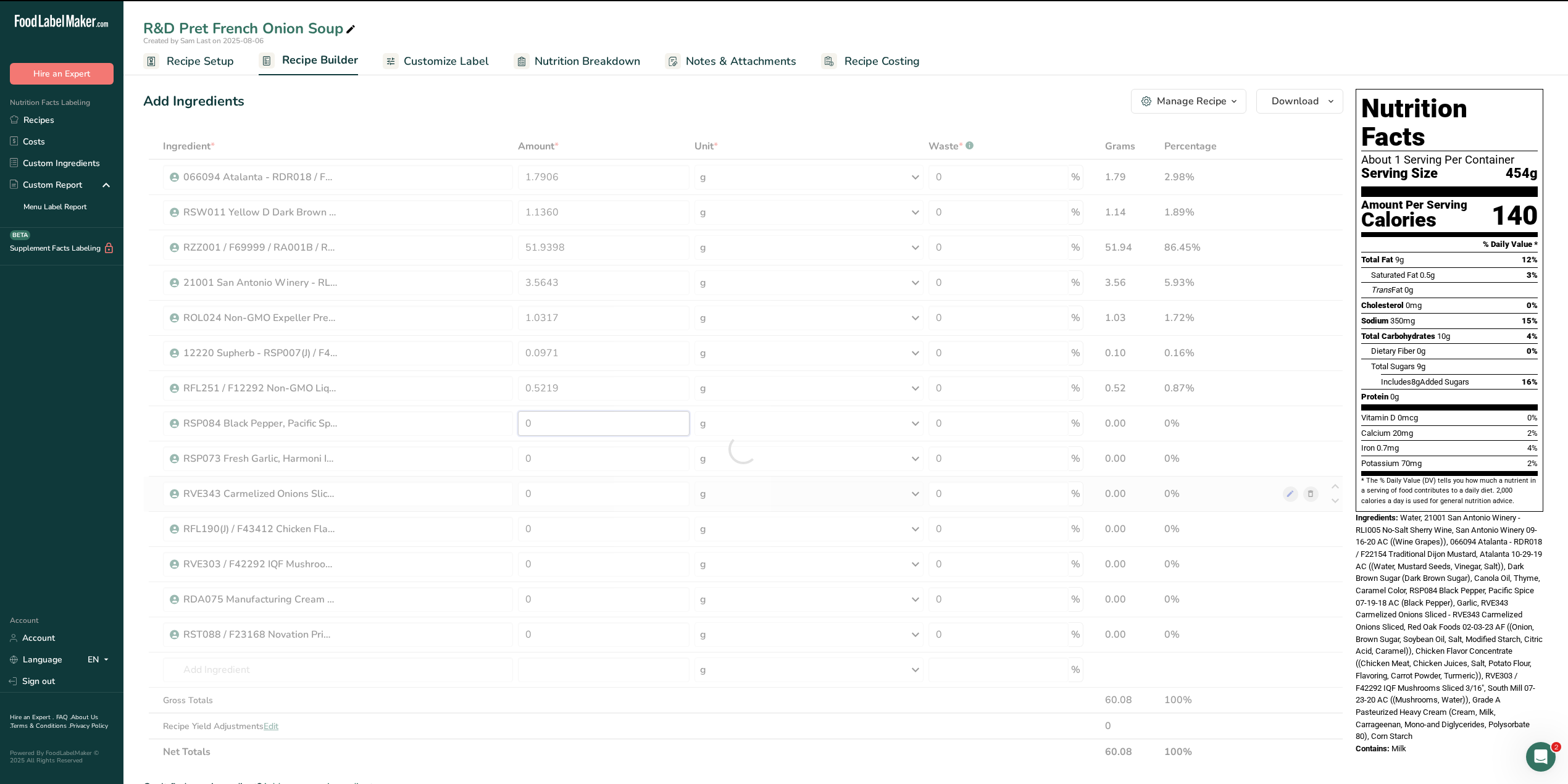 drag, startPoint x: 542, startPoint y: 422, endPoint x: 521, endPoint y: 422, distance: 21 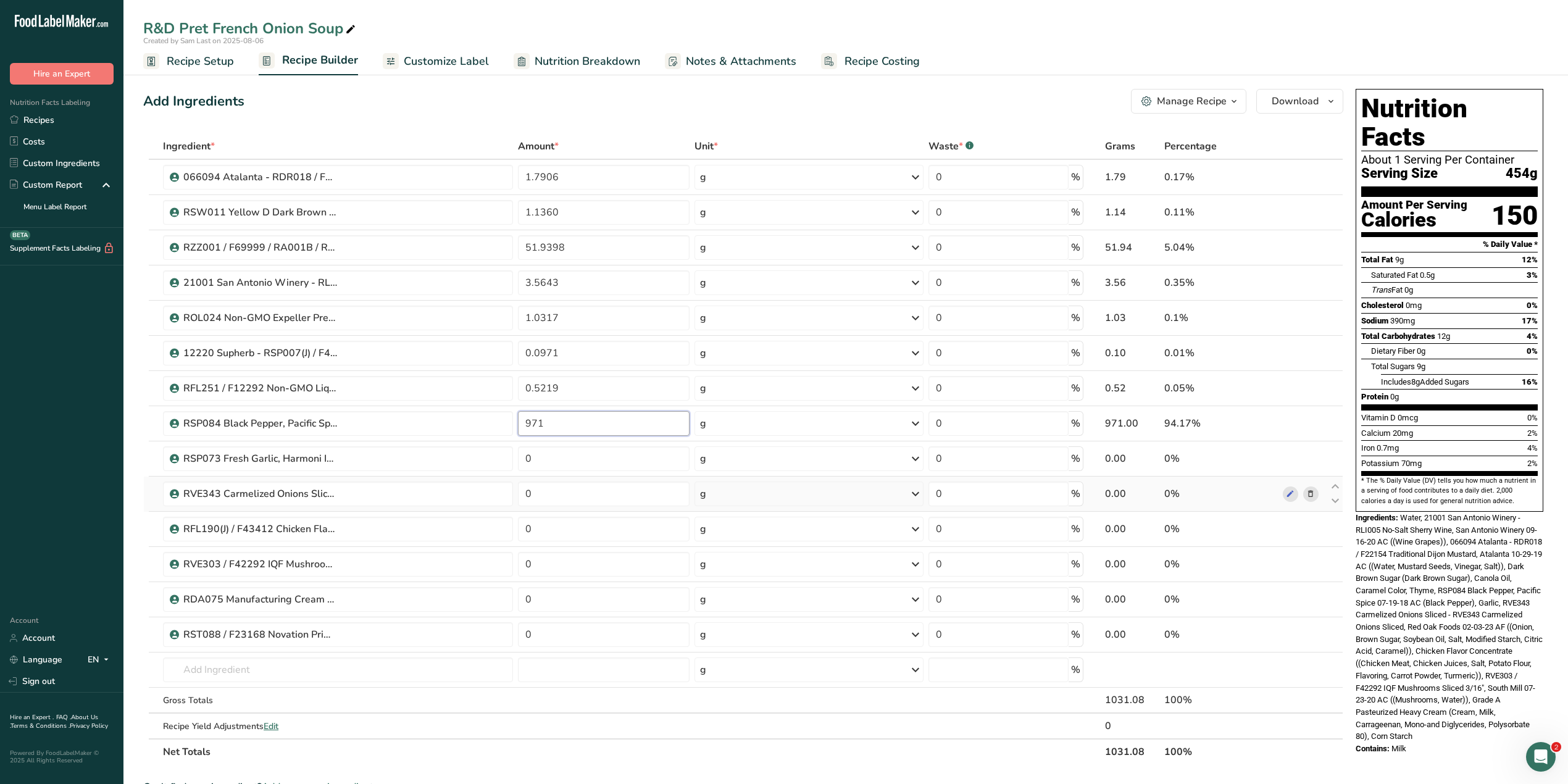 click on "971" at bounding box center [603, 423] 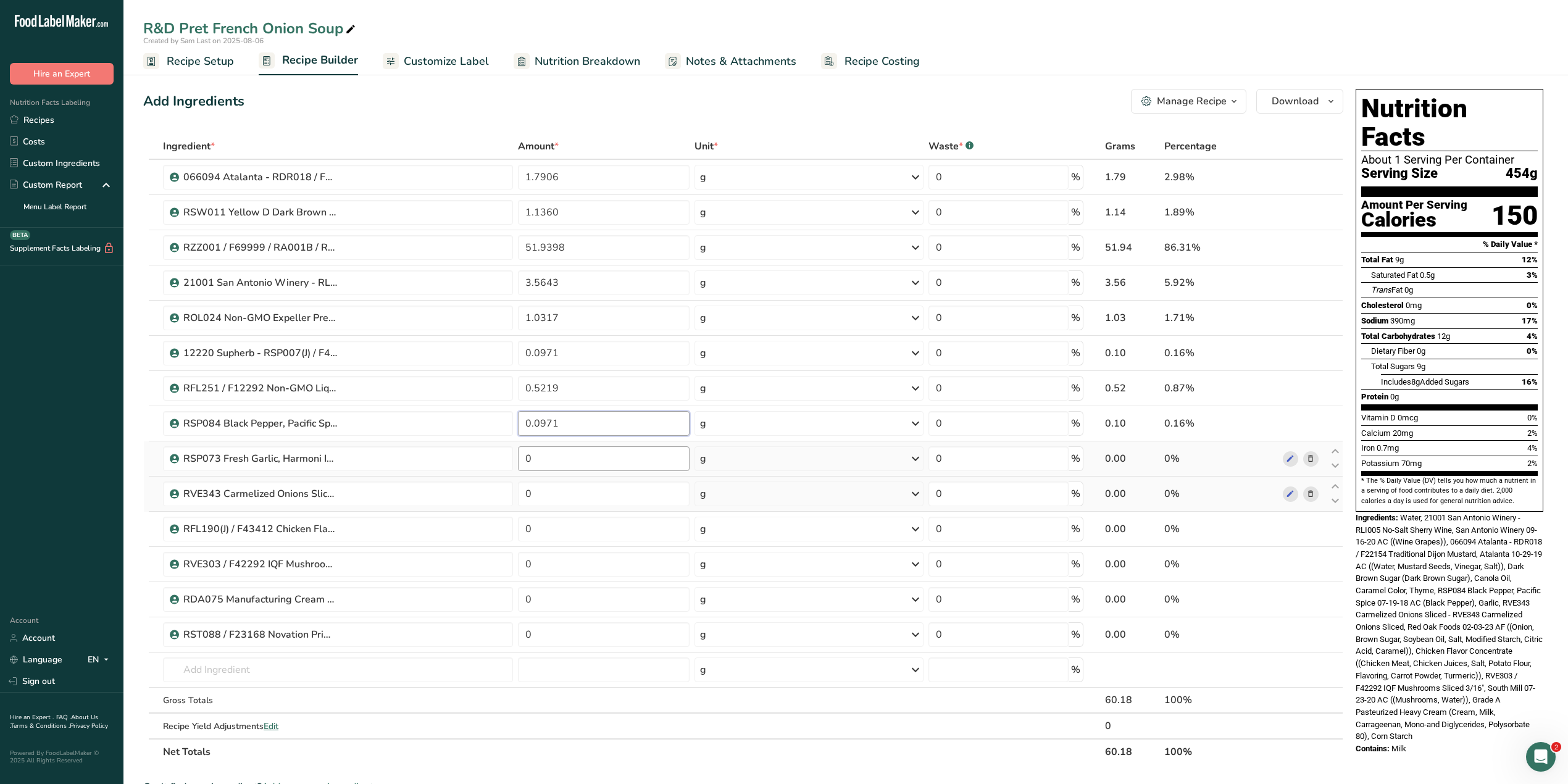 type on "0.0971" 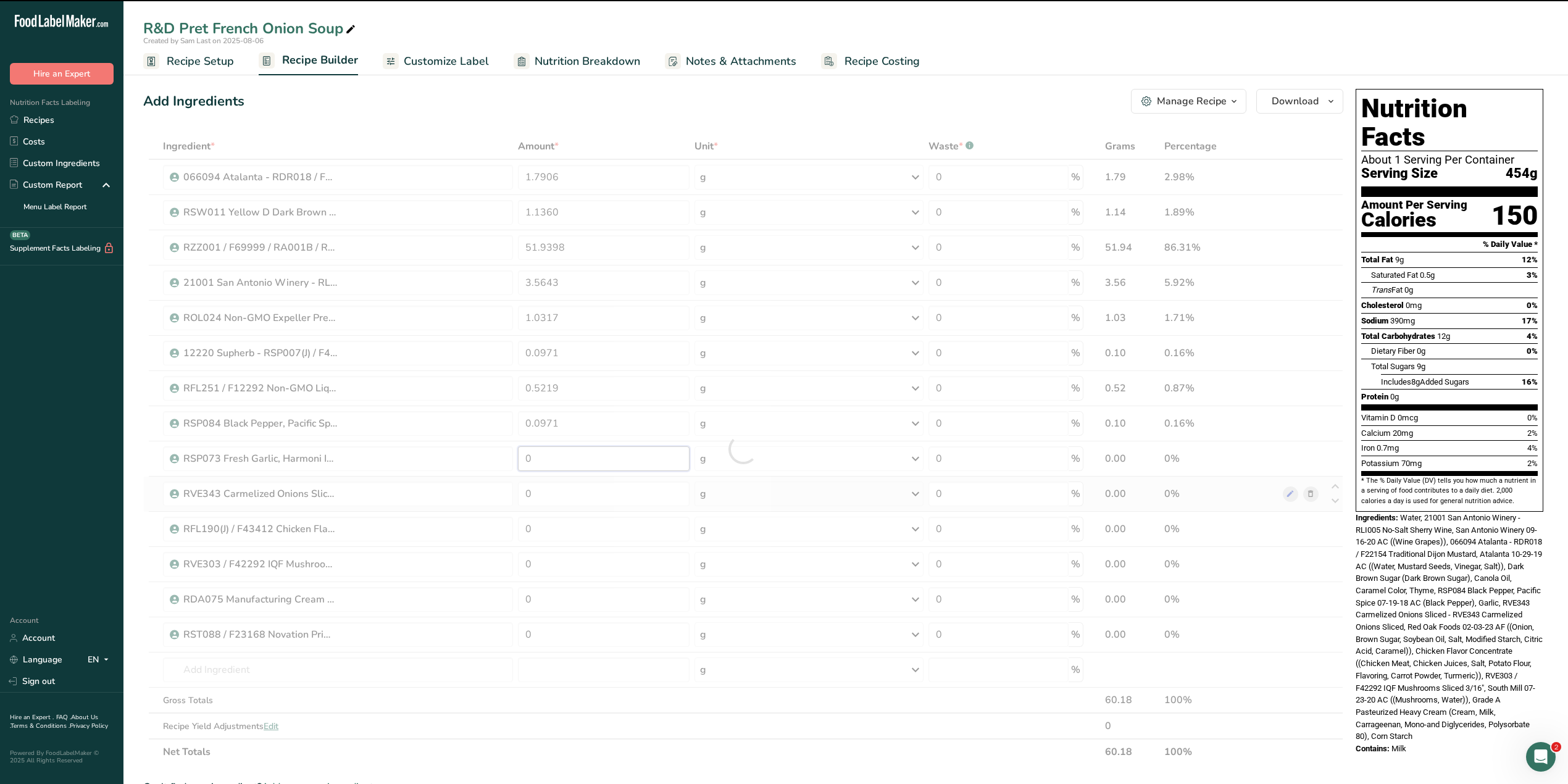 drag, startPoint x: 539, startPoint y: 461, endPoint x: 519, endPoint y: 459, distance: 20.09975 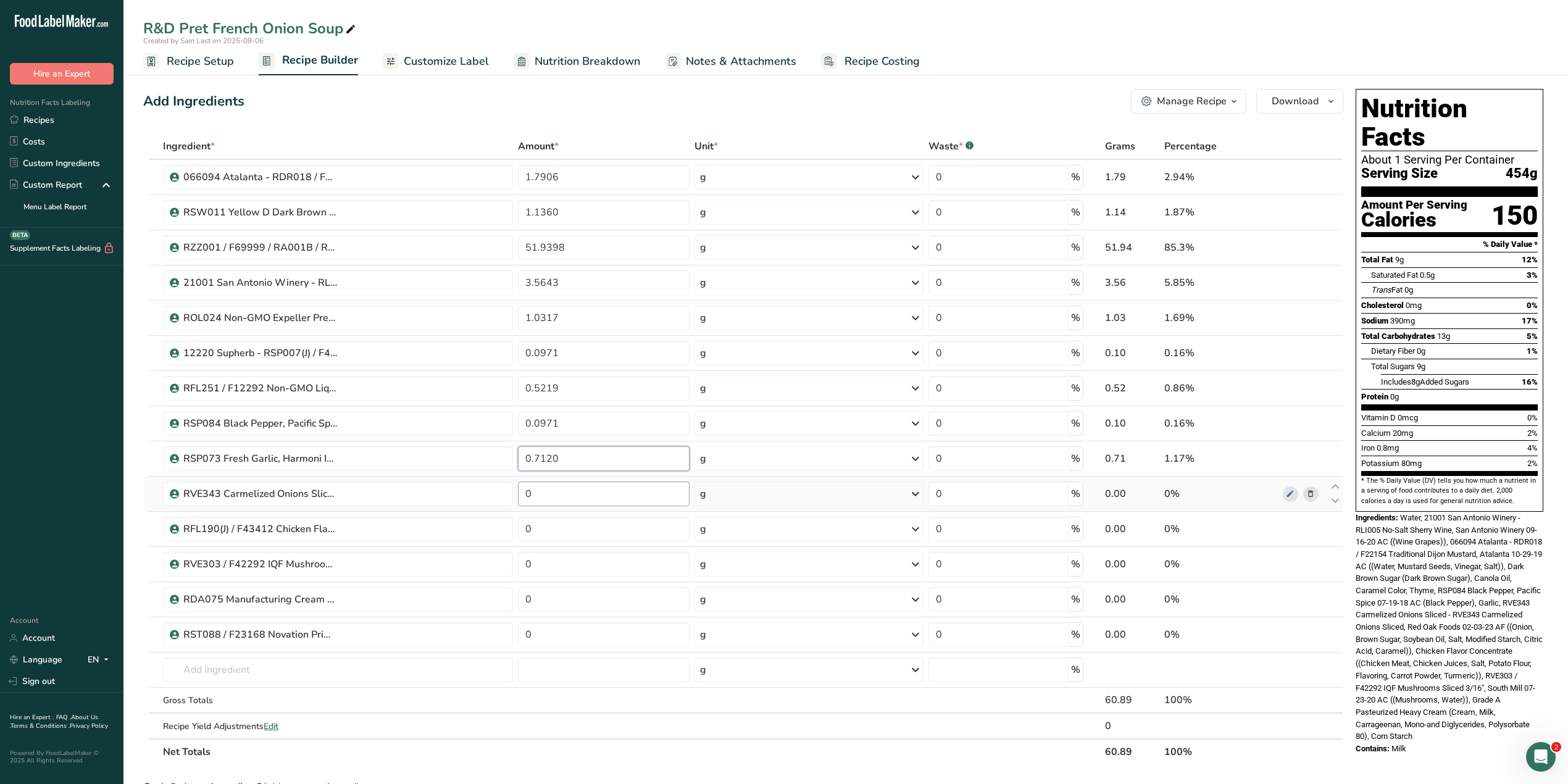 type on "0.7120" 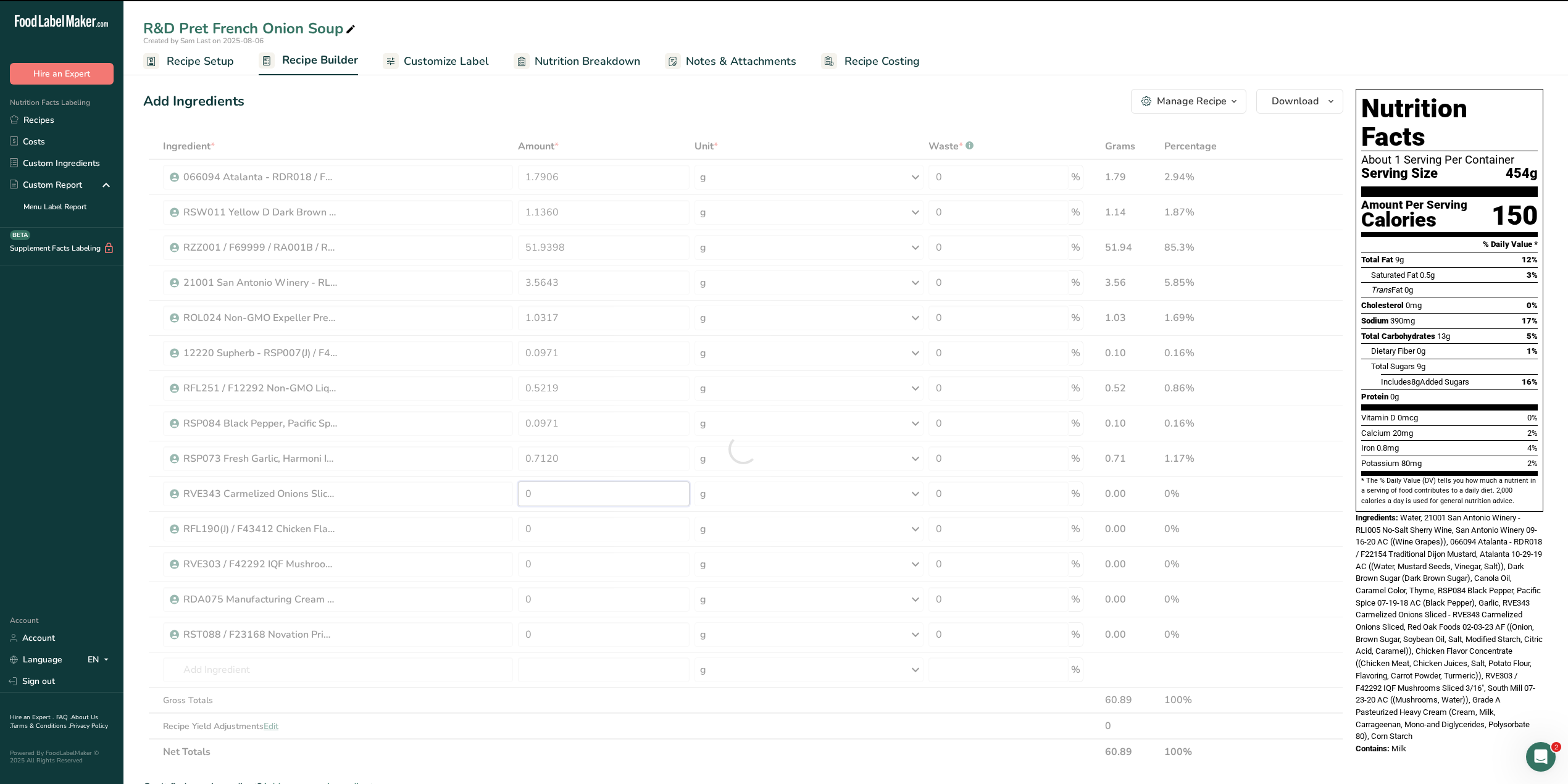 drag, startPoint x: 544, startPoint y: 498, endPoint x: 522, endPoint y: 498, distance: 22 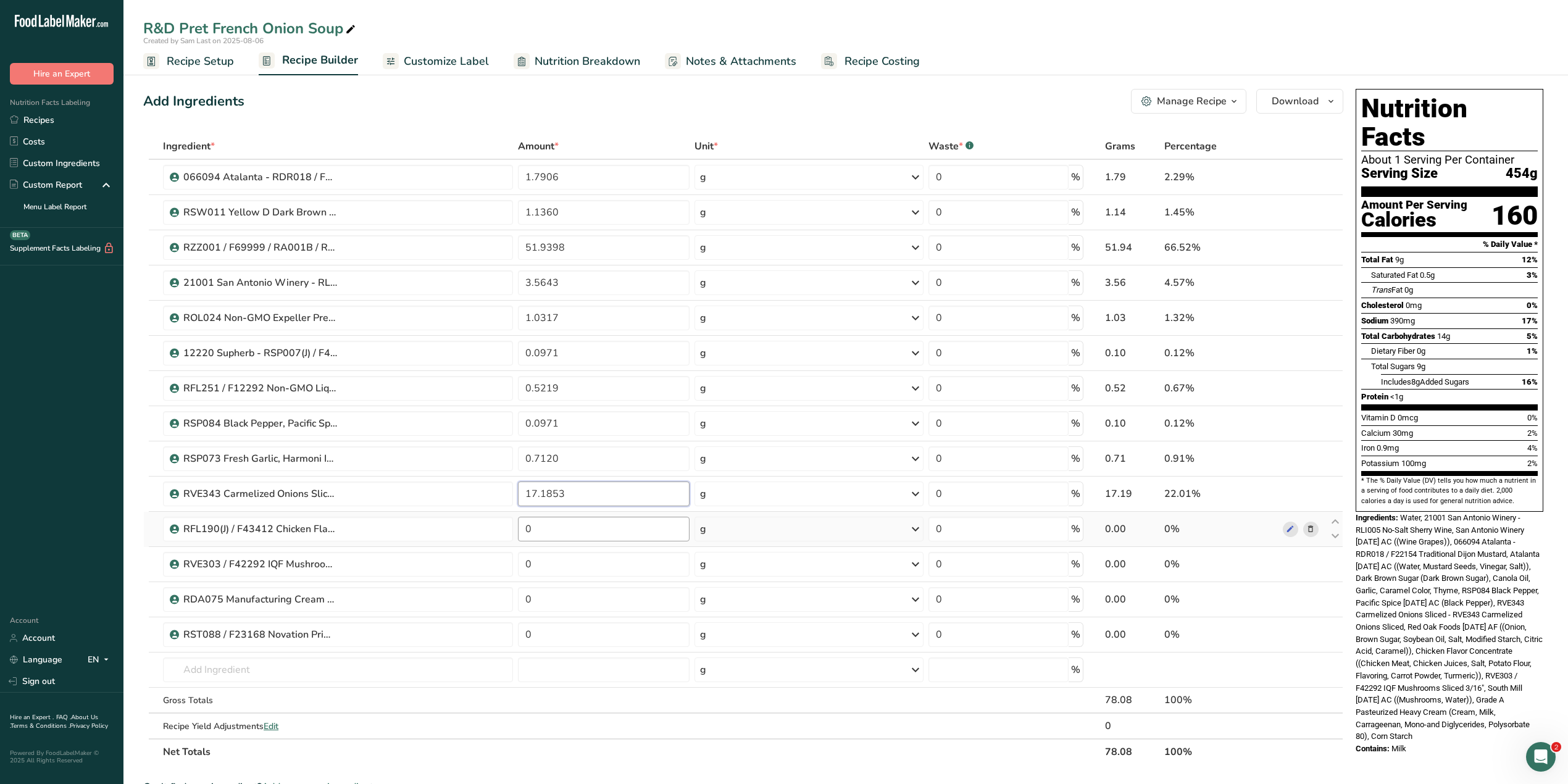 type 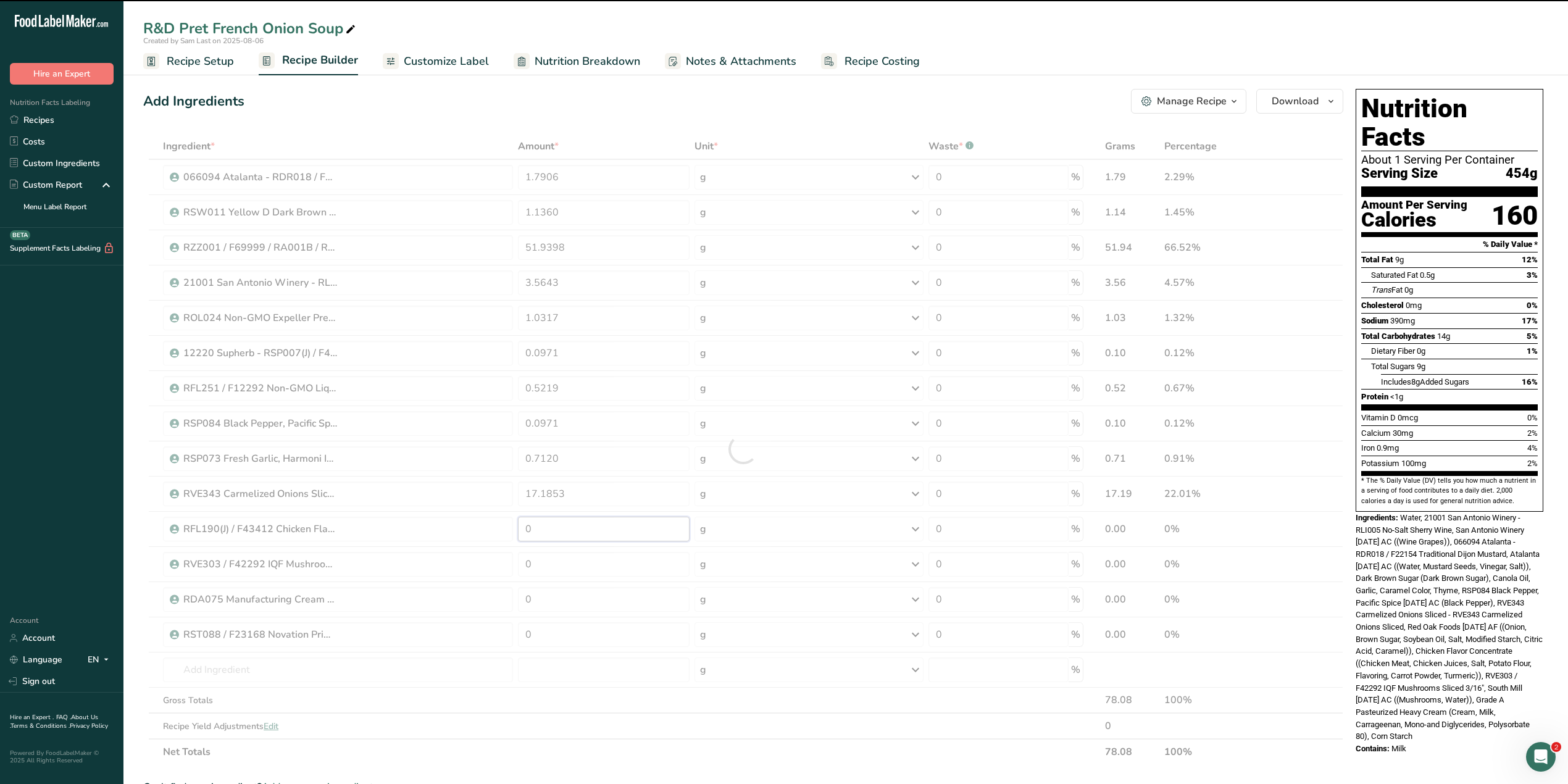 drag, startPoint x: 540, startPoint y: 527, endPoint x: 525, endPoint y: 529, distance: 15.13275 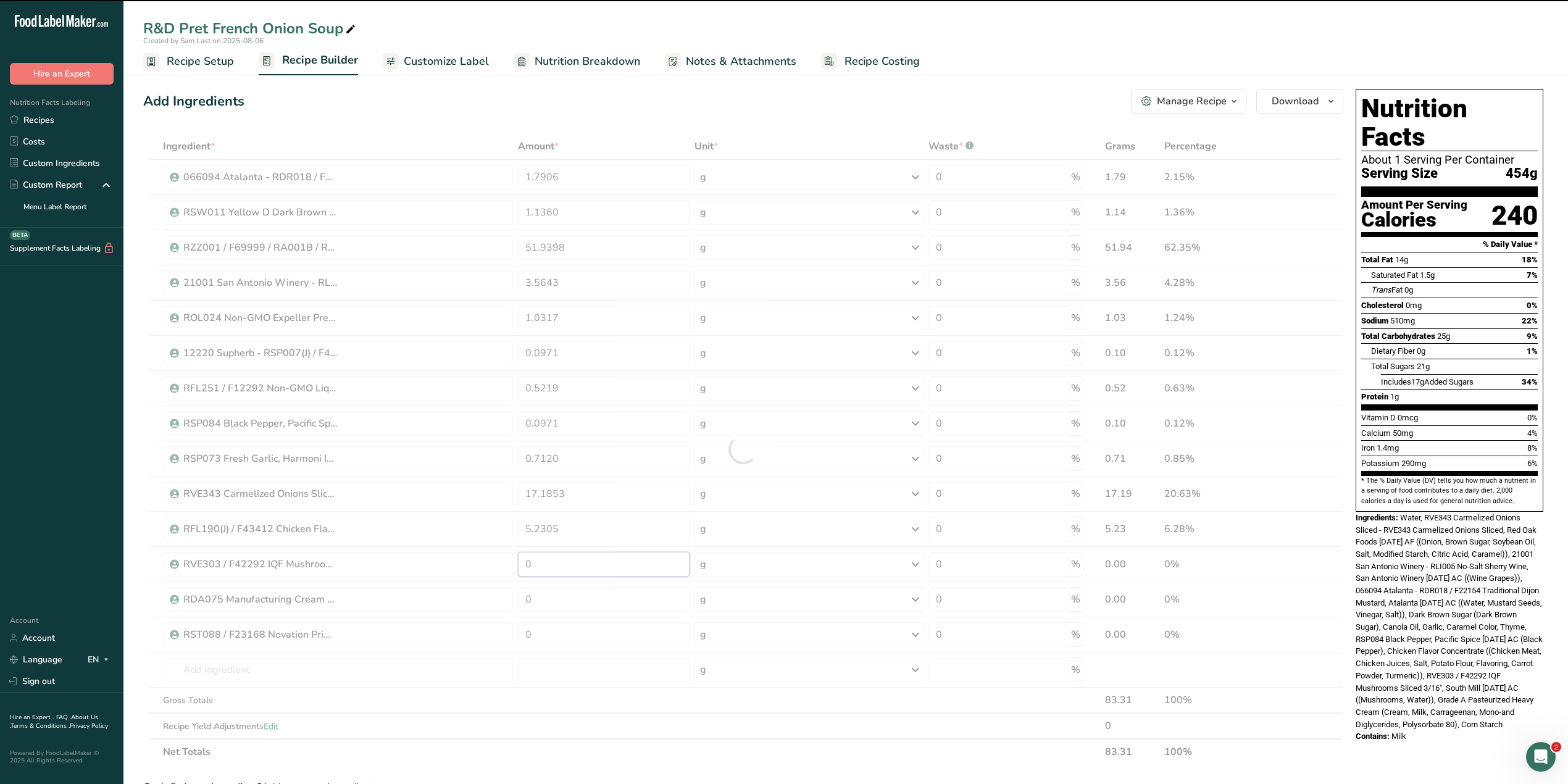 drag, startPoint x: 531, startPoint y: 565, endPoint x: 524, endPoint y: 565, distance: 7 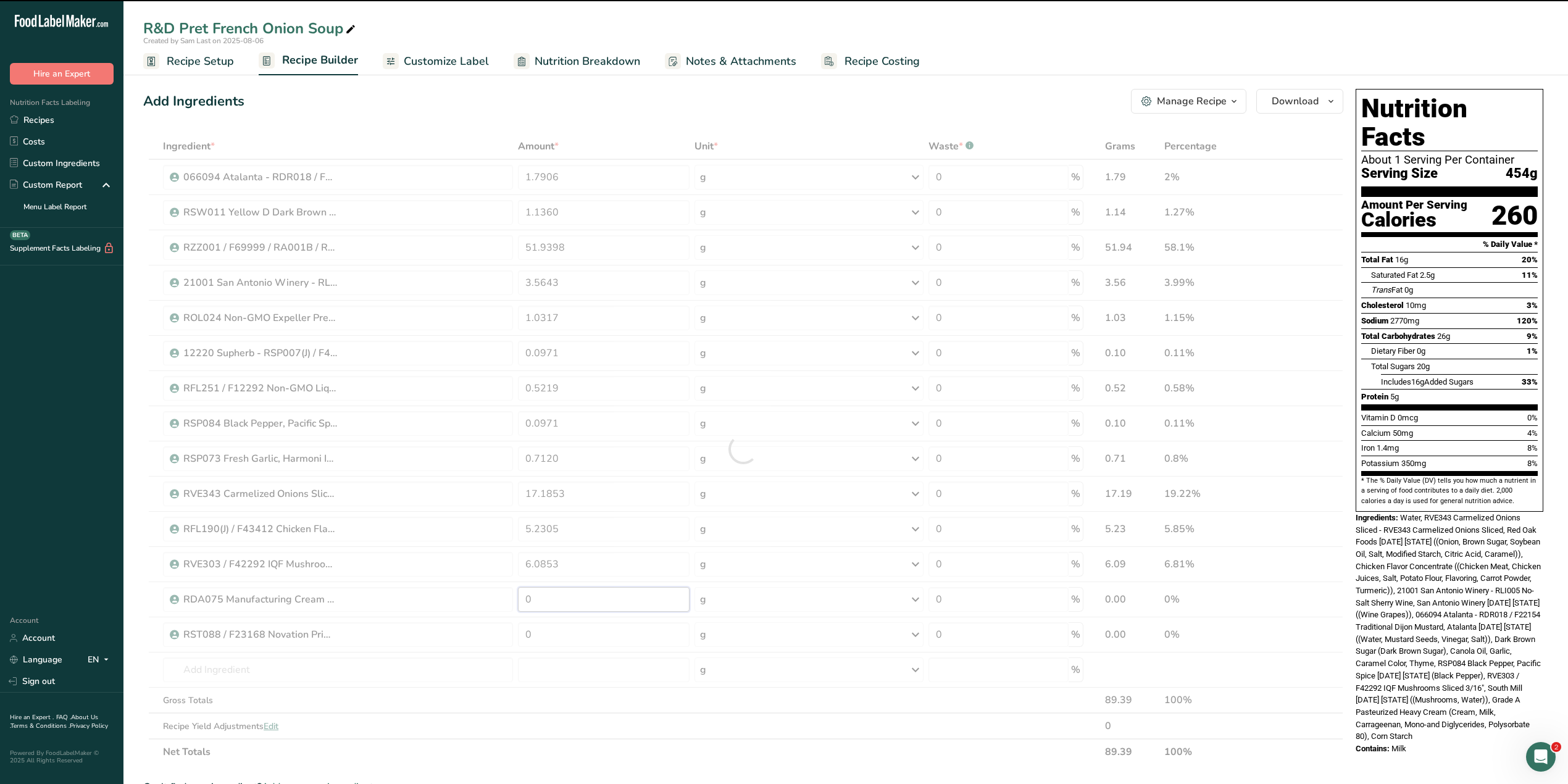 drag, startPoint x: 532, startPoint y: 596, endPoint x: 522, endPoint y: 601, distance: 11.18034 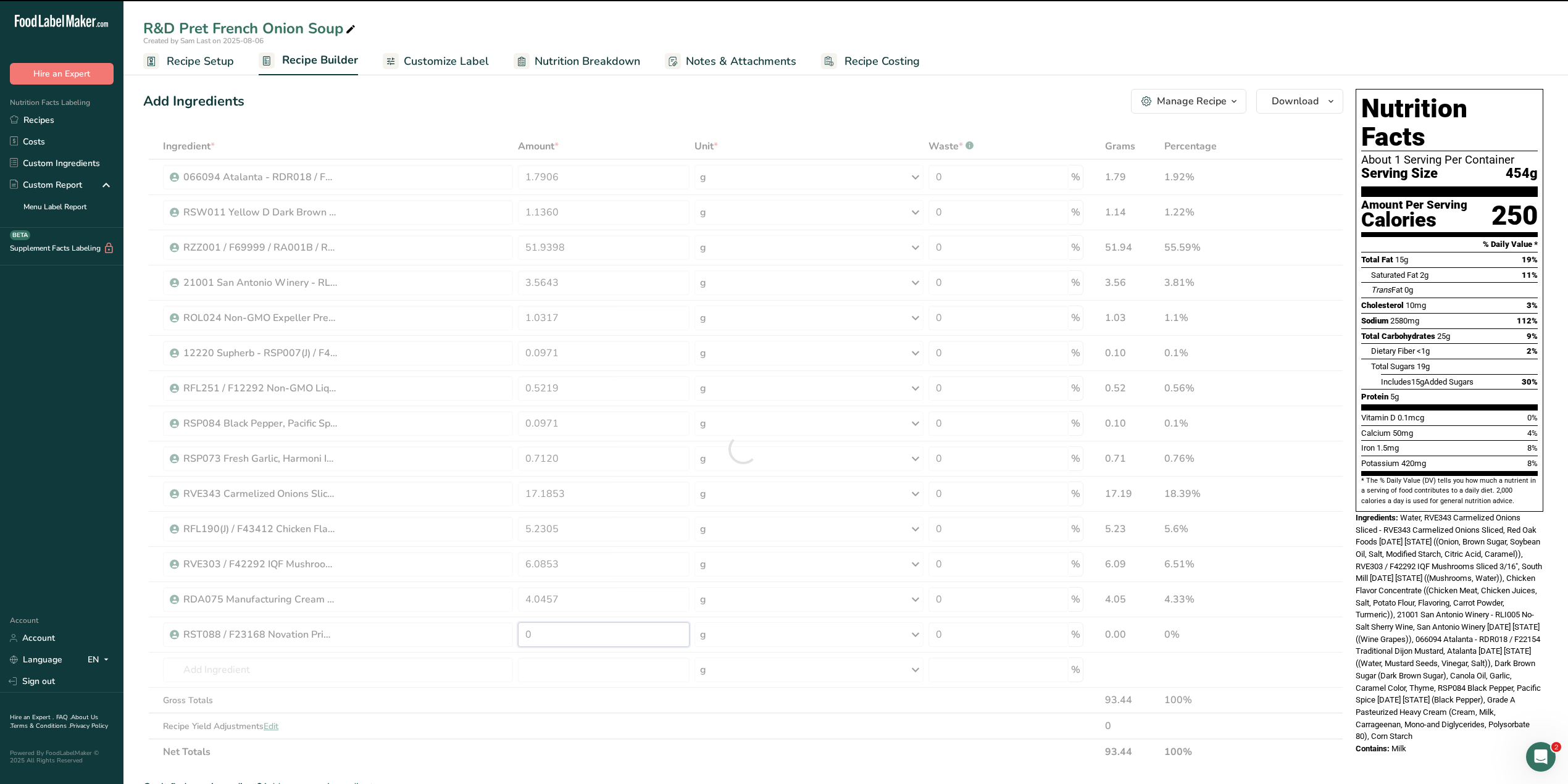 drag, startPoint x: 546, startPoint y: 633, endPoint x: 522, endPoint y: 635, distance: 24.083189 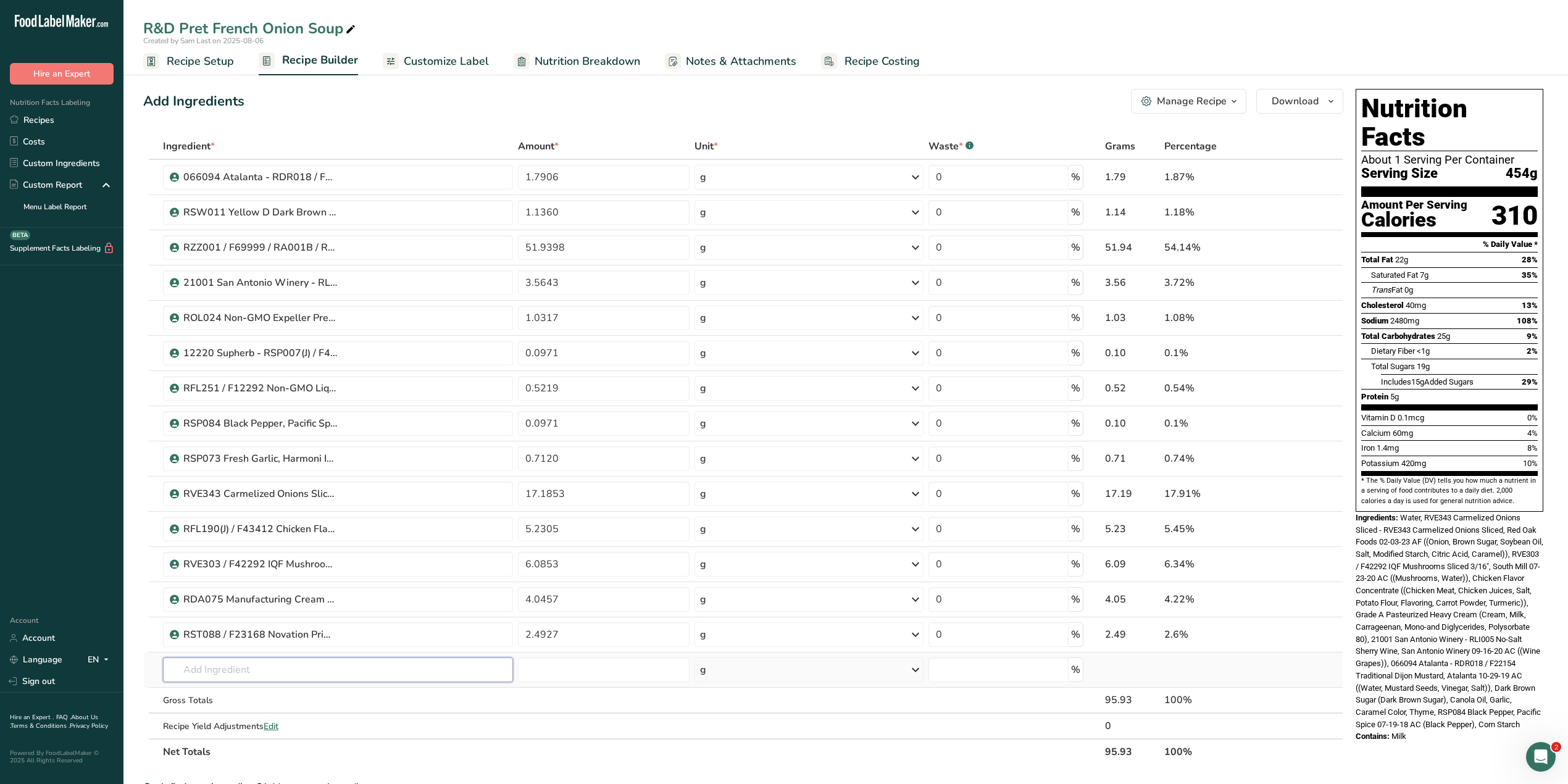 click on "Ingredient *
Amount *
Unit *
Waste *   .a-a{fill:#347362;}.b-a{fill:#fff;}          Grams
Percentage
066094 Atalanta - RDR018 / F22154 Traditional Dijon Mustard, Atalanta 10-29-19 AC
1.7906
g
Weight Units
g
kg
mg
See more
Volume Units
l
mL
fl oz
See more
0
%
1.79
1.87%
RSW011 Yellow D Dark Brown Sugar, Bakemark C&H Sugar 10-10-19 AC
1.1360
g
Weight Units
g
kg
mg
See more
Volume Units
l
mL
fl oz
See more
0
%" at bounding box center [743, 449] 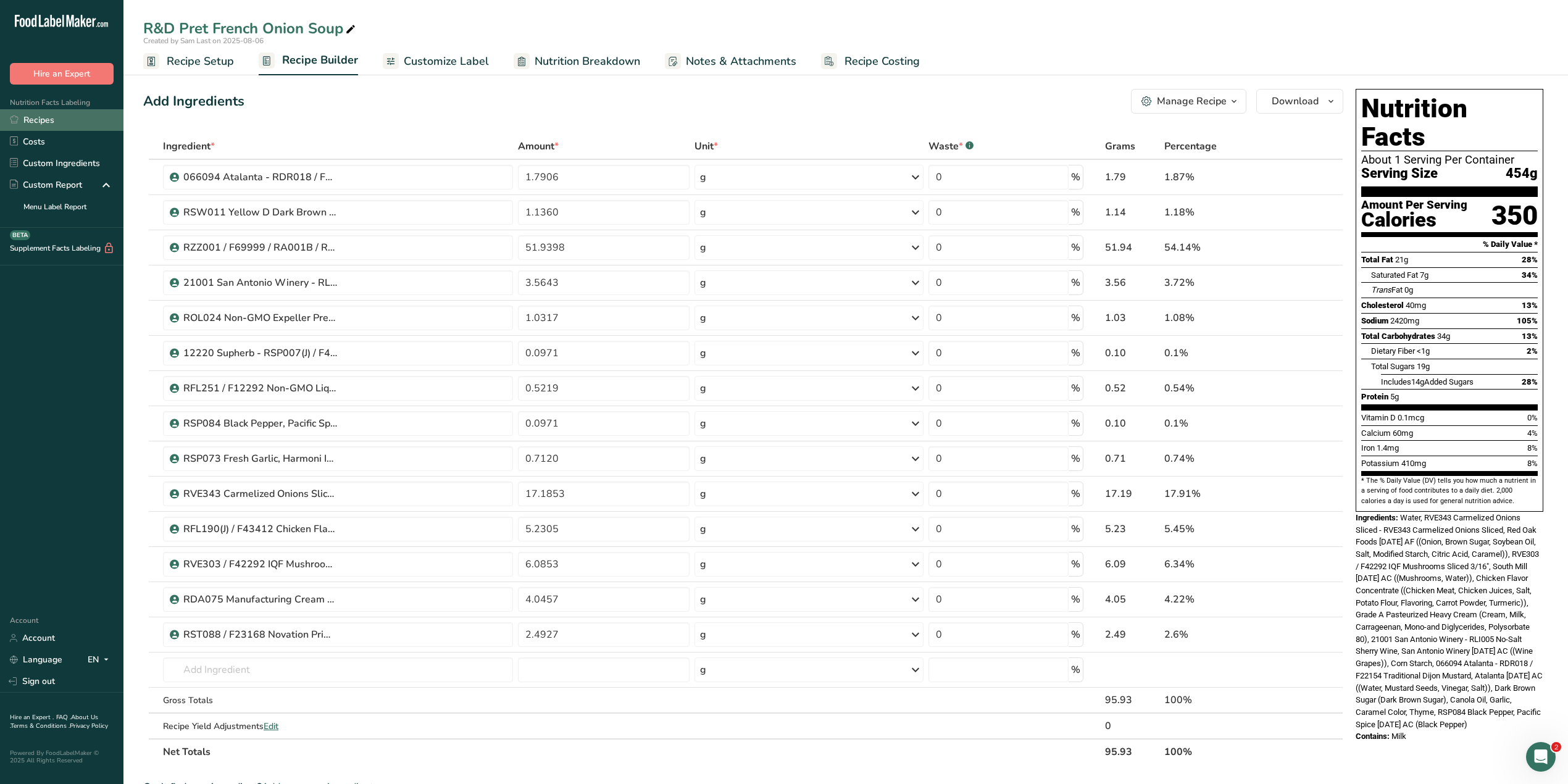 click on "Recipes" at bounding box center (62, 120) 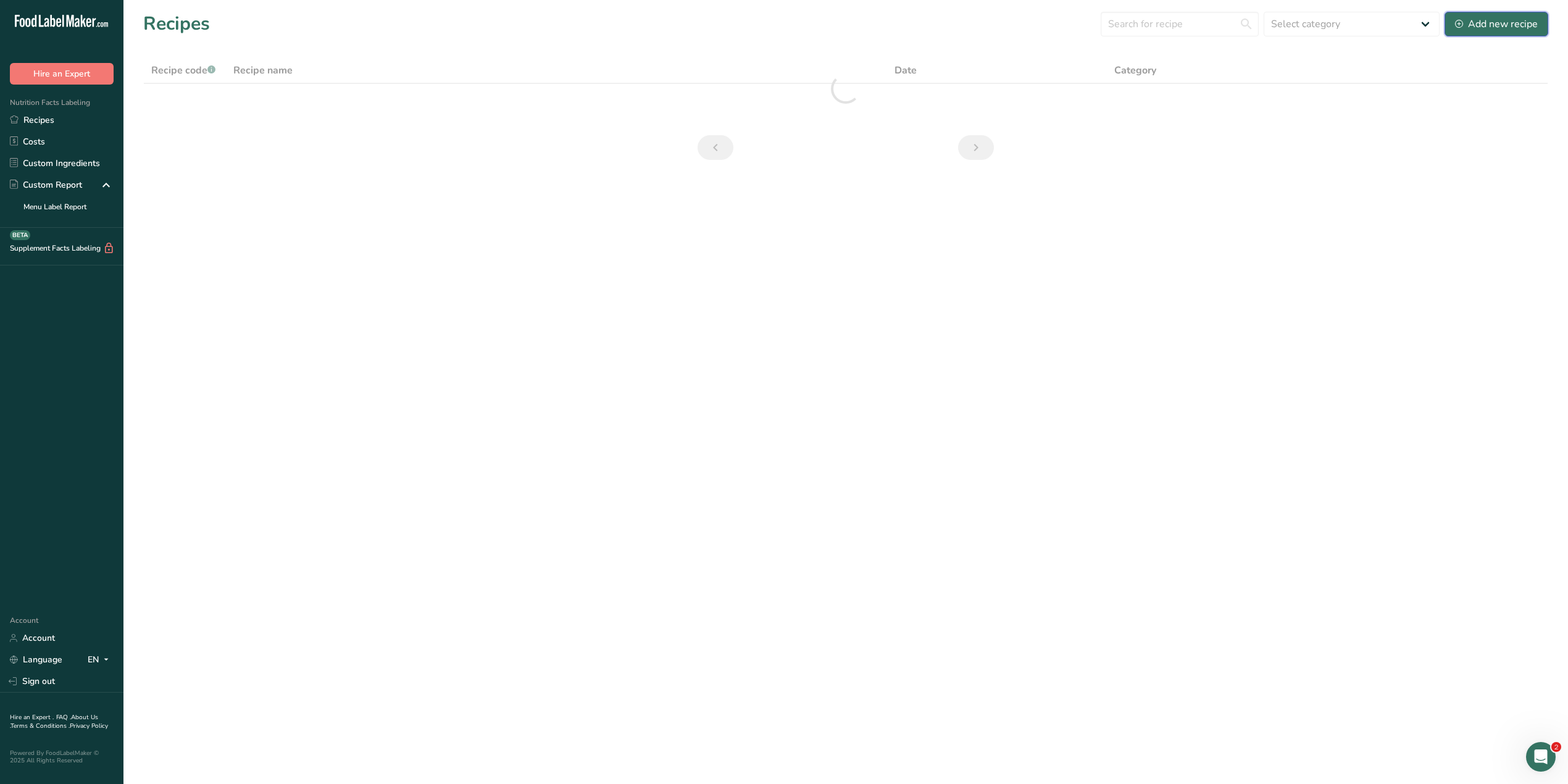 click on "Add new recipe" at bounding box center (1496, 24) 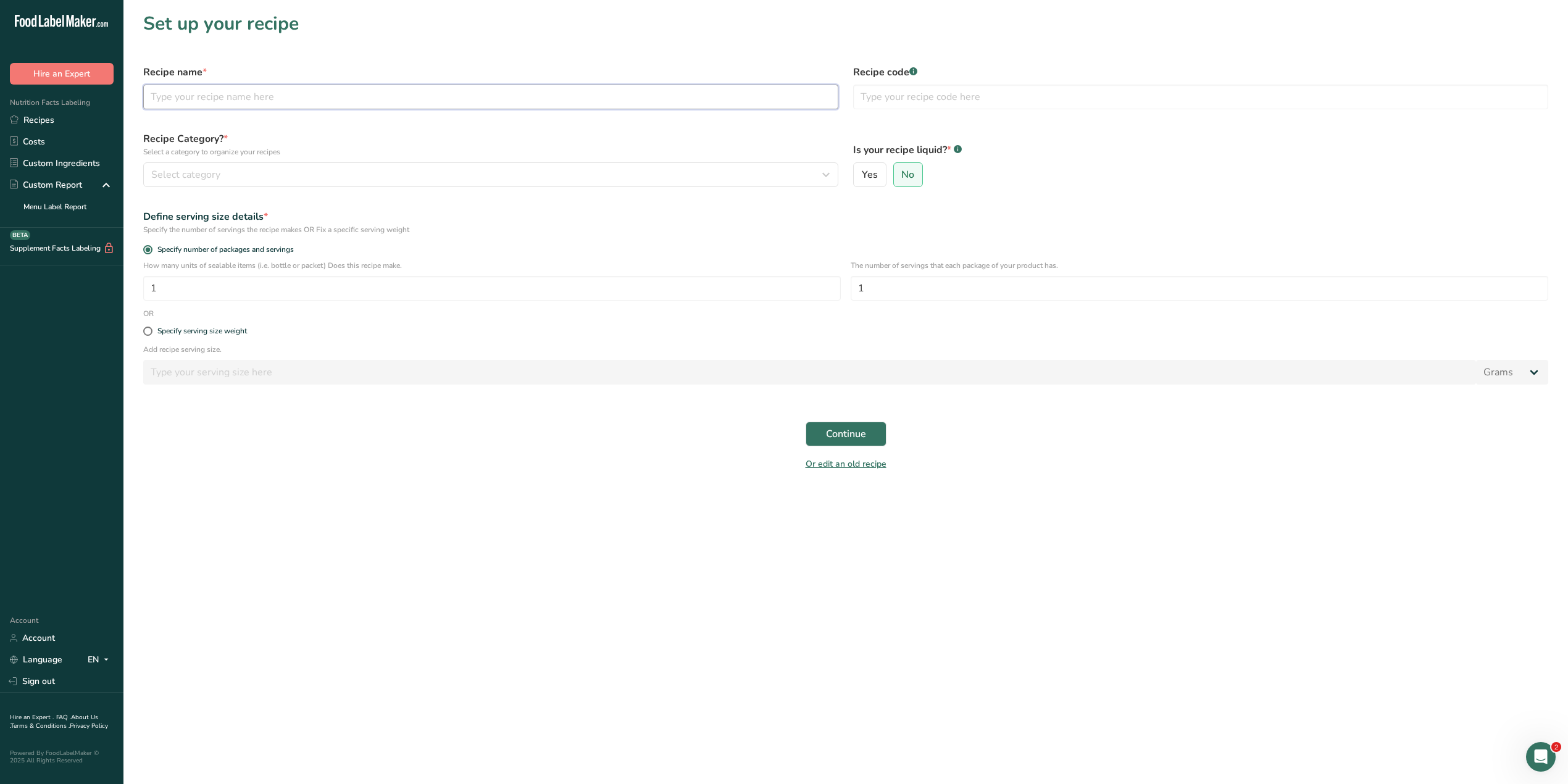 click at bounding box center [491, 97] 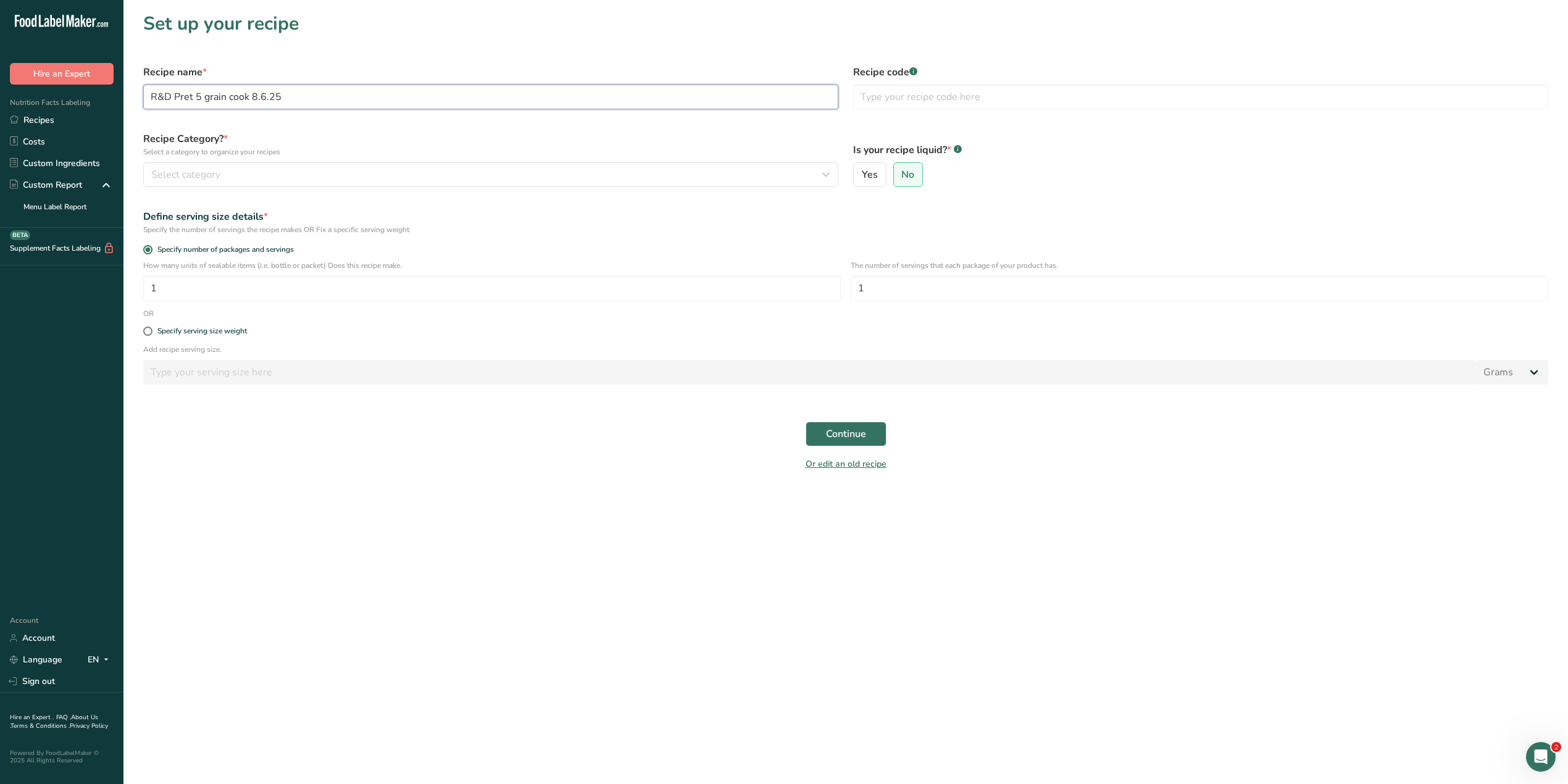 click on "Continue" at bounding box center [846, 434] 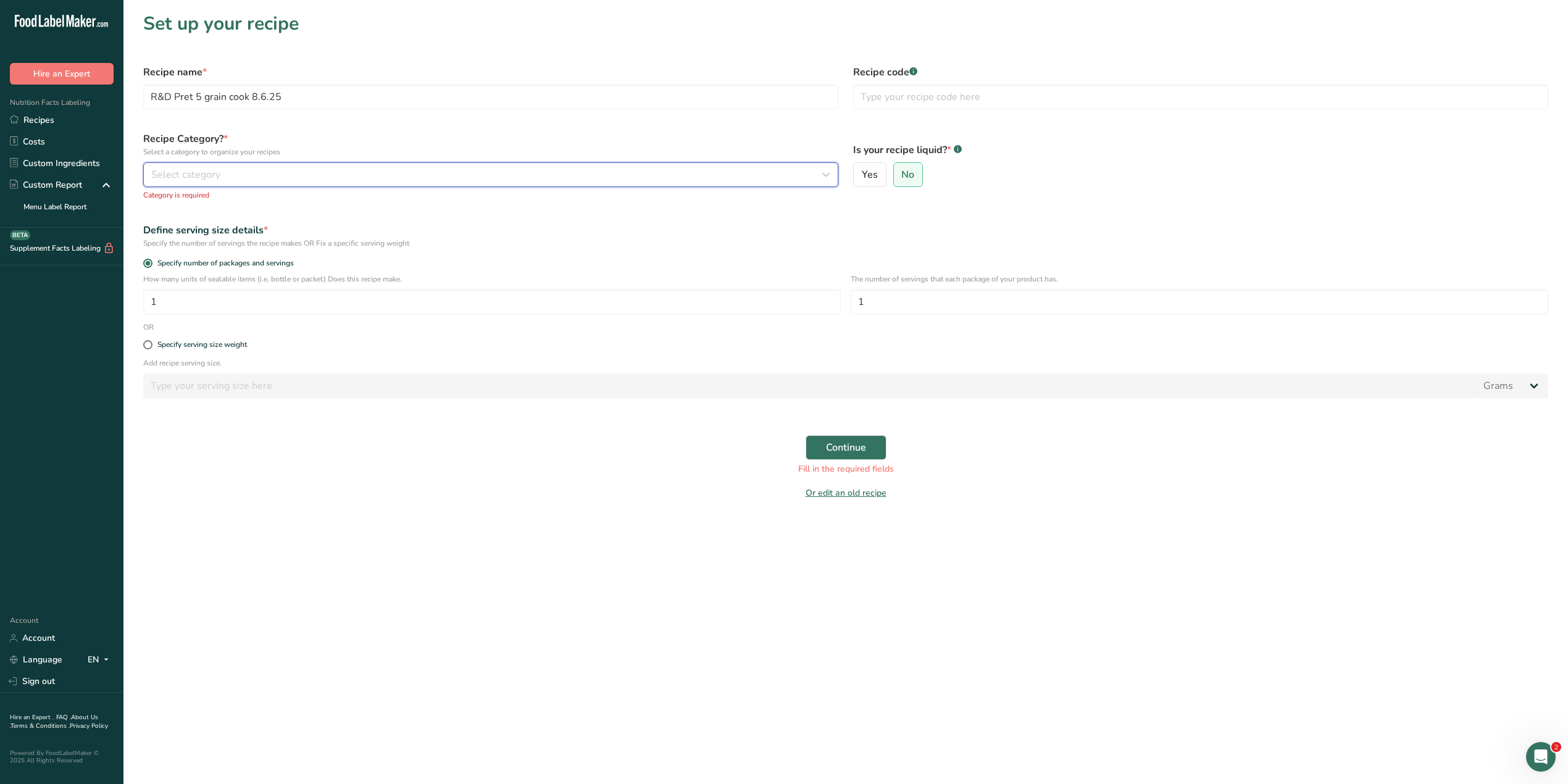click on "Select category" at bounding box center (487, 175) 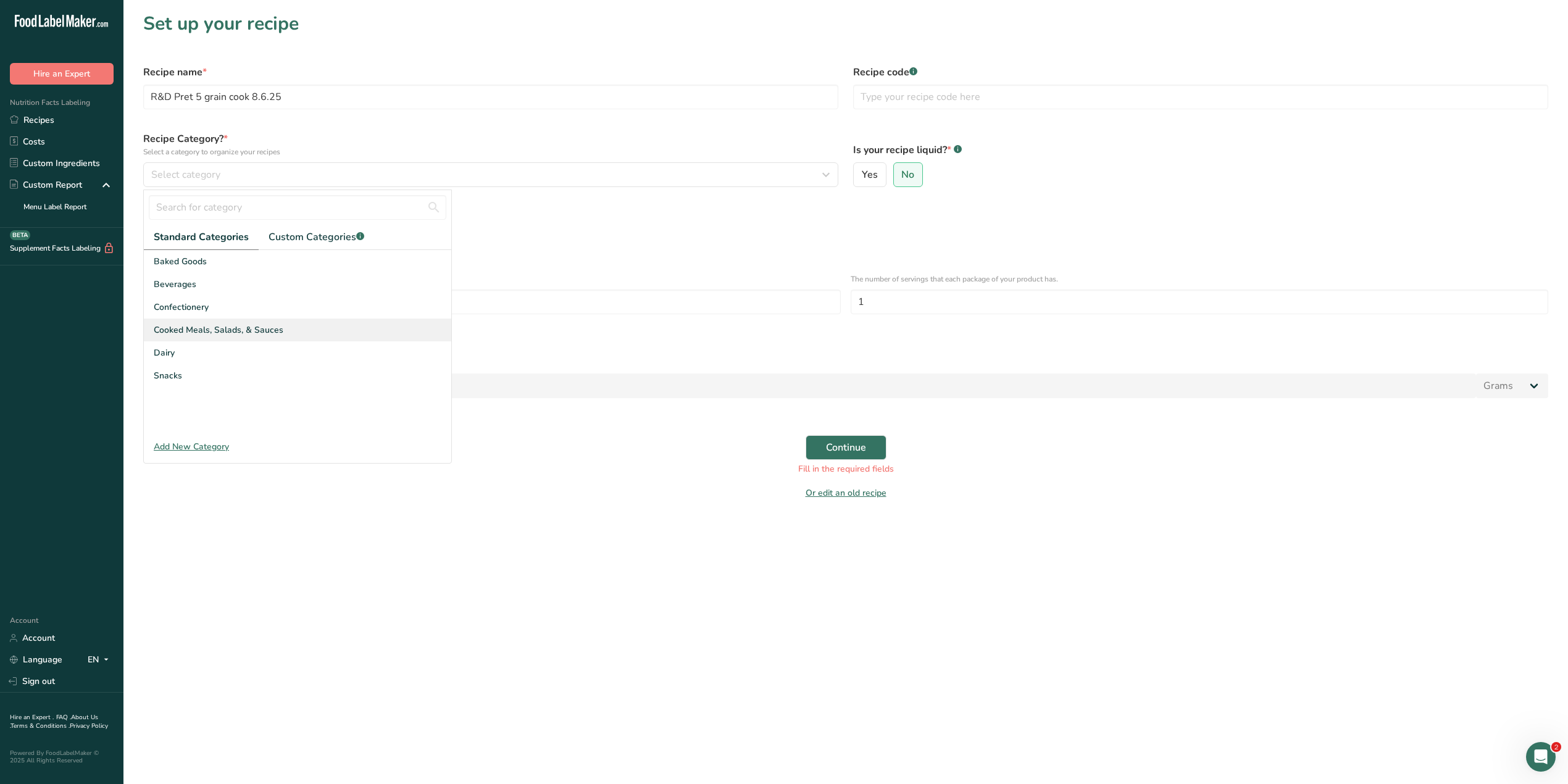click on "Cooked Meals, Salads, & Sauces" at bounding box center [219, 330] 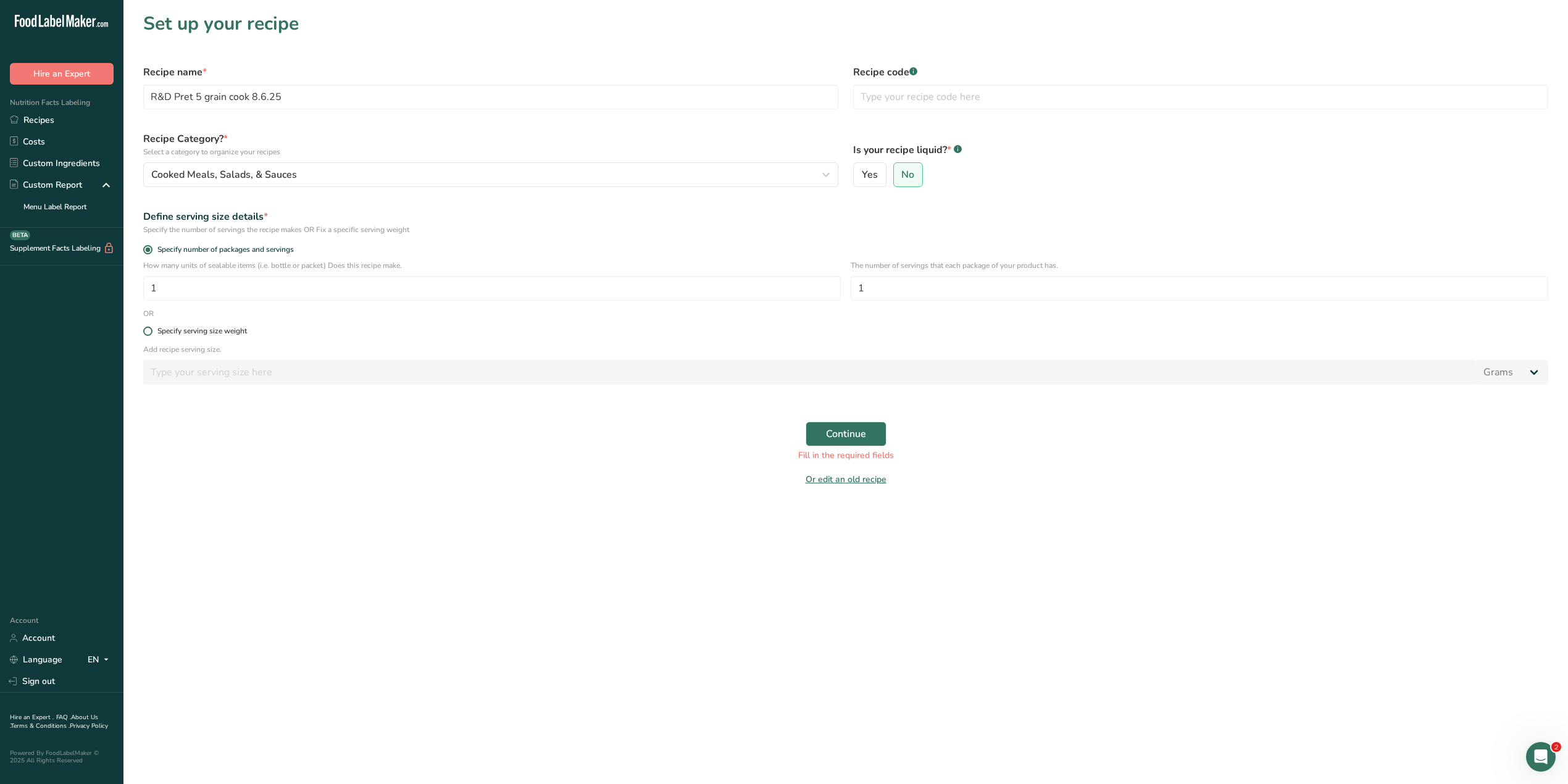 click on "Specify serving size weight" at bounding box center [202, 331] 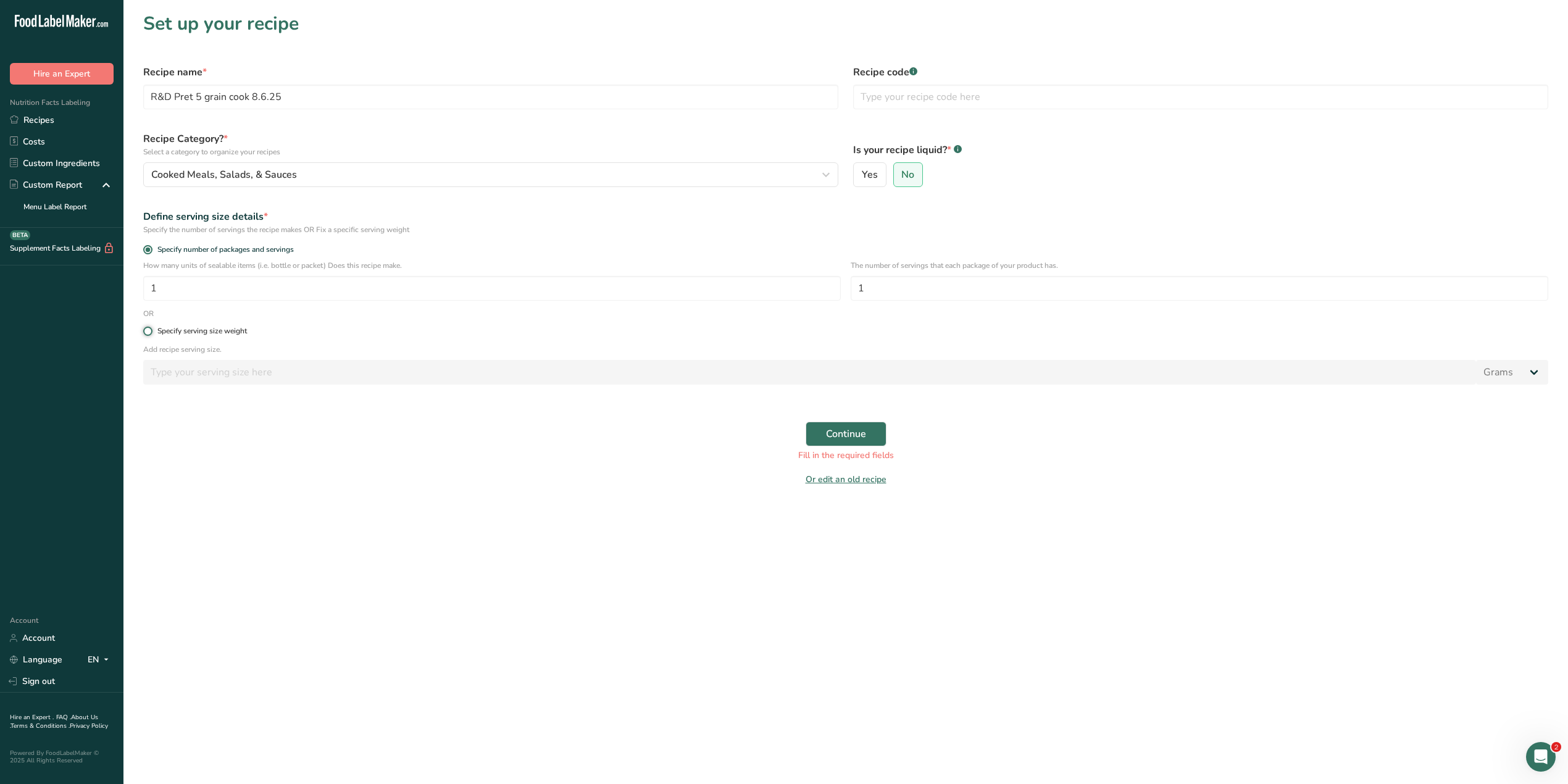click on "Specify serving size weight" at bounding box center [147, 331] 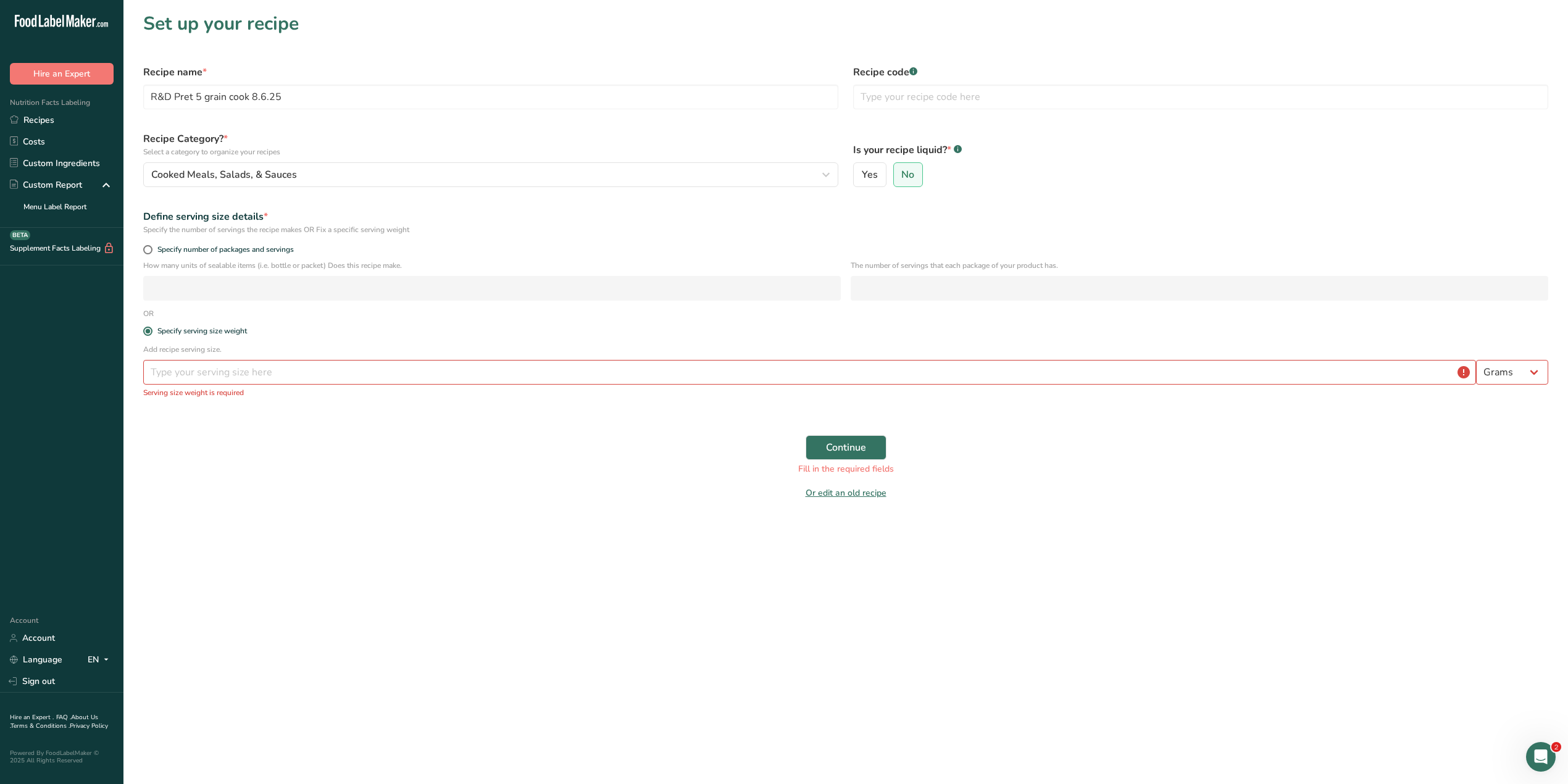 click on "Specify serving size weight" at bounding box center (846, 332) 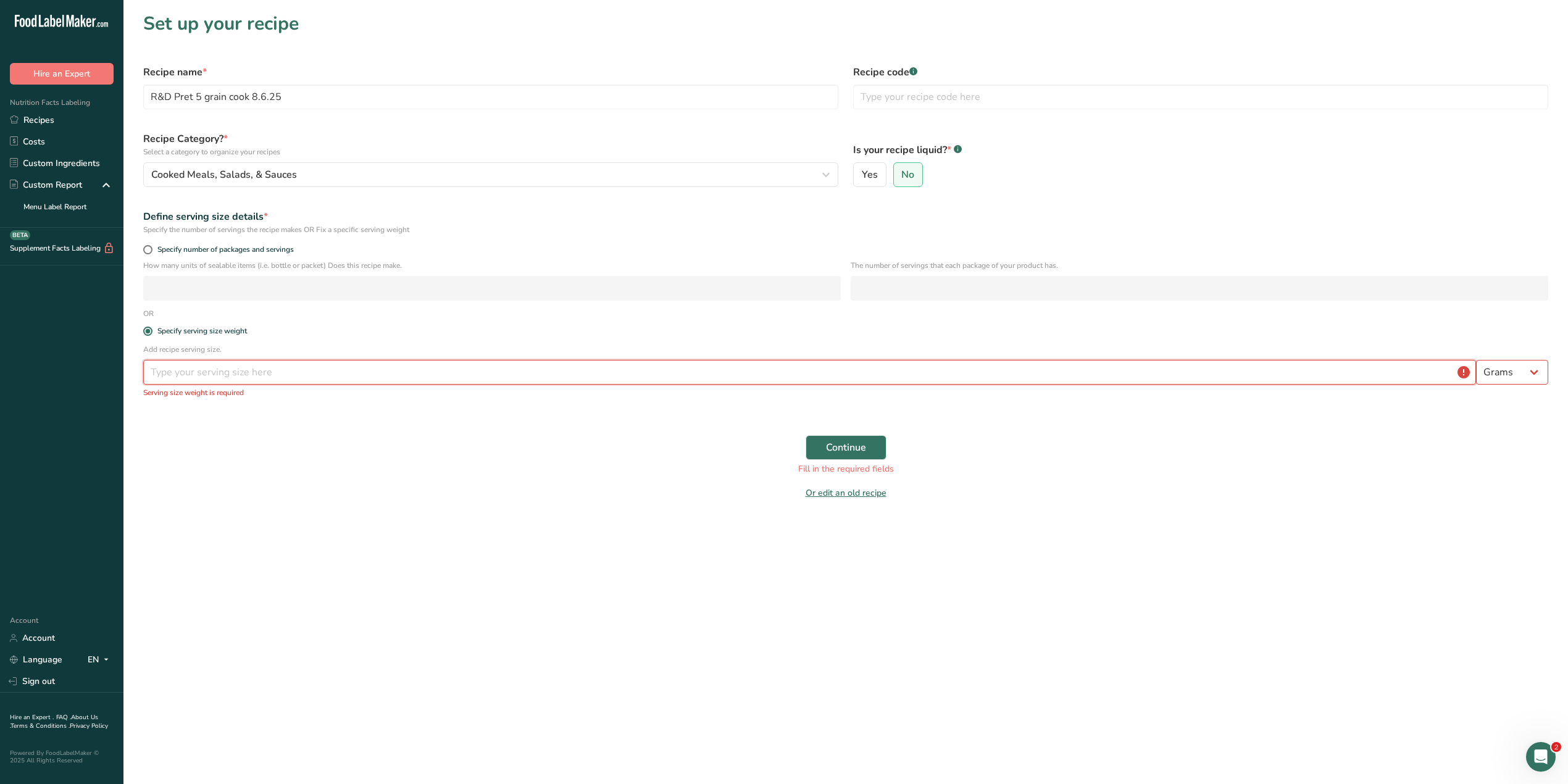 click at bounding box center [809, 372] 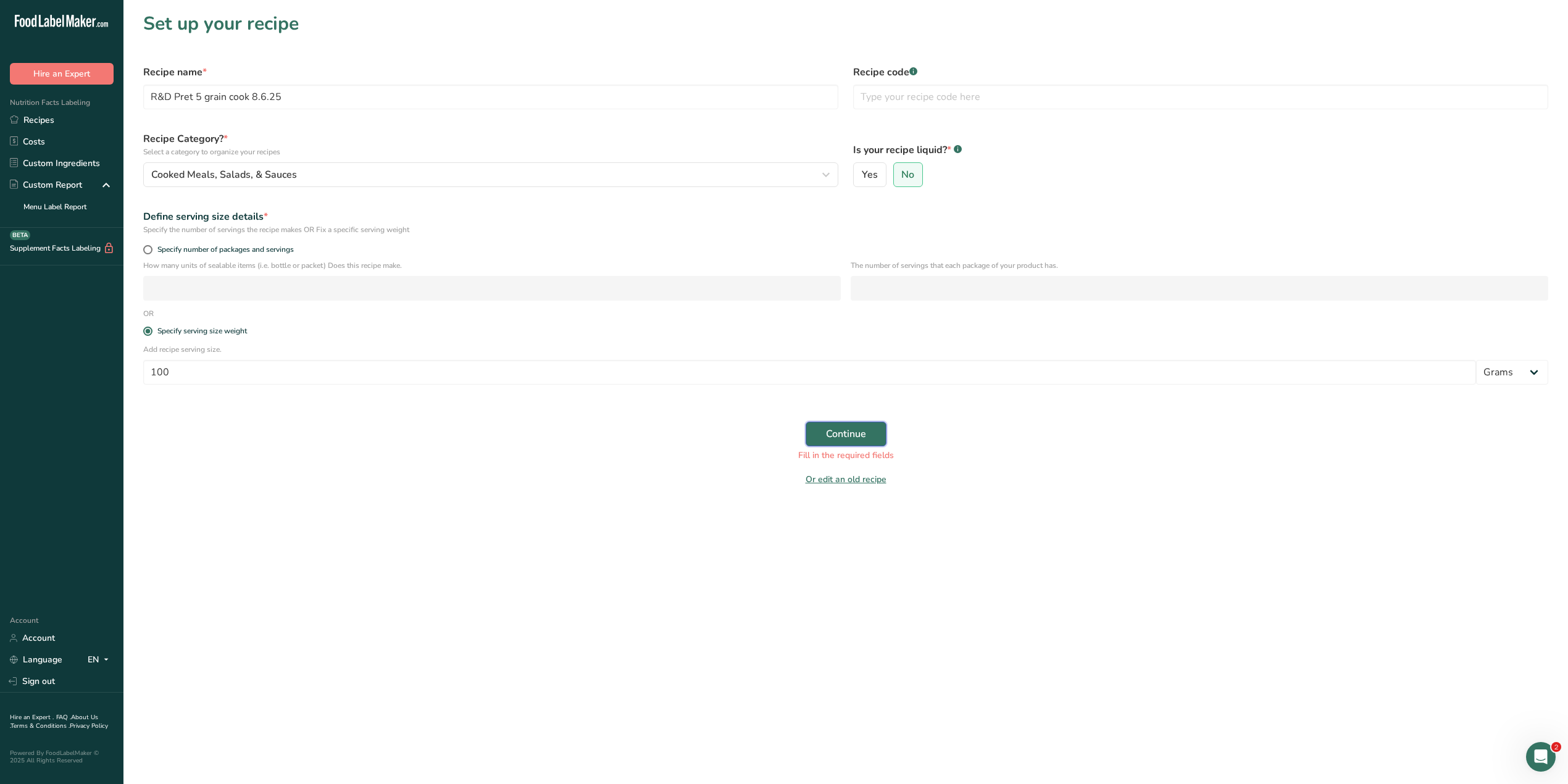 click on "Continue" at bounding box center [846, 434] 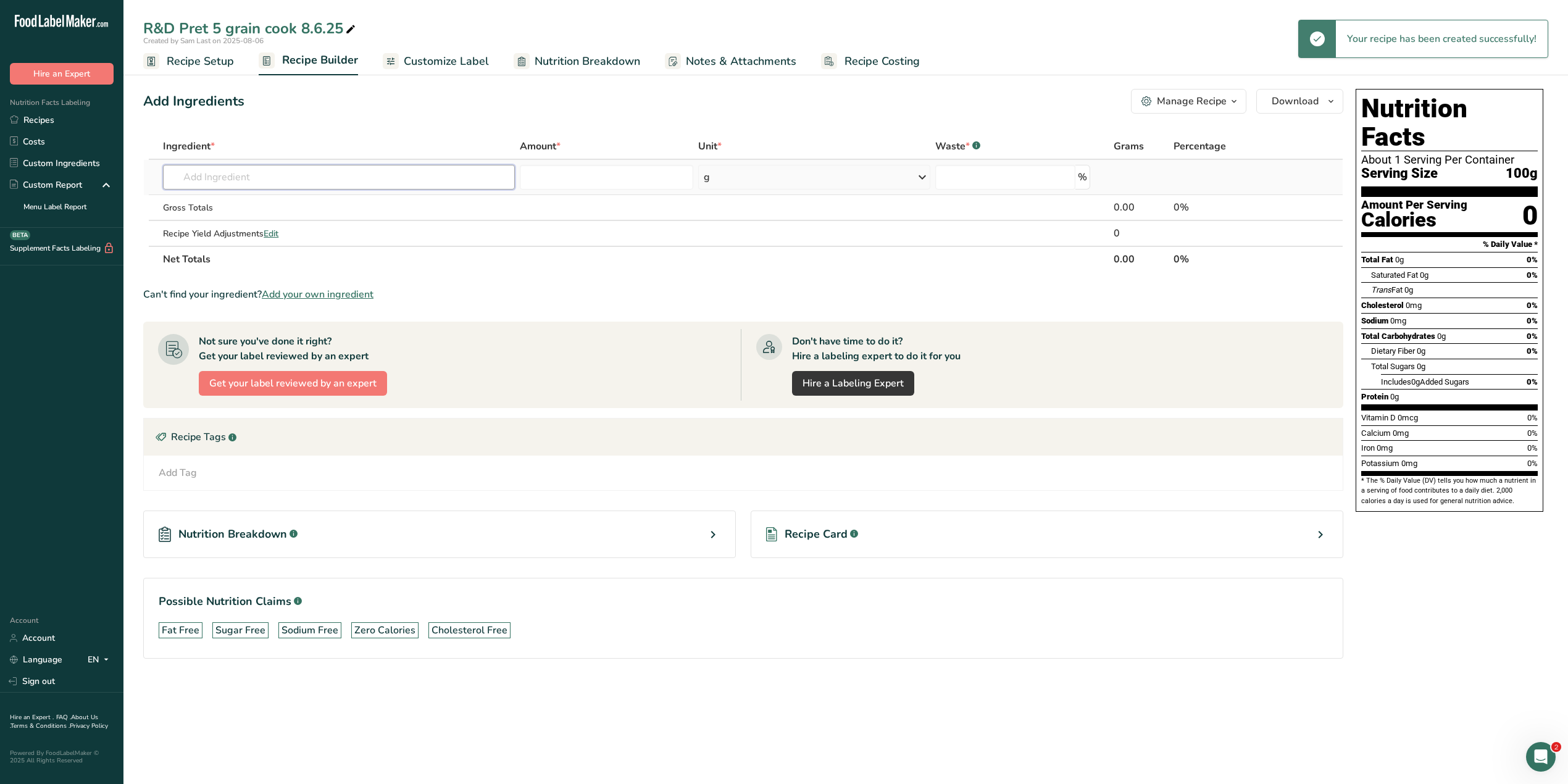 click at bounding box center (338, 177) 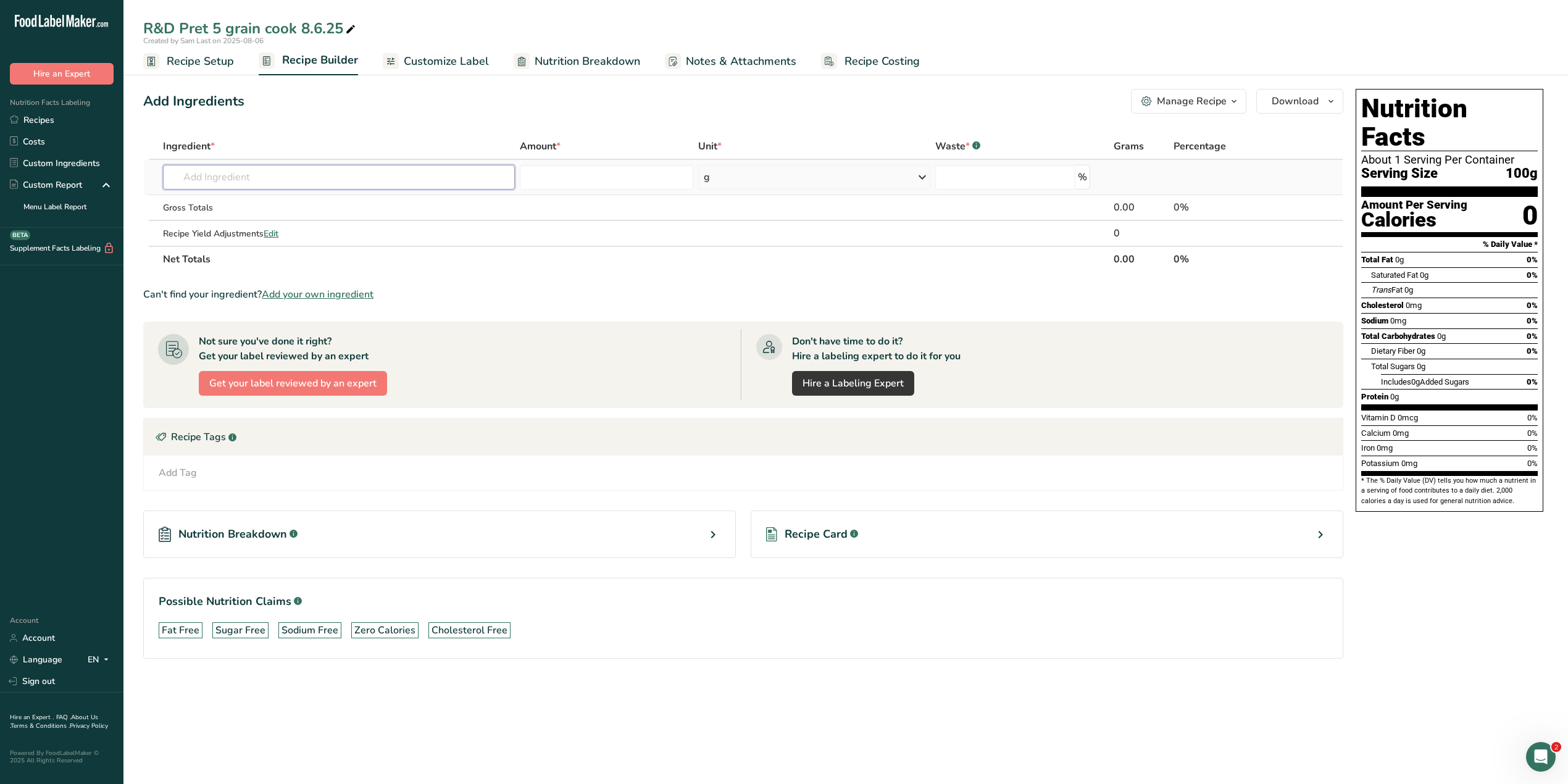 click at bounding box center [338, 177] 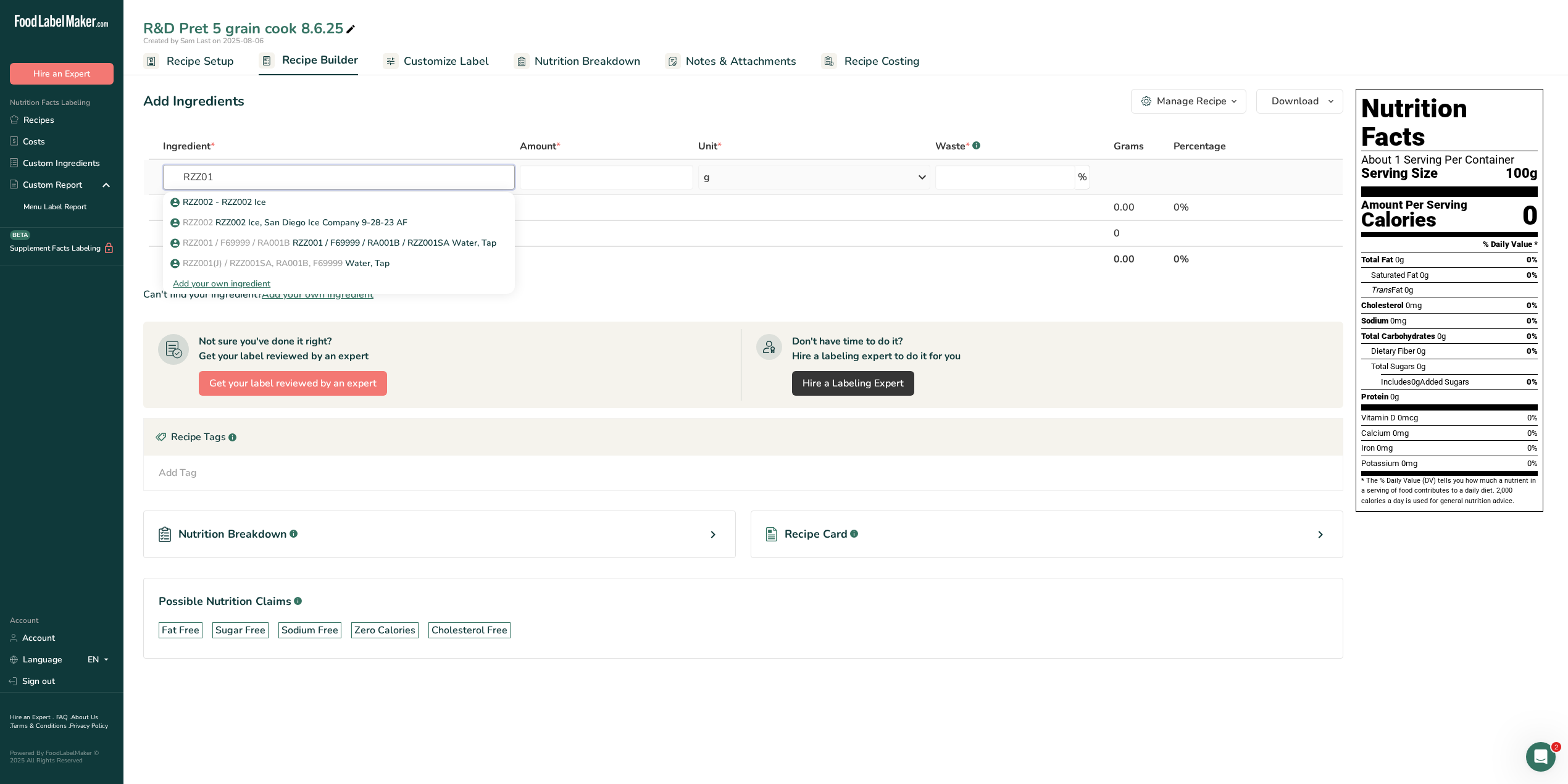 click on "RZZ01" at bounding box center [338, 177] 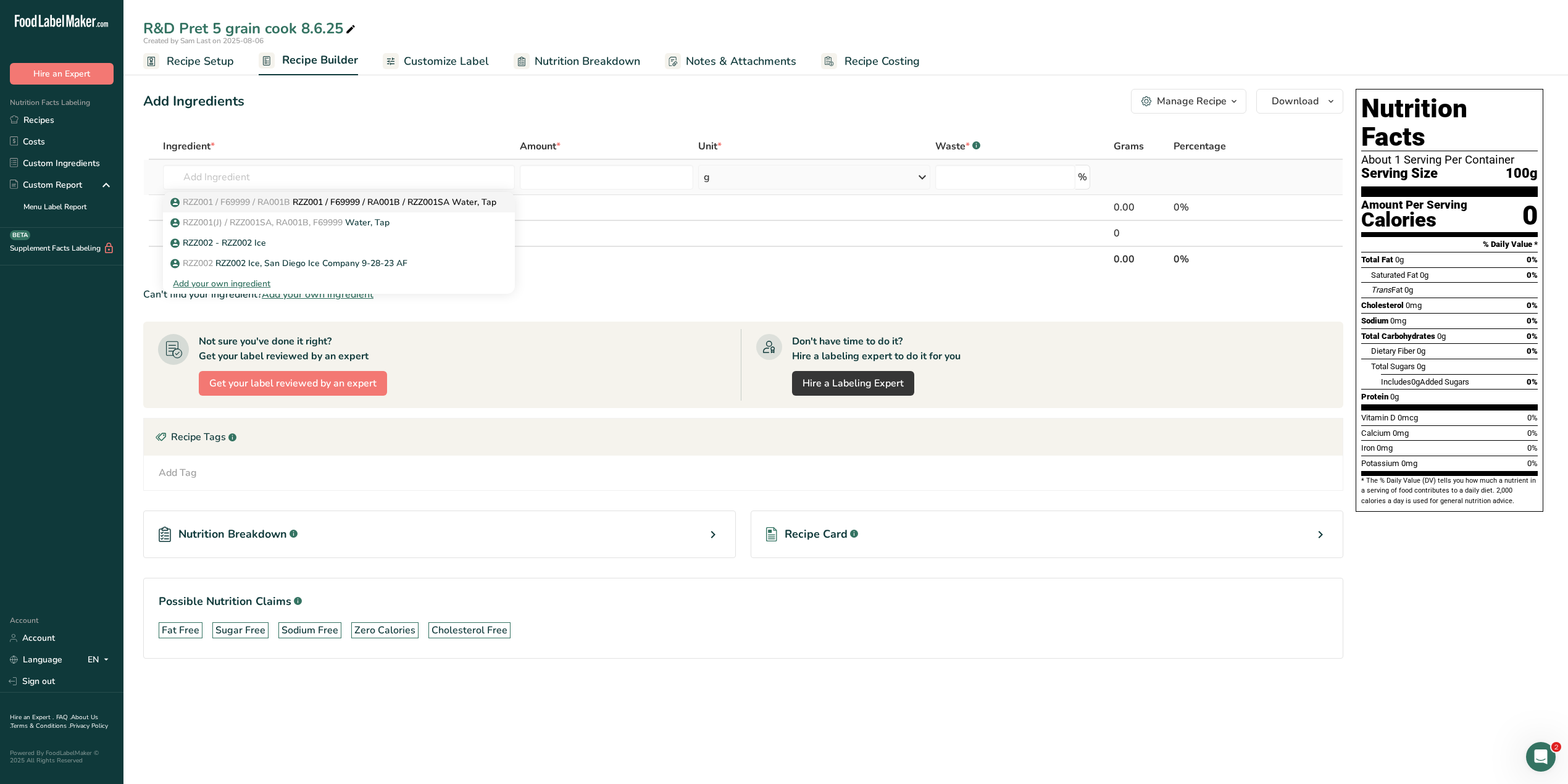 click on "RZZ001 / F69999 / RA001B" at bounding box center (236, 202) 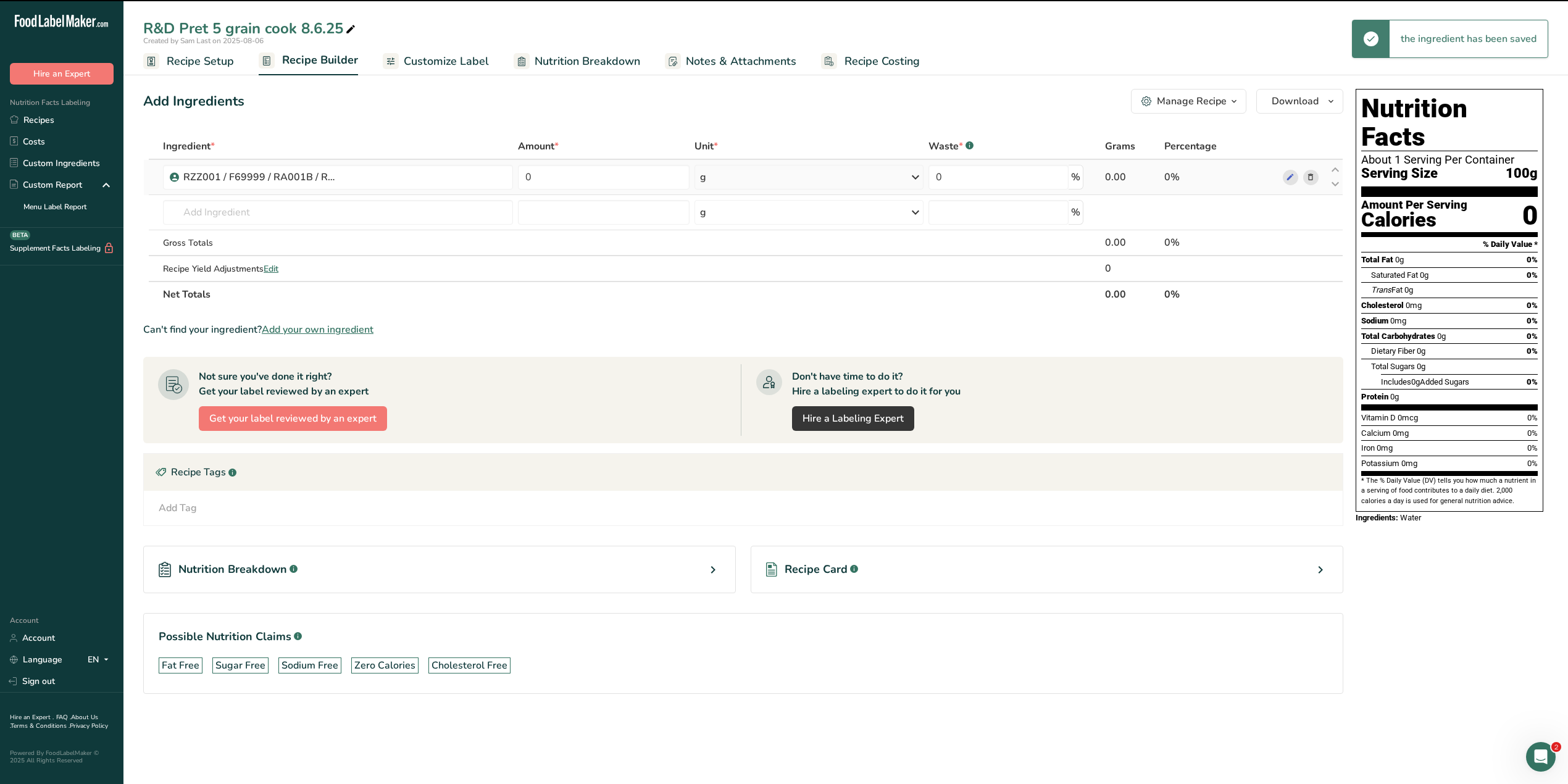 click at bounding box center [338, 212] 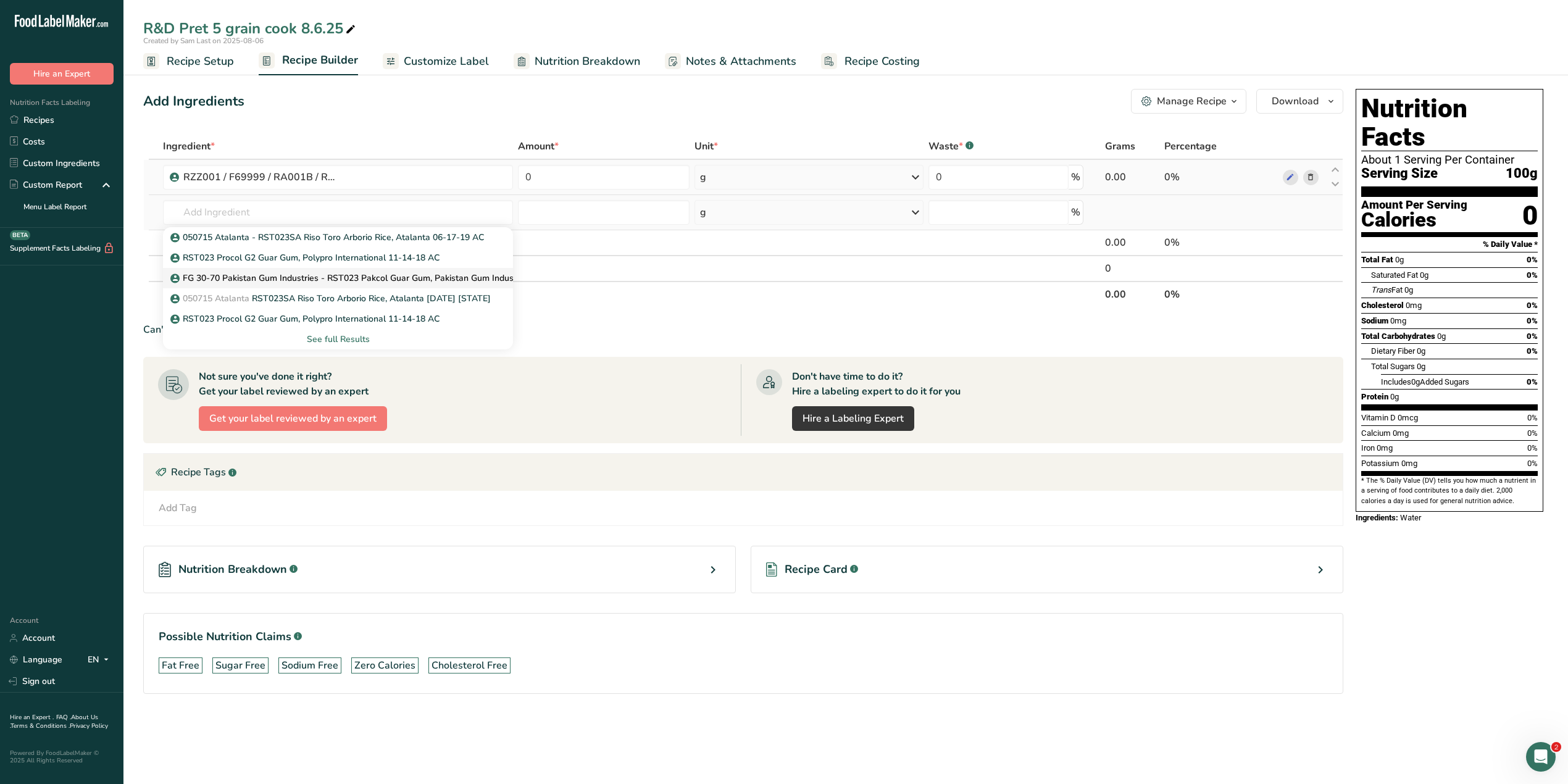 click on "FG 30-70 Pakistan Gum Industries - RST023 Pakcol Guar Gum, Pakistan Gum Industries 07-11-18 AC" at bounding box center [378, 278] 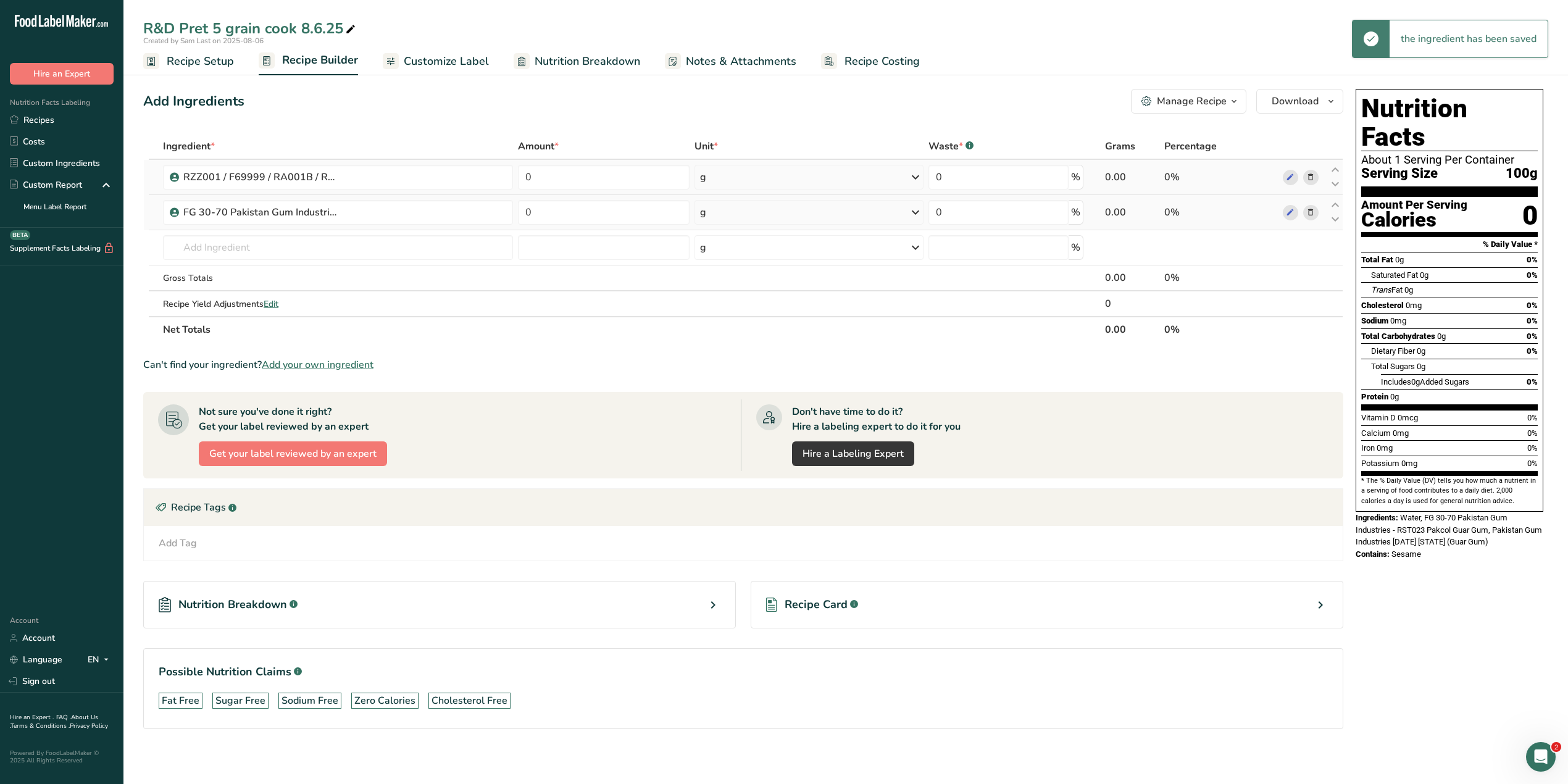click at bounding box center (1311, 212) 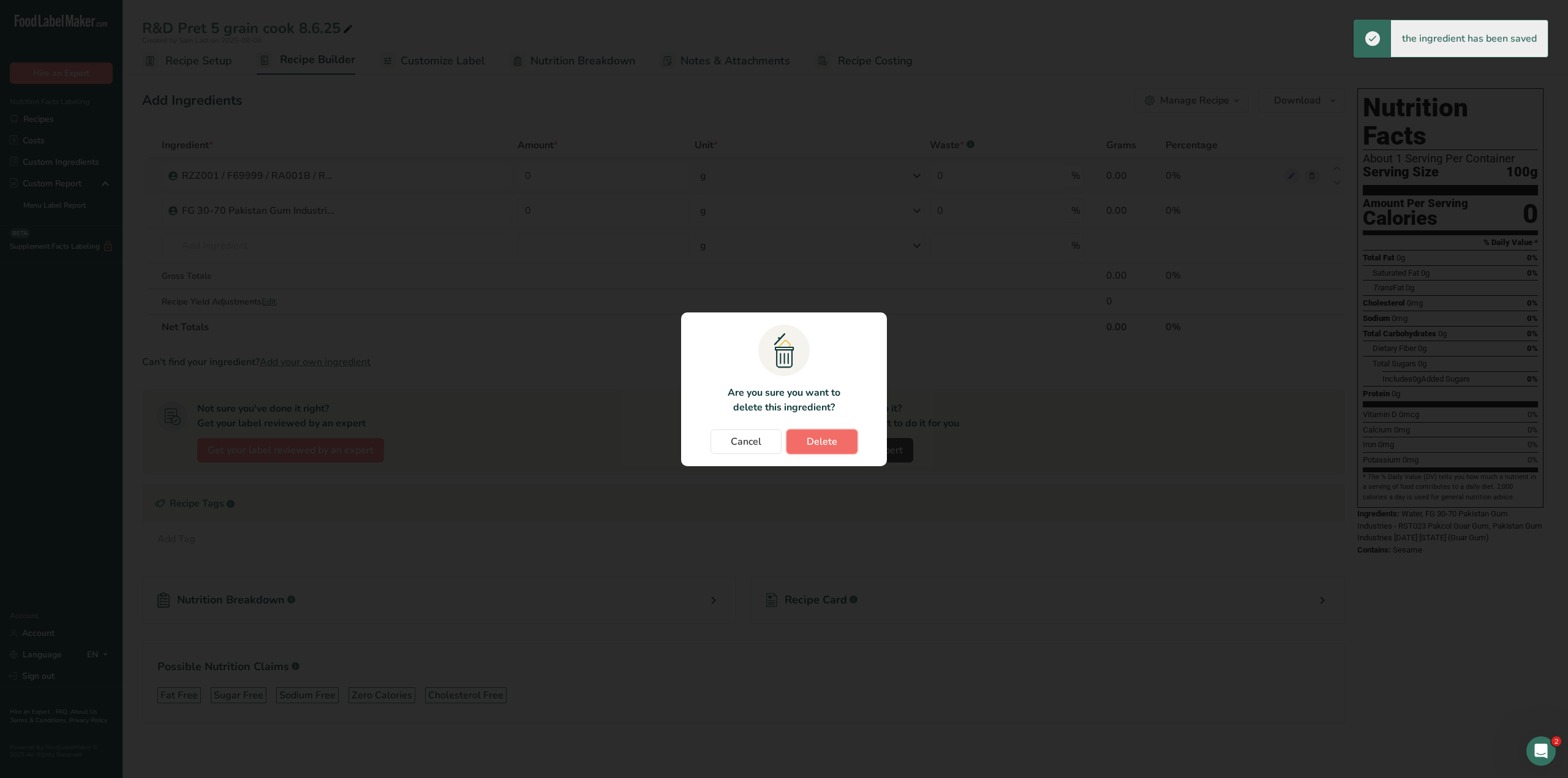 click on "Delete" at bounding box center [822, 442] 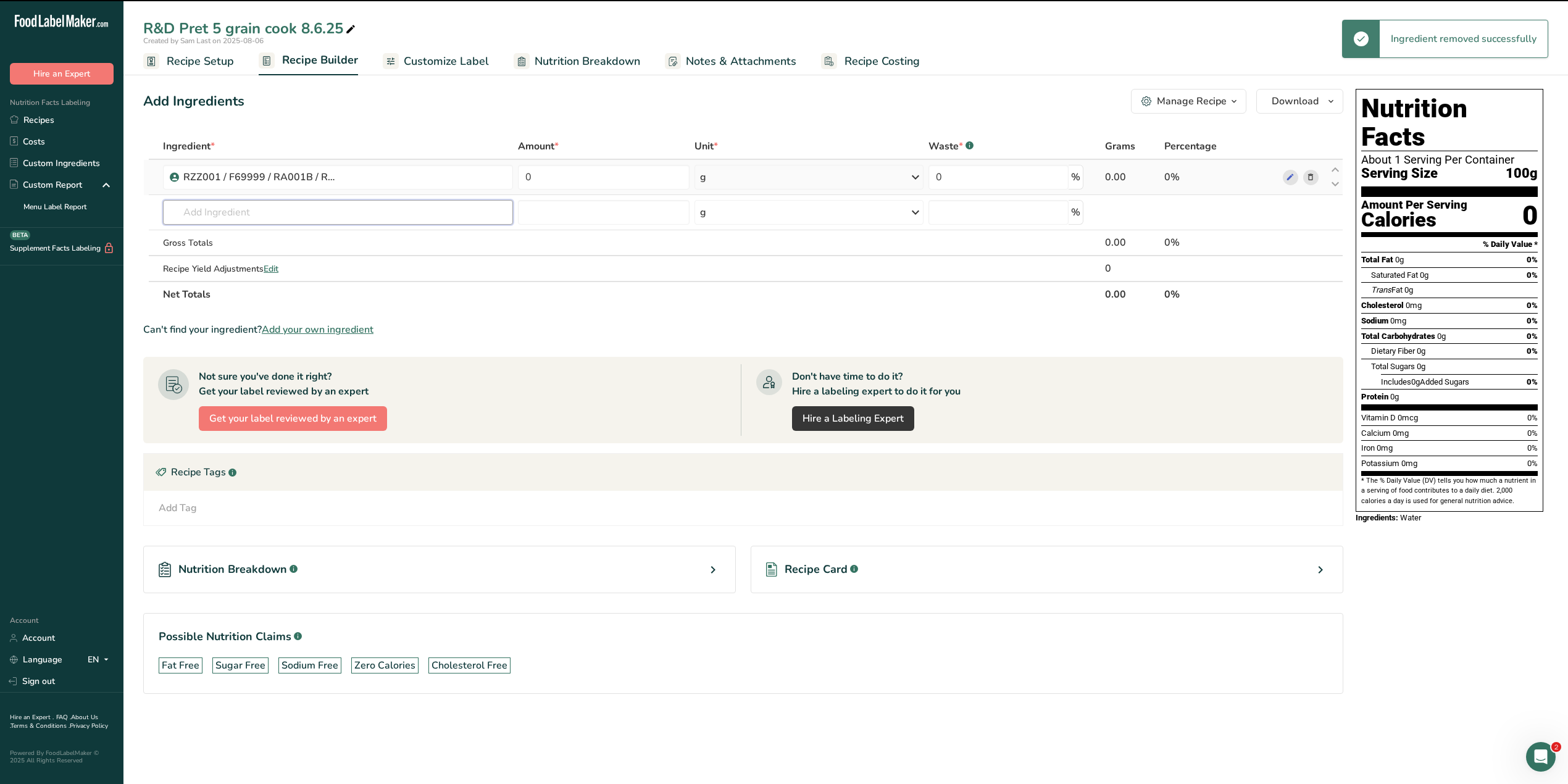 click at bounding box center (338, 212) 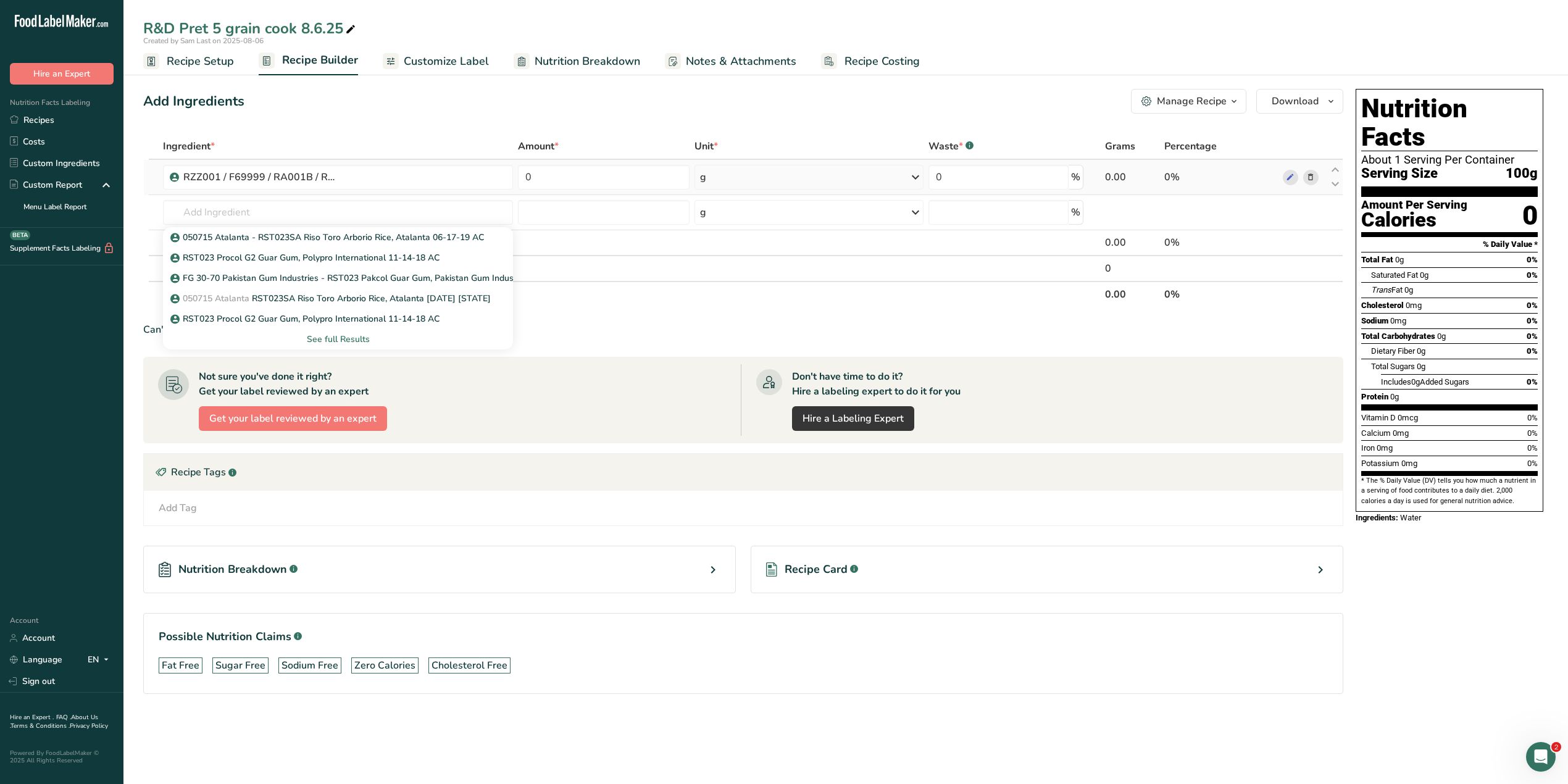 click on "See full Results" at bounding box center [338, 339] 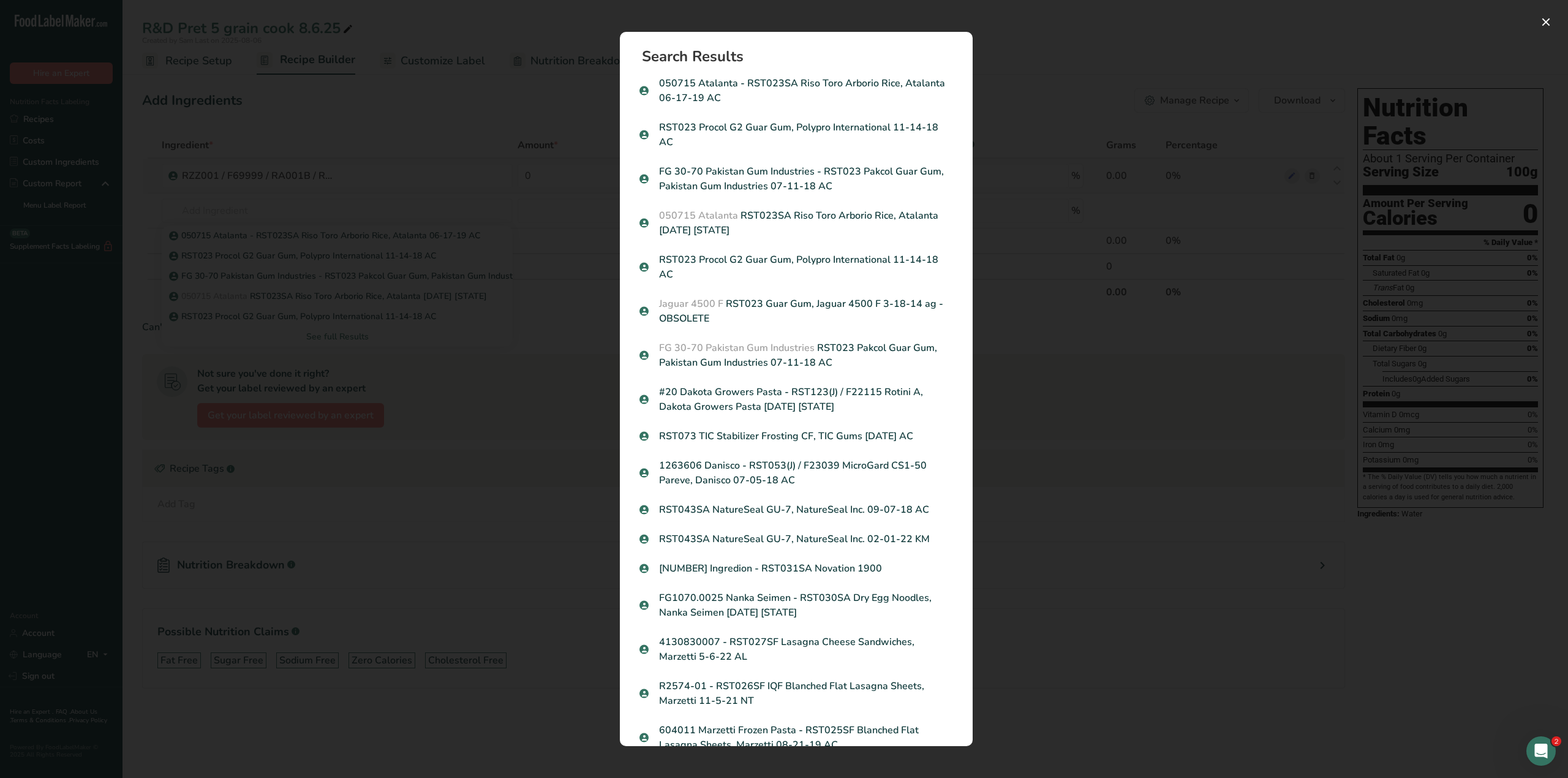 click at bounding box center (784, 389) 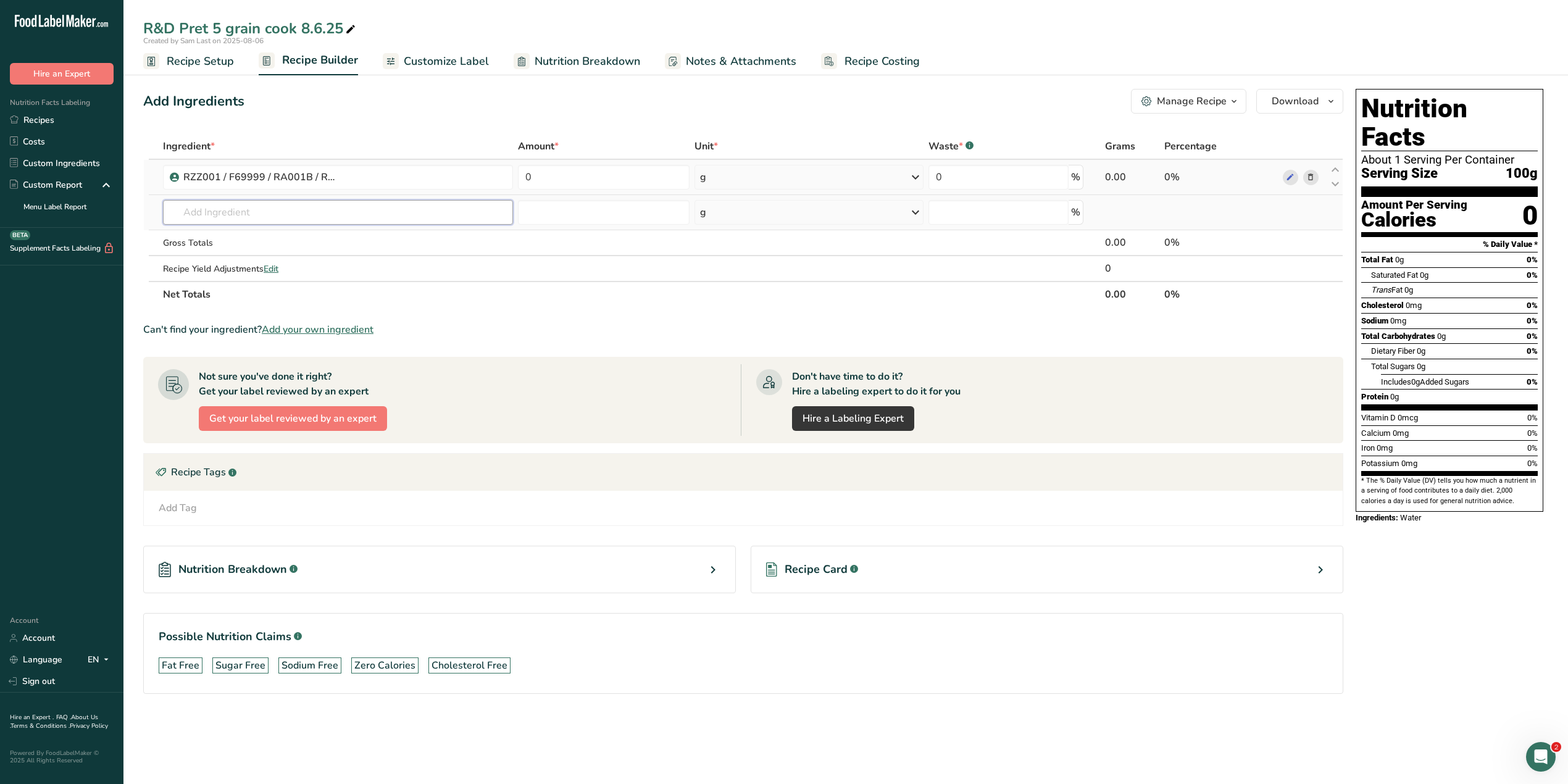 click at bounding box center (338, 212) 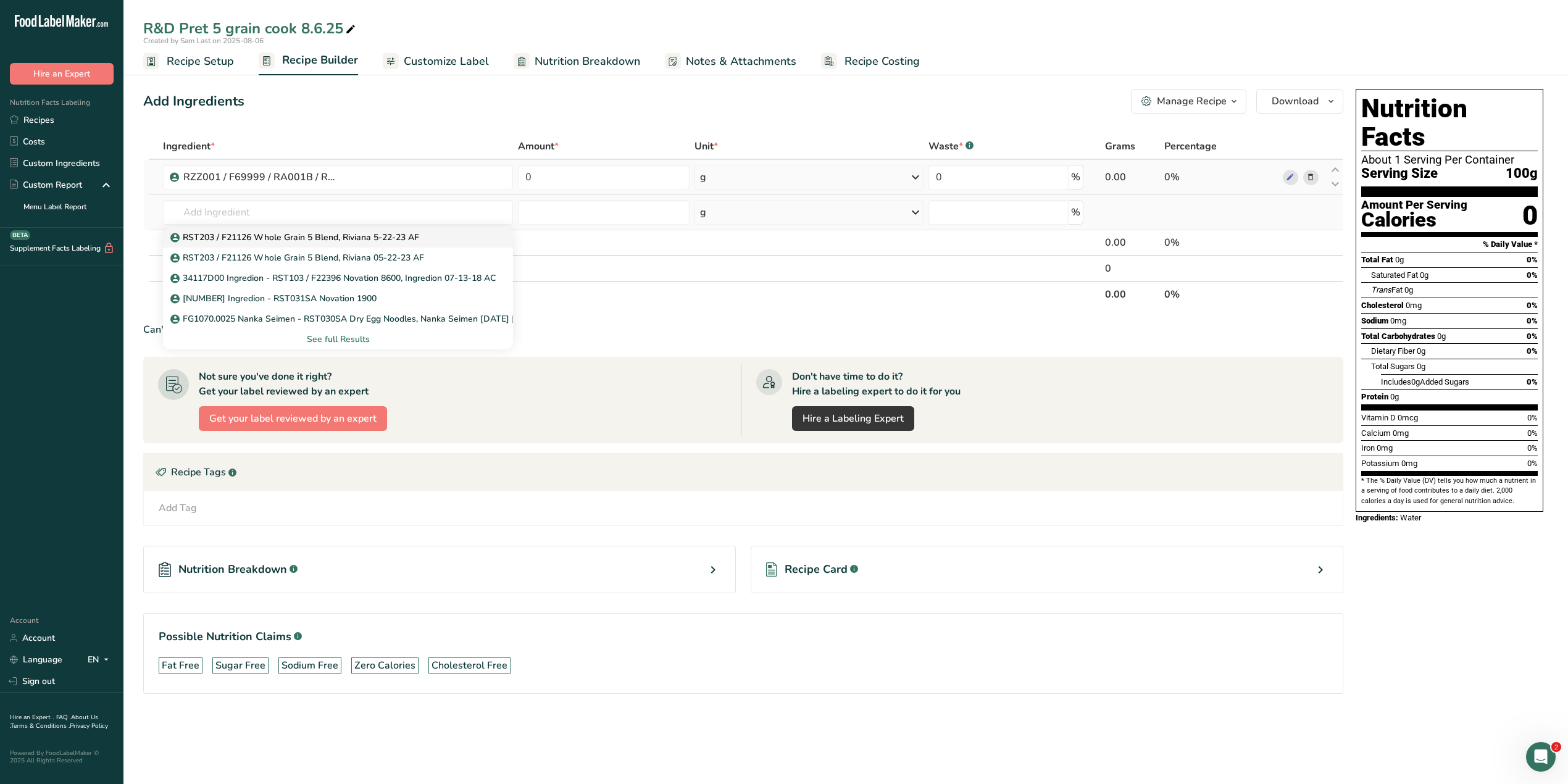 click on "RST203 / F21126 Whole Grain 5 Blend, Riviana 5-22-23 AF" at bounding box center (296, 237) 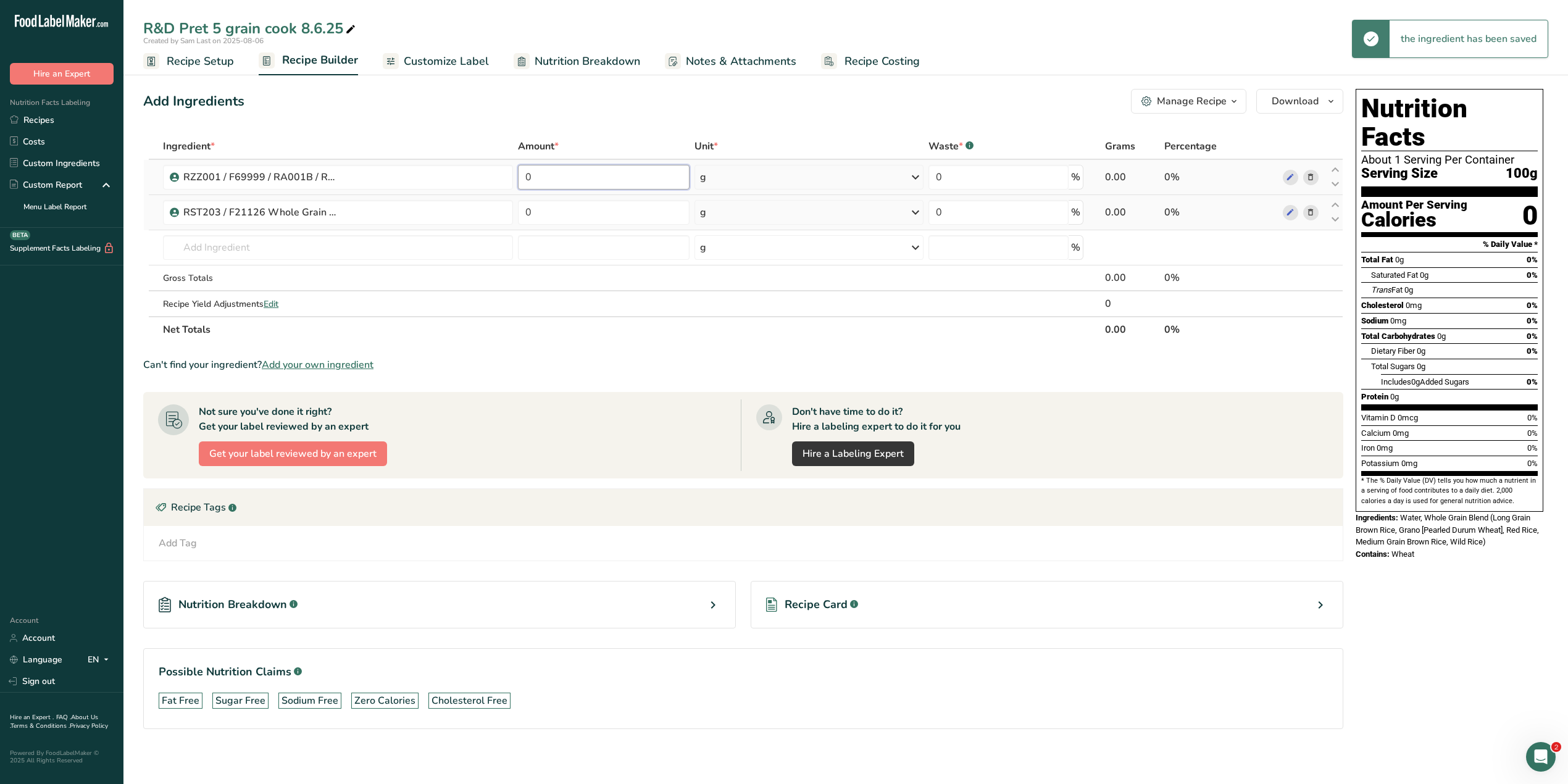 drag, startPoint x: 532, startPoint y: 178, endPoint x: 517, endPoint y: 177, distance: 15.033296 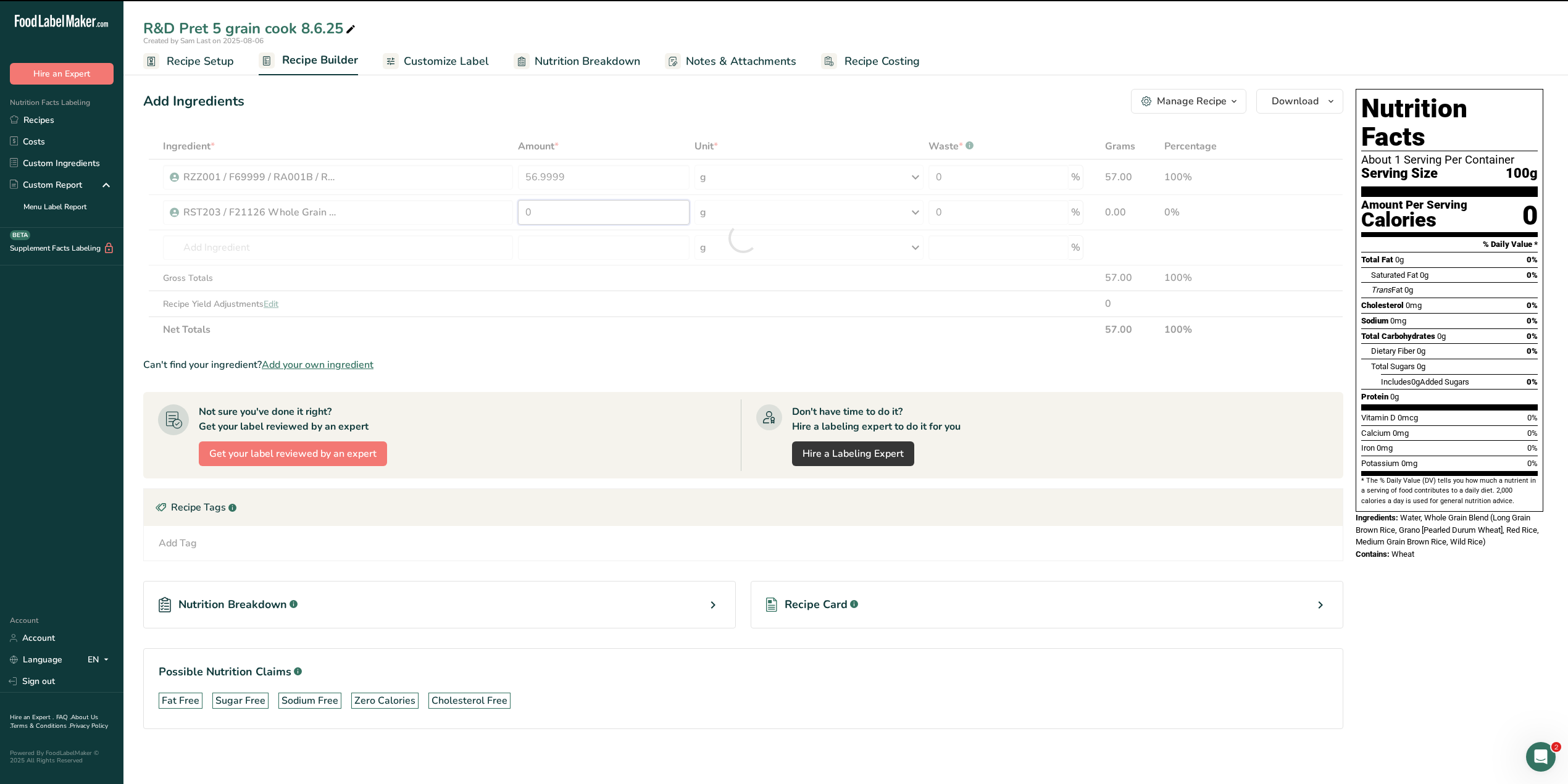 drag, startPoint x: 532, startPoint y: 208, endPoint x: 522, endPoint y: 209, distance: 10.04988 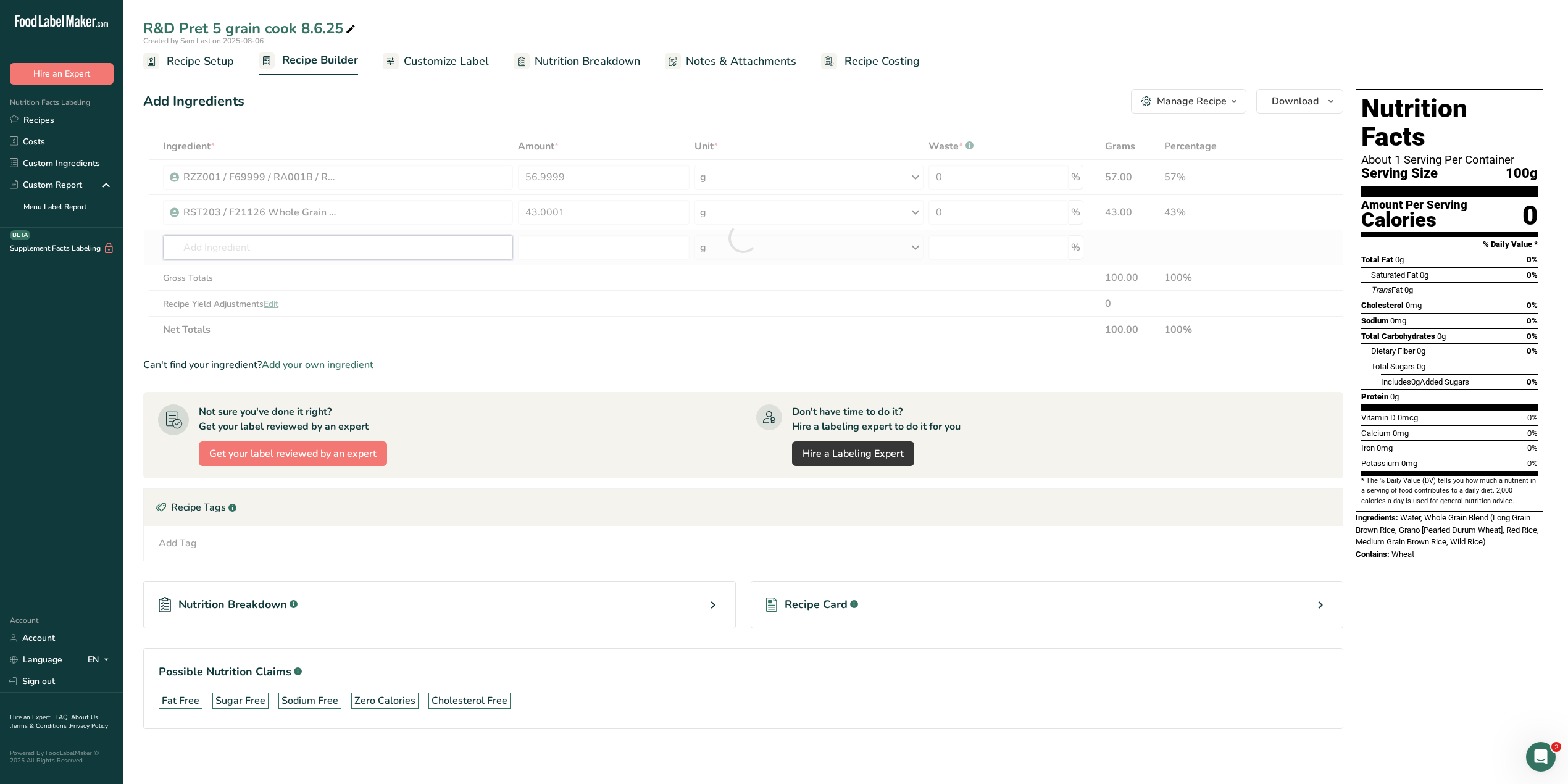 click on "Ingredient *
Amount *
Unit *
Waste *   .a-a{fill:#347362;}.b-a{fill:#fff;}          Grams
Percentage
RZZ001 / F69999 / RA001B / RZZ001SA Water, Tap
56.9999
g
Weight Units
g
kg
mg
See more
Volume Units
l
mL
fl oz
See more
0
%
57.00
57%
RST203 / F21126 Whole Grain 5 Blend, Riviana 5-22-23 AF
43.0001
g
Weight Units
g
kg
mg
See more
Volume Units
l
mL
fl oz
See more
0
%
43.00
43%" at bounding box center (743, 238) 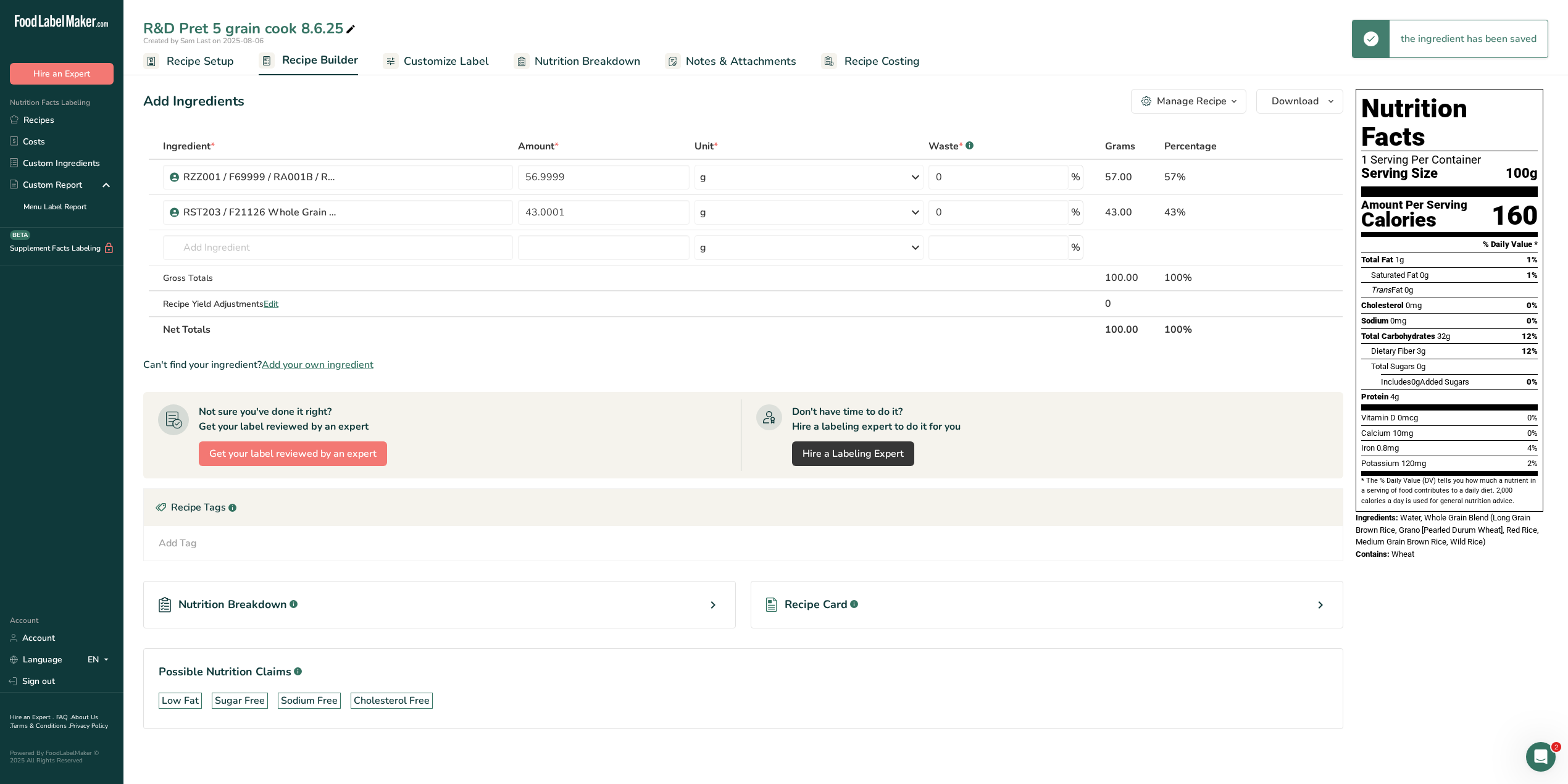 click on "Manage Recipe" at bounding box center [1191, 101] 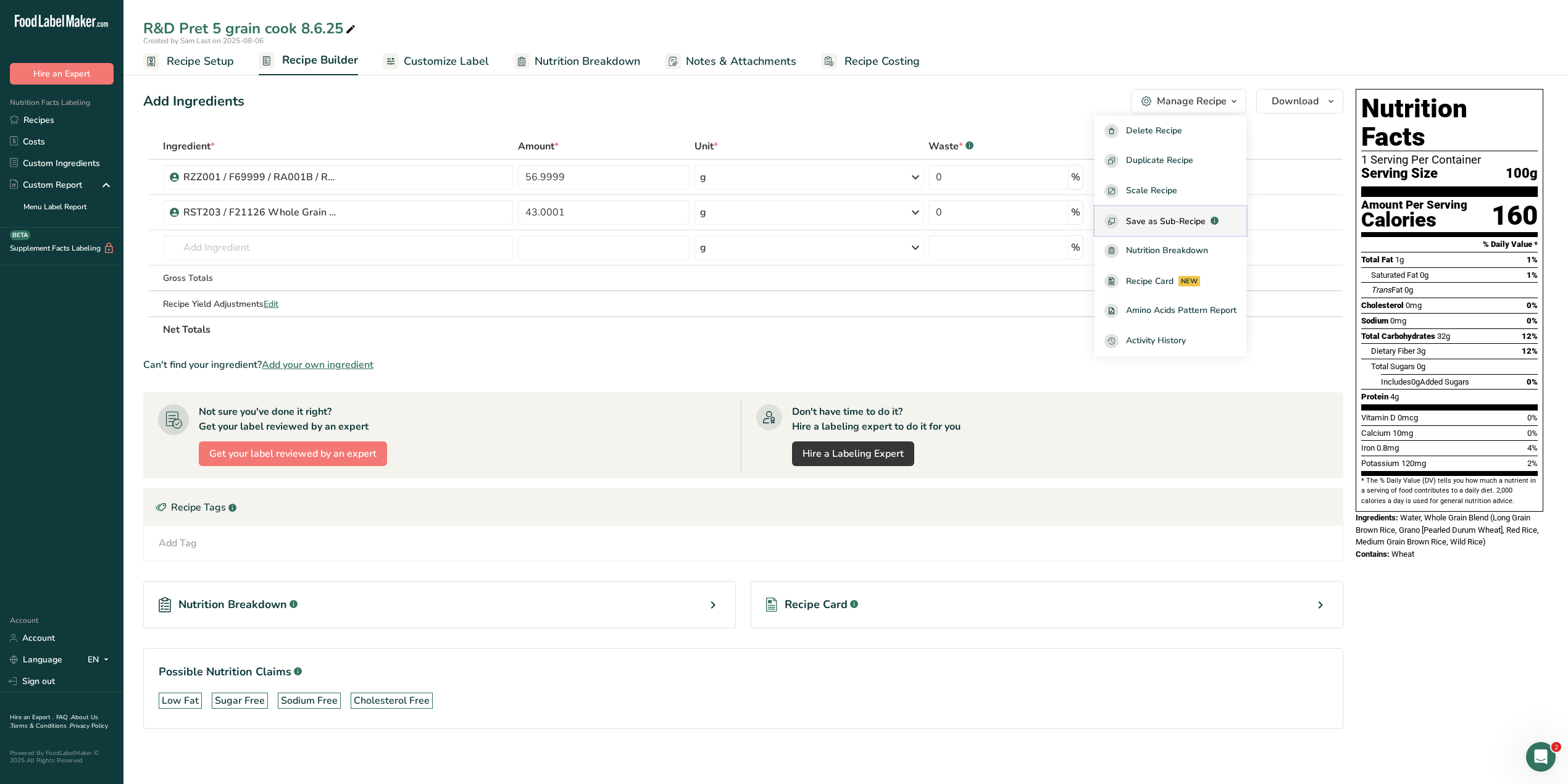 click on "Save as Sub-Recipe" at bounding box center [1166, 221] 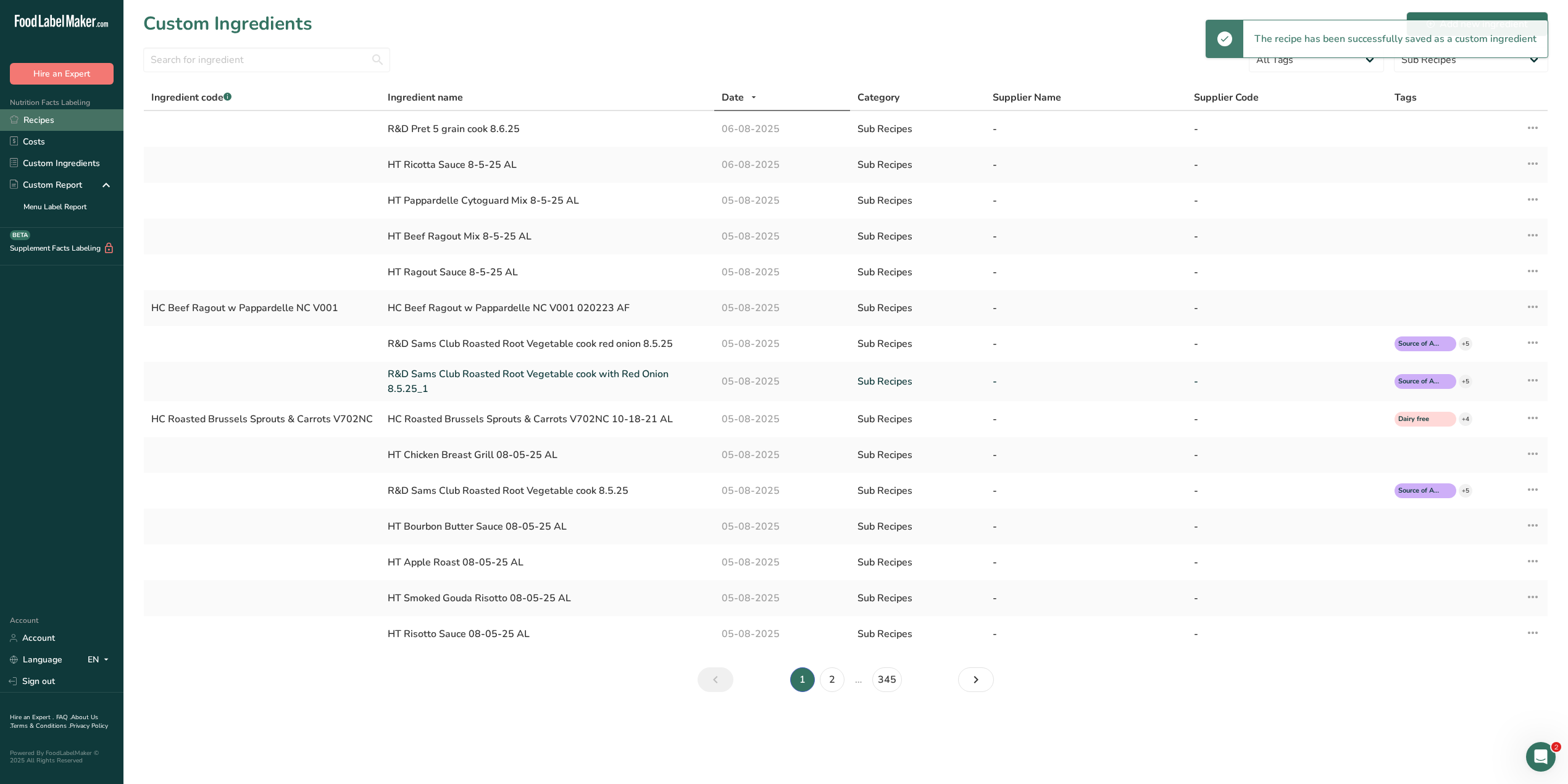 click on "Recipes" at bounding box center (62, 120) 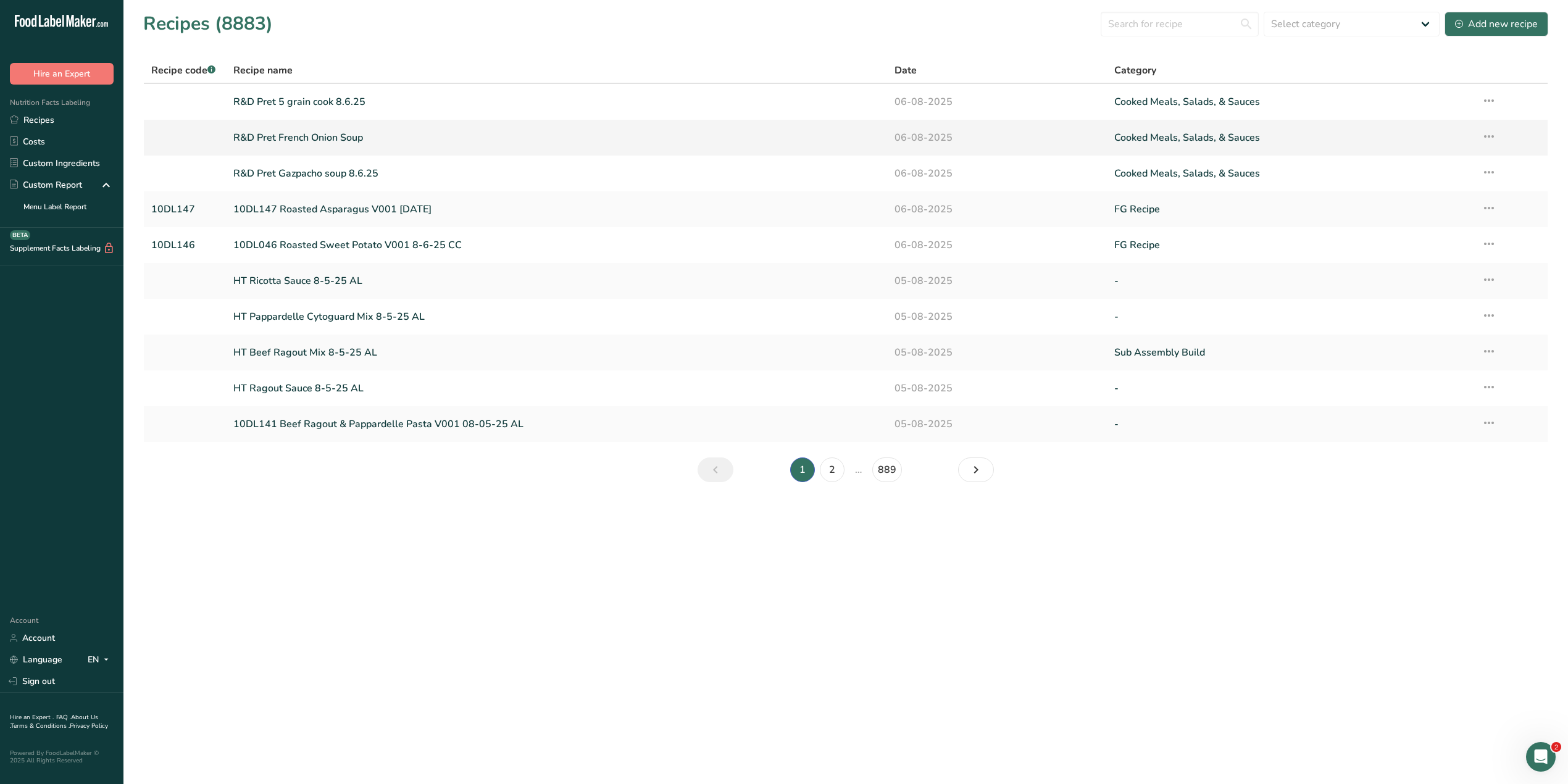 click on "R&D Pret French Onion Soup" at bounding box center (556, 138) 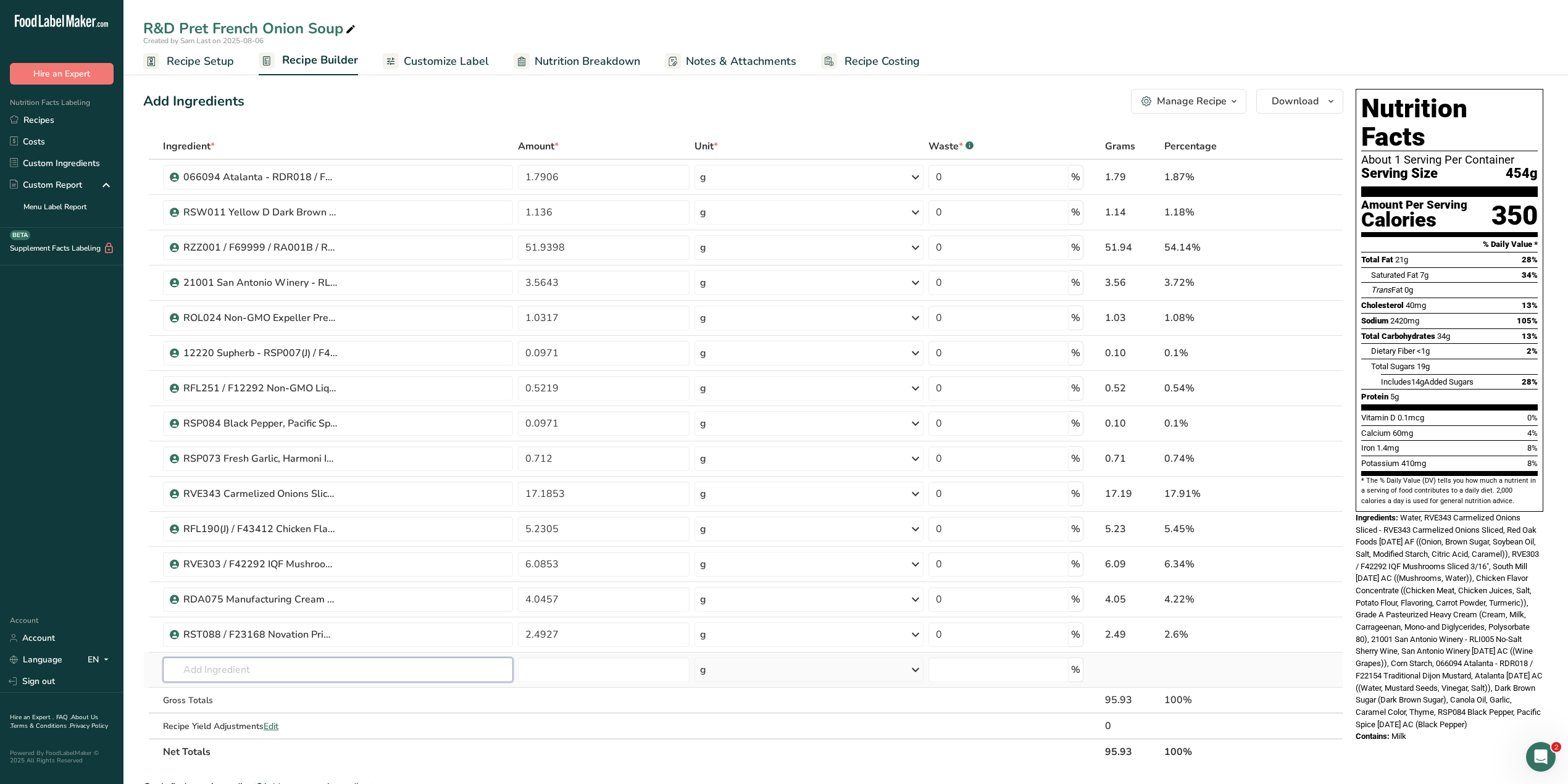 click at bounding box center [338, 670] 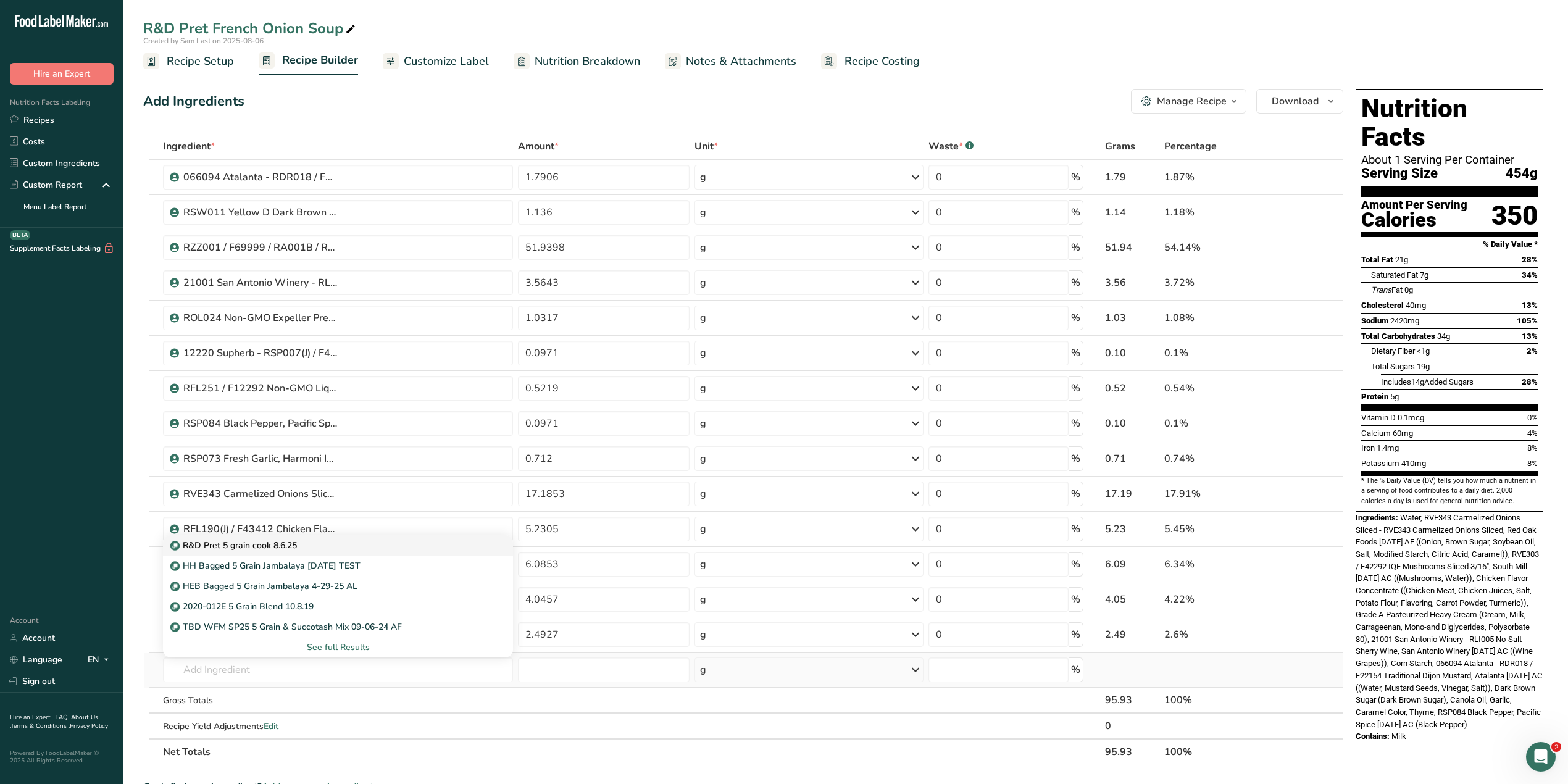 click on "R&D Pret 5 grain cook 8.6.25" at bounding box center (235, 545) 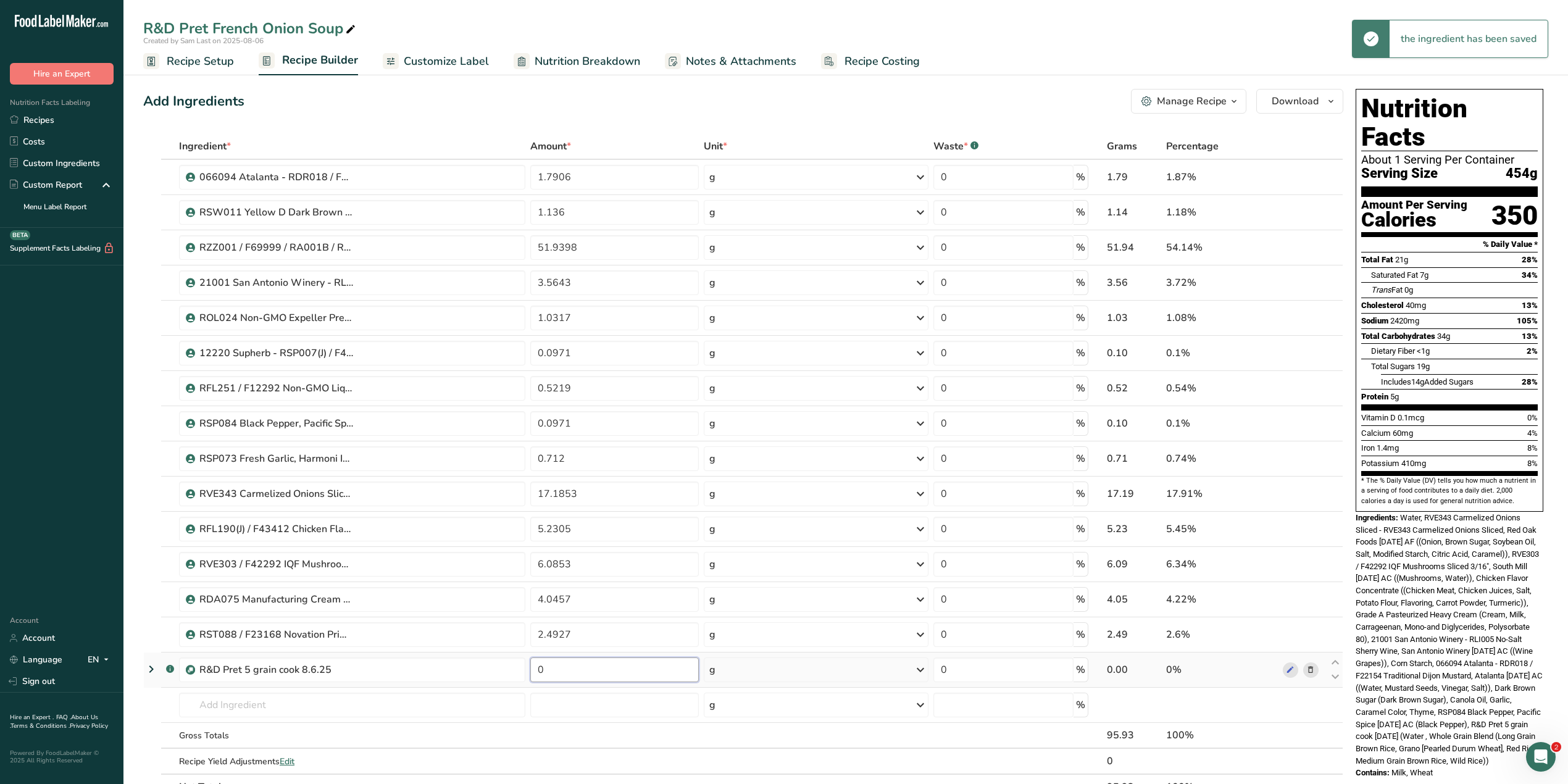 drag, startPoint x: 541, startPoint y: 674, endPoint x: 546, endPoint y: 670, distance: 6.403124 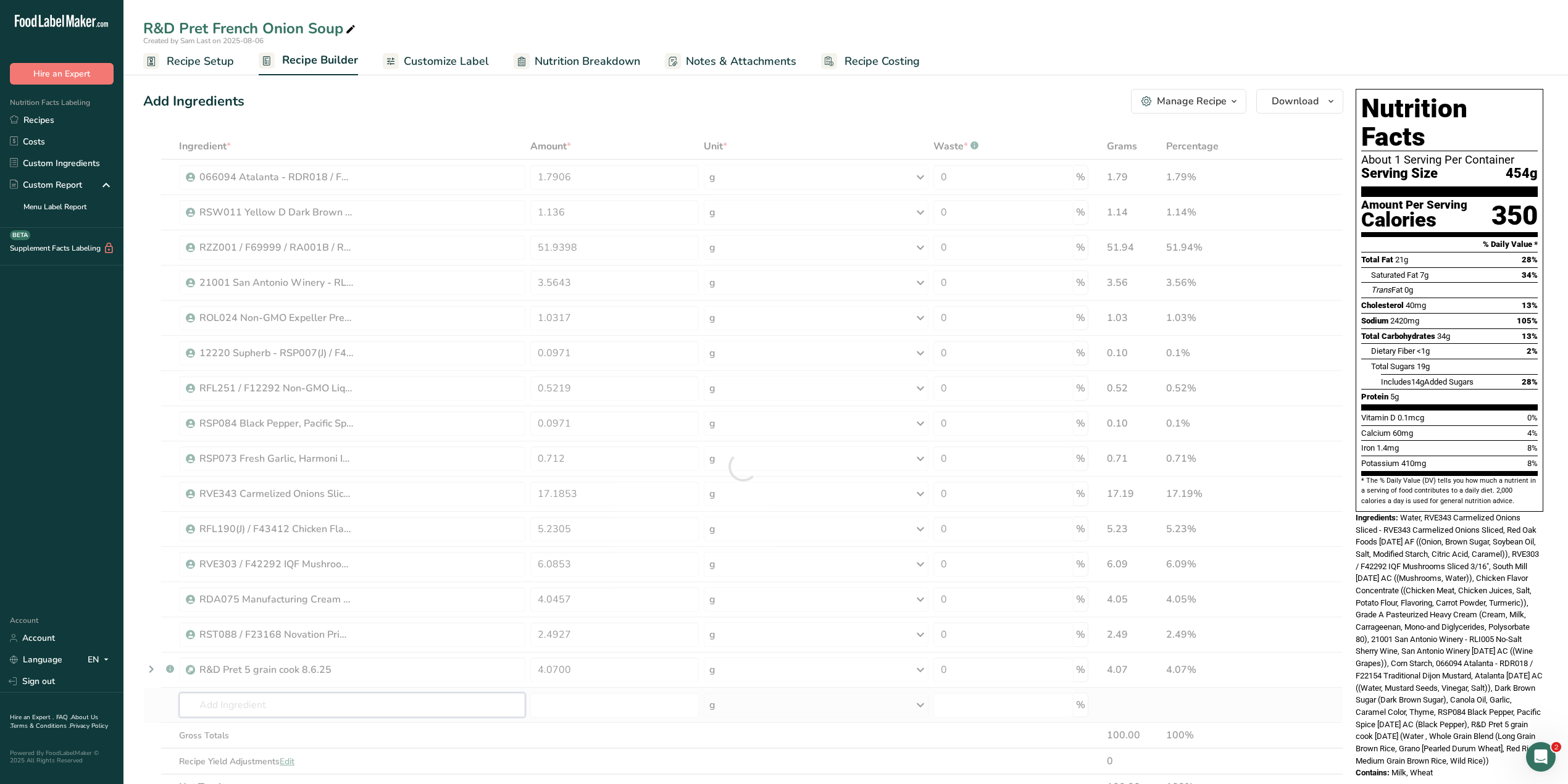 click on "Ingredient *
Amount *
Unit *
Waste *   .a-a{fill:#347362;}.b-a{fill:#fff;}          Grams
Percentage
066094 Atalanta - RDR018 / F22154 Traditional Dijon Mustard, Atalanta 10-29-19 AC
1.7906
g
Weight Units
g
kg
mg
See more
Volume Units
l
mL
fl oz
See more
0
%
1.79
1.79%
RSW011 Yellow D Dark Brown Sugar, Bakemark C&H Sugar 10-10-19 AC
1.136
g
Weight Units
g
kg
mg
See more
Volume Units
l
mL
fl oz
See more
0
%
1.14" at bounding box center (743, 467) 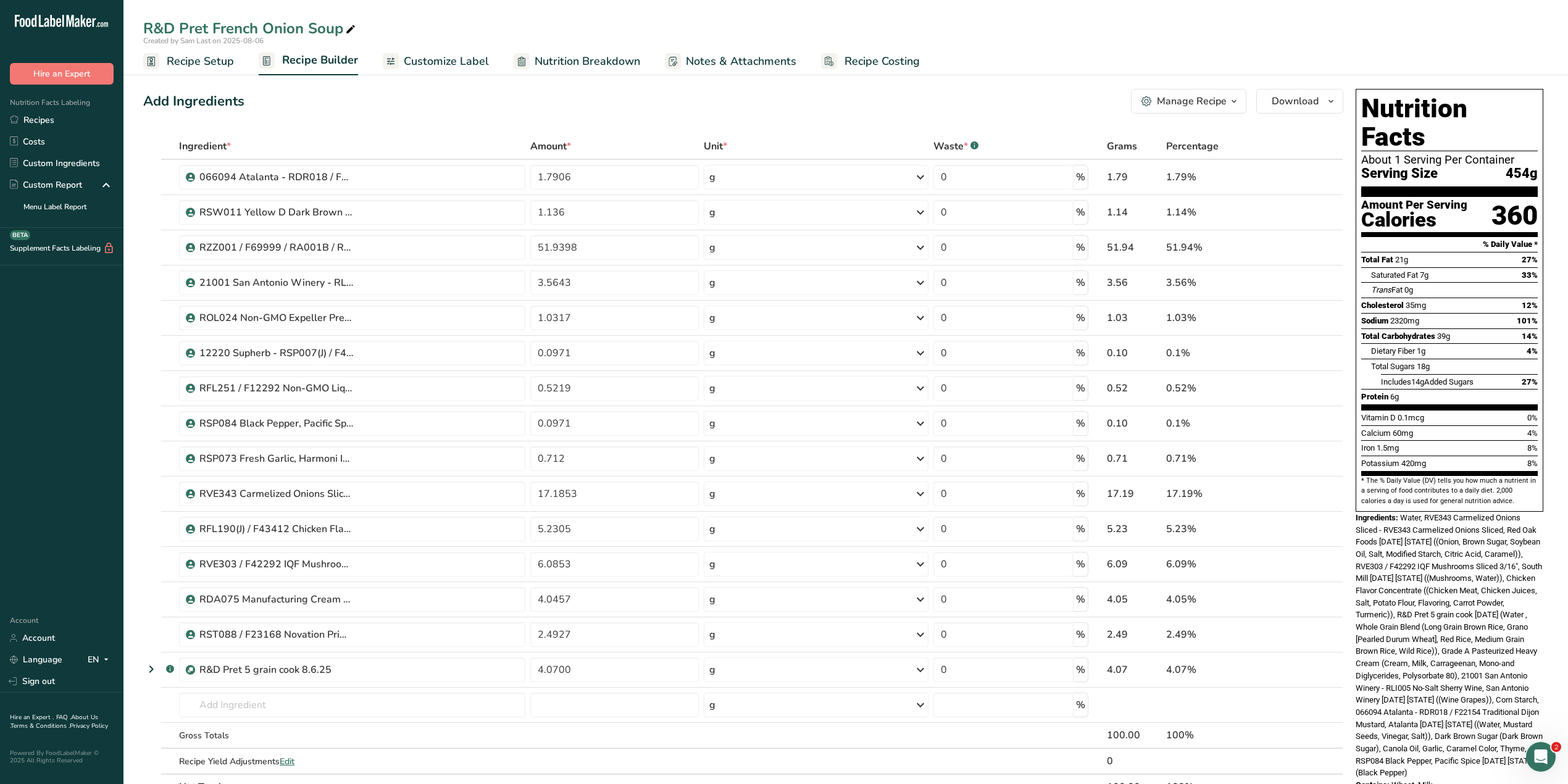 click on "Contains:
Wheat, Milk" at bounding box center (1449, 785) 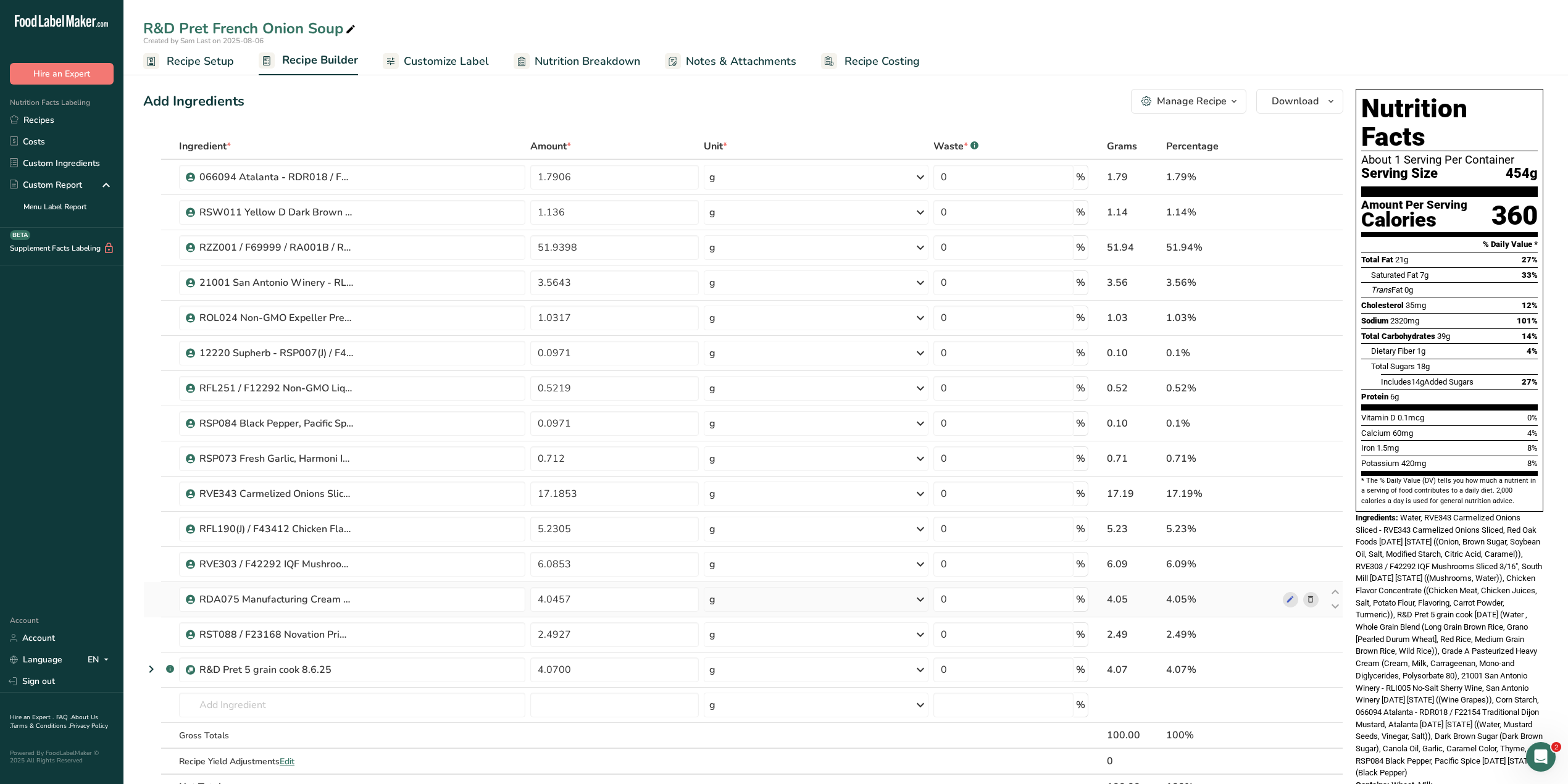 click at bounding box center (1311, 599) 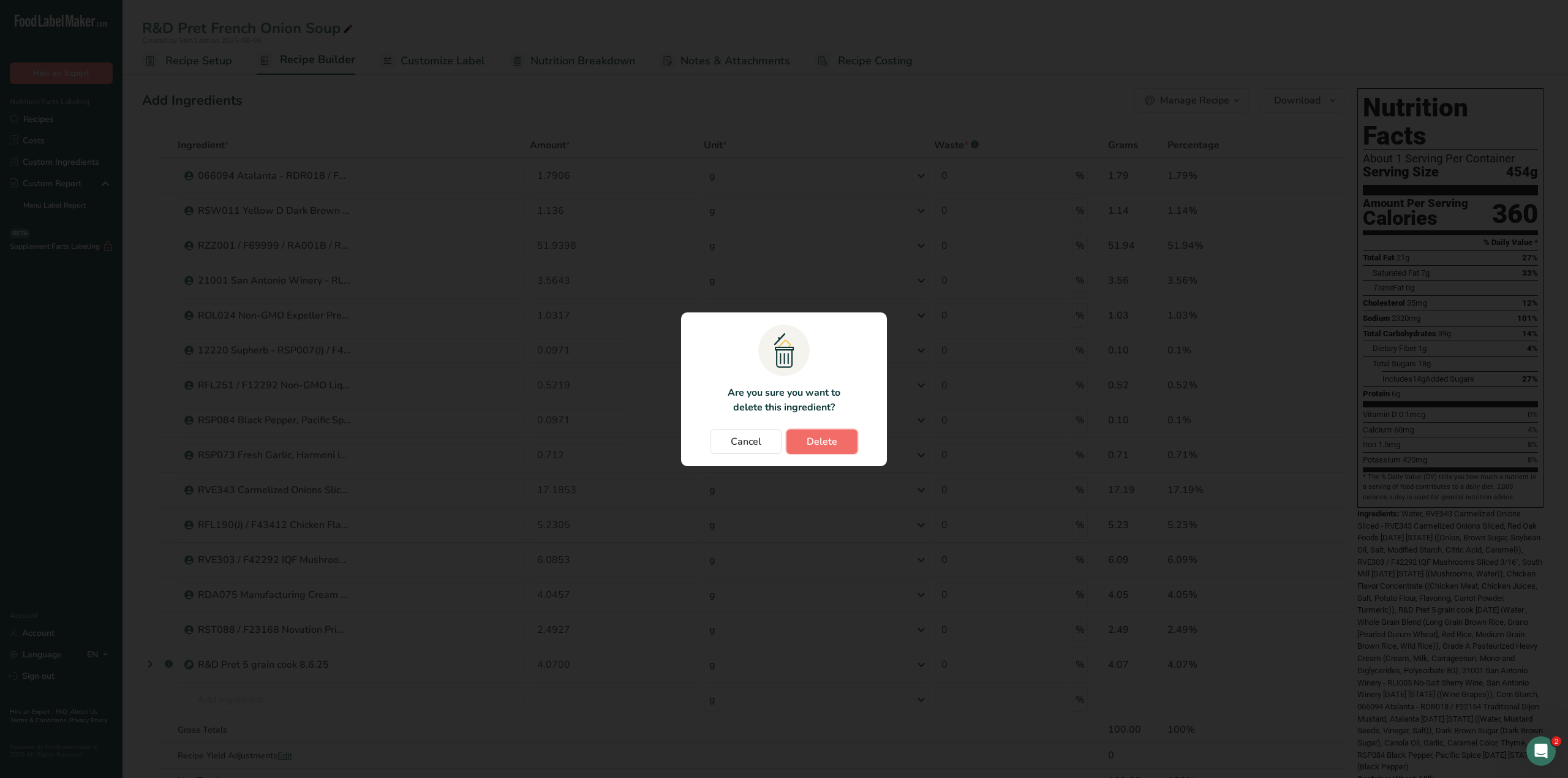 click on "Delete" at bounding box center (822, 442) 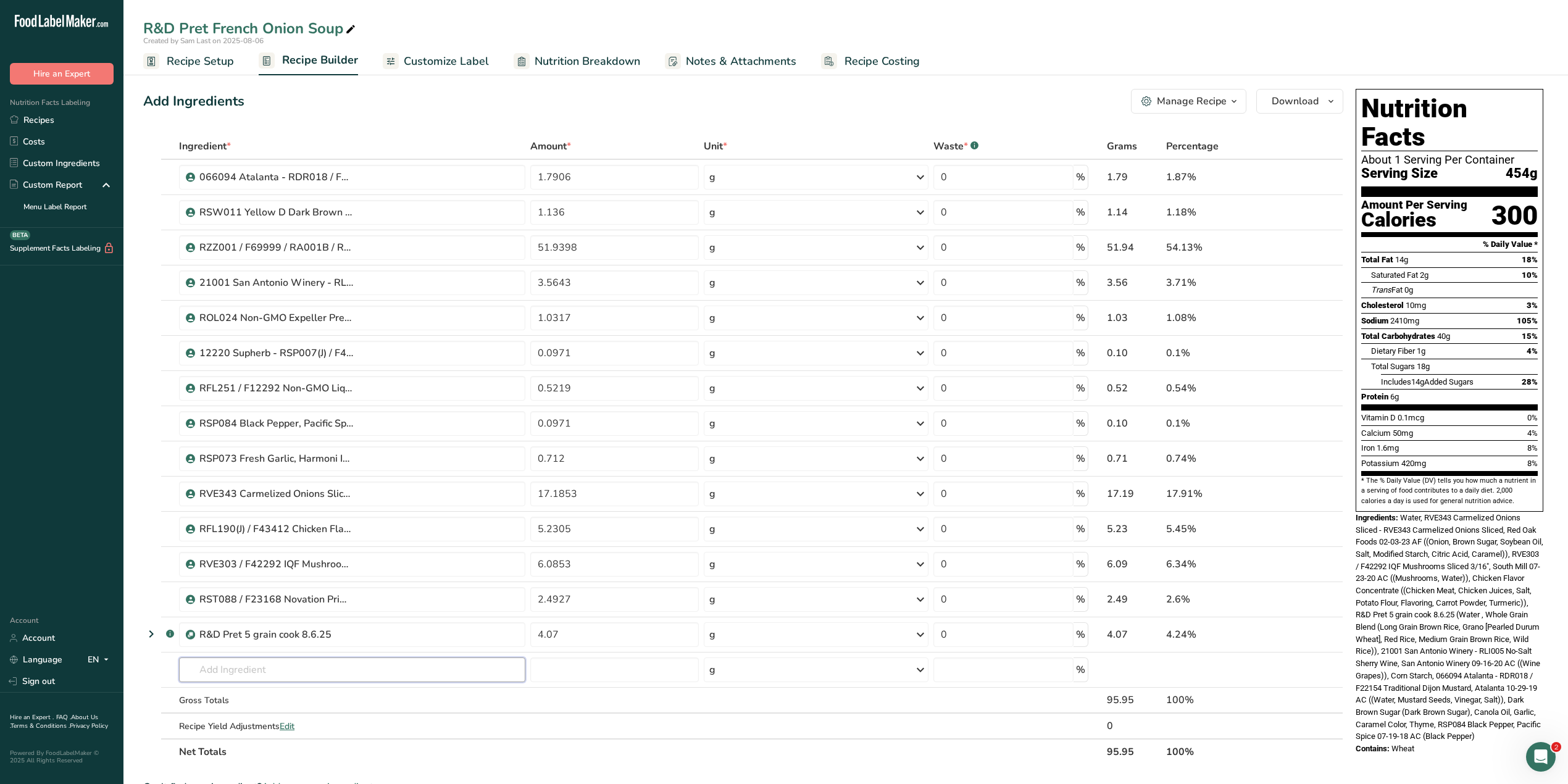 click at bounding box center [352, 670] 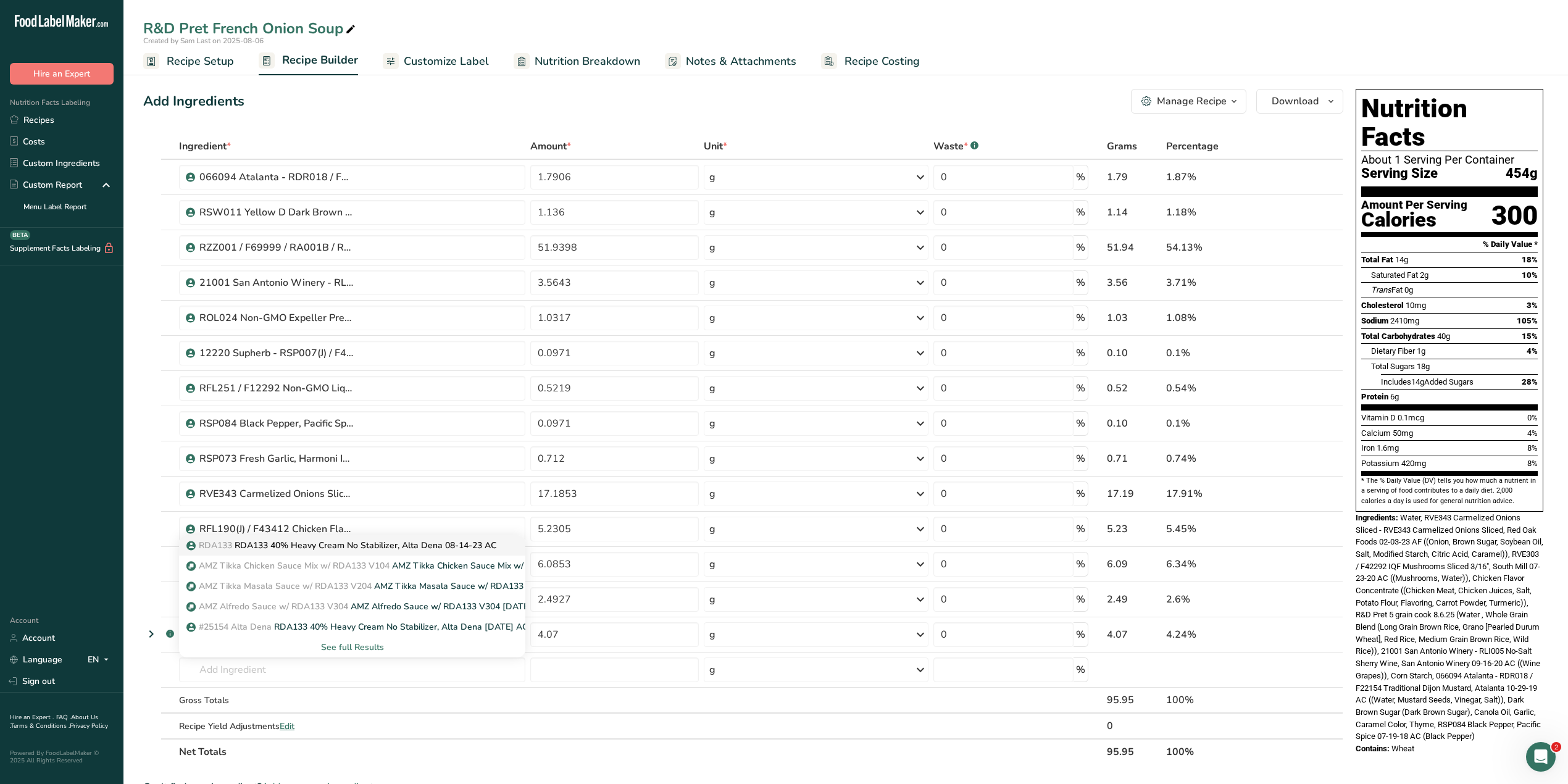 click on "[ID]
RDA133 40% Heavy Cream No Stabilizer, Alta Dena [DATE] [STATE]" at bounding box center (343, 545) 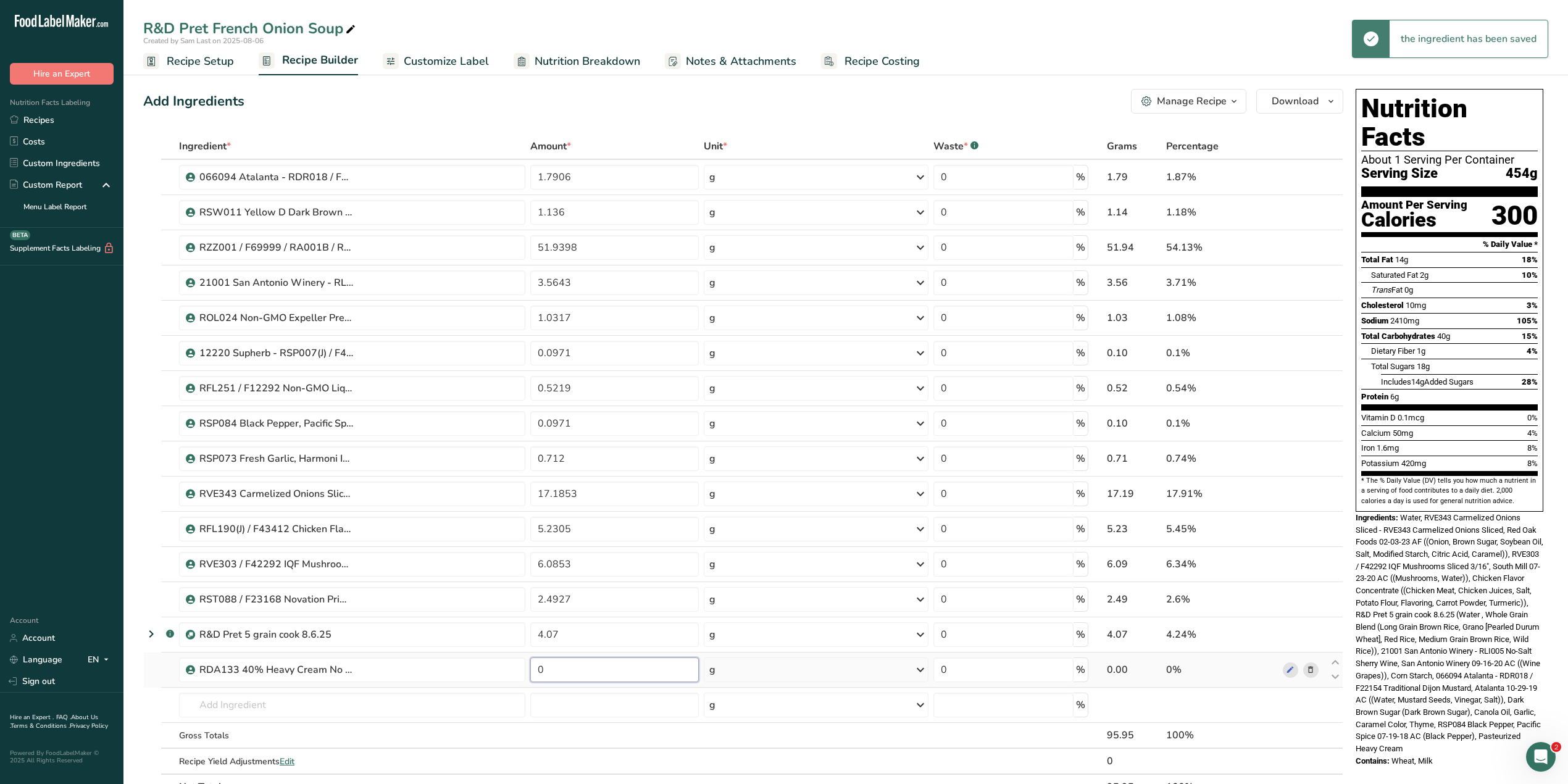 drag, startPoint x: 549, startPoint y: 674, endPoint x: 532, endPoint y: 674, distance: 17 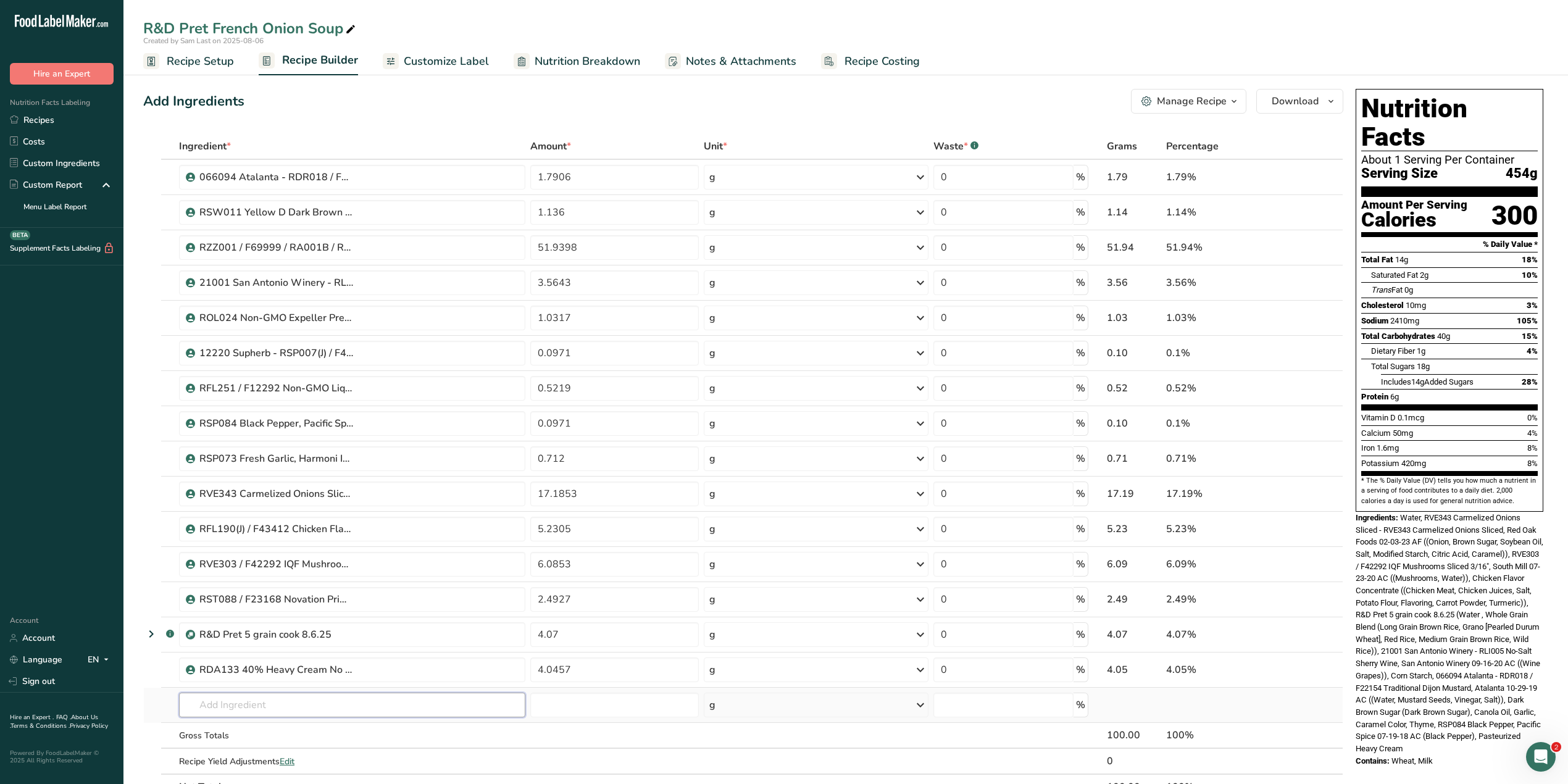 click on "Ingredient *
Amount *
Unit *
Waste *   .a-a{fill:#347362;}.b-a{fill:#fff;}          Grams
Percentage
066094 Atalanta - RDR018 / F22154 Traditional Dijon Mustard, Atalanta 10-29-19 AC
1.7906
g
Weight Units
g
kg
mg
See more
Volume Units
l
mL
fl oz
See more
0
%
1.79
1.79%
RSW011 Yellow D Dark Brown Sugar, Bakemark C&H Sugar 10-10-19 AC
1.136
g
Weight Units
g
kg
mg
See more
Volume Units
l
mL
fl oz
See more
0
%
1.14" at bounding box center (743, 467) 